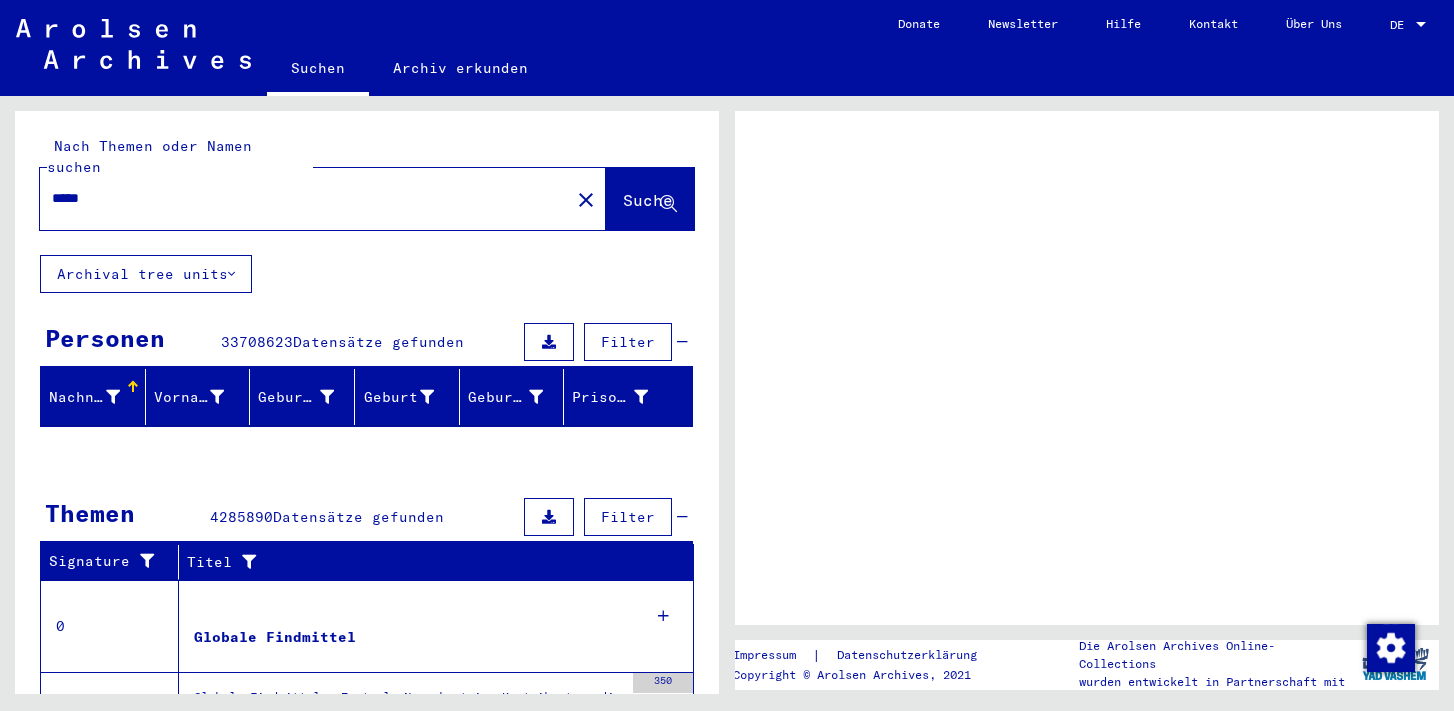 scroll, scrollTop: 0, scrollLeft: 0, axis: both 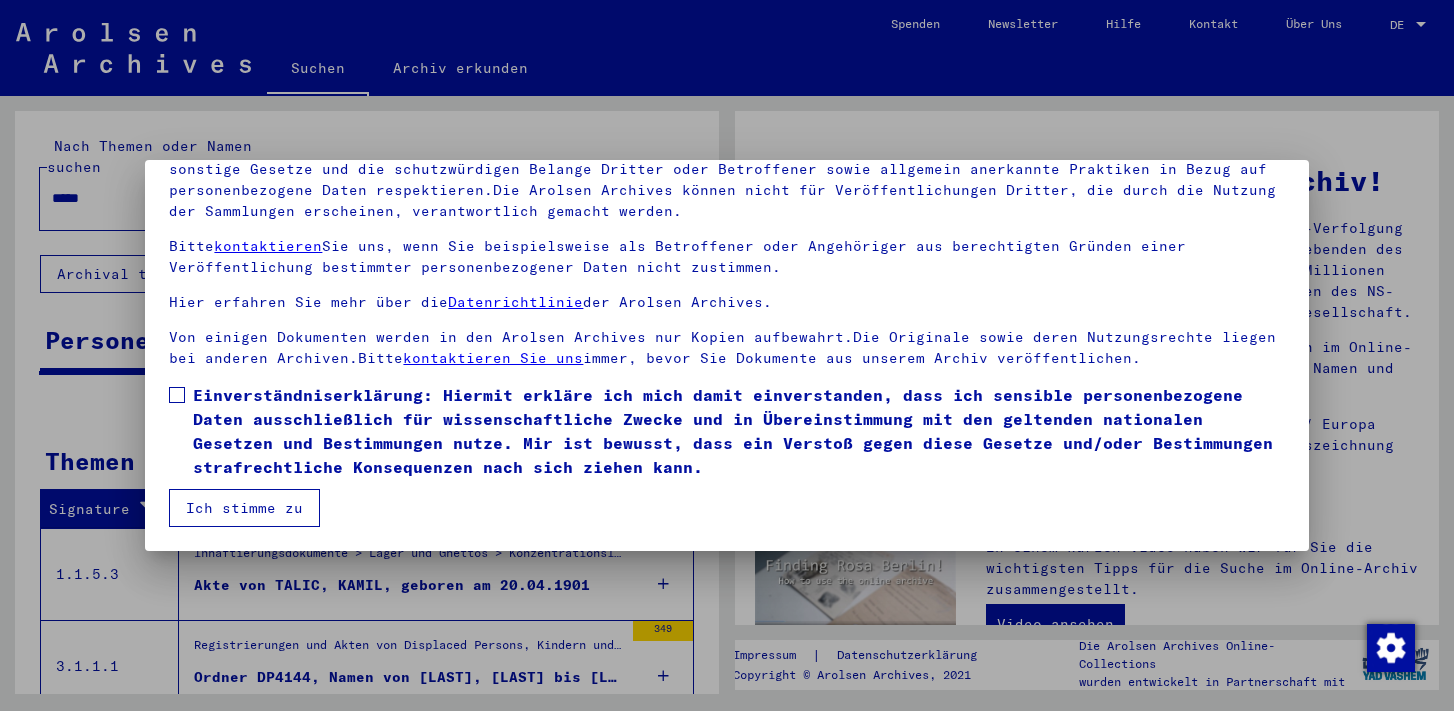 click on "Ich stimme zu" at bounding box center [244, 508] 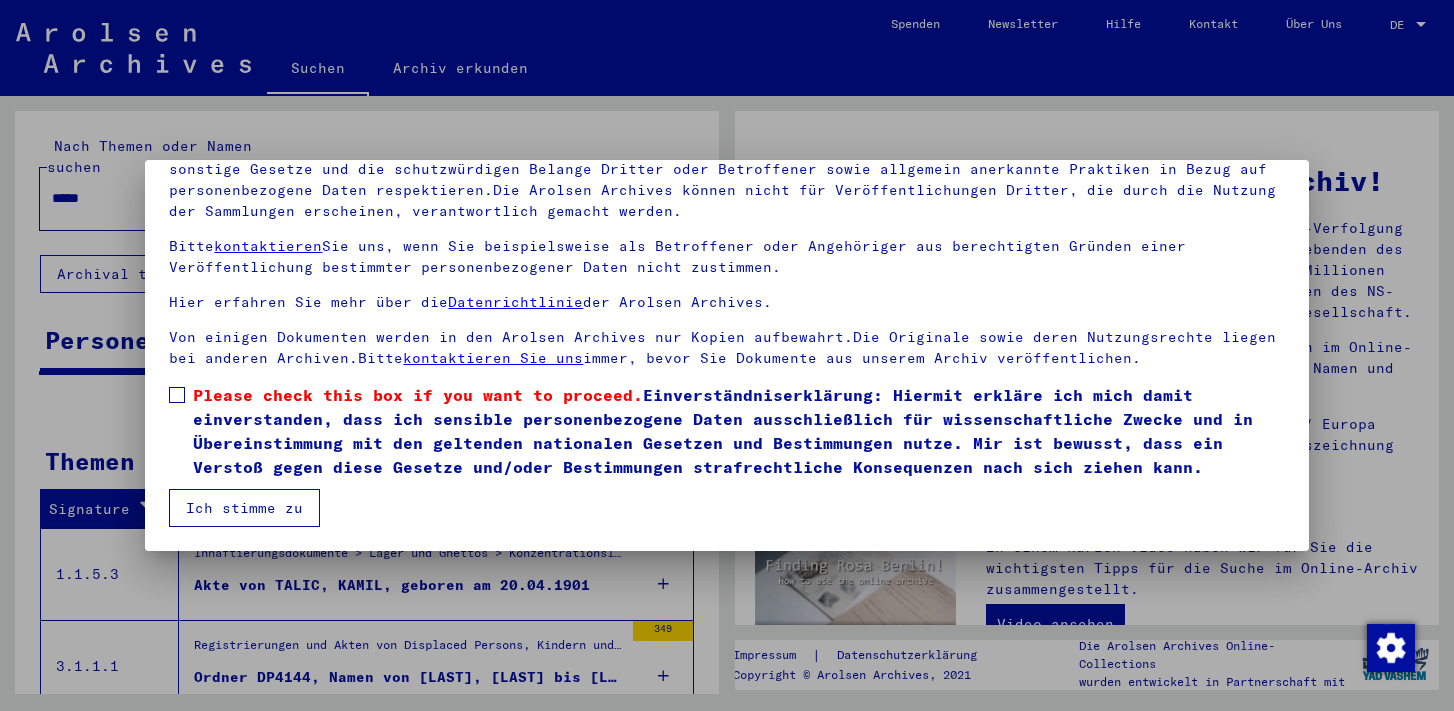 click at bounding box center (177, 395) 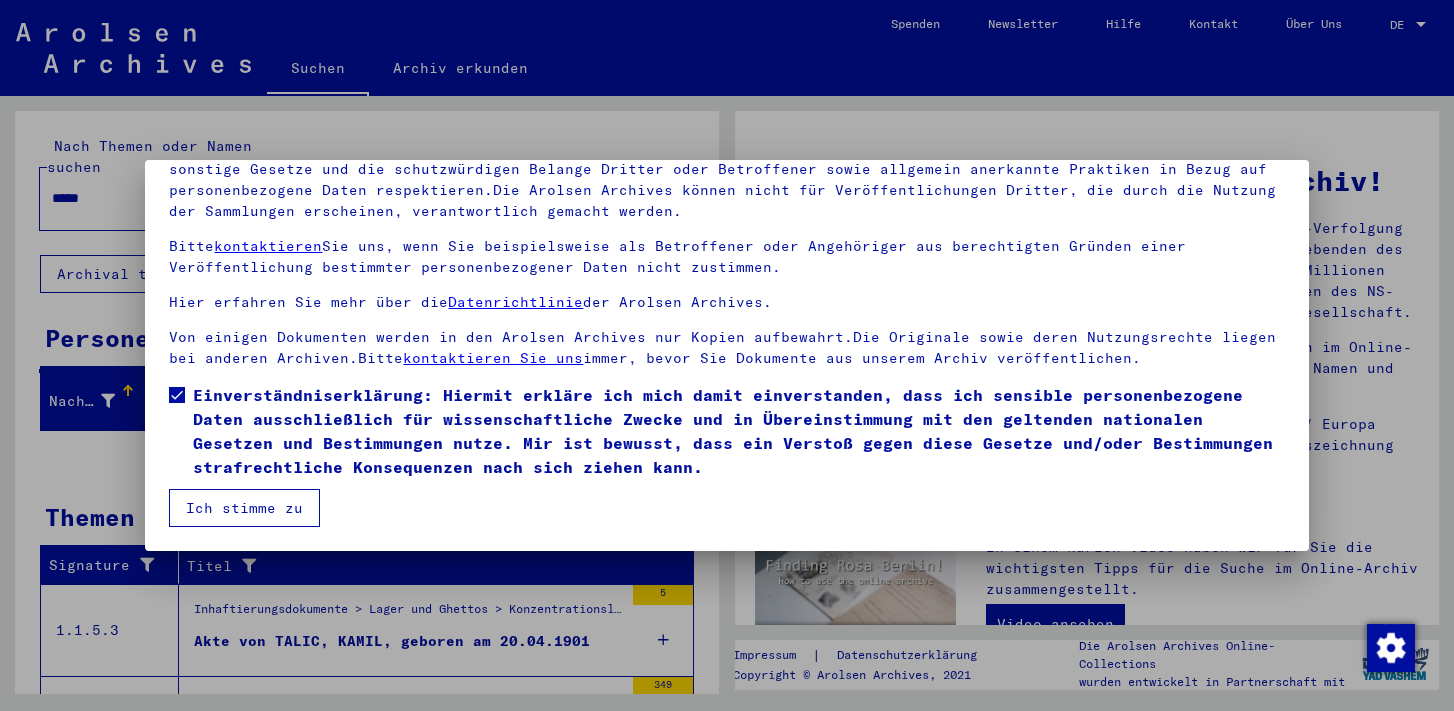 click on "Ich stimme zu" at bounding box center [244, 508] 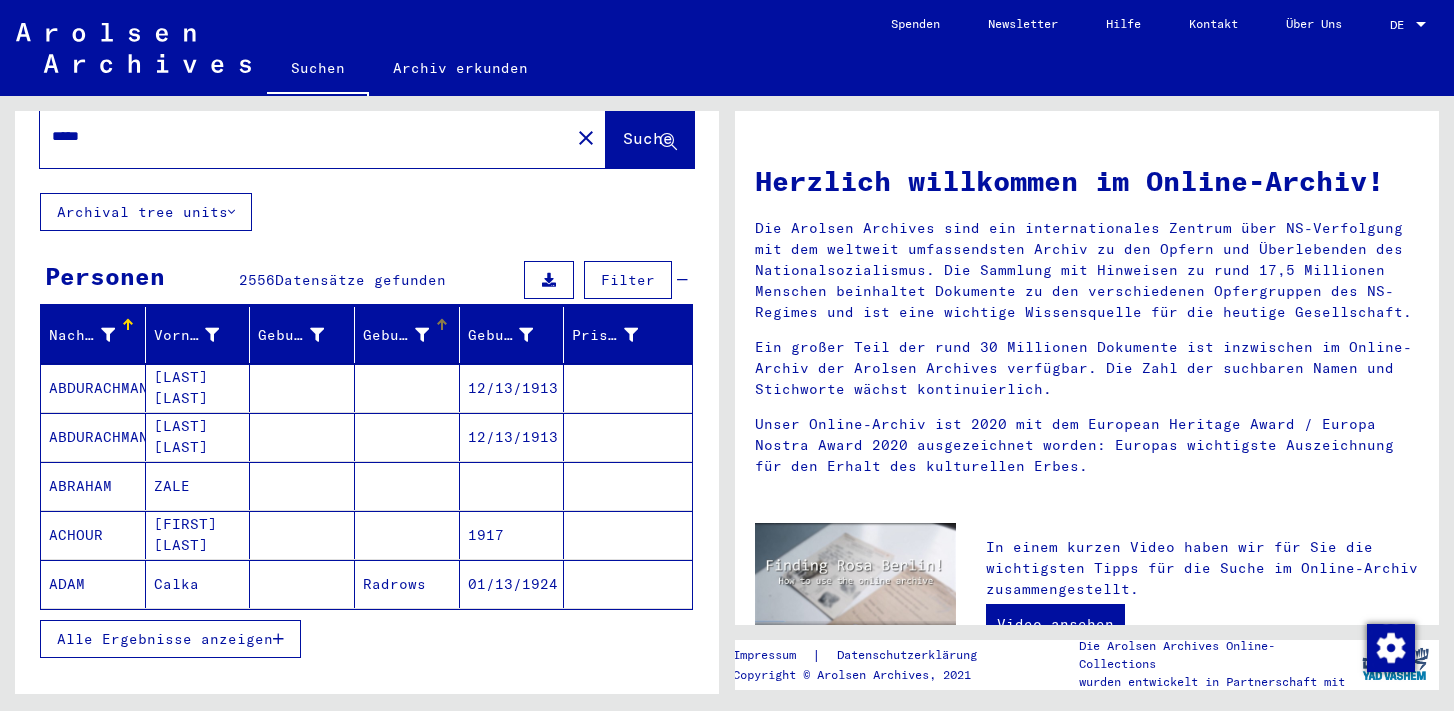 scroll, scrollTop: 72, scrollLeft: 0, axis: vertical 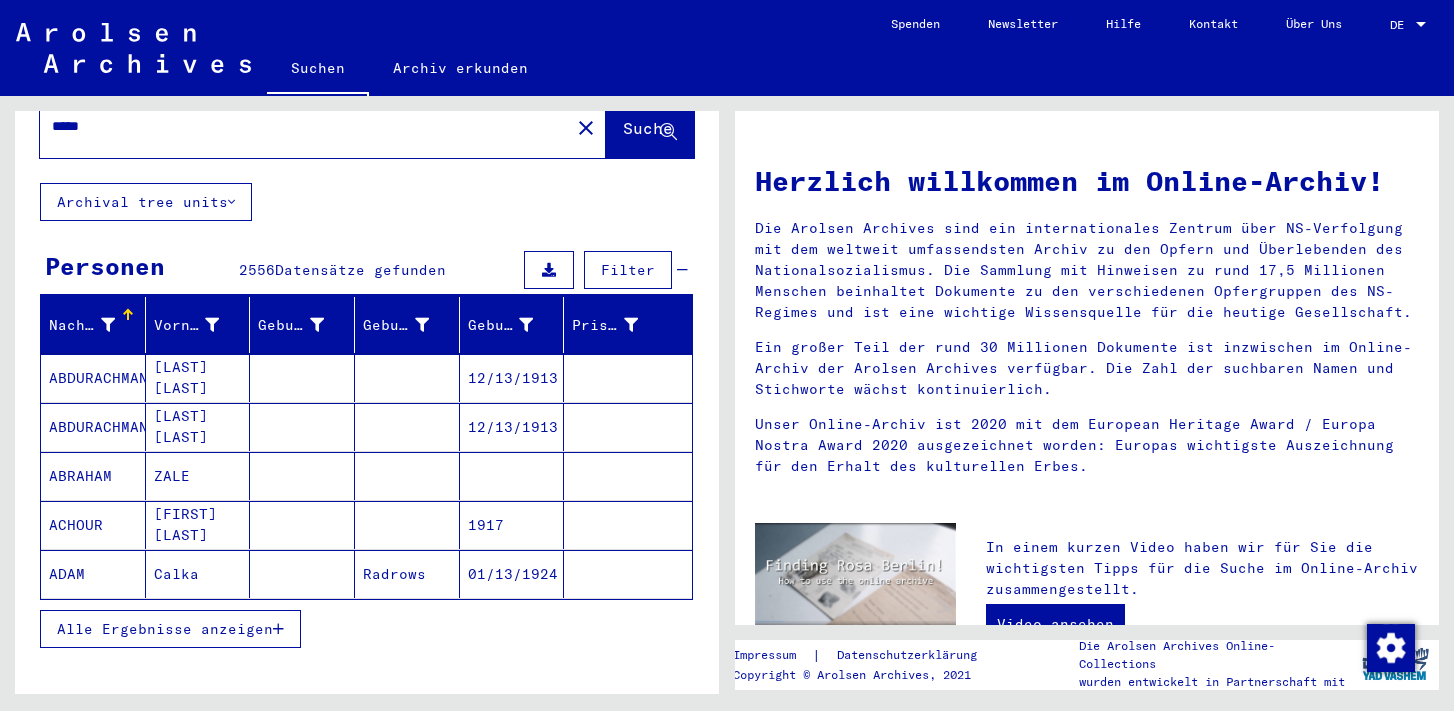 click on "Alle Ergebnisse anzeigen" at bounding box center [170, 629] 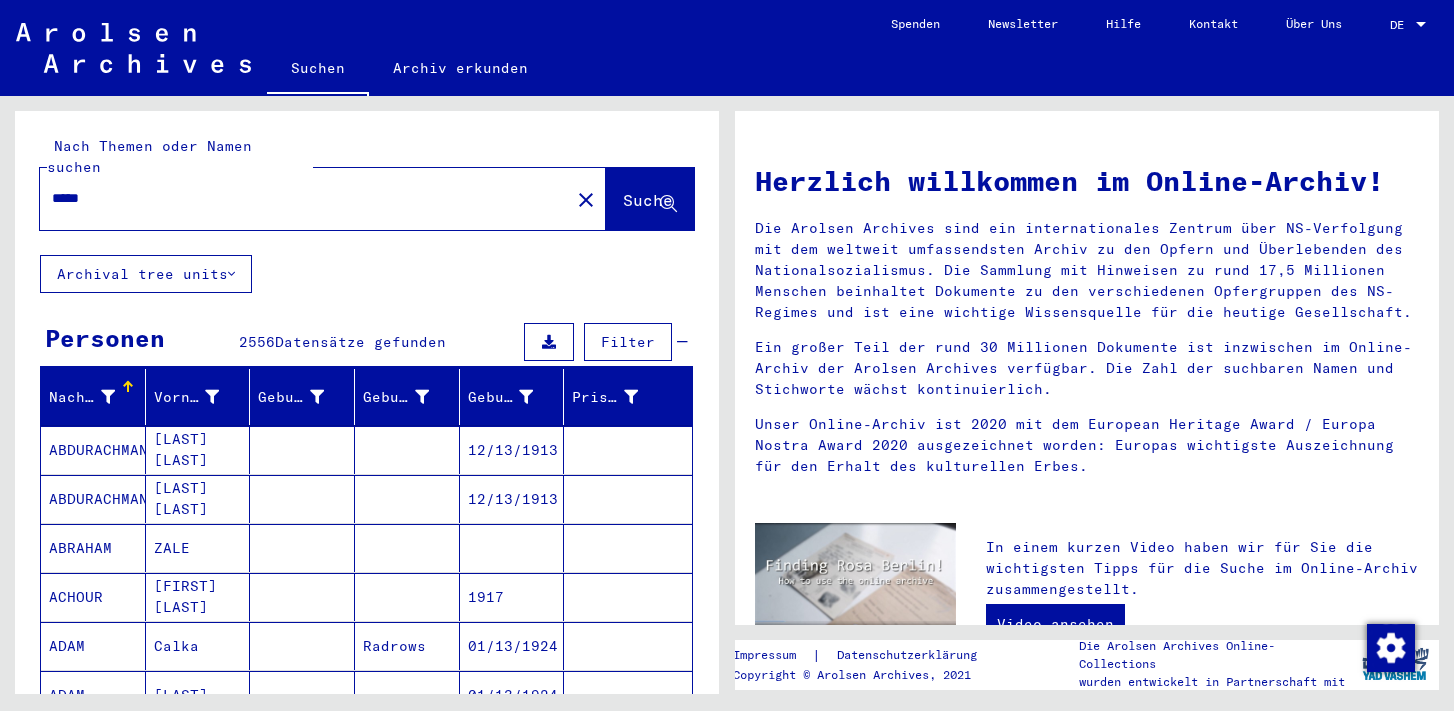 scroll, scrollTop: 0, scrollLeft: 0, axis: both 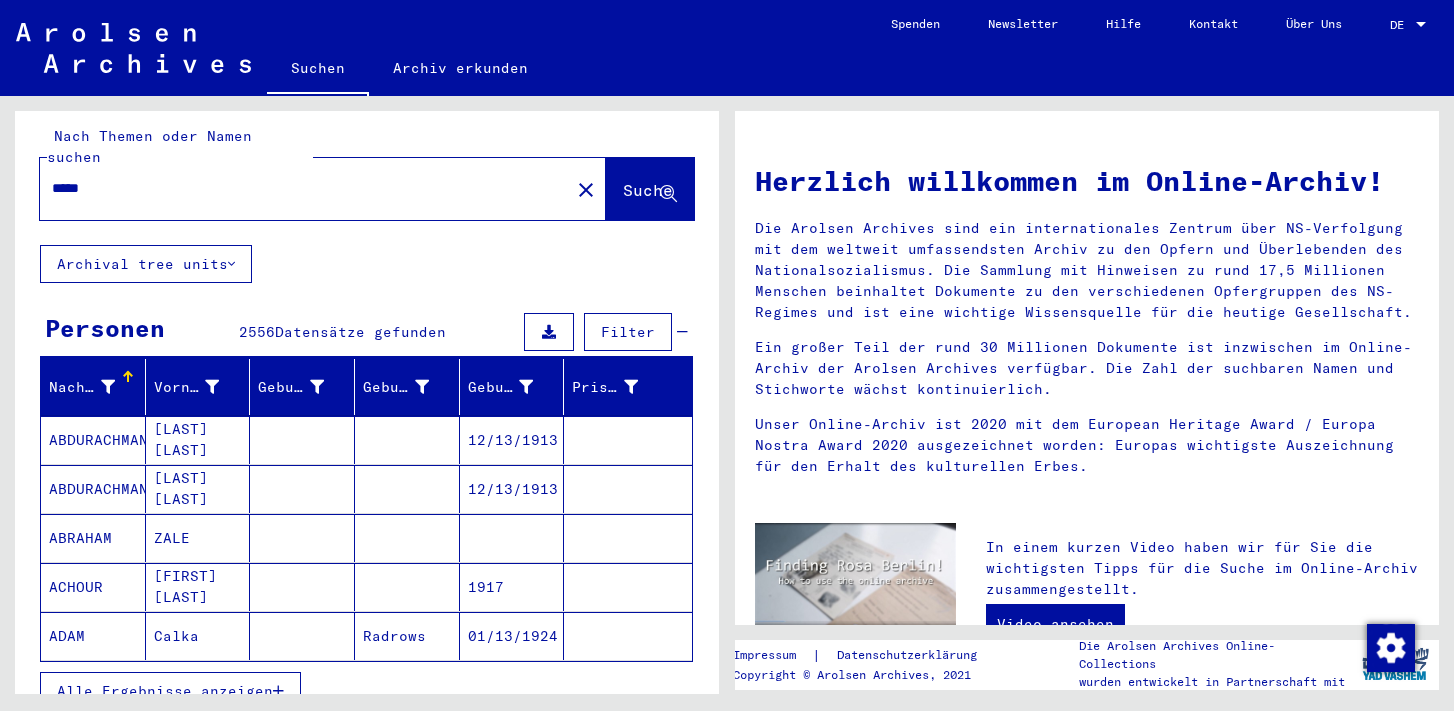 click on "Nachname" at bounding box center (82, 387) 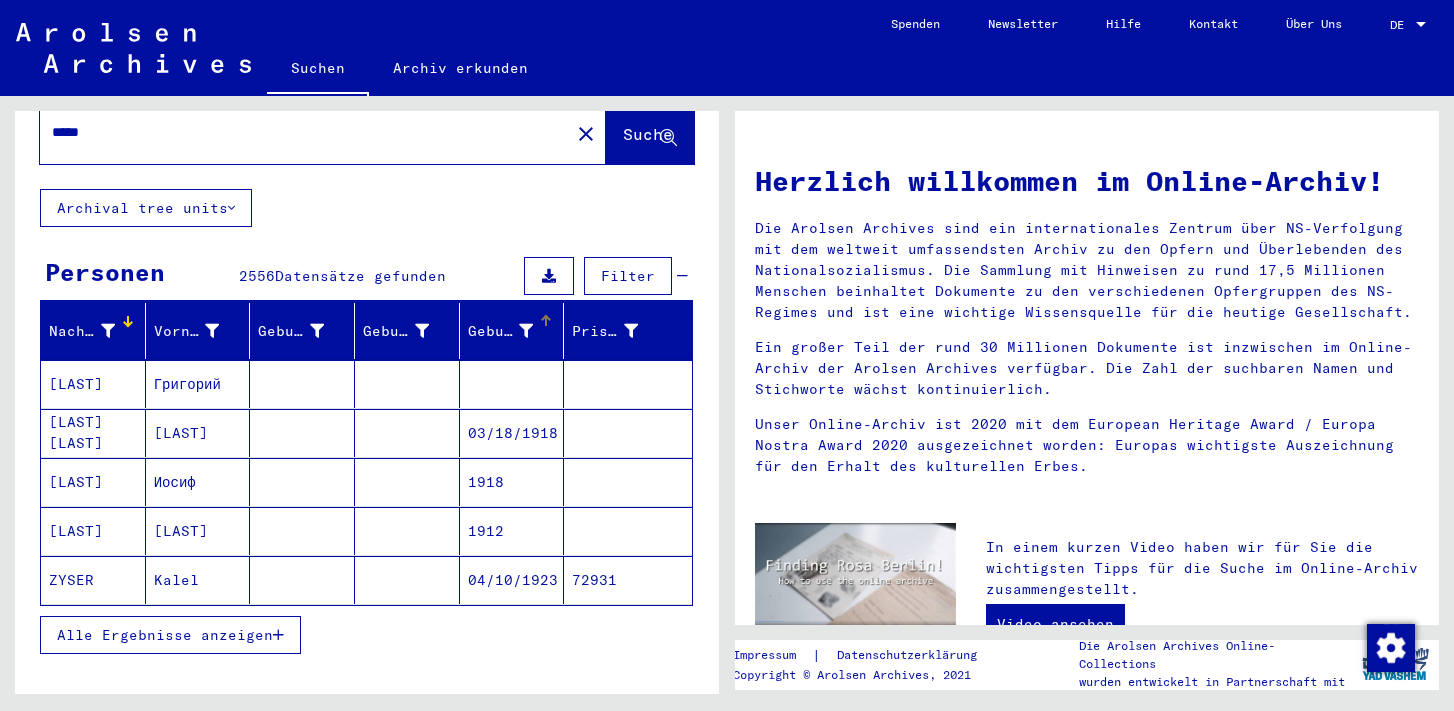 scroll, scrollTop: 57, scrollLeft: 0, axis: vertical 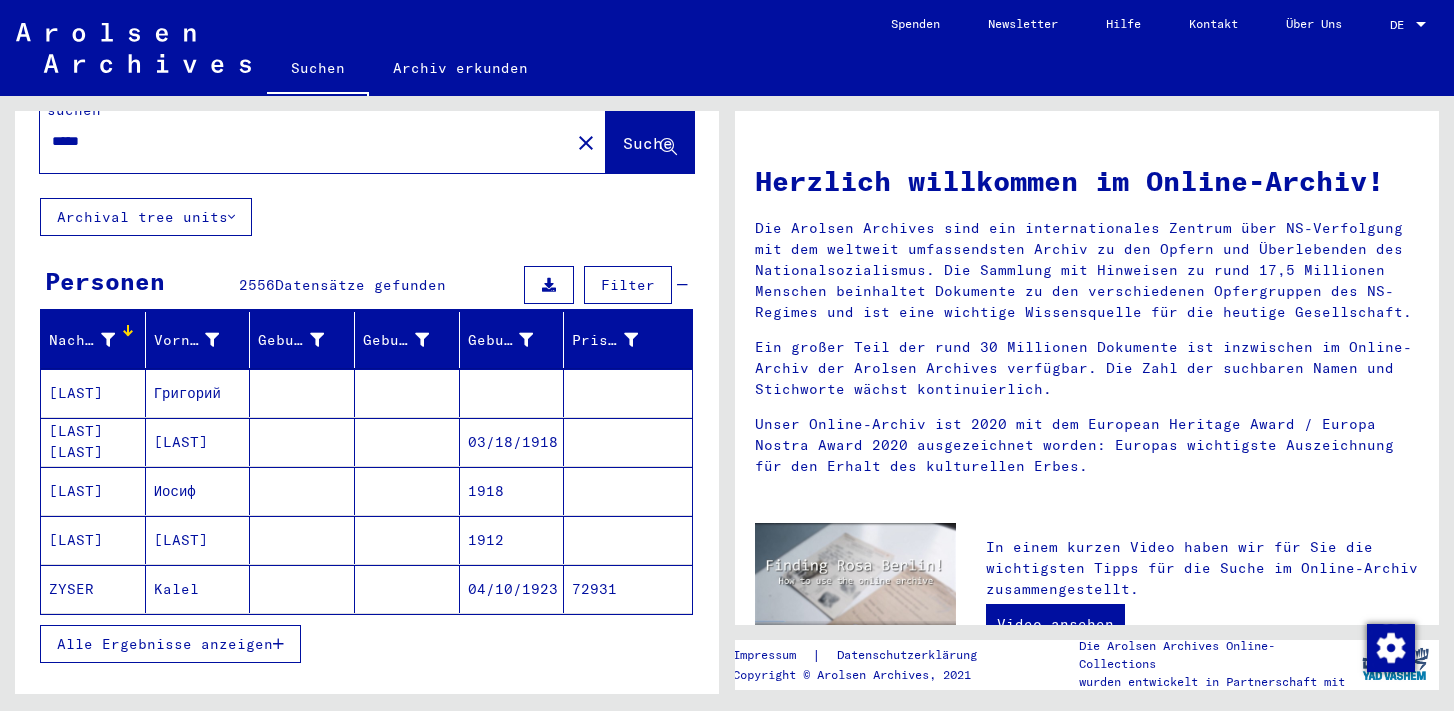 click on "Filter" at bounding box center [628, 285] 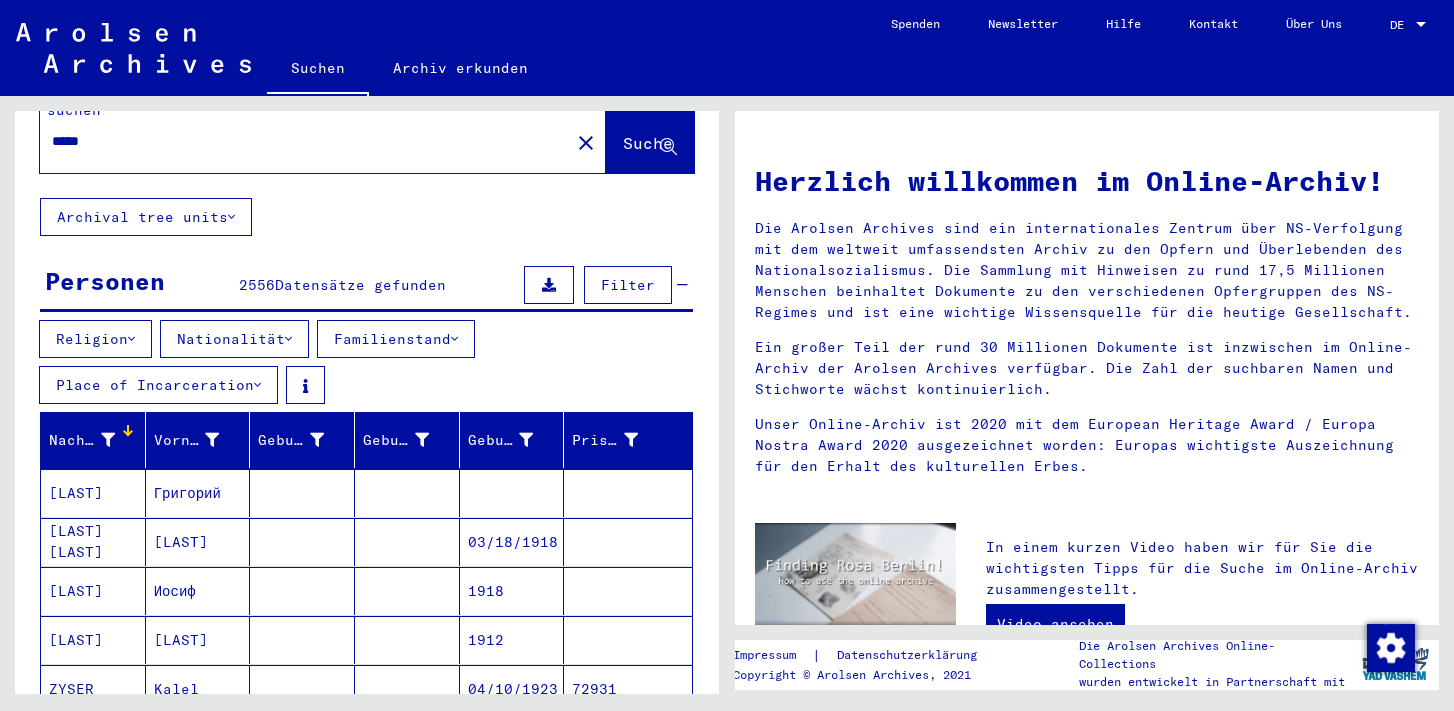 click on "Nationalität" at bounding box center (234, 339) 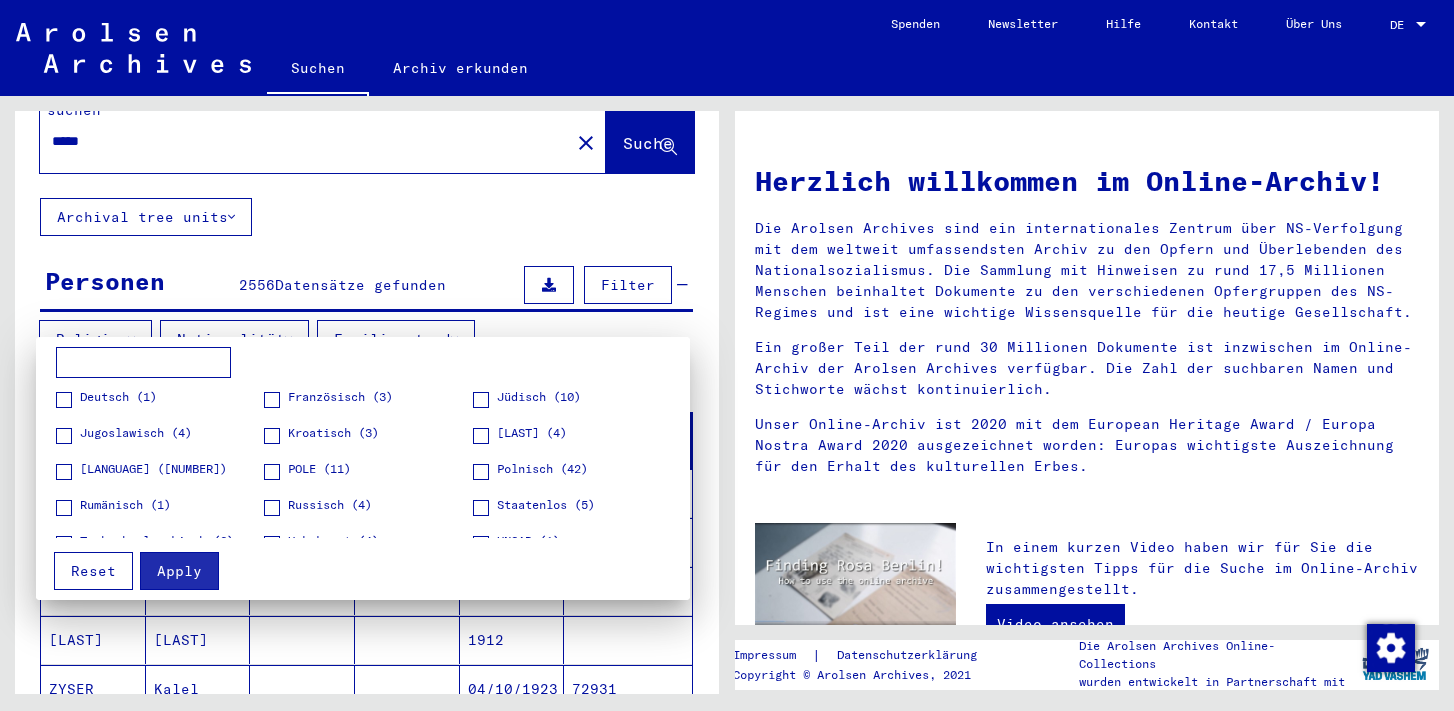 click at bounding box center [64, 436] 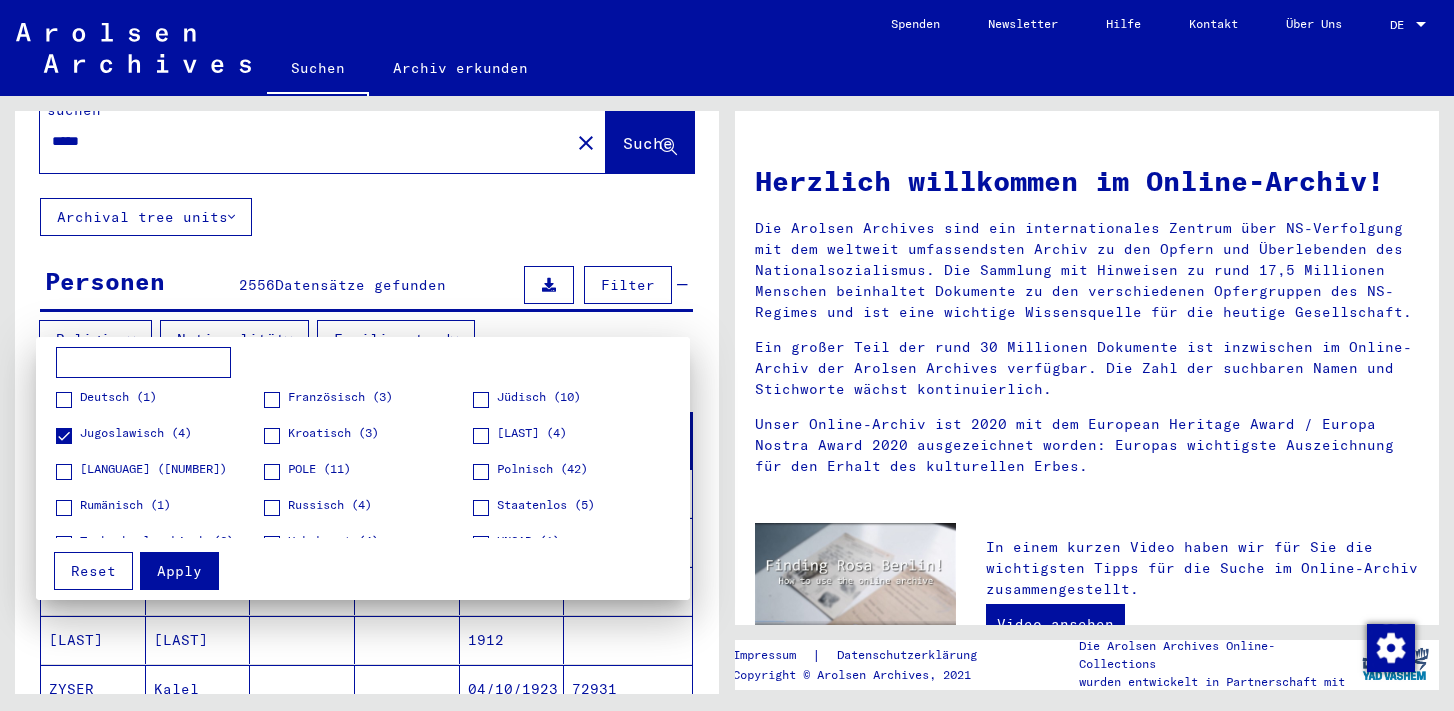 click at bounding box center [143, 363] 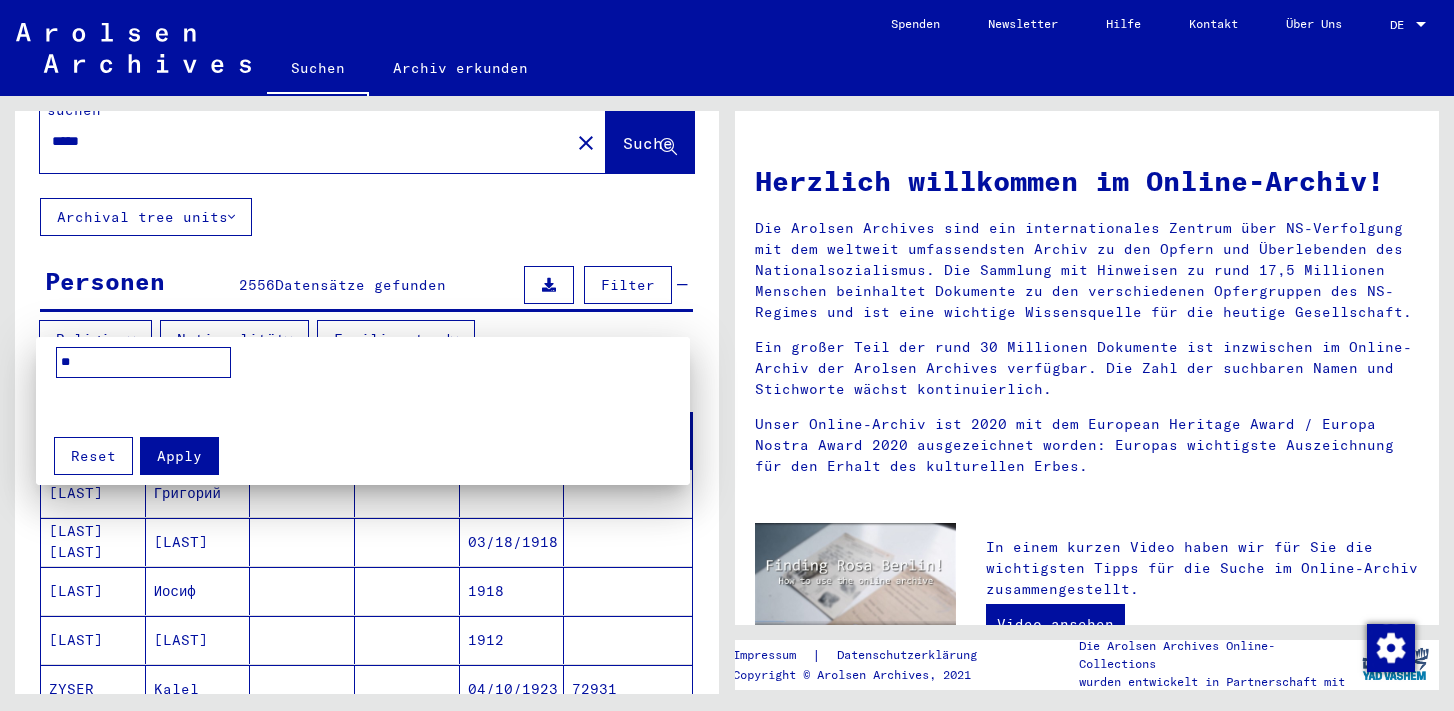 type on "*" 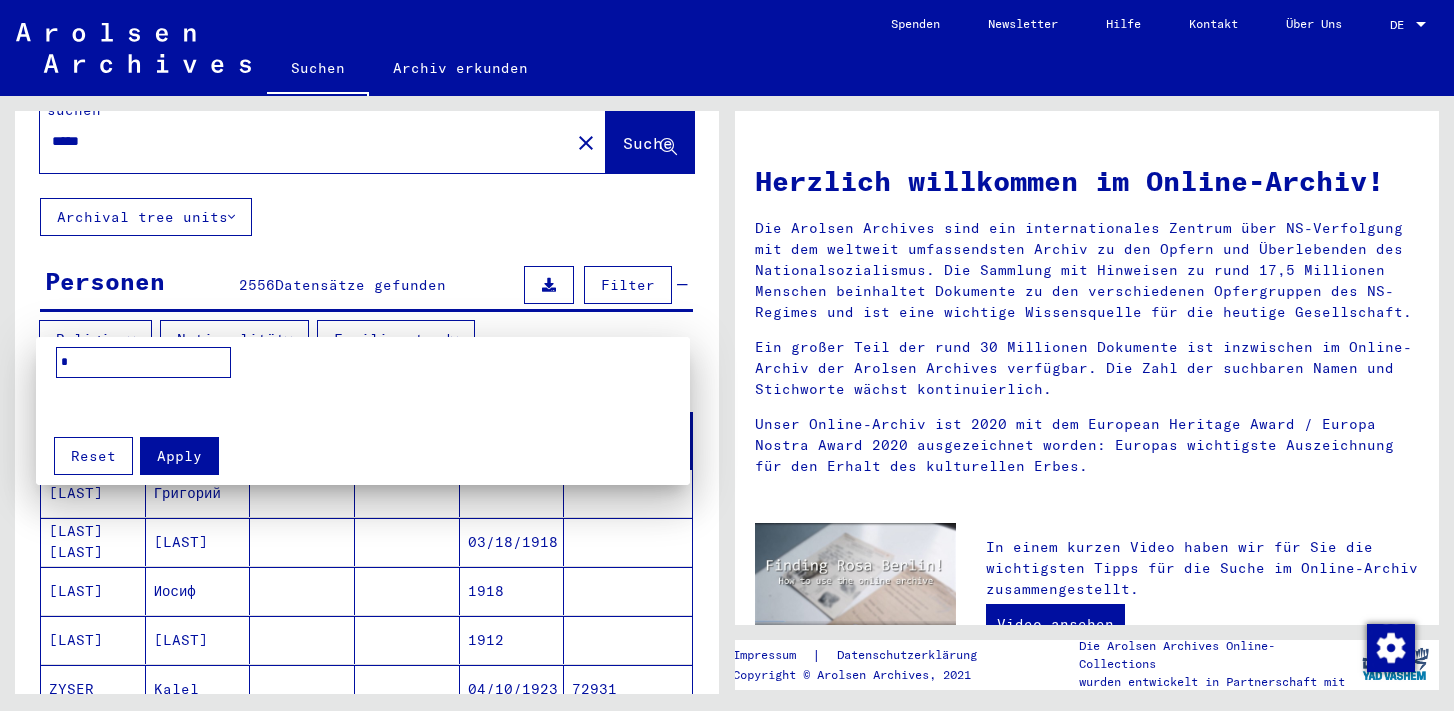 type 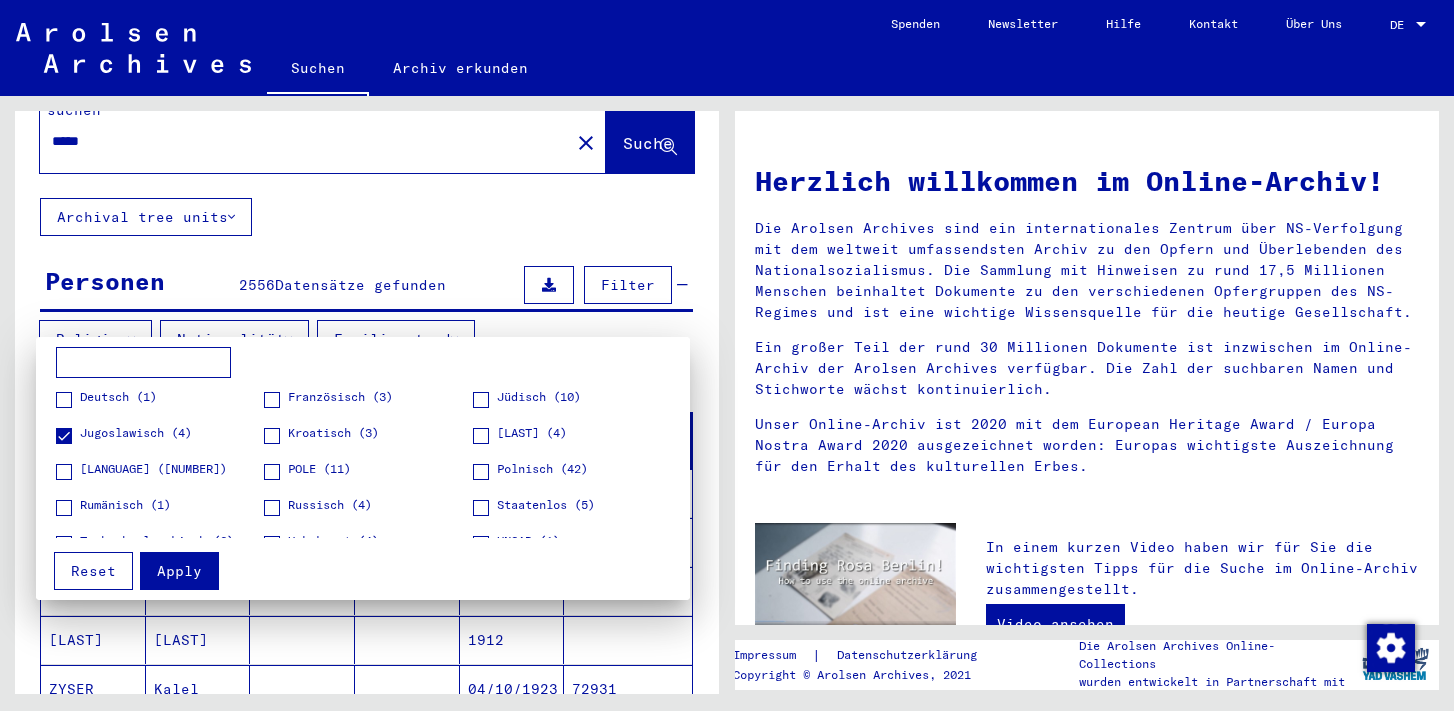 scroll, scrollTop: 0, scrollLeft: 0, axis: both 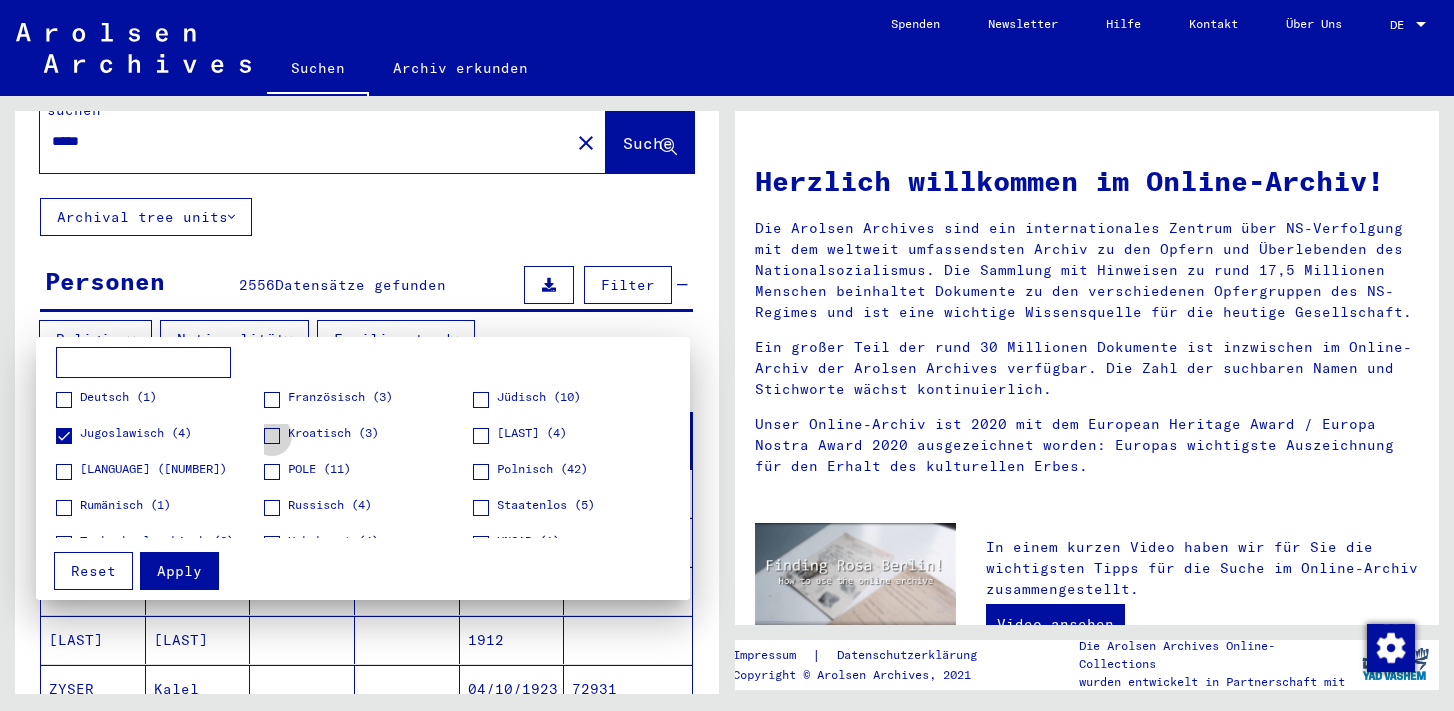 click on "Kroatisch (3)" at bounding box center (321, 434) 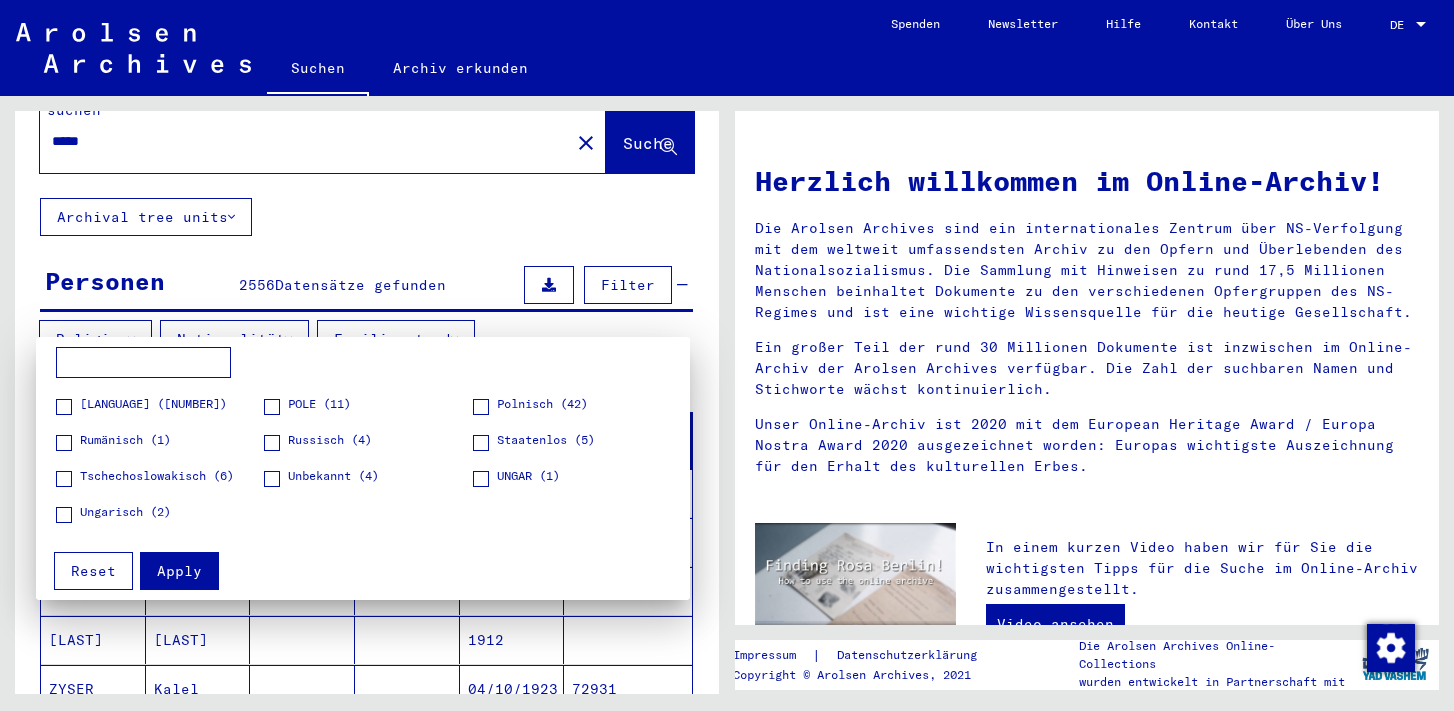 scroll, scrollTop: 65, scrollLeft: 0, axis: vertical 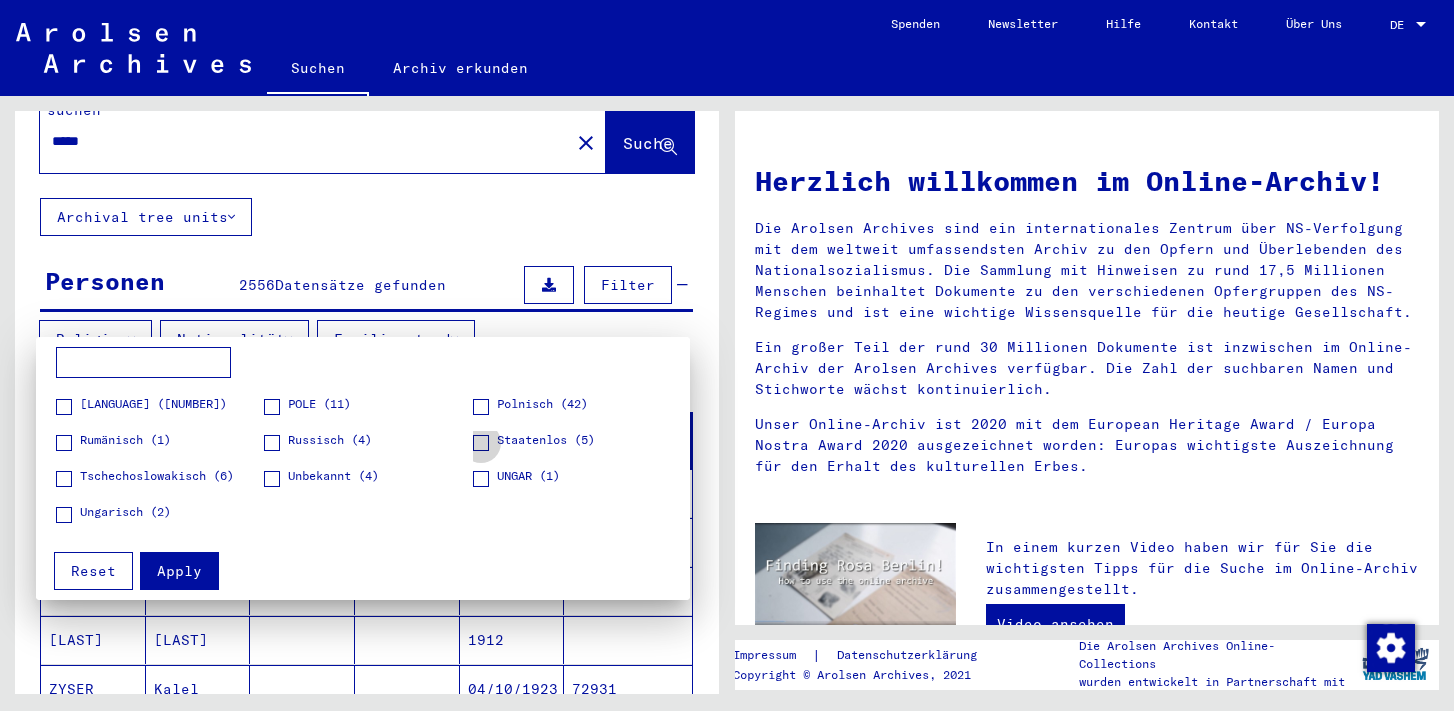 drag, startPoint x: 477, startPoint y: 438, endPoint x: 491, endPoint y: 432, distance: 15.231546 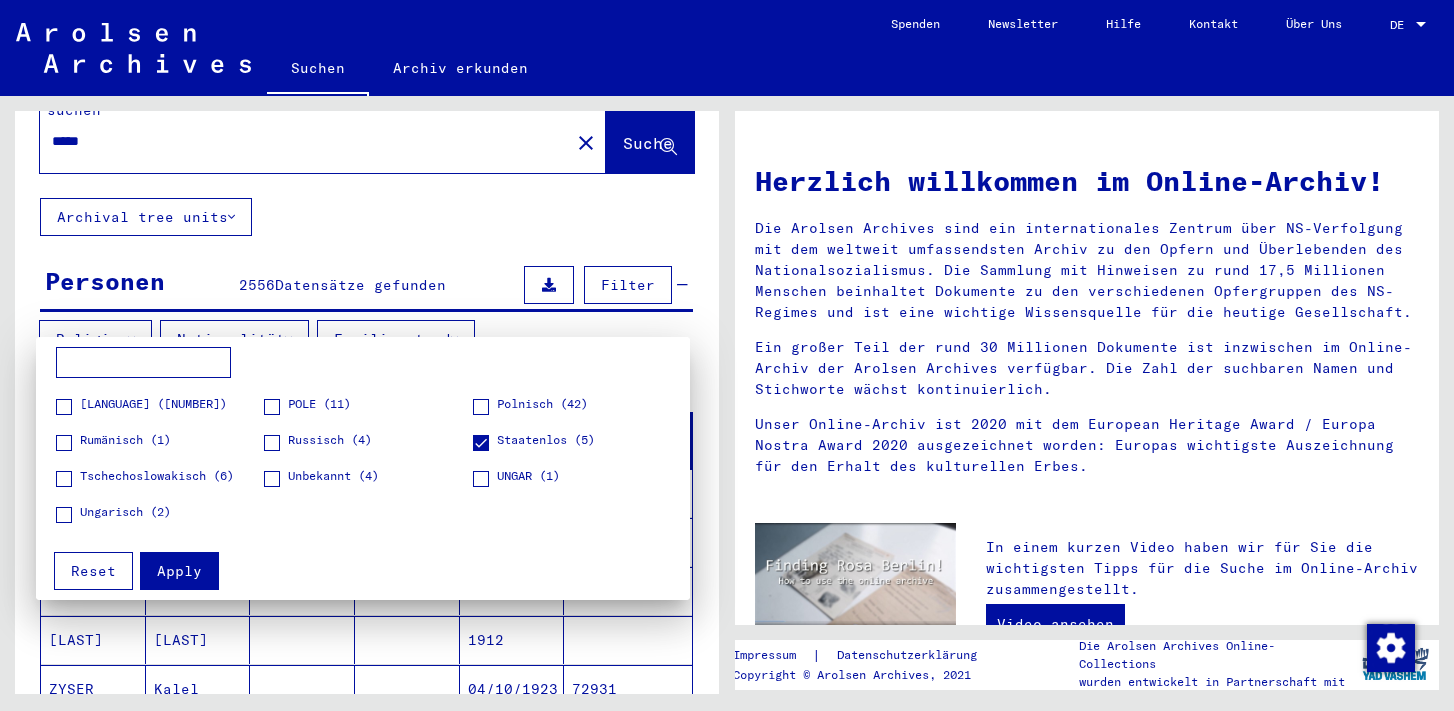 click on "Unbekannt (4)" at bounding box center [321, 477] 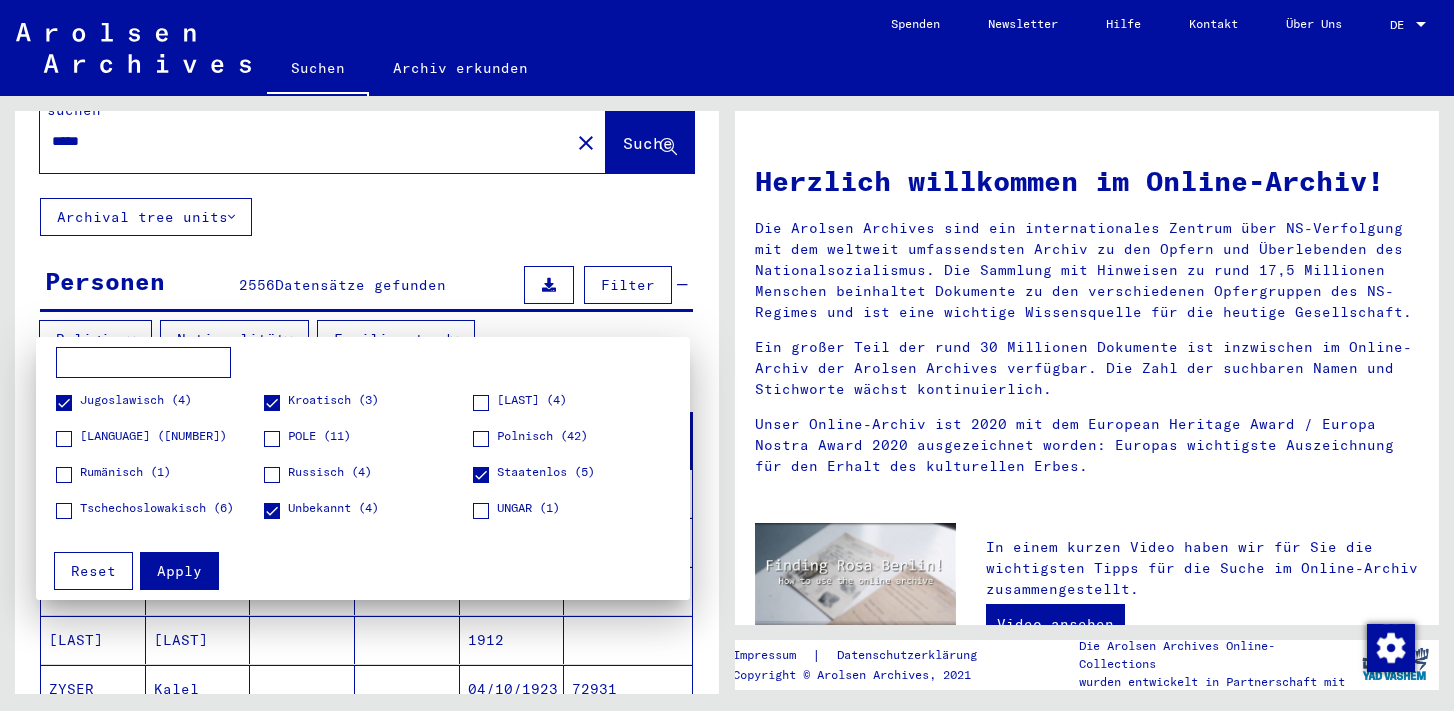 scroll, scrollTop: 18, scrollLeft: 0, axis: vertical 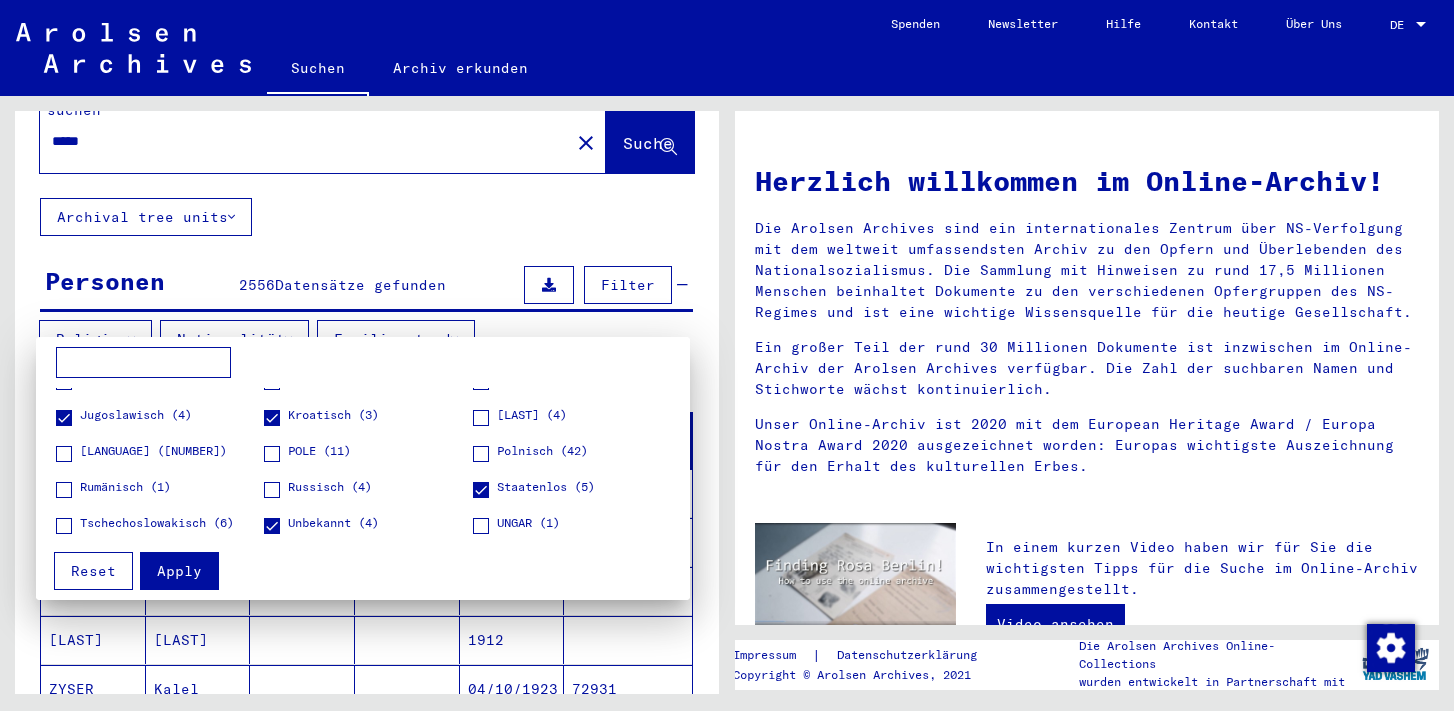 click on "Apply" at bounding box center [179, 571] 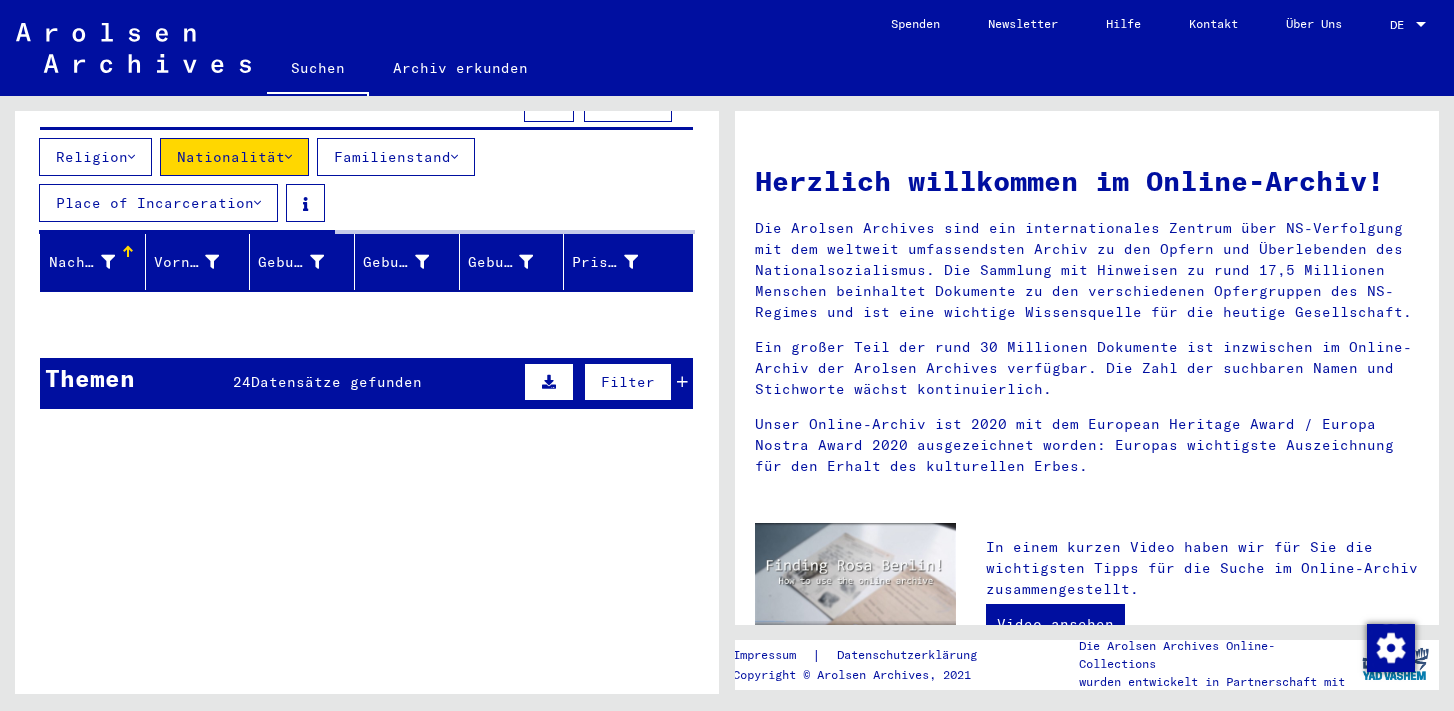 scroll, scrollTop: 264, scrollLeft: 0, axis: vertical 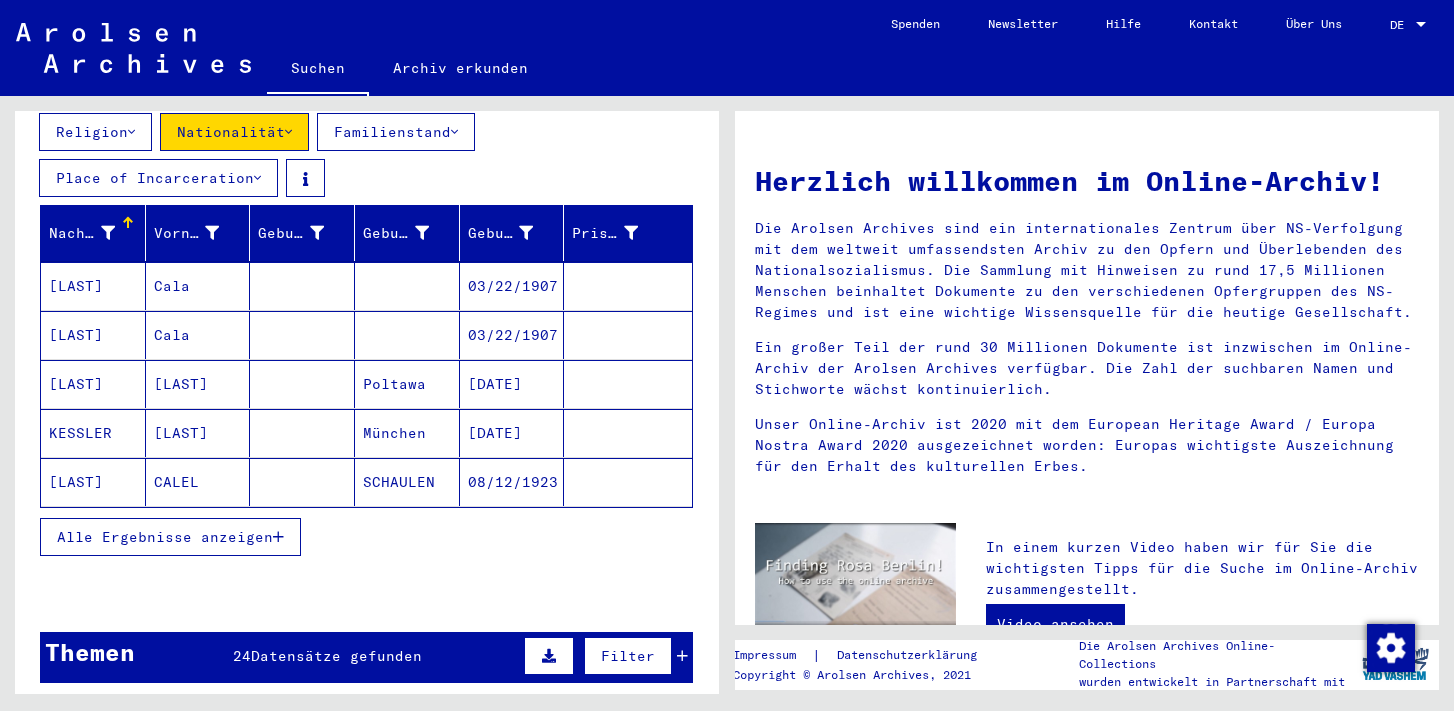 click on "Alle Ergebnisse anzeigen" at bounding box center (165, 537) 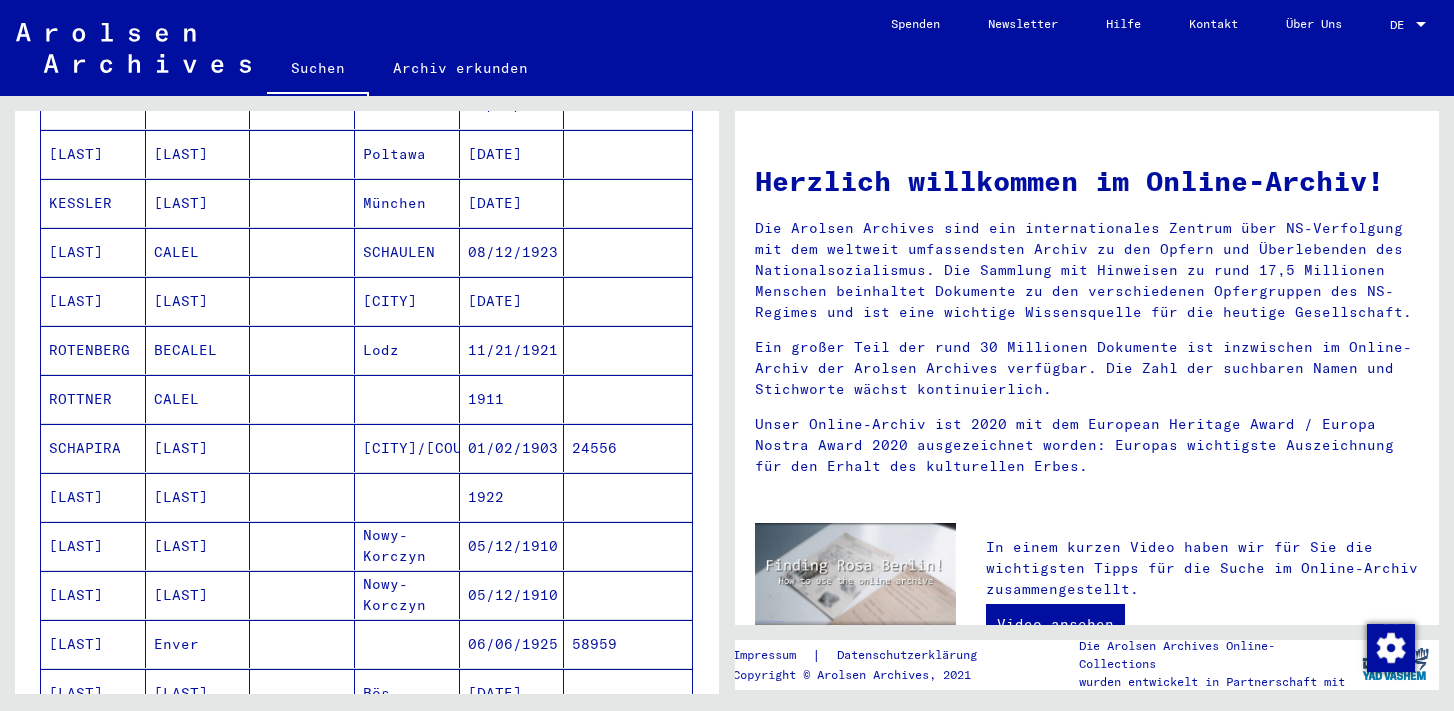scroll, scrollTop: 503, scrollLeft: 0, axis: vertical 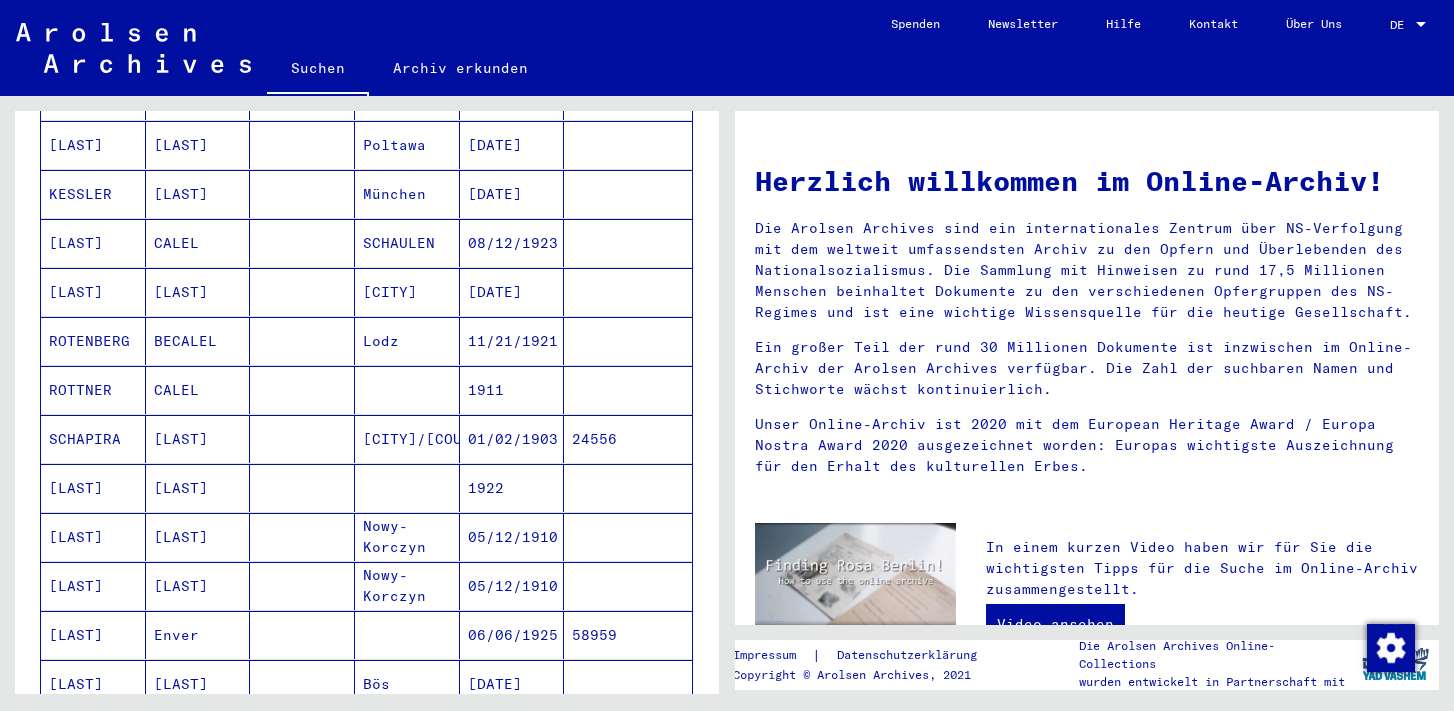 click on "[LAST]" at bounding box center (198, 341) 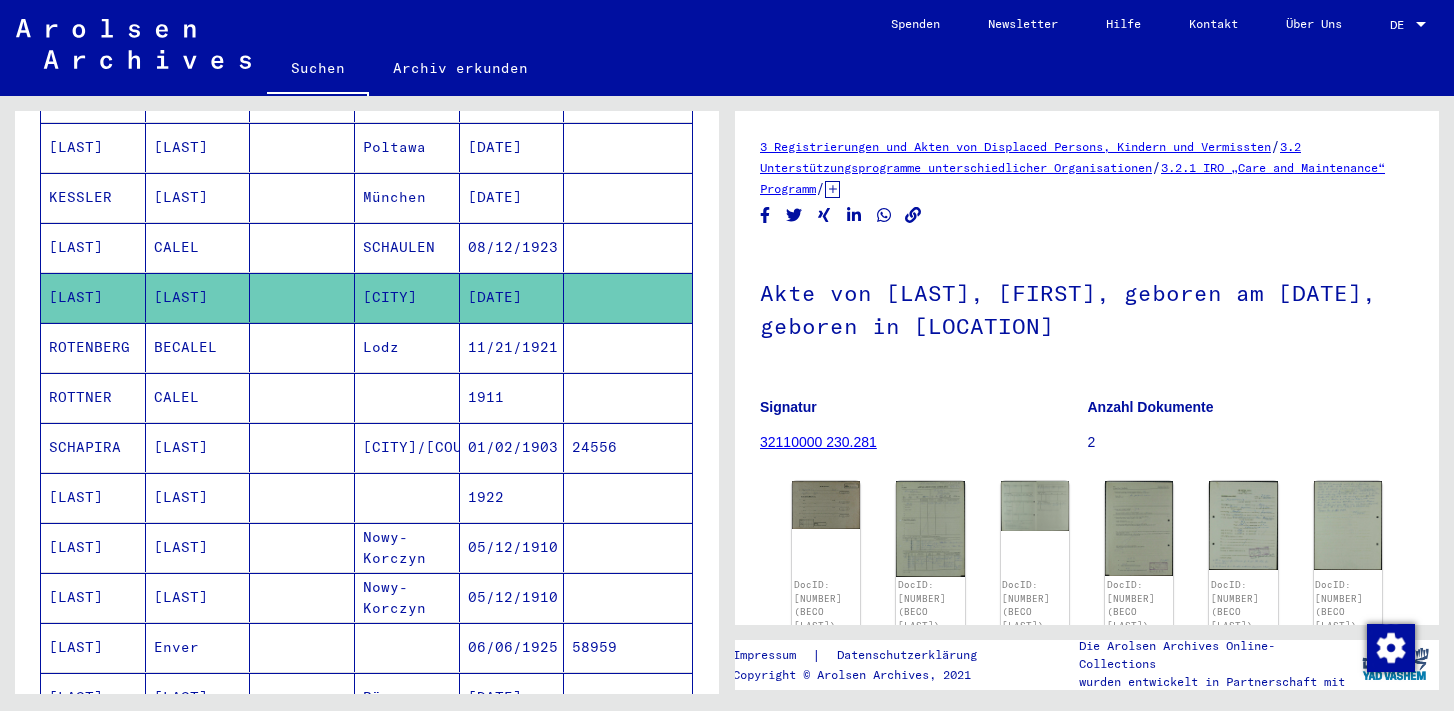 scroll, scrollTop: 0, scrollLeft: 0, axis: both 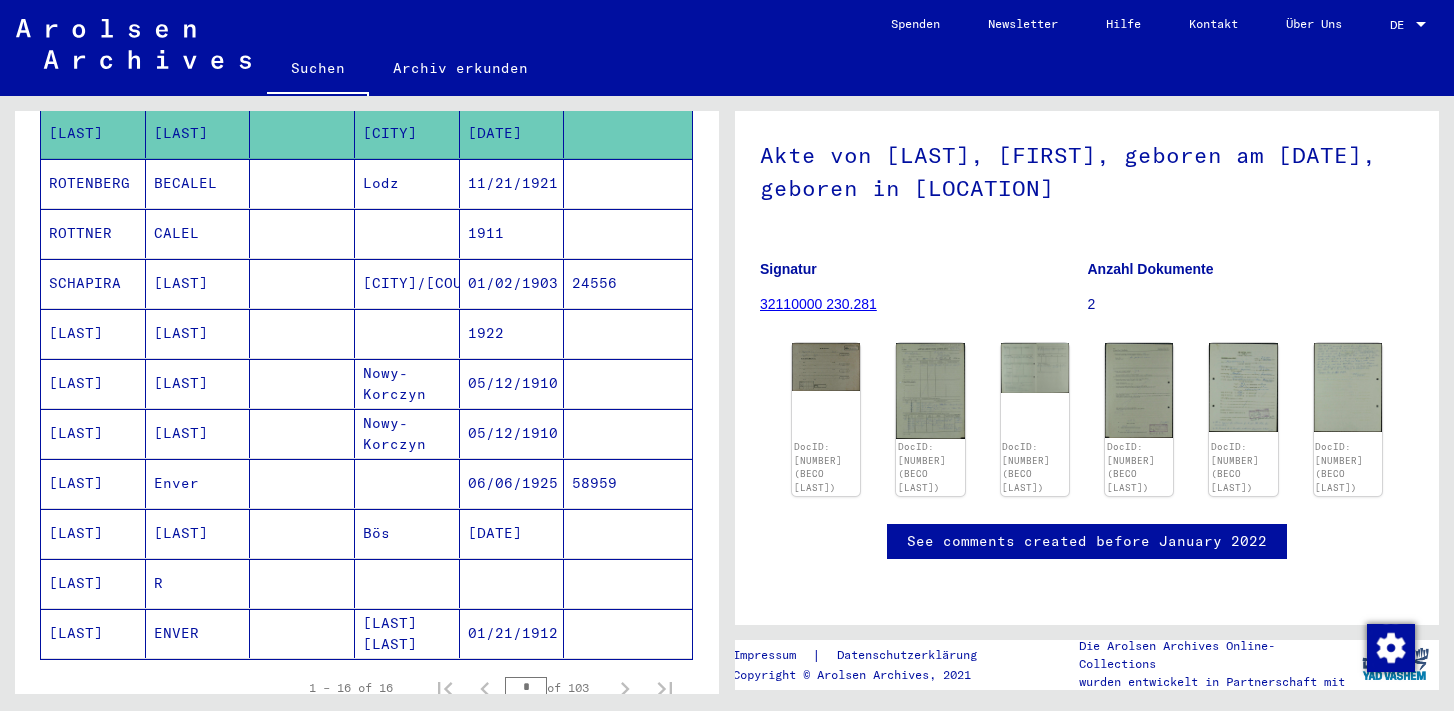 click at bounding box center [302, 583] 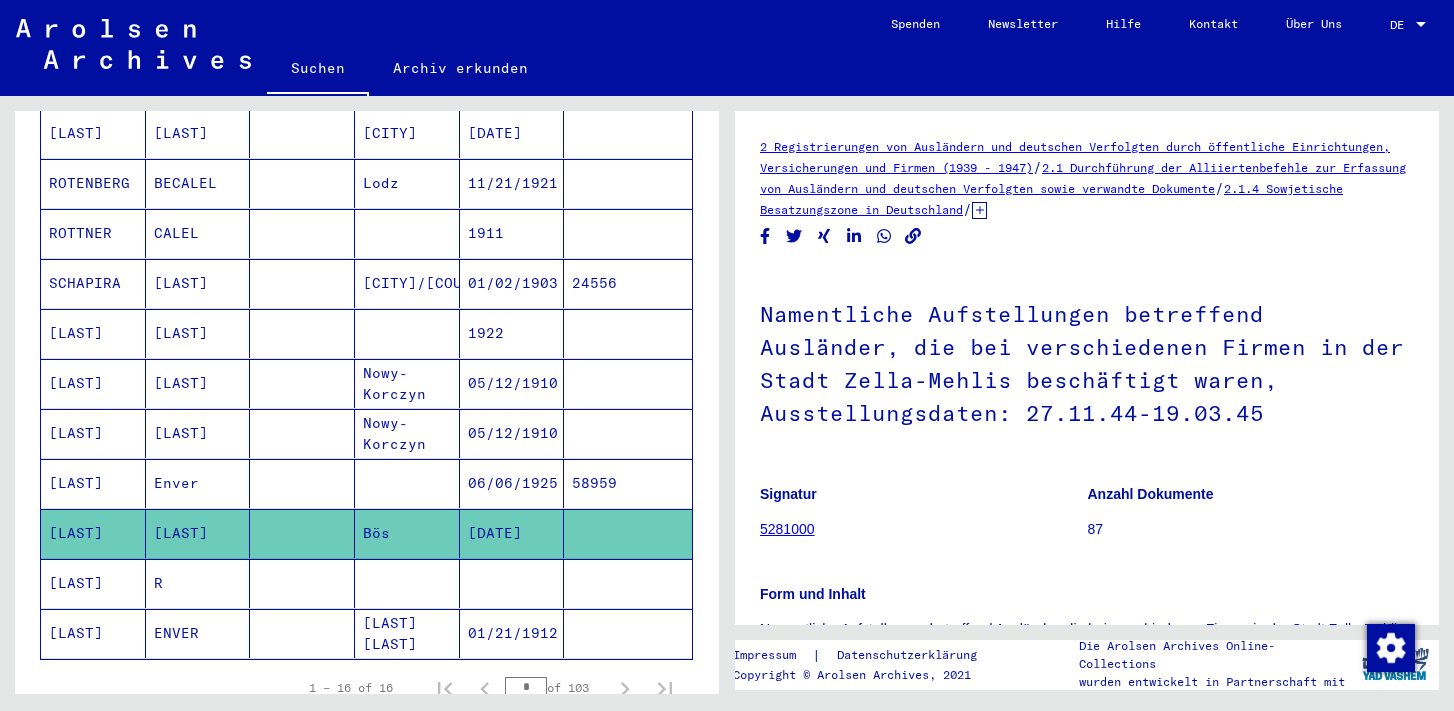 scroll, scrollTop: 0, scrollLeft: 0, axis: both 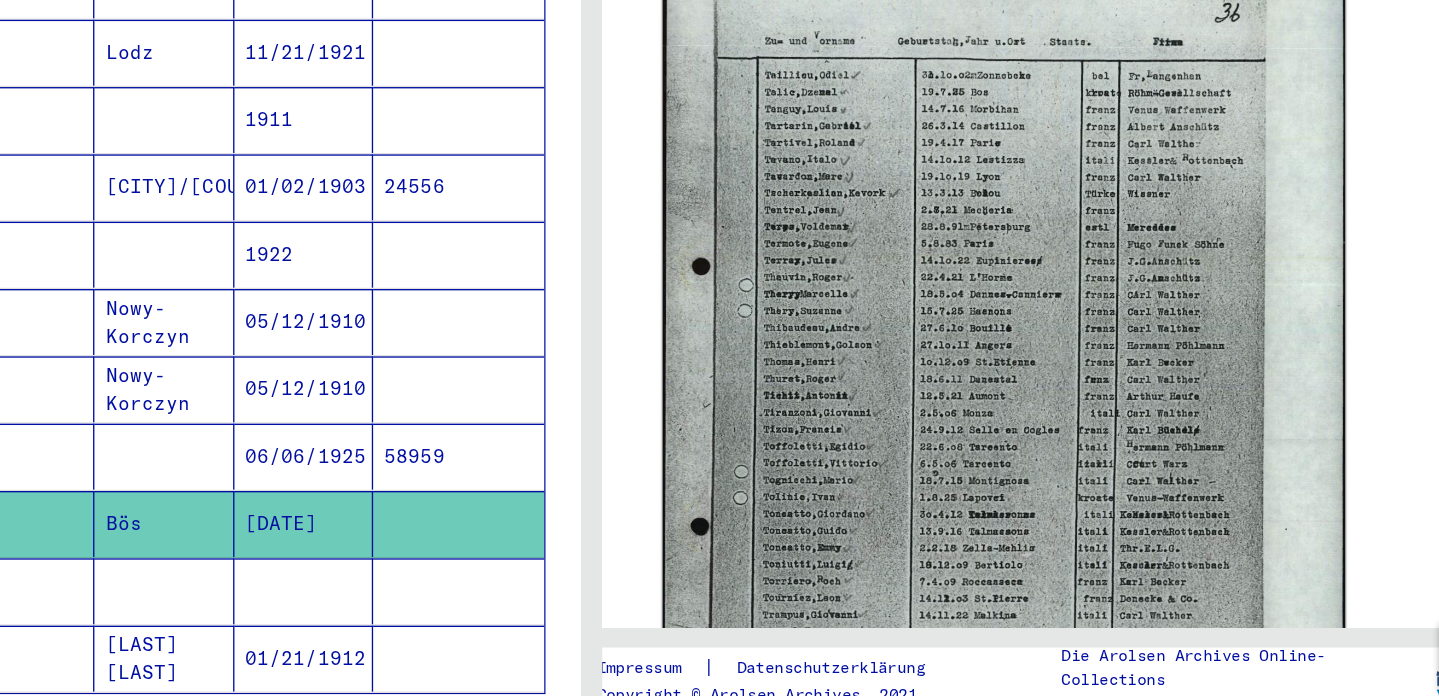 click 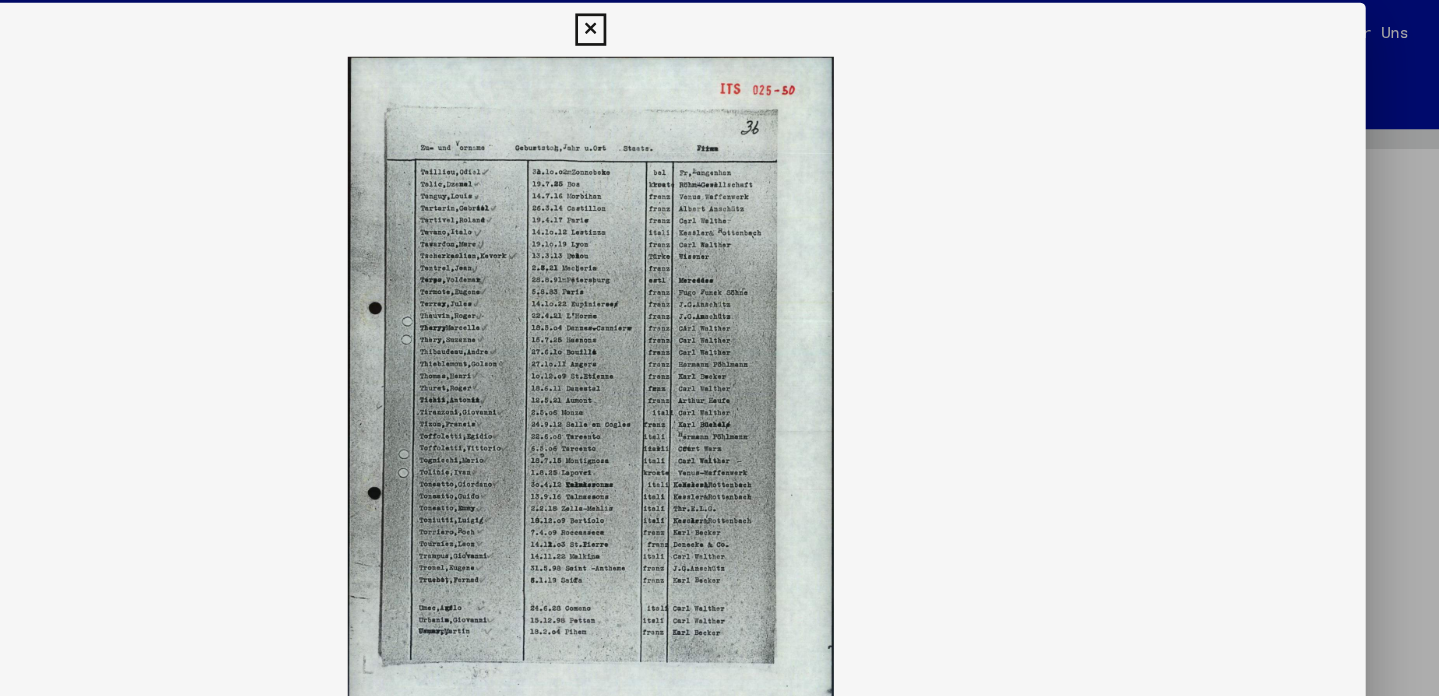 type 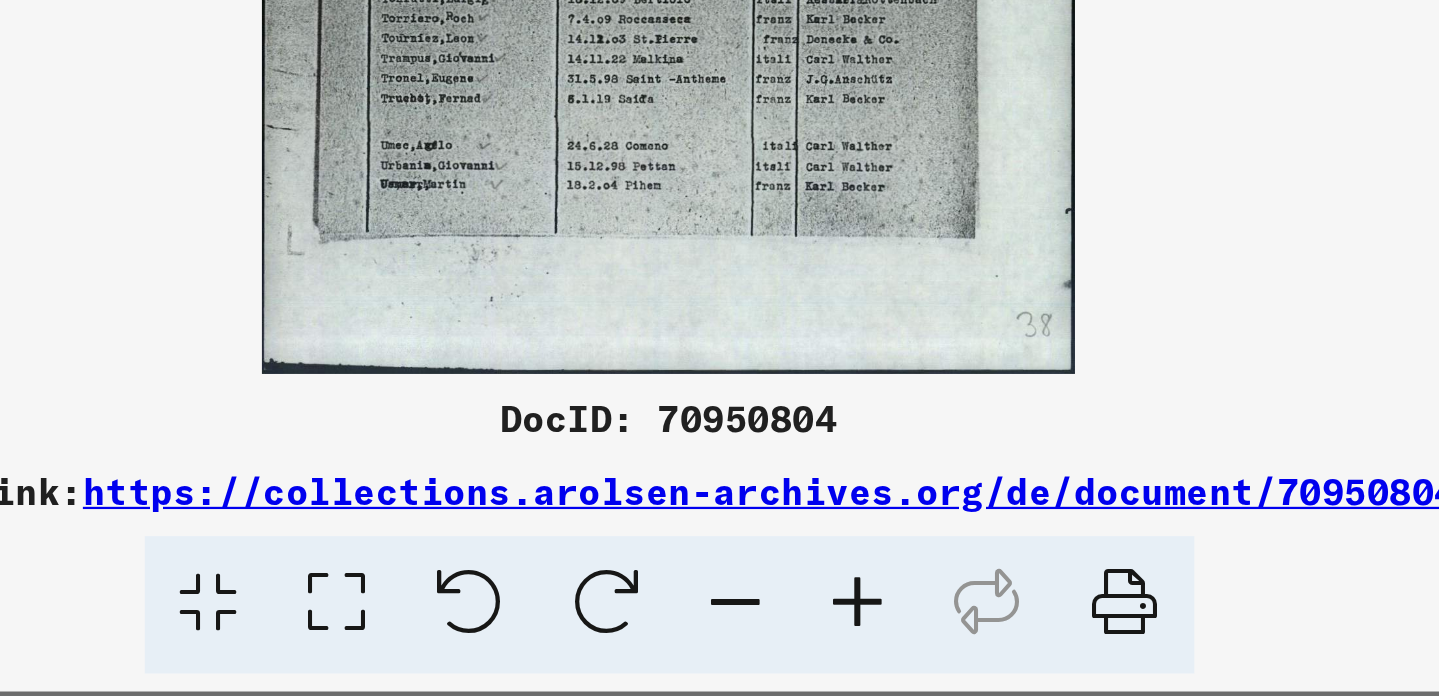 scroll, scrollTop: 0, scrollLeft: 0, axis: both 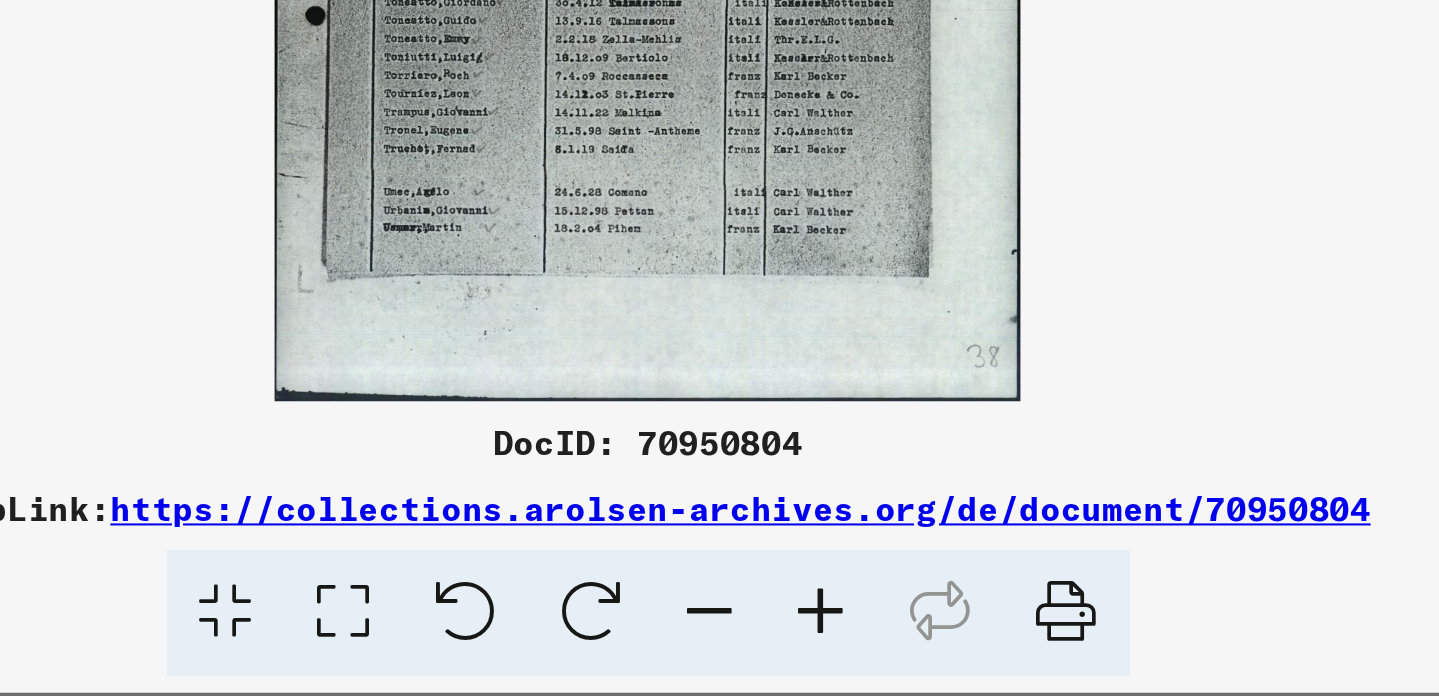 click at bounding box center (515, 655) 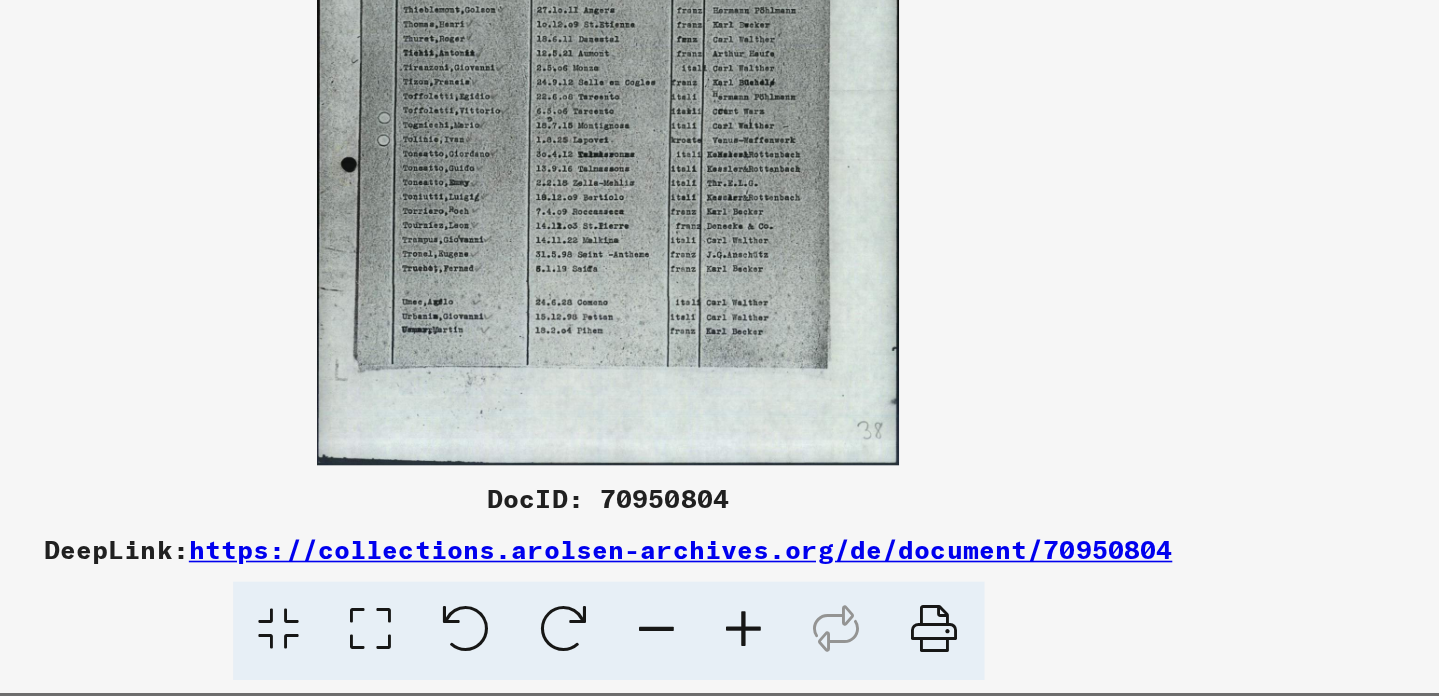 click on "https://collections.arolsen-archives.org/de/document/70950804" at bounding box center [765, 605] 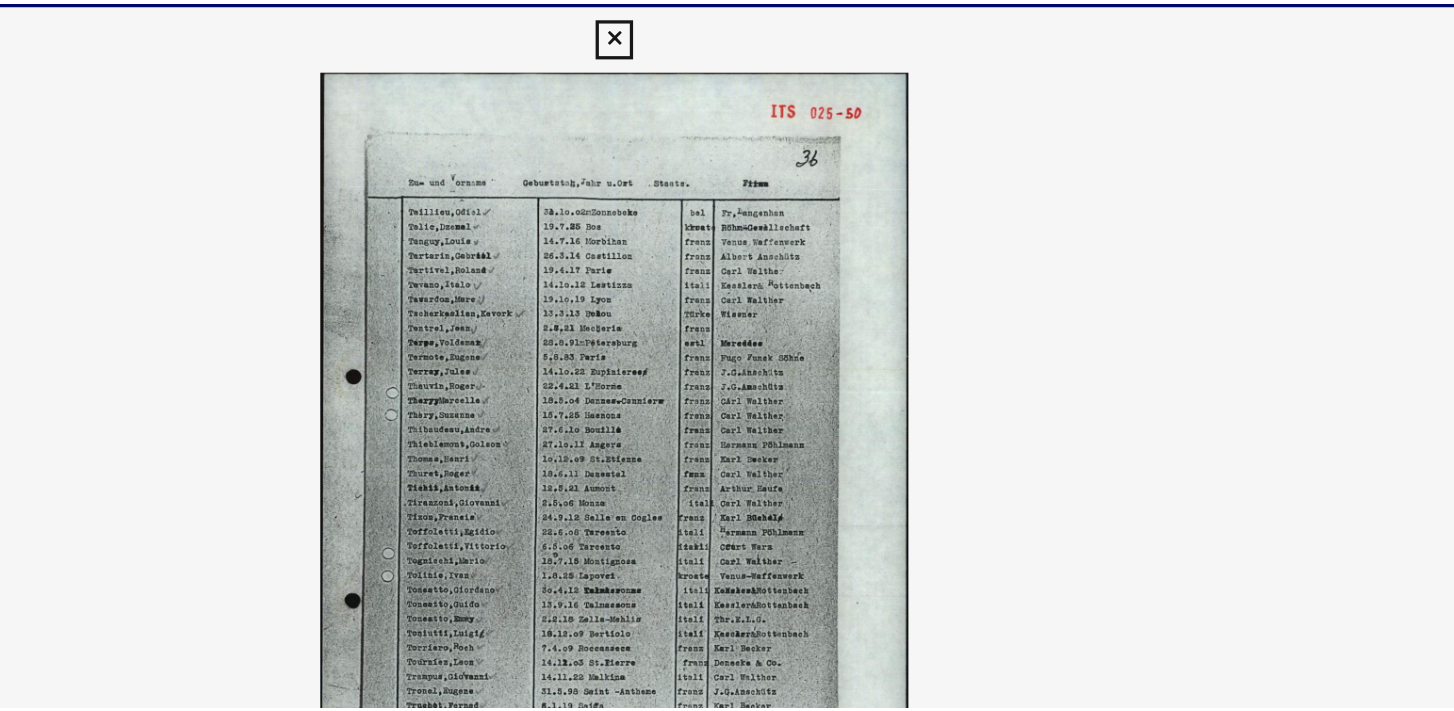 scroll, scrollTop: 0, scrollLeft: 0, axis: both 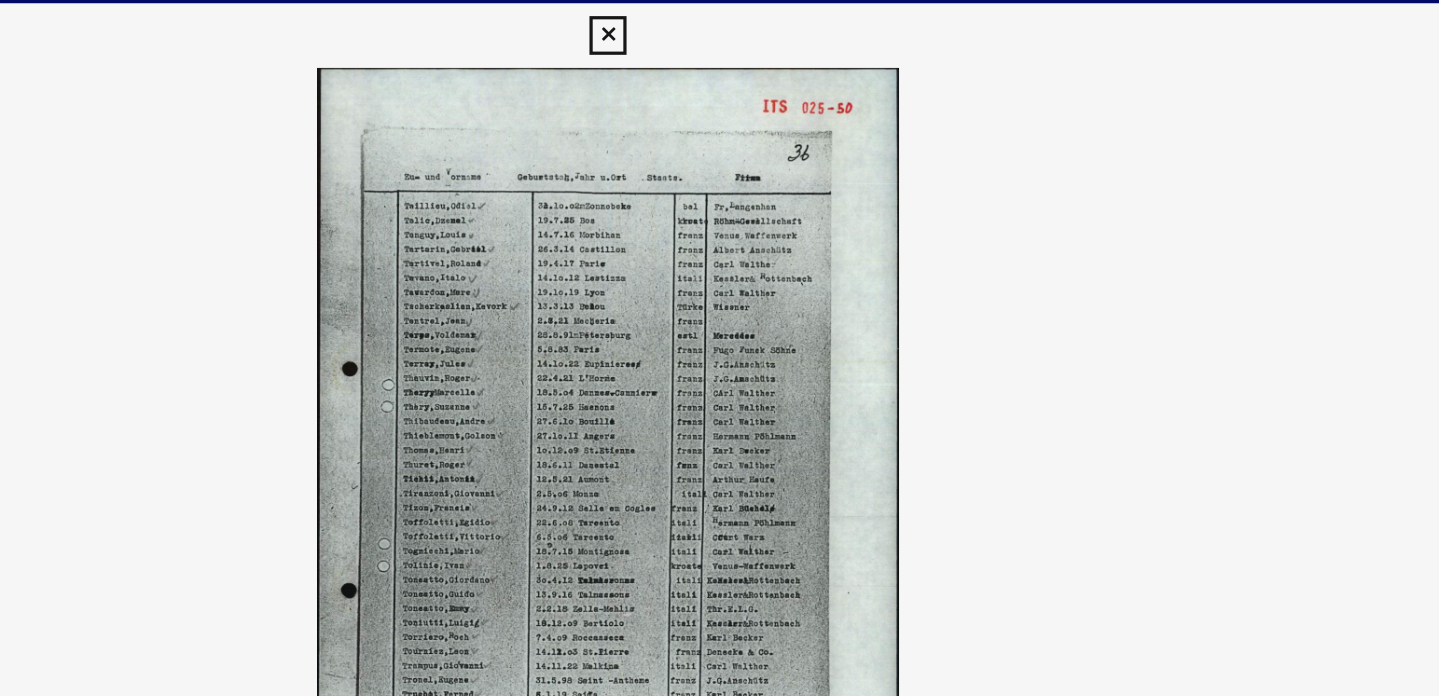 click at bounding box center [719, 297] 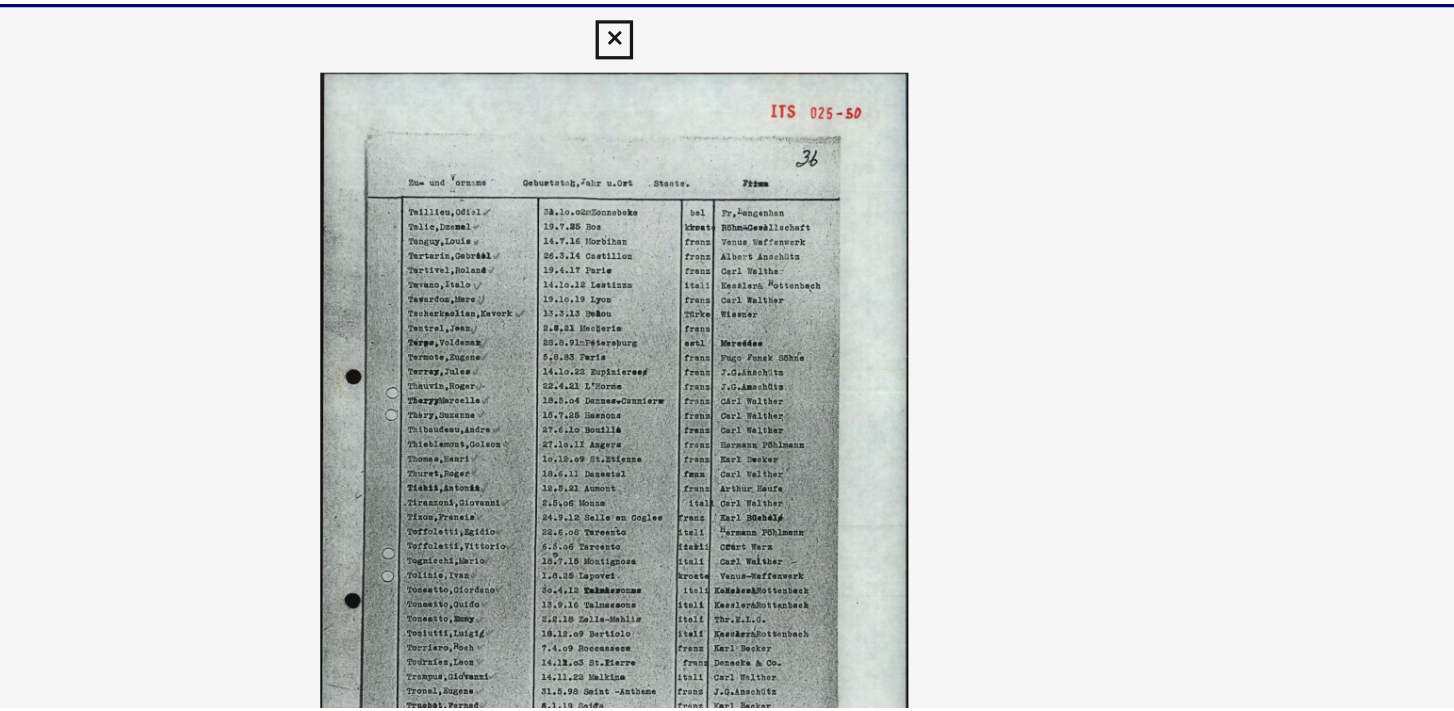scroll, scrollTop: 0, scrollLeft: 0, axis: both 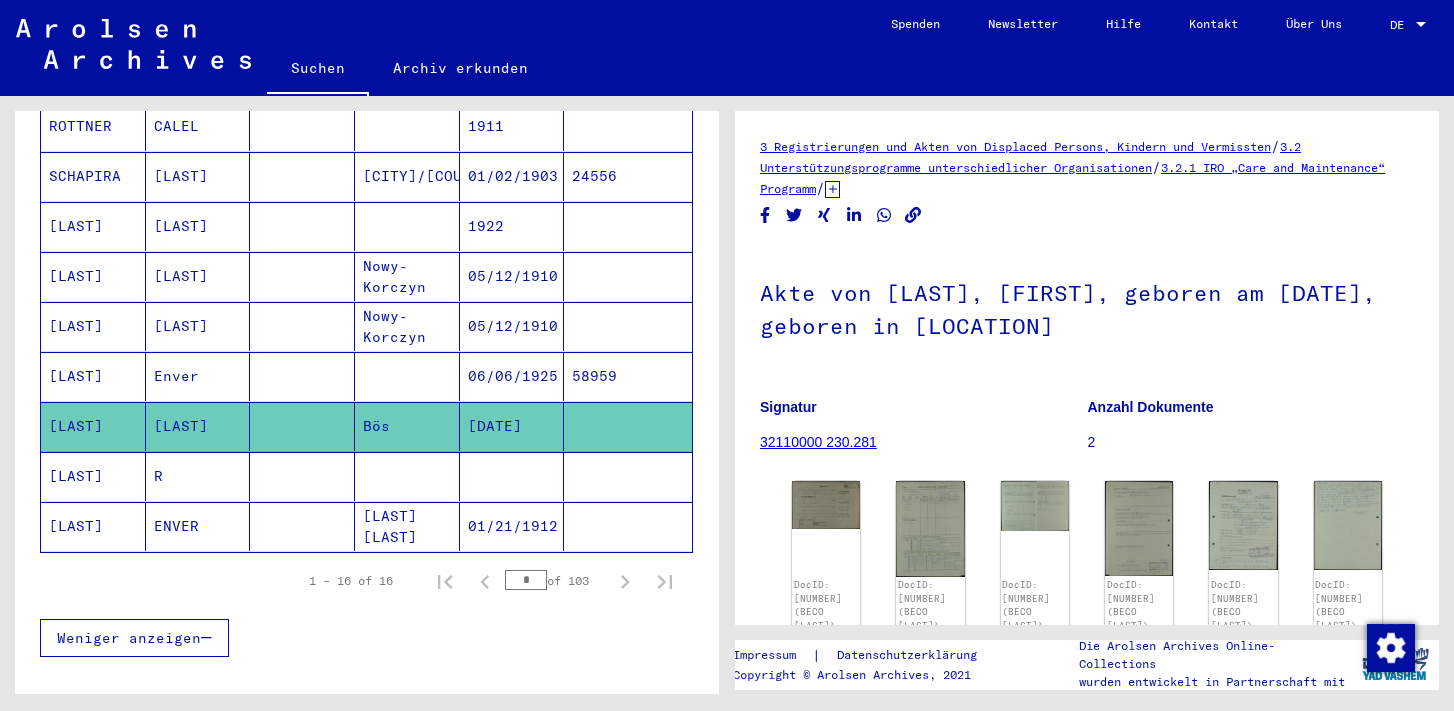 click at bounding box center [407, 526] 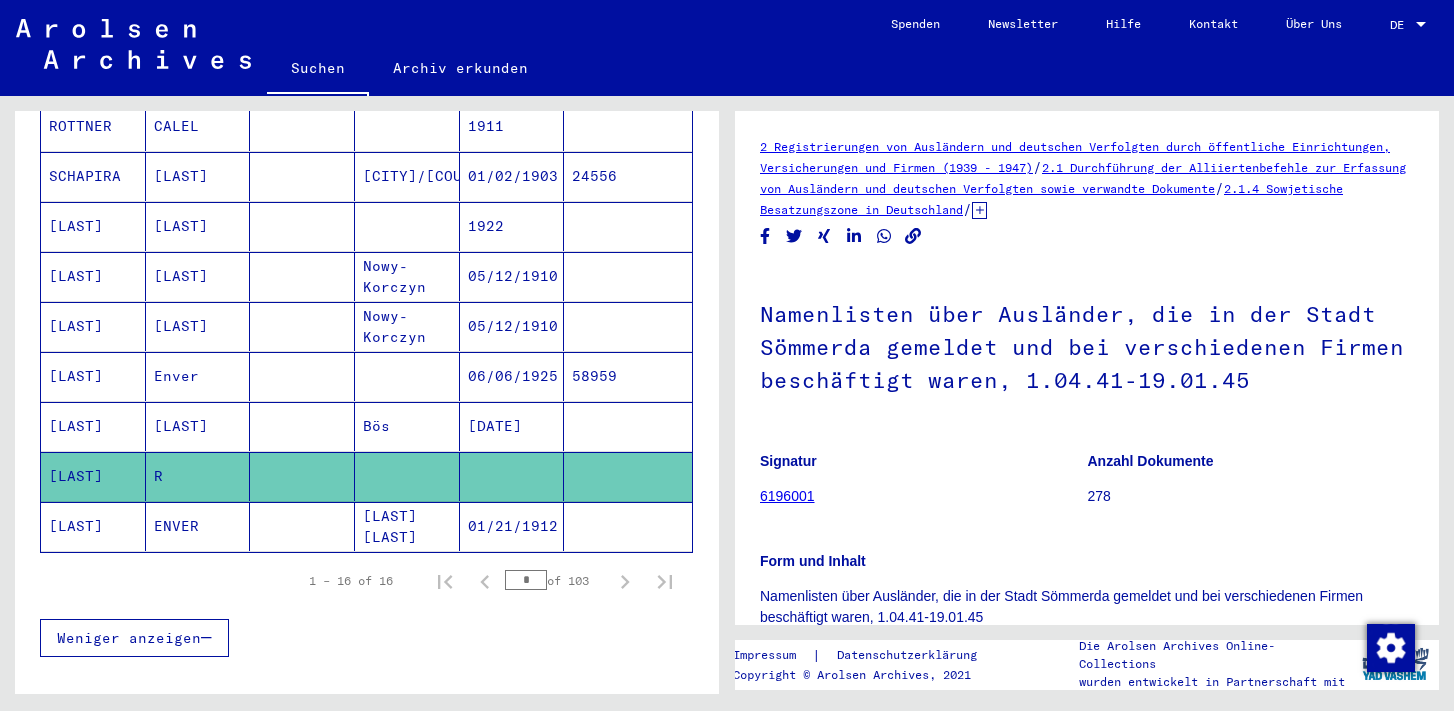 scroll, scrollTop: 0, scrollLeft: 0, axis: both 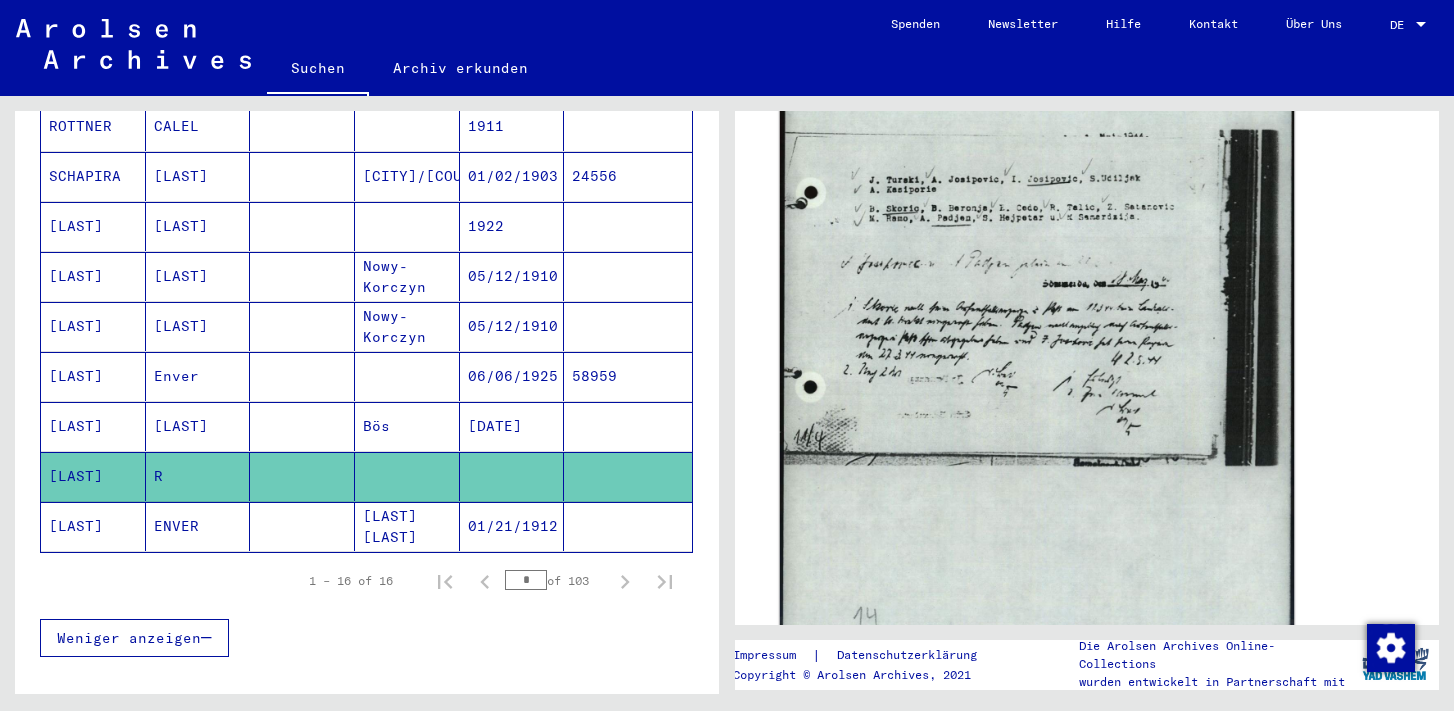 click 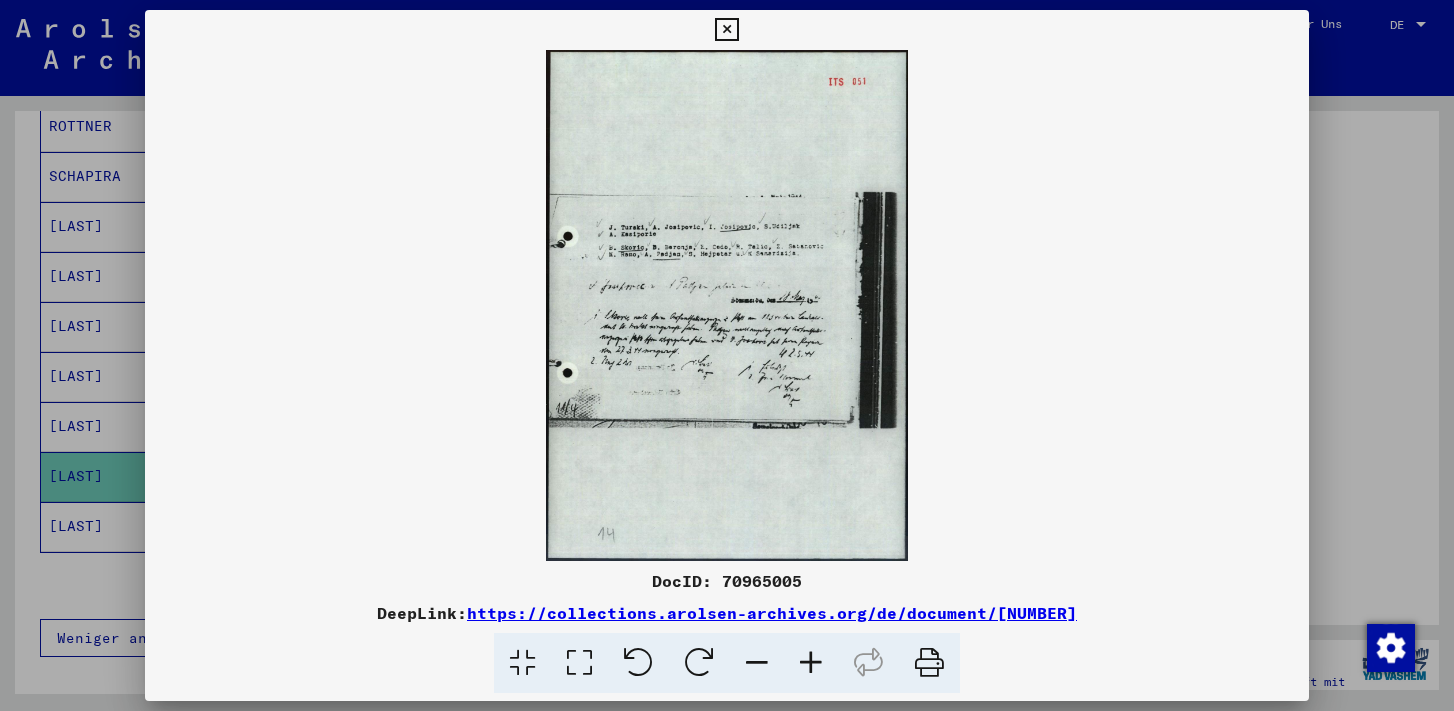 type 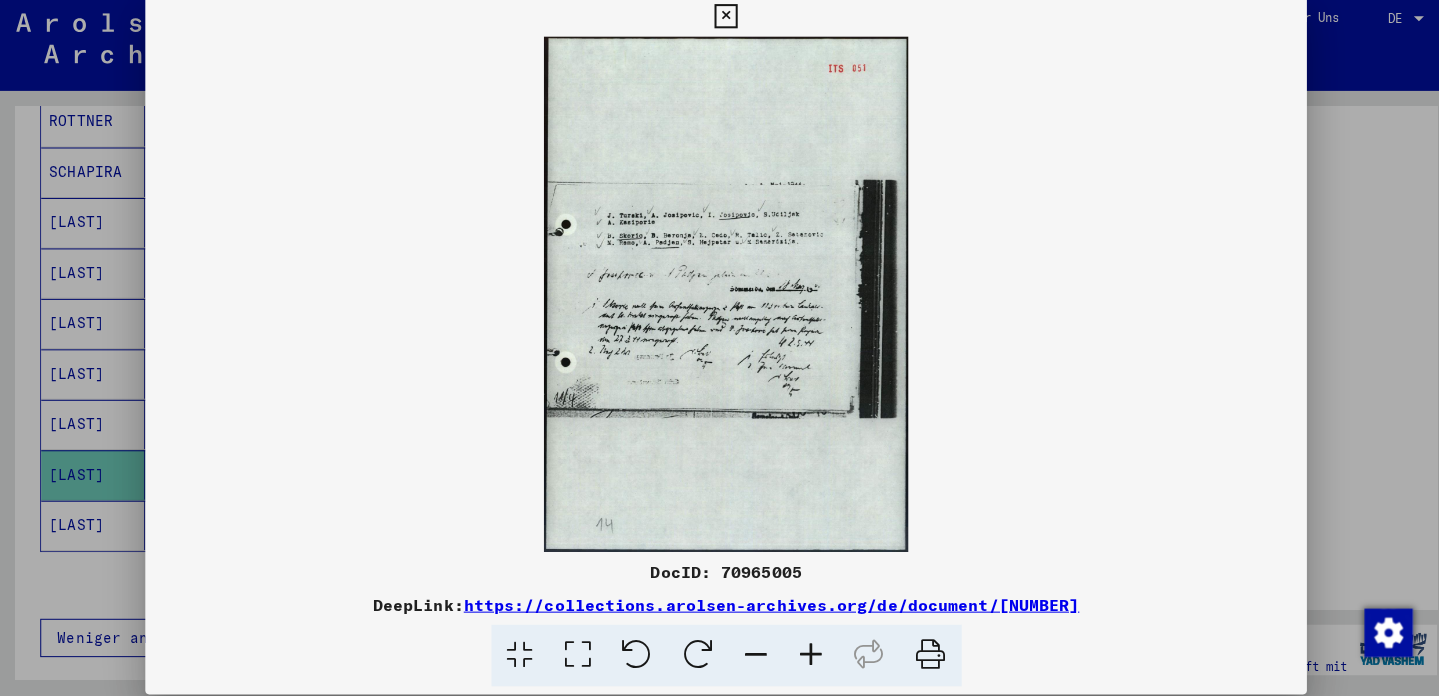 click at bounding box center [719, 297] 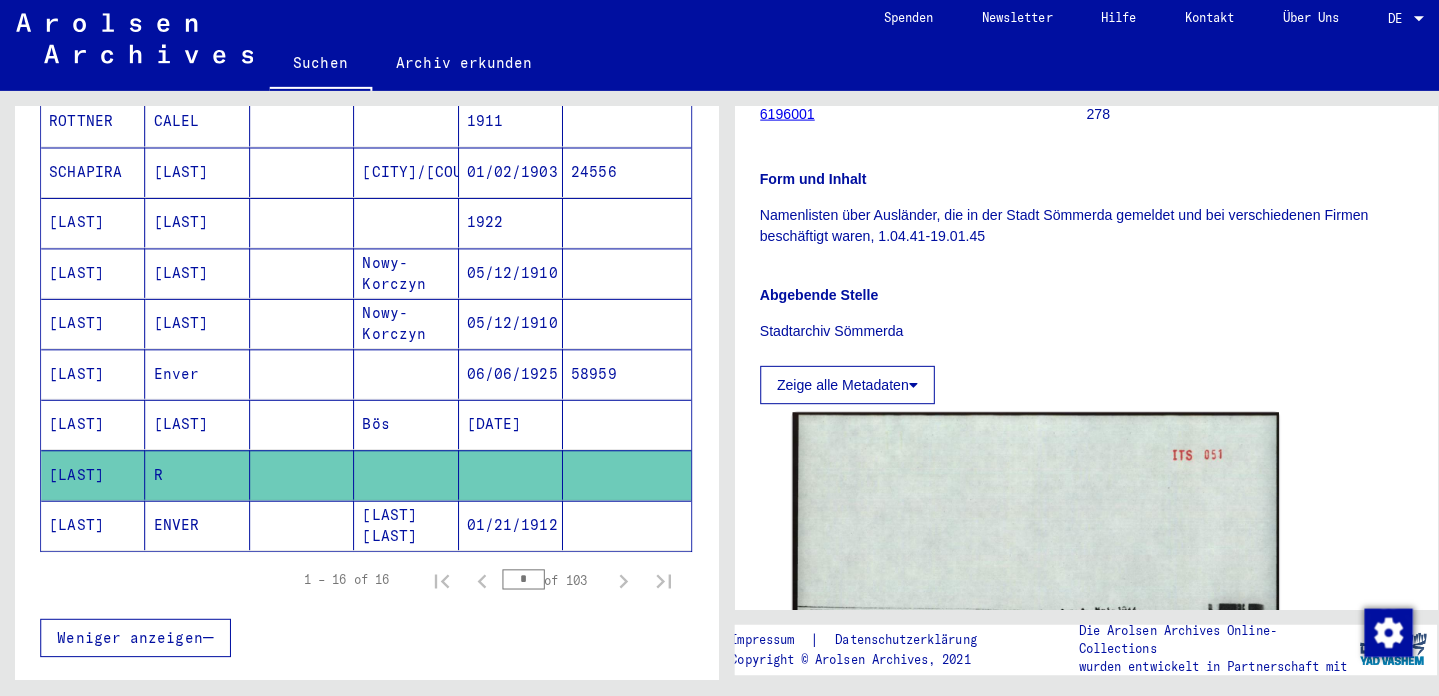 scroll, scrollTop: 371, scrollLeft: 0, axis: vertical 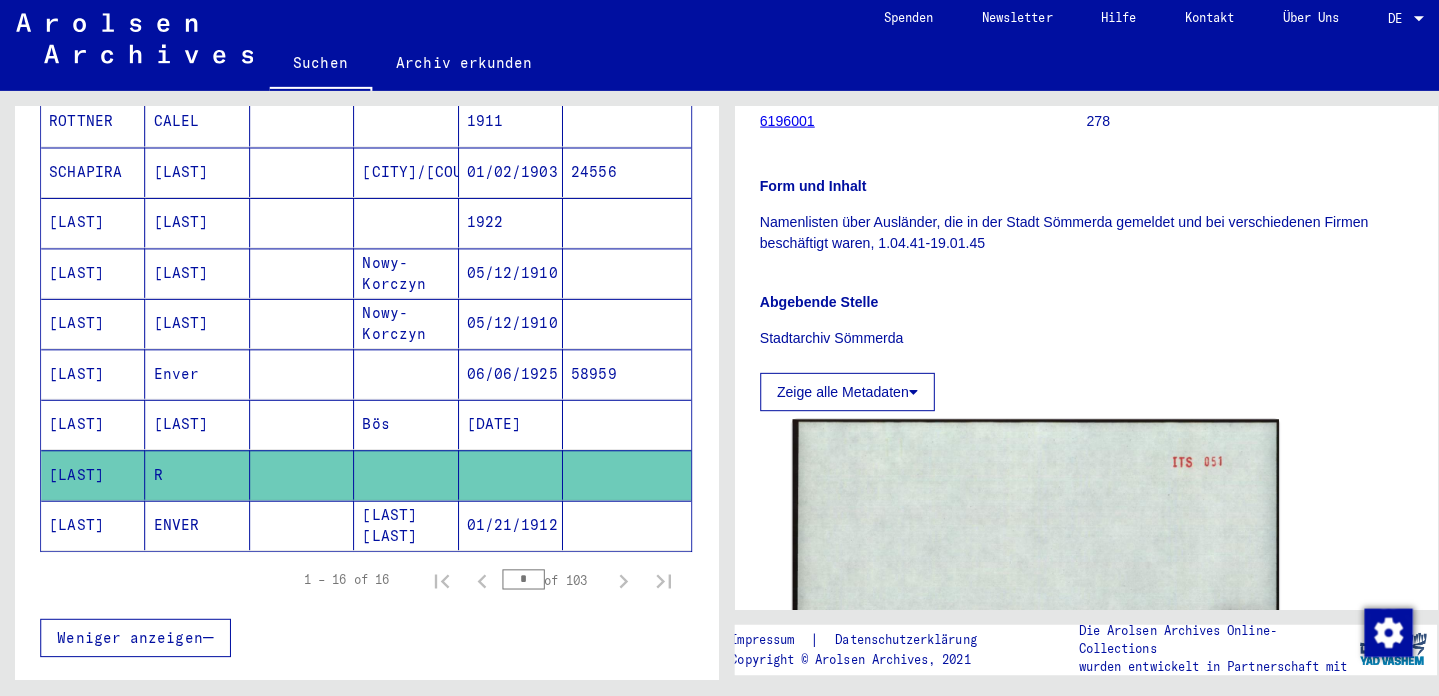 click on "Stadtarchiv Sömmerda" 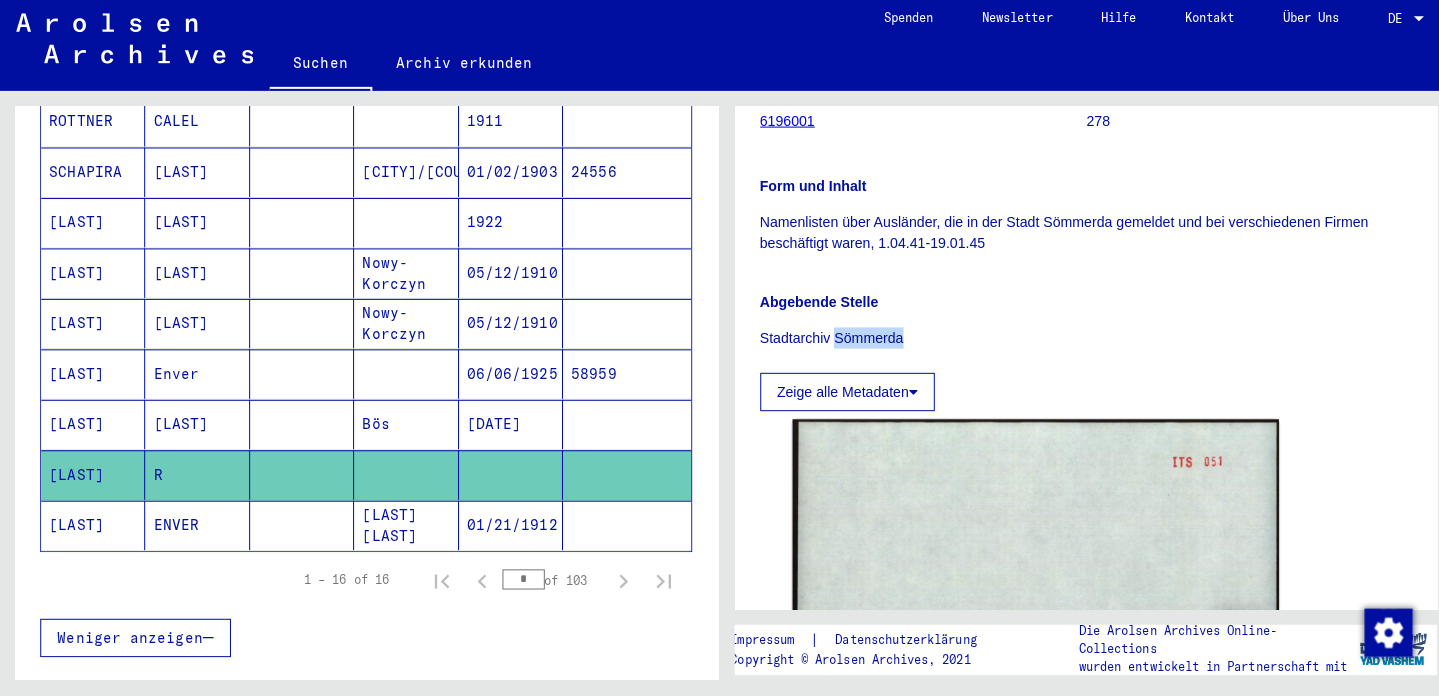 click on "Stadtarchiv Sömmerda" 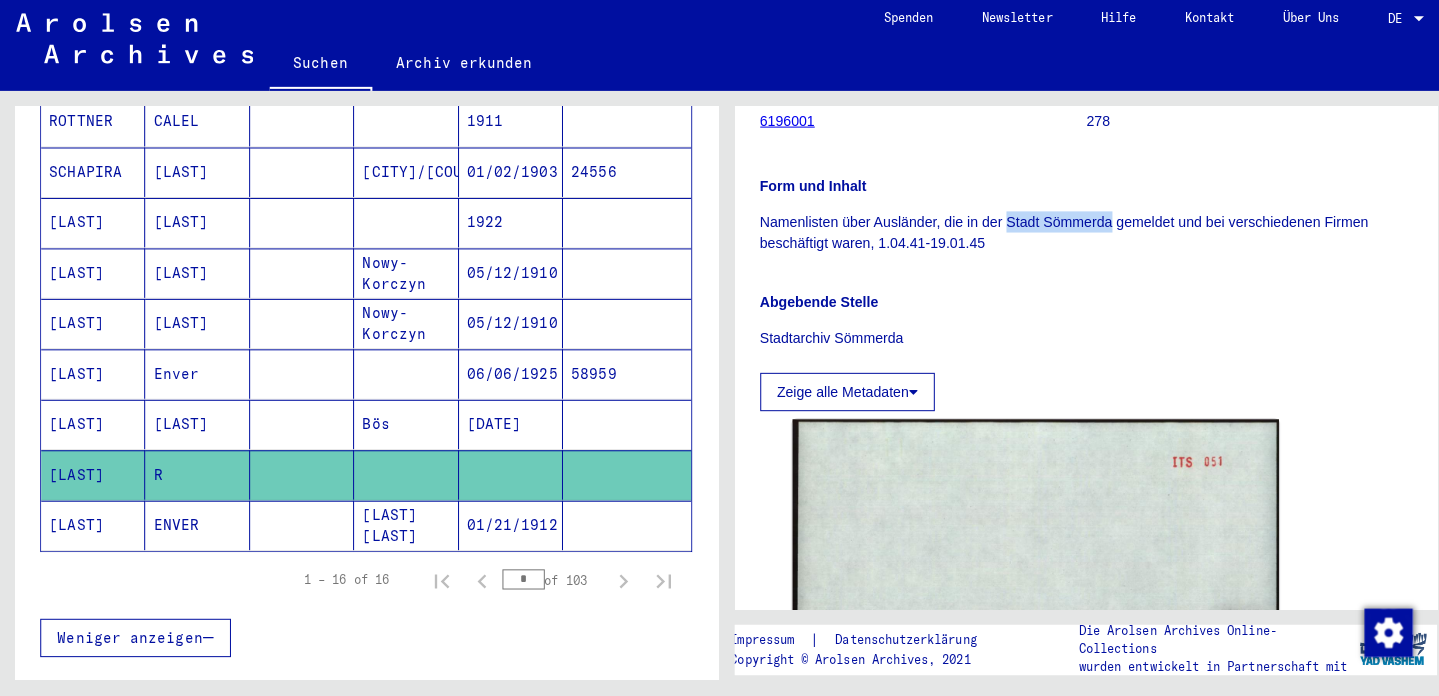drag, startPoint x: 1103, startPoint y: 217, endPoint x: 1000, endPoint y: 217, distance: 103 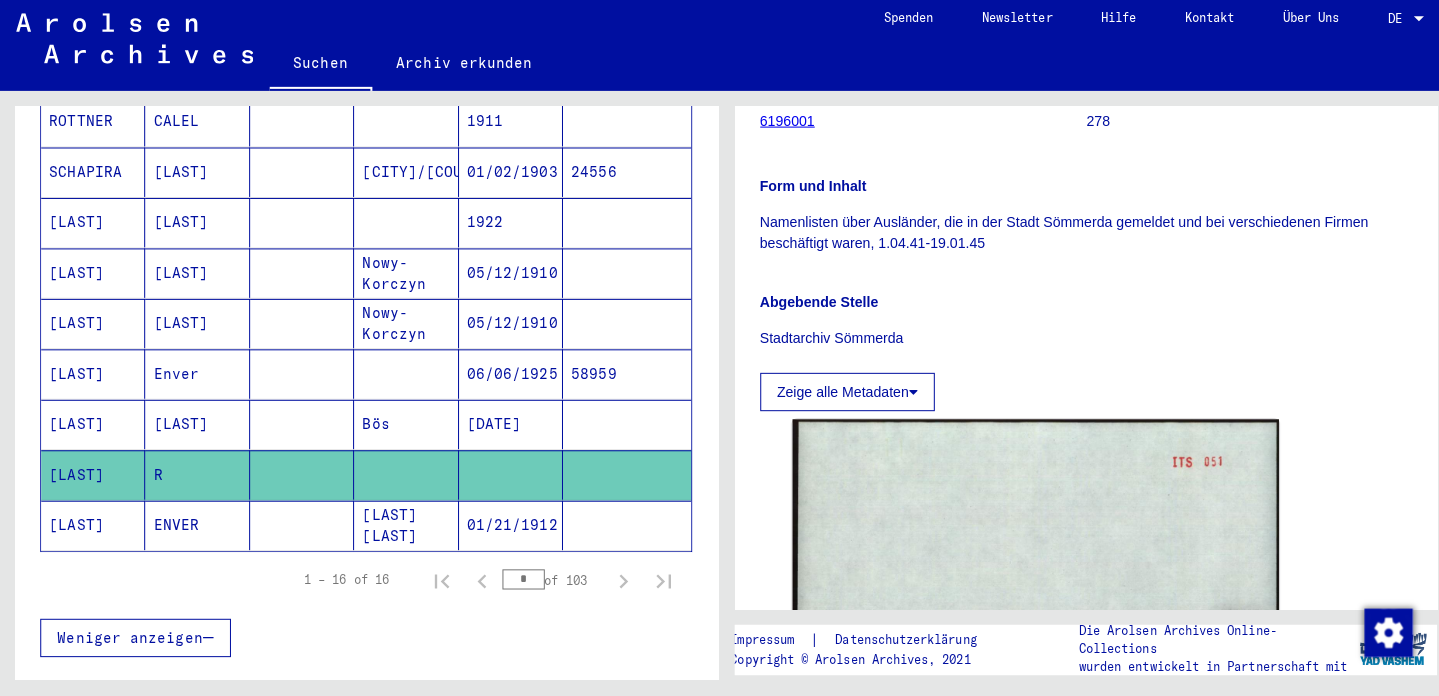 click on "Namenlisten über Ausländer, die in der Stadt Sömmerda gemeldet und bei verschiedenen Firmen beschäftigt waren, 1.04.41-19.01.45" 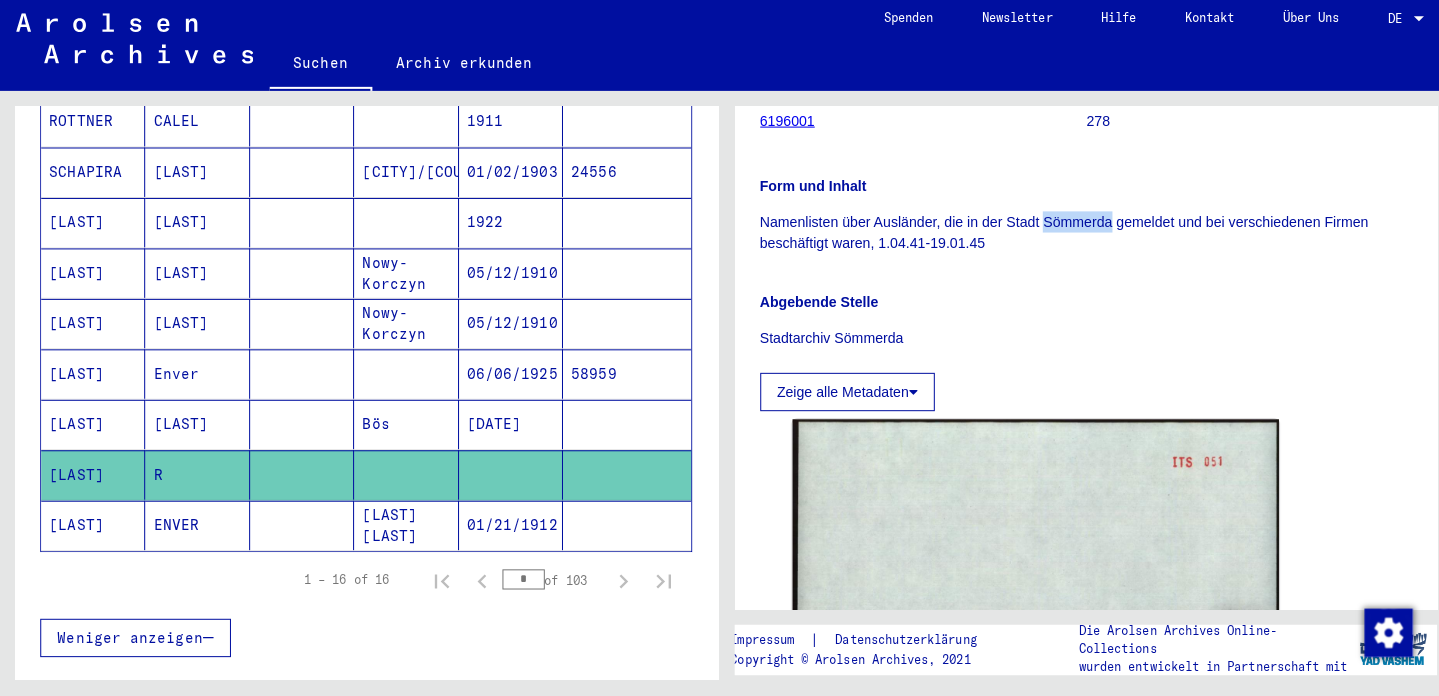 click on "Namenlisten über Ausländer, die in der Stadt Sömmerda gemeldet und bei verschiedenen Firmen beschäftigt waren, 1.04.41-19.01.45" 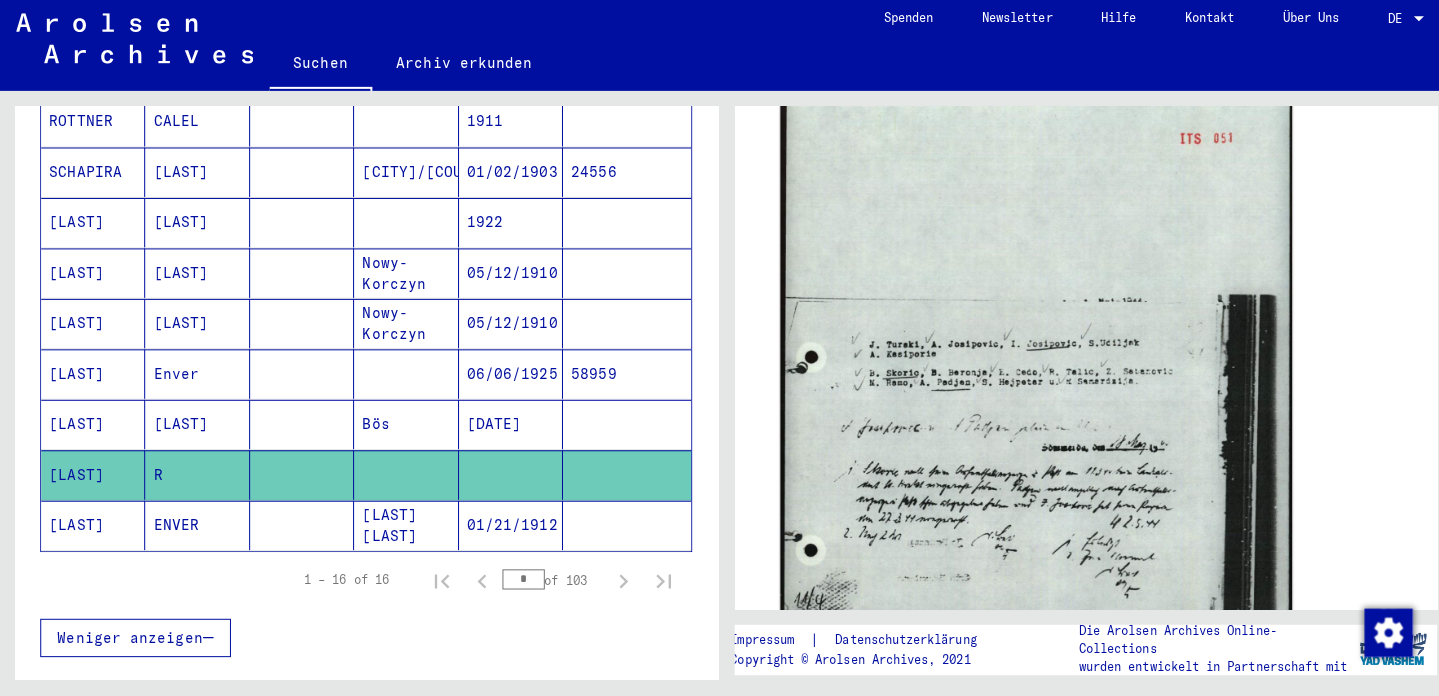 scroll, scrollTop: 662, scrollLeft: 0, axis: vertical 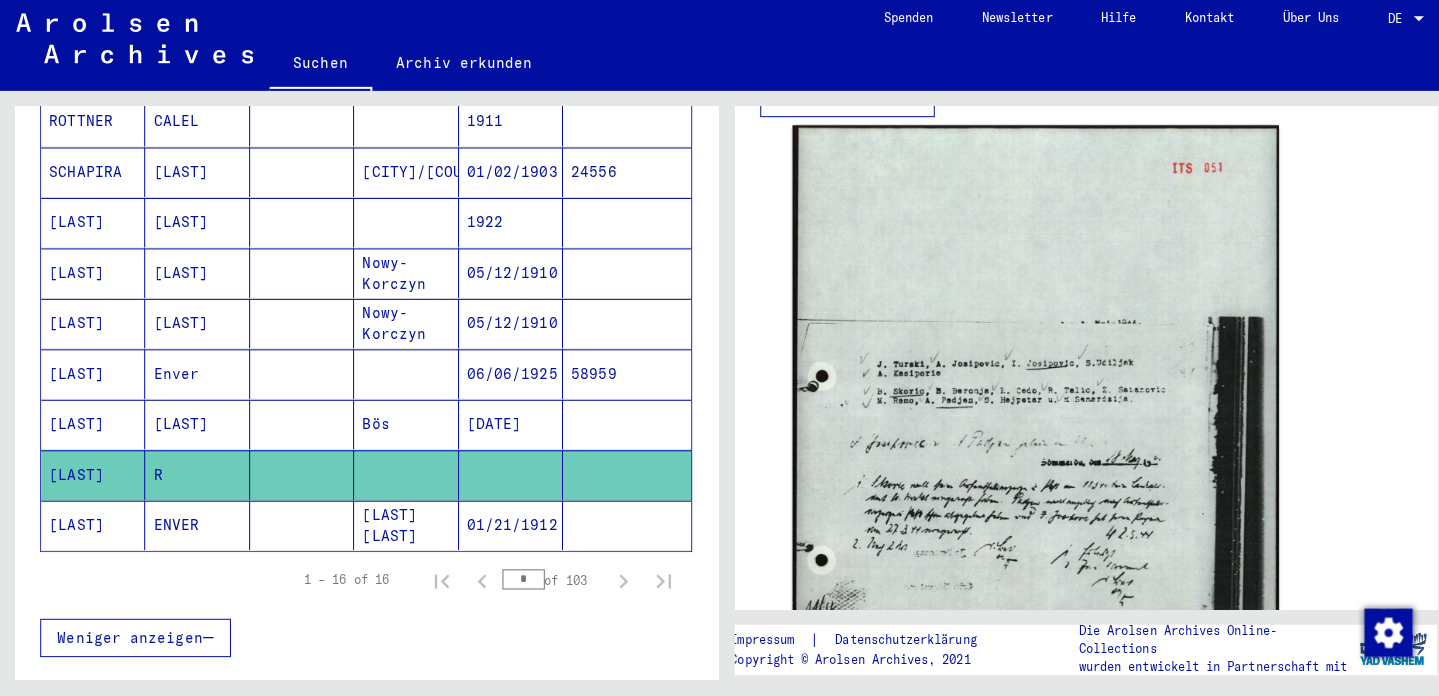 click at bounding box center [299, 426] 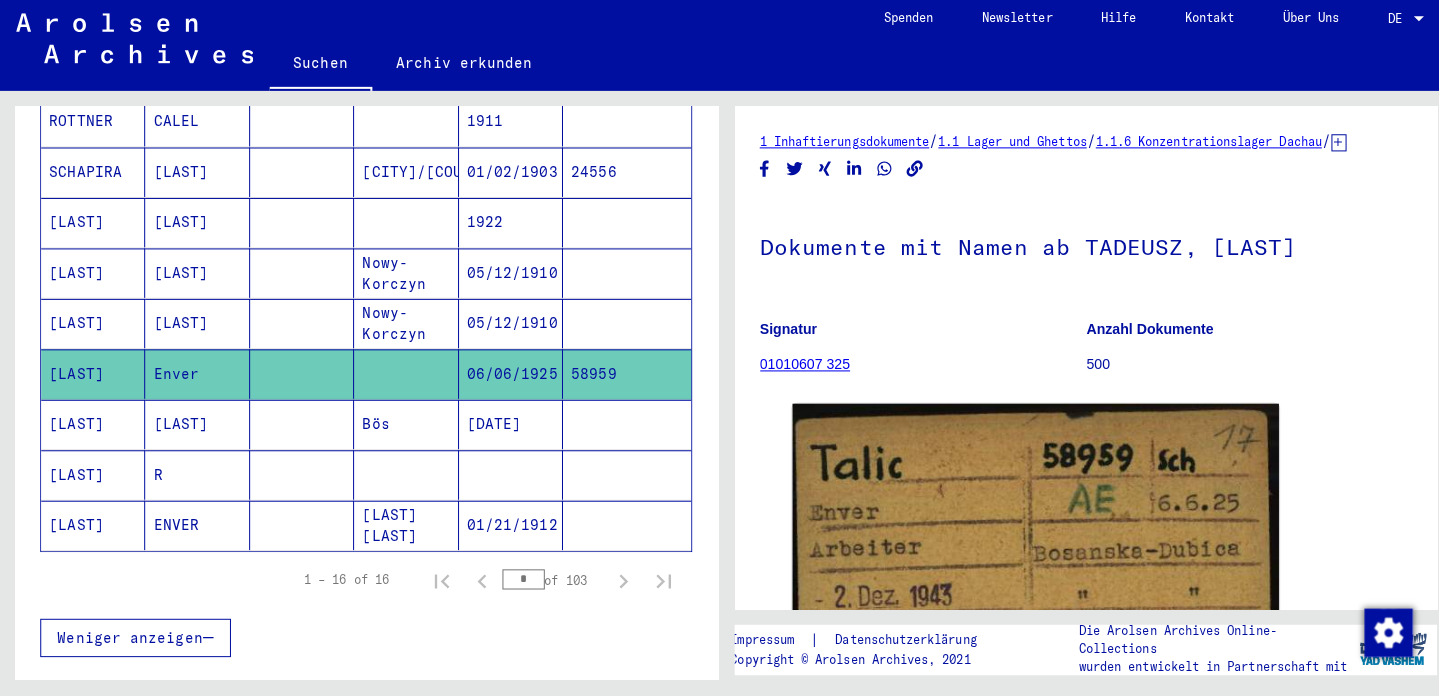 scroll, scrollTop: 0, scrollLeft: 0, axis: both 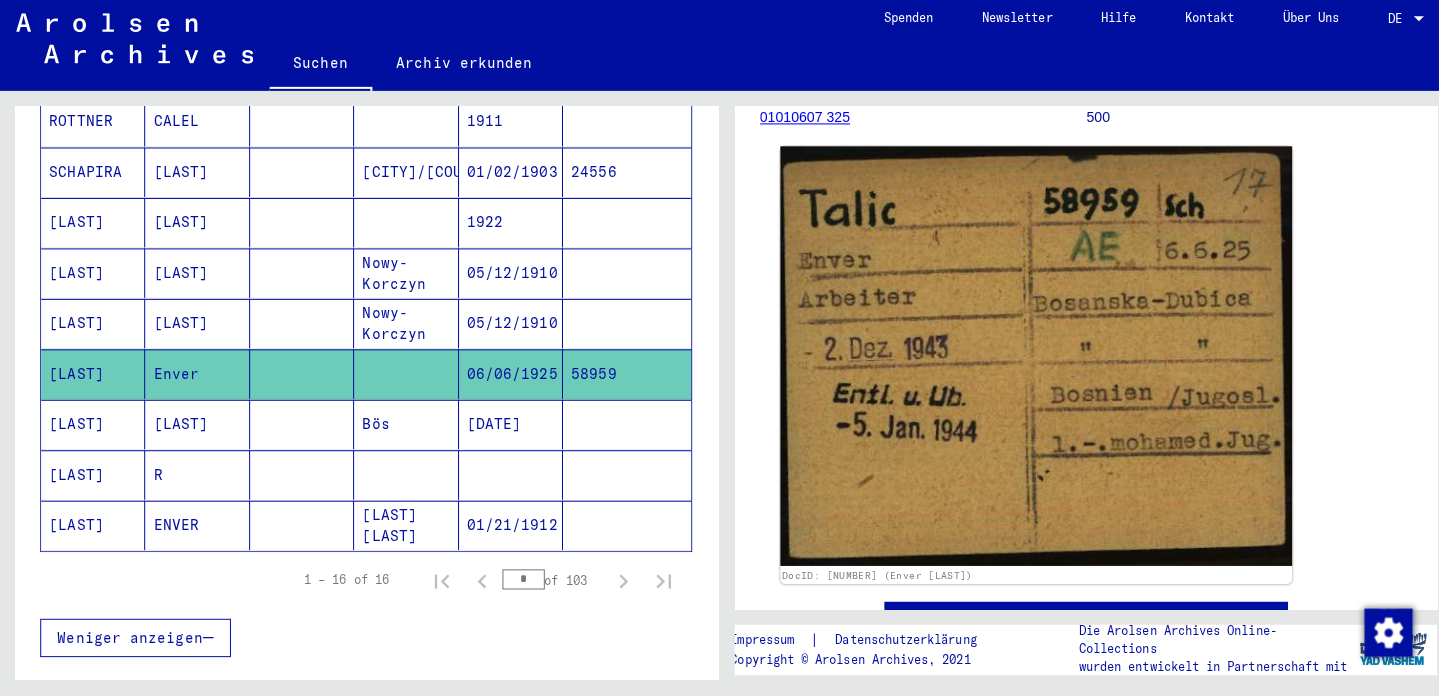 click 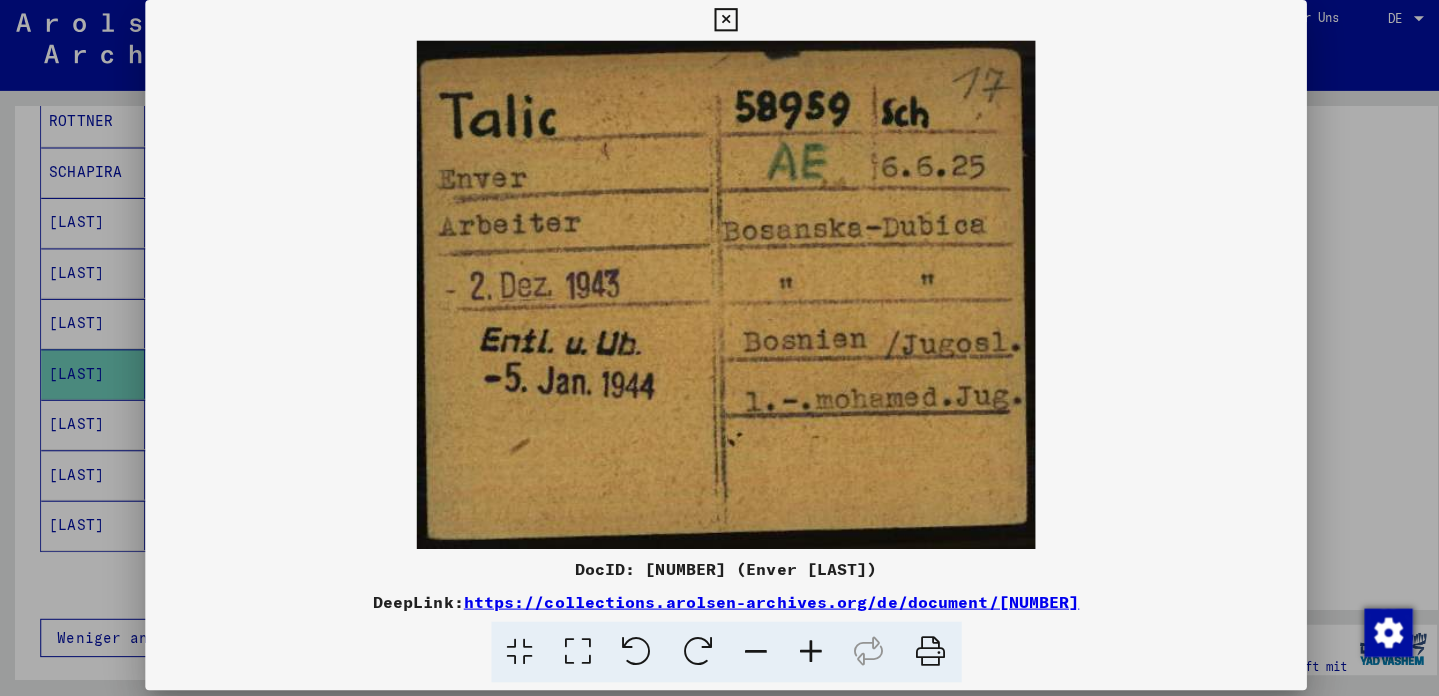click at bounding box center (719, 26) 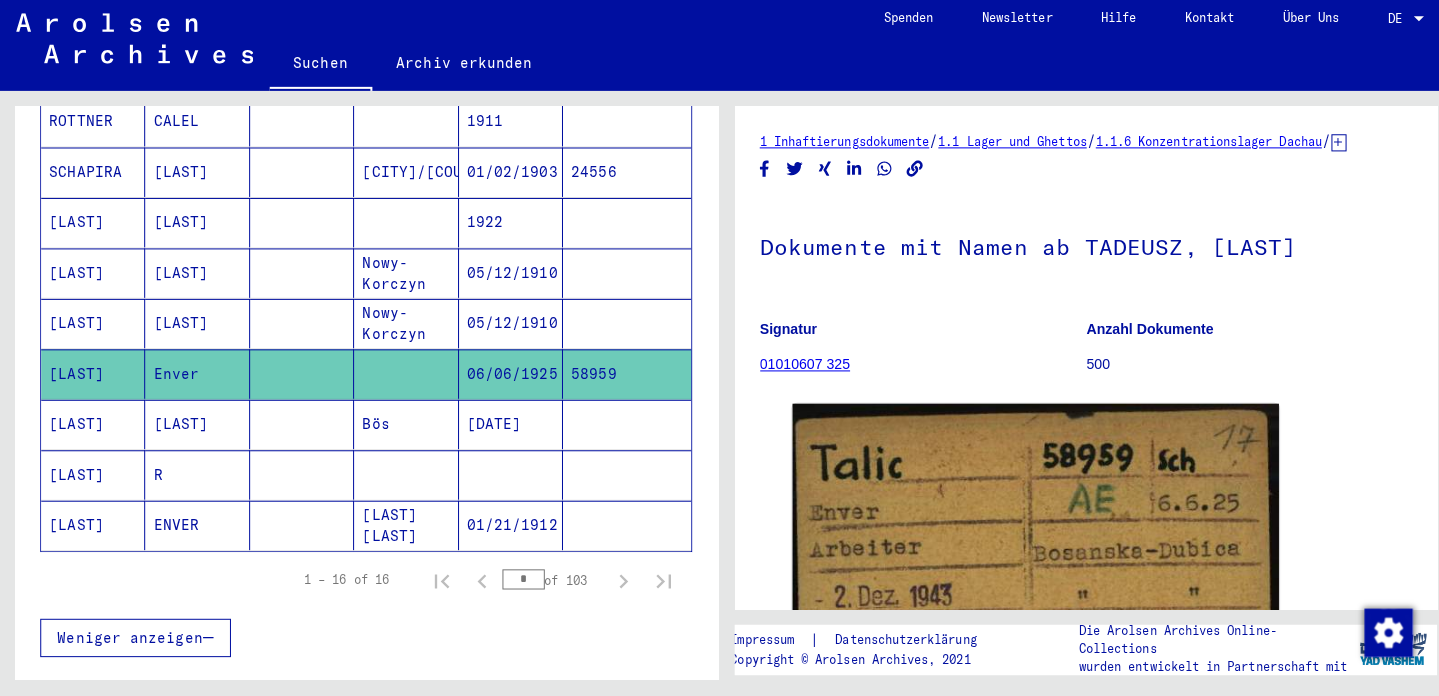 scroll, scrollTop: 0, scrollLeft: 0, axis: both 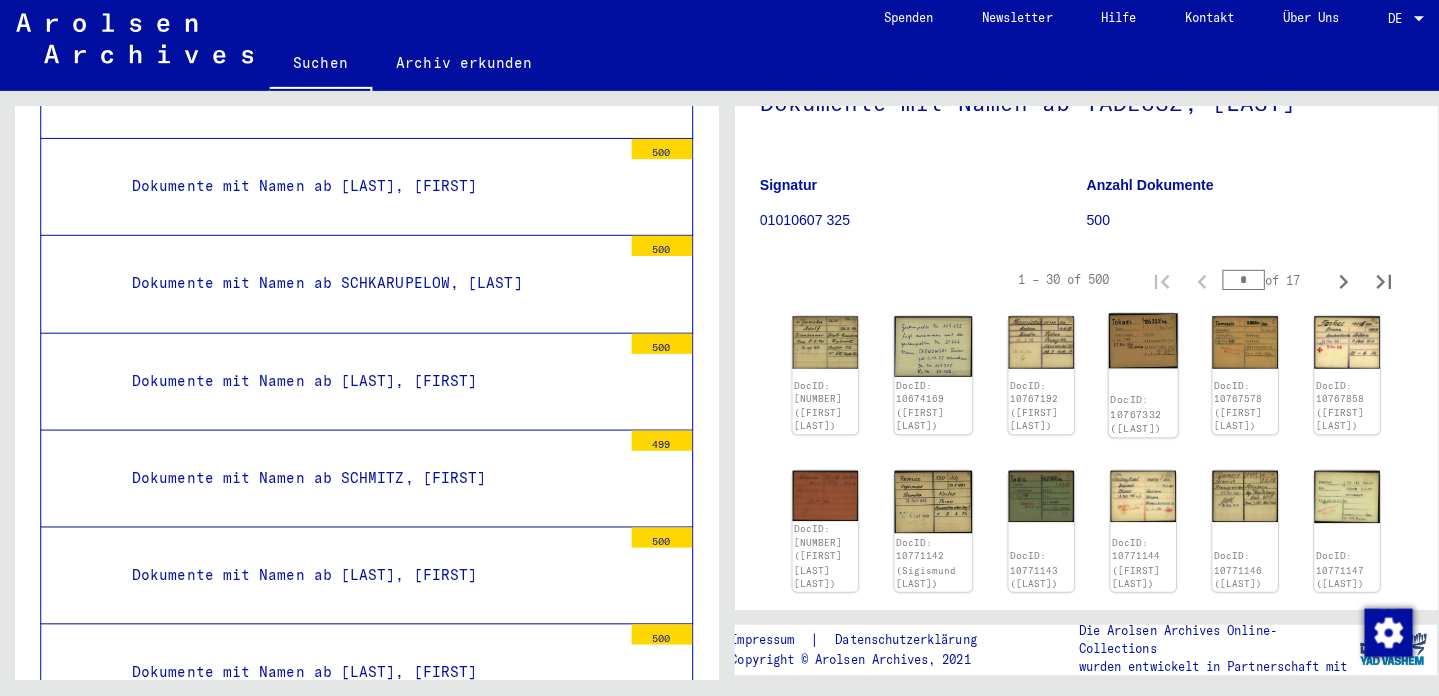 click 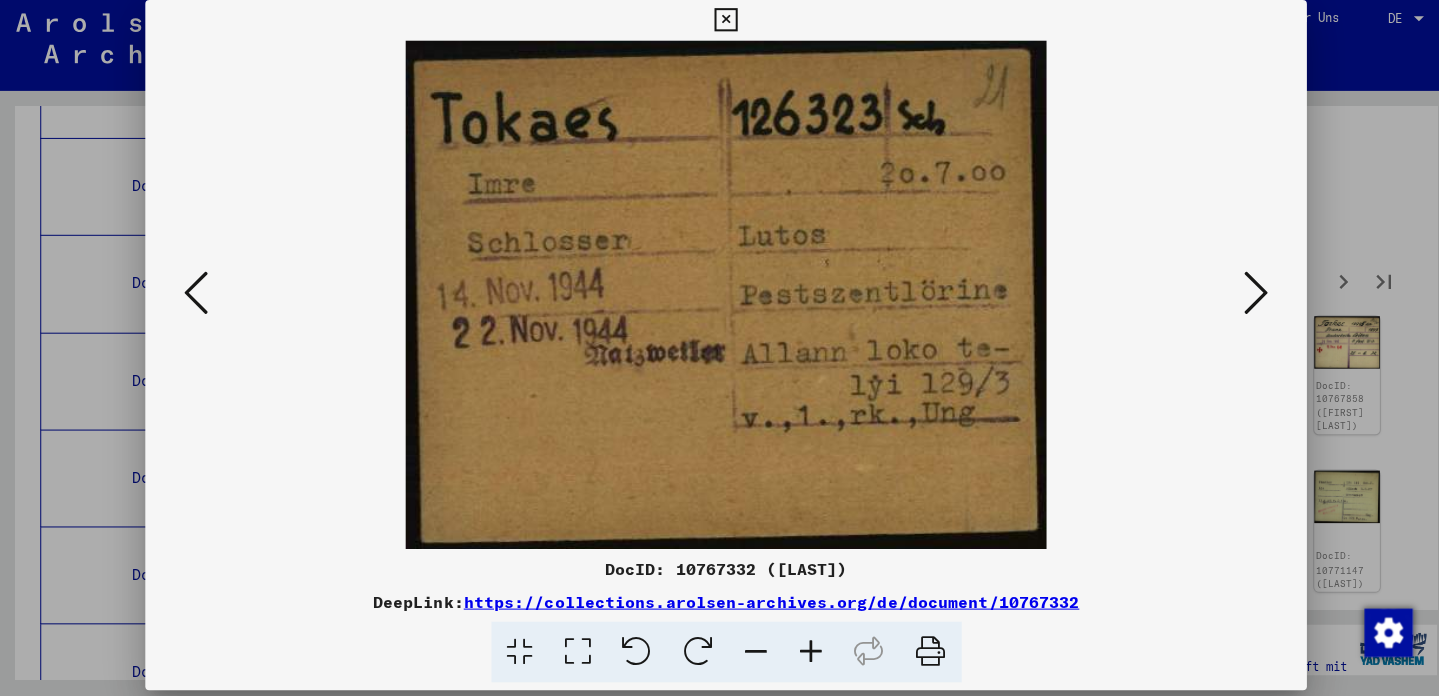 click at bounding box center [719, 26] 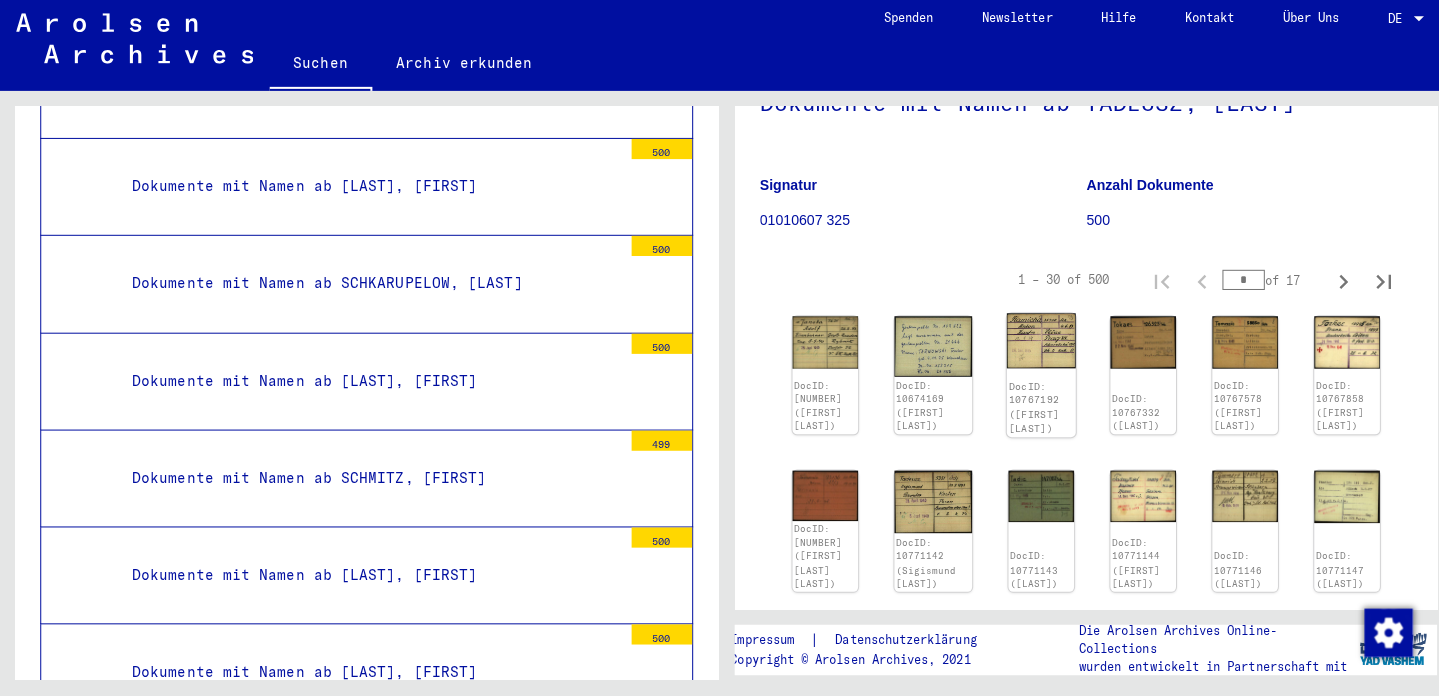 click 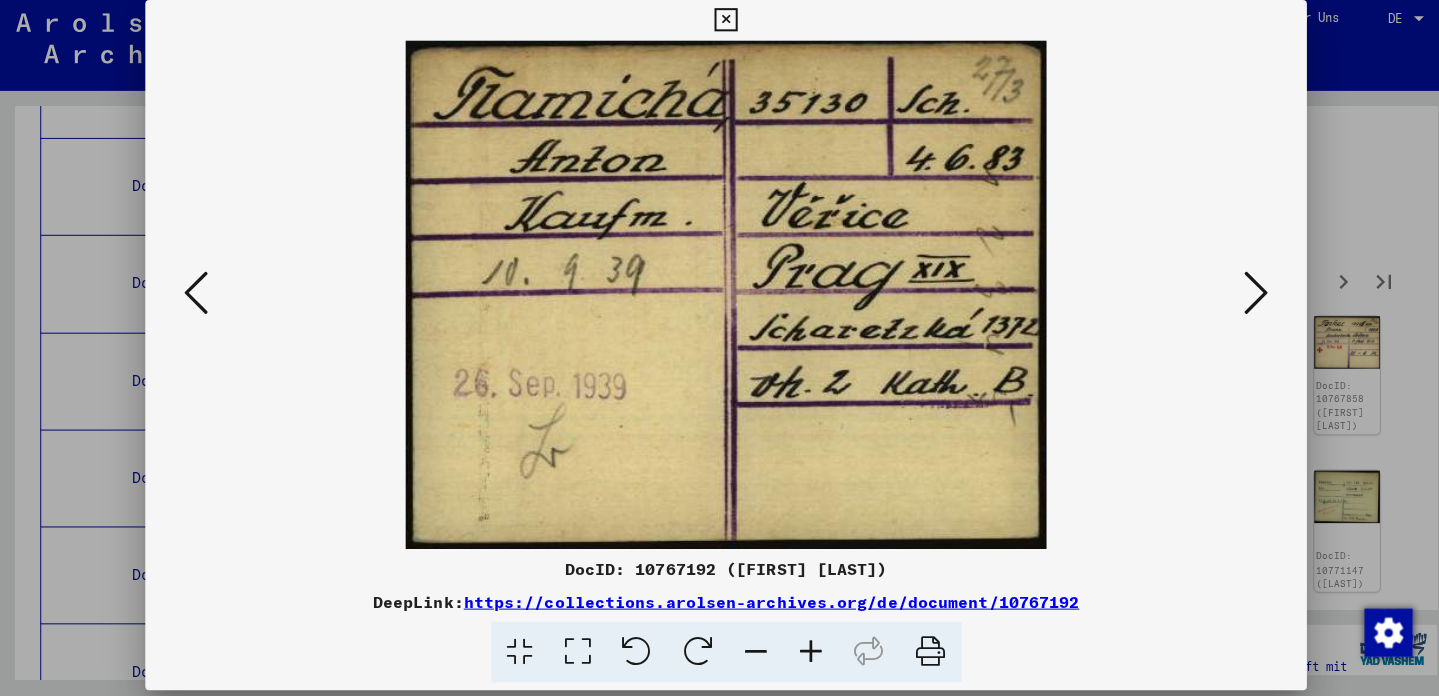 click at bounding box center [719, 26] 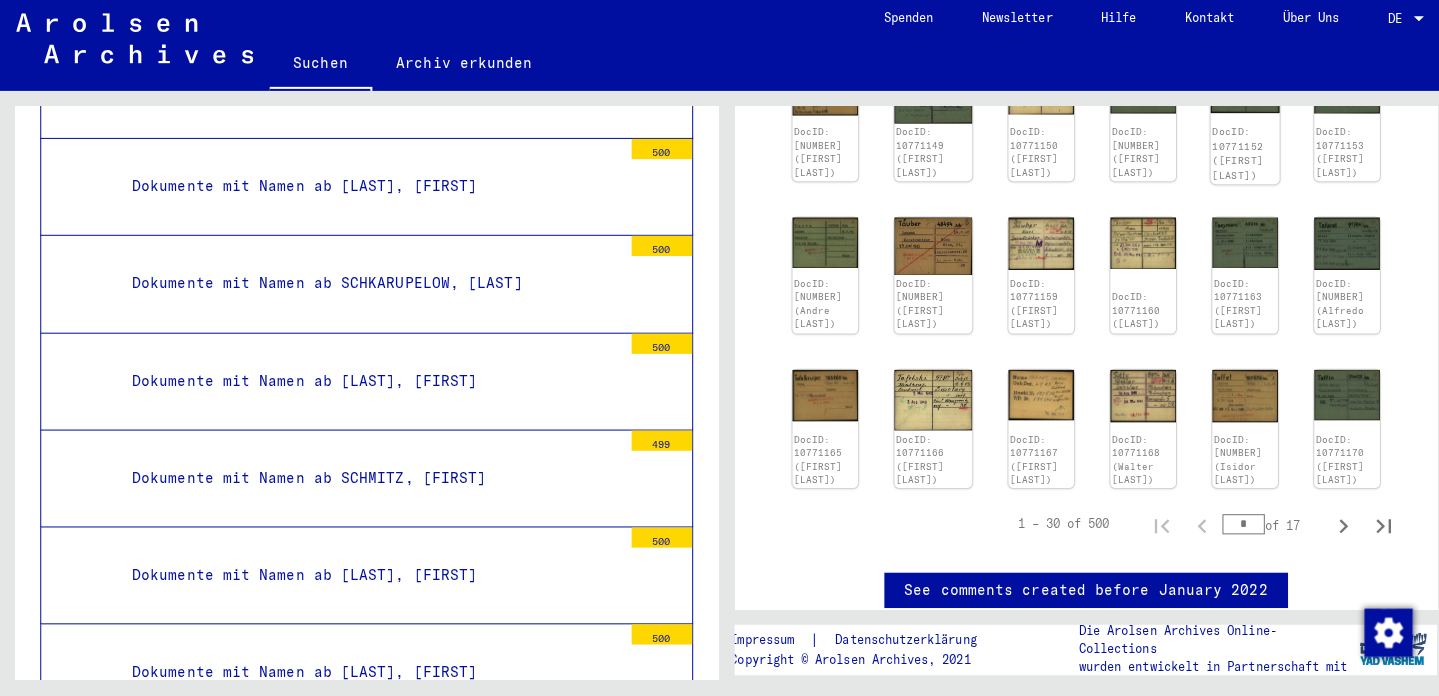 scroll, scrollTop: 764, scrollLeft: 0, axis: vertical 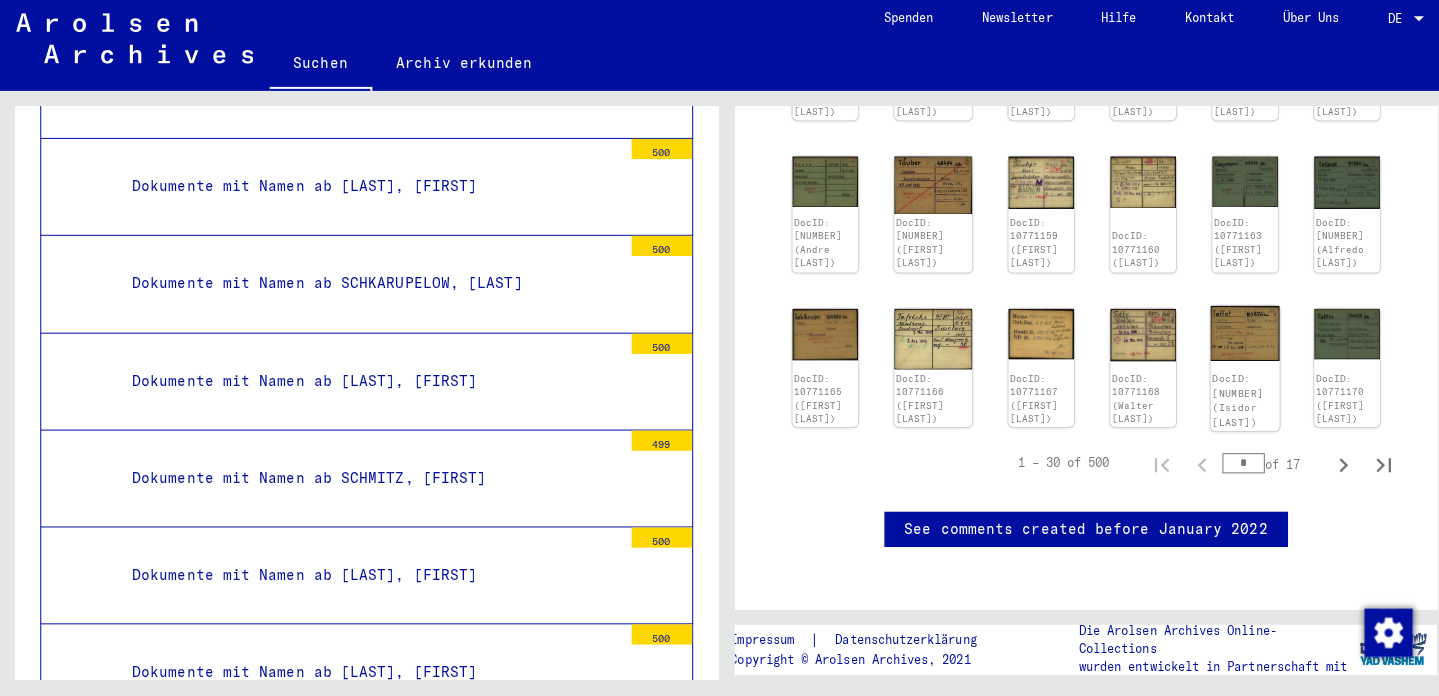 click 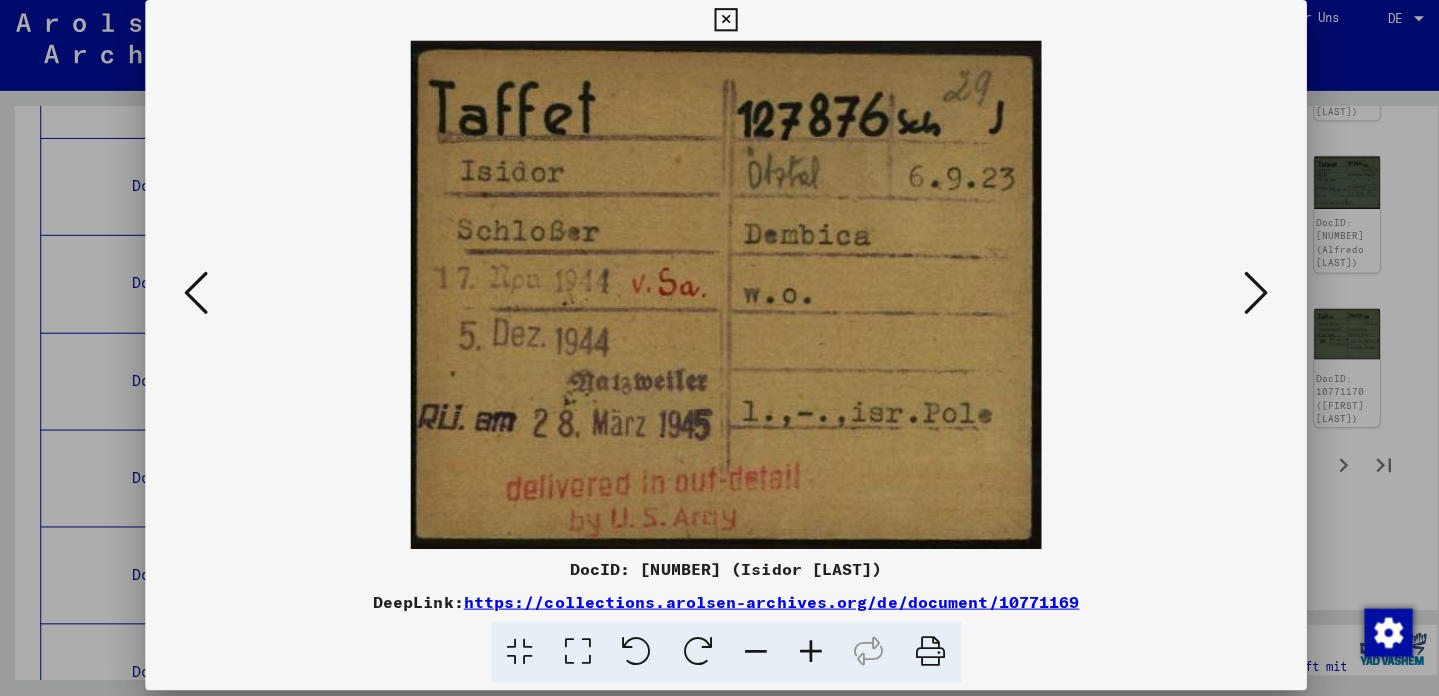 click at bounding box center [719, 26] 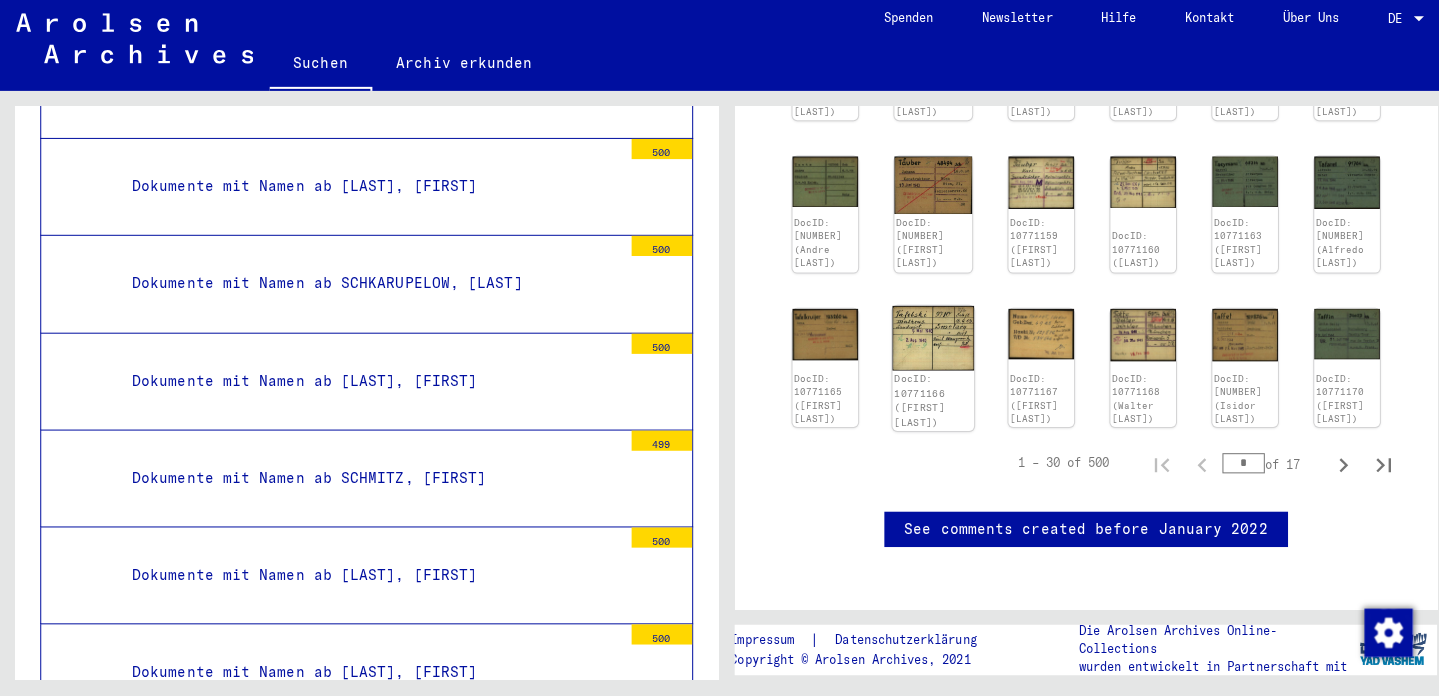 click 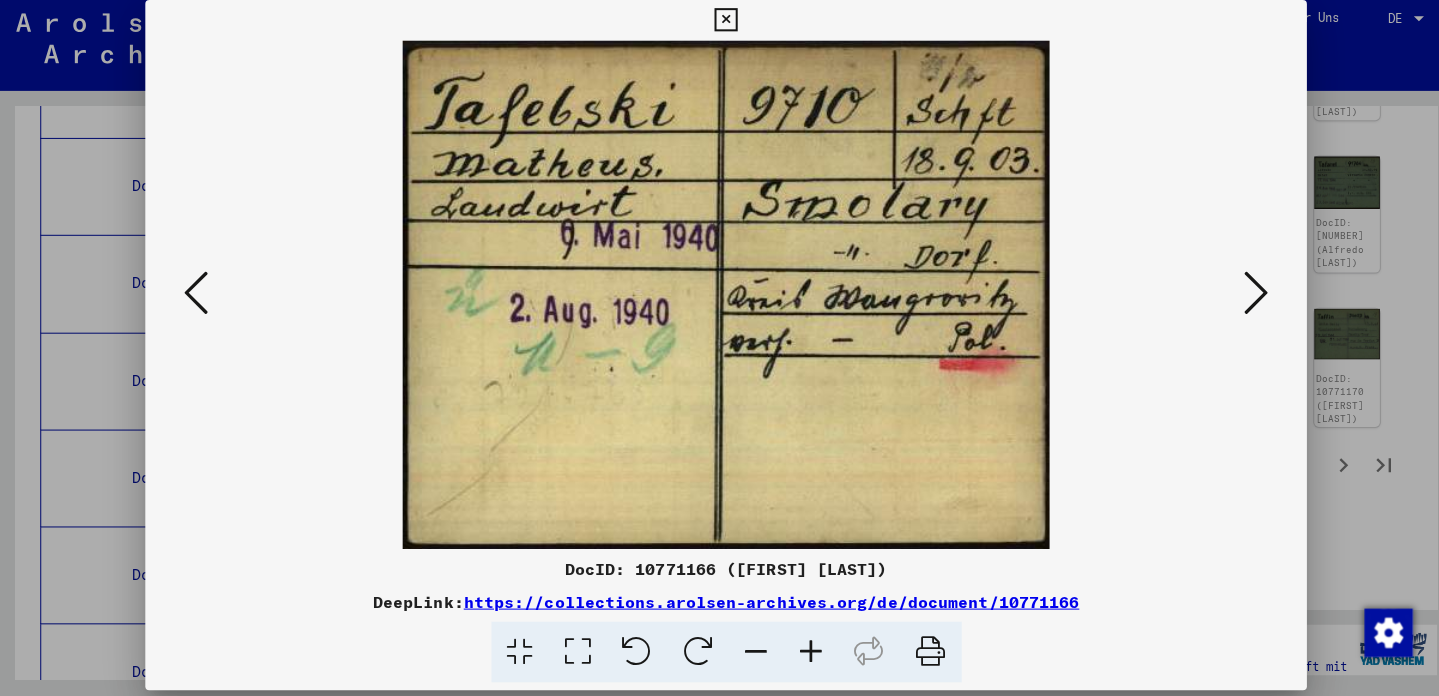 click at bounding box center (719, 26) 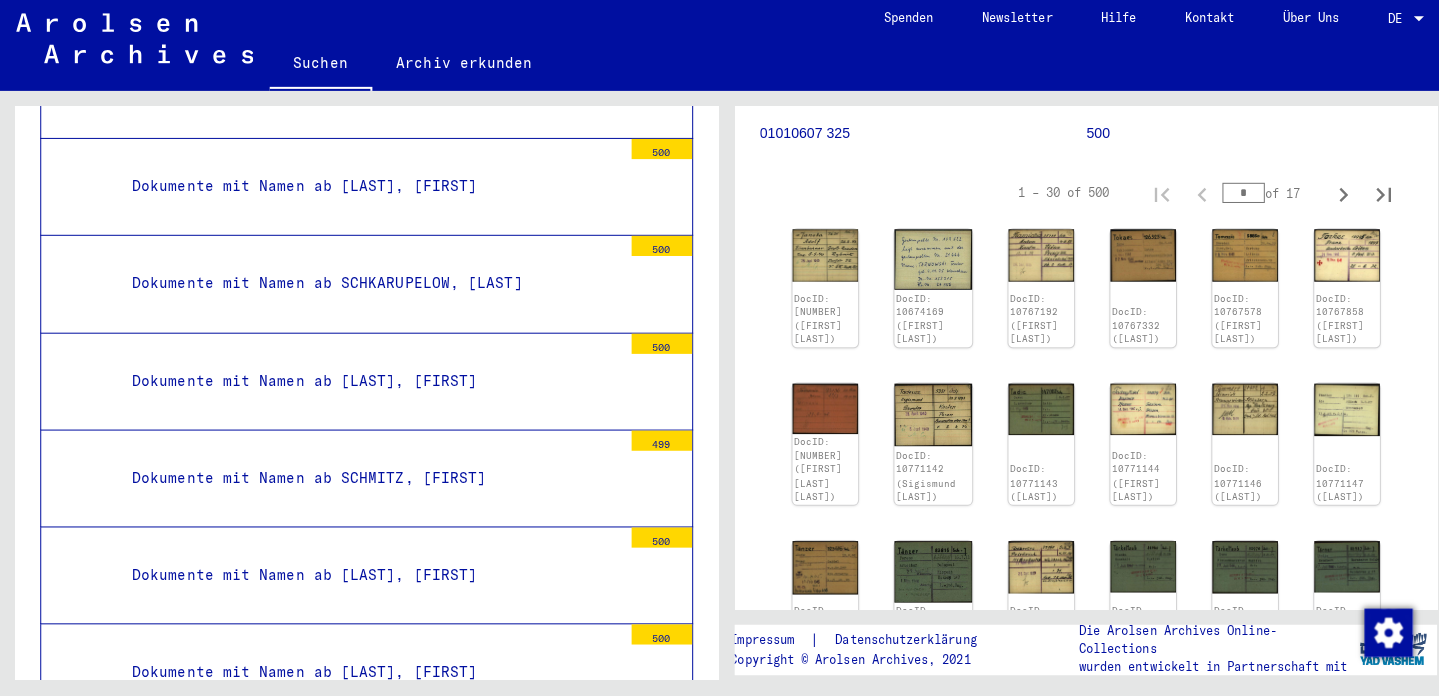 scroll, scrollTop: 228, scrollLeft: 0, axis: vertical 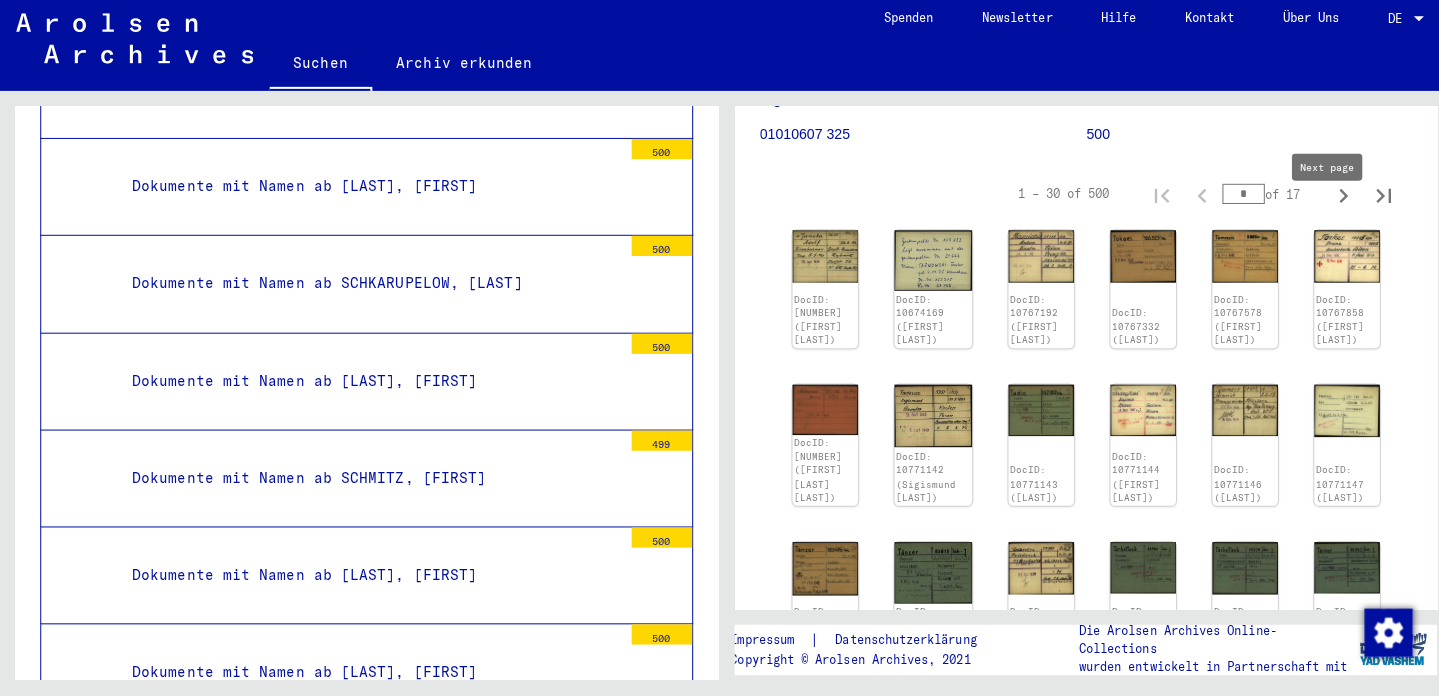 click 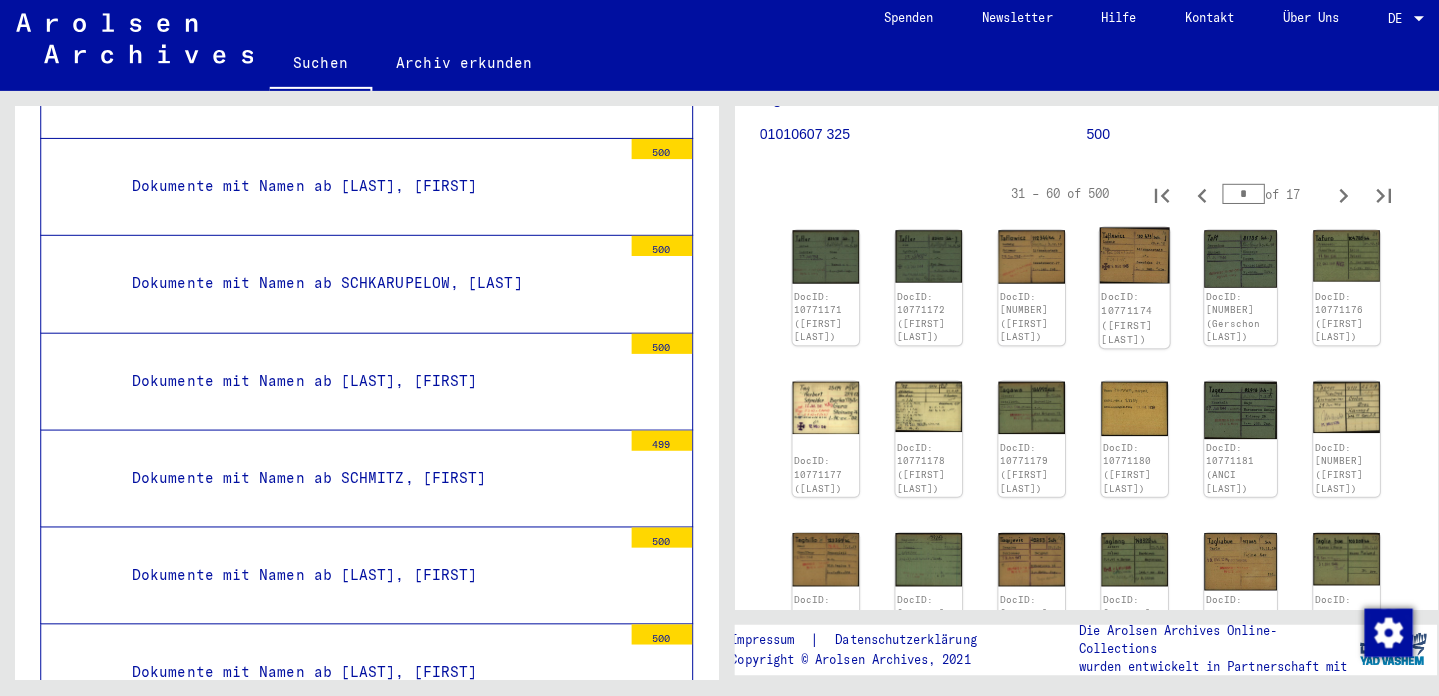 click 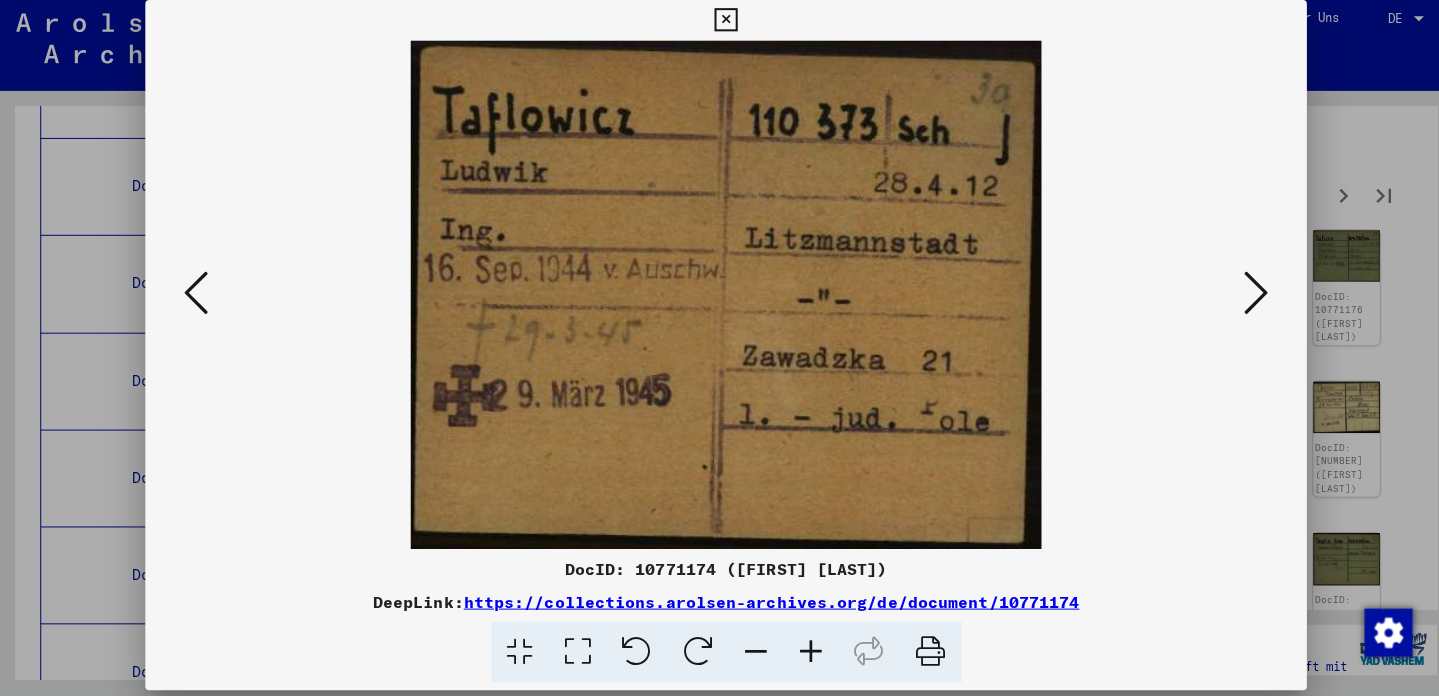 click at bounding box center (719, 26) 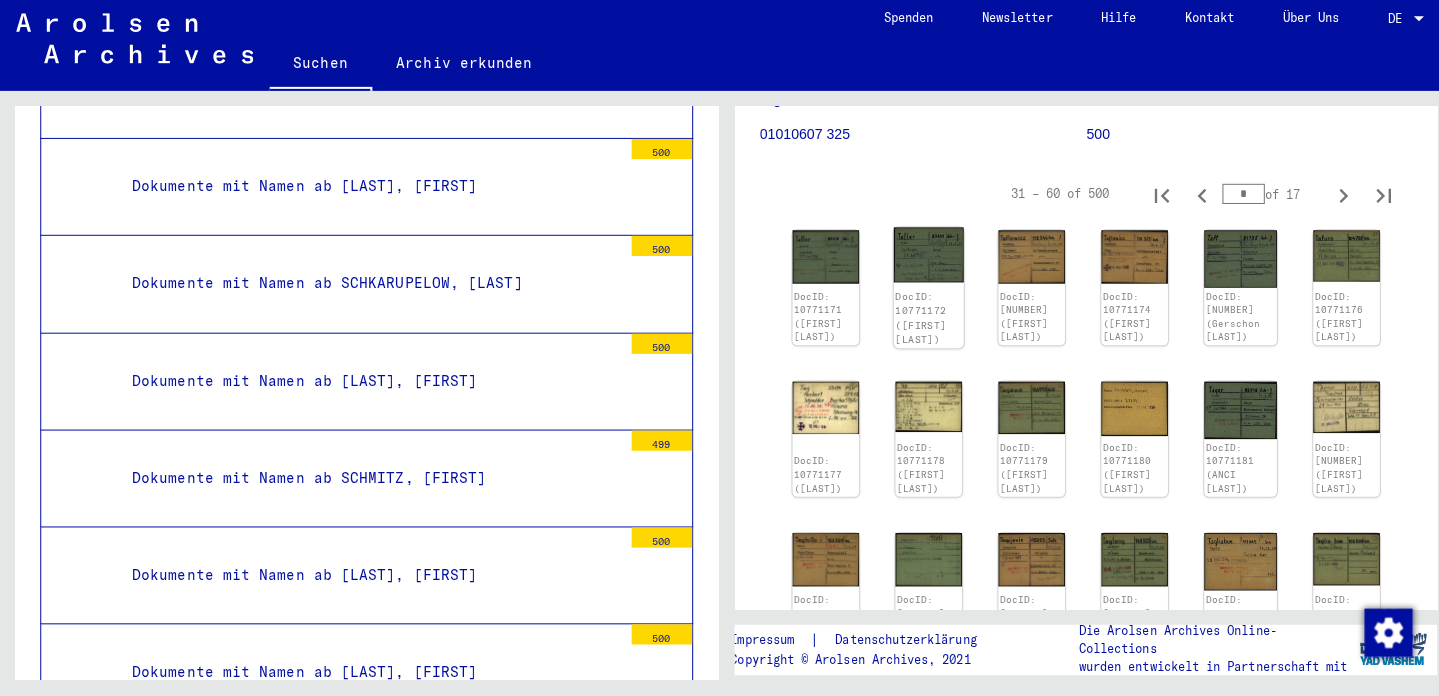 click 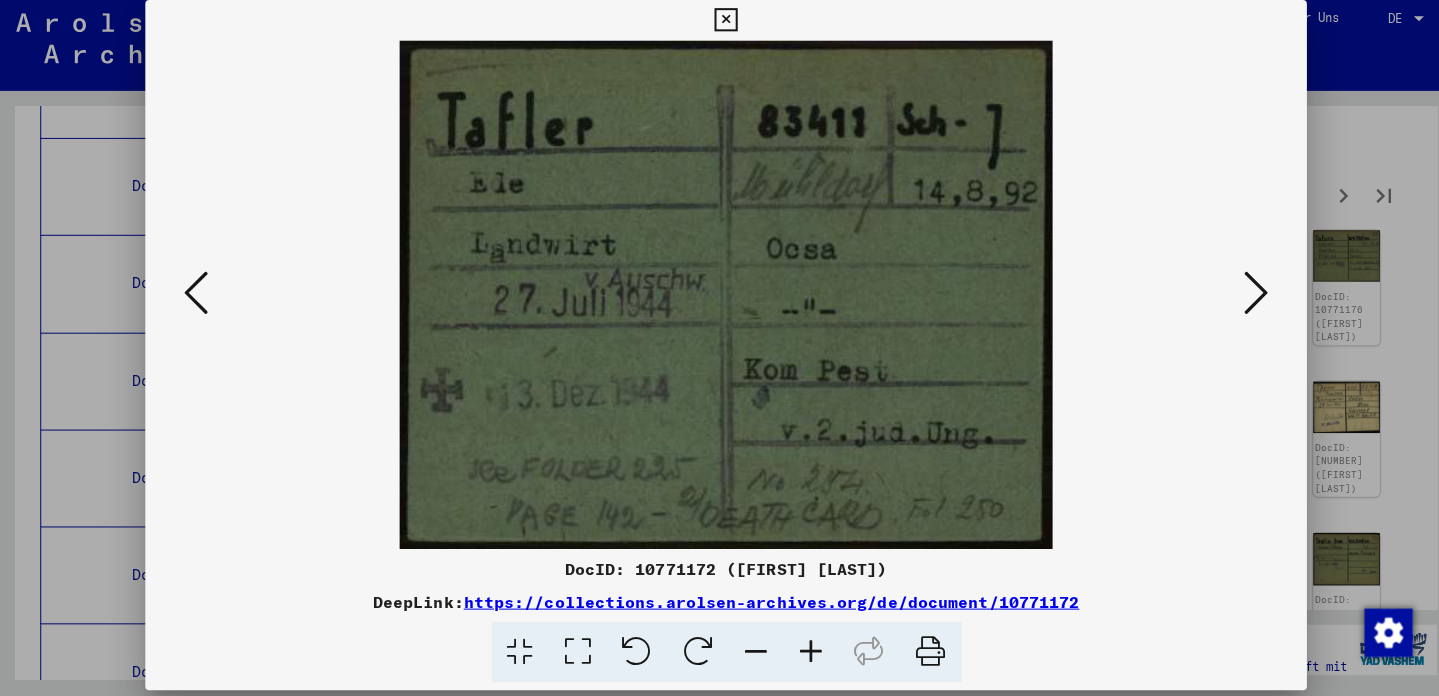 click at bounding box center [719, 26] 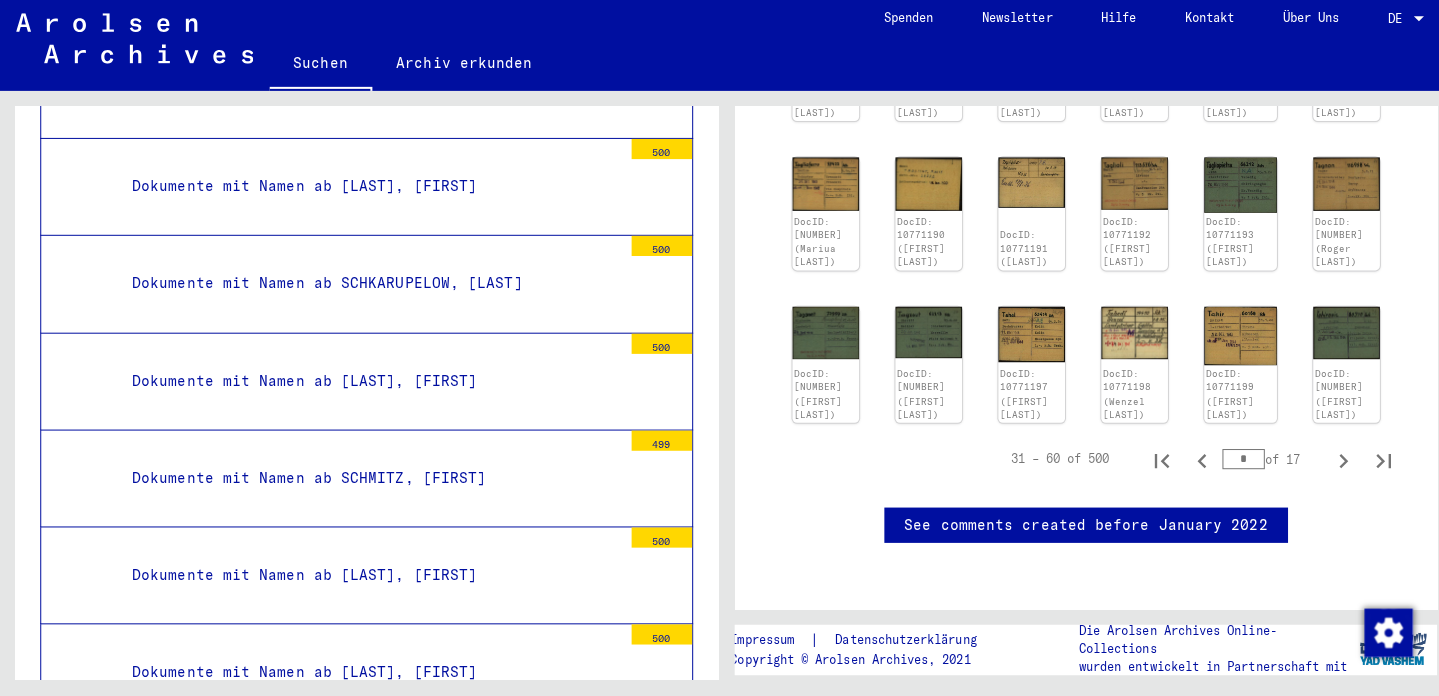scroll, scrollTop: 1051, scrollLeft: 0, axis: vertical 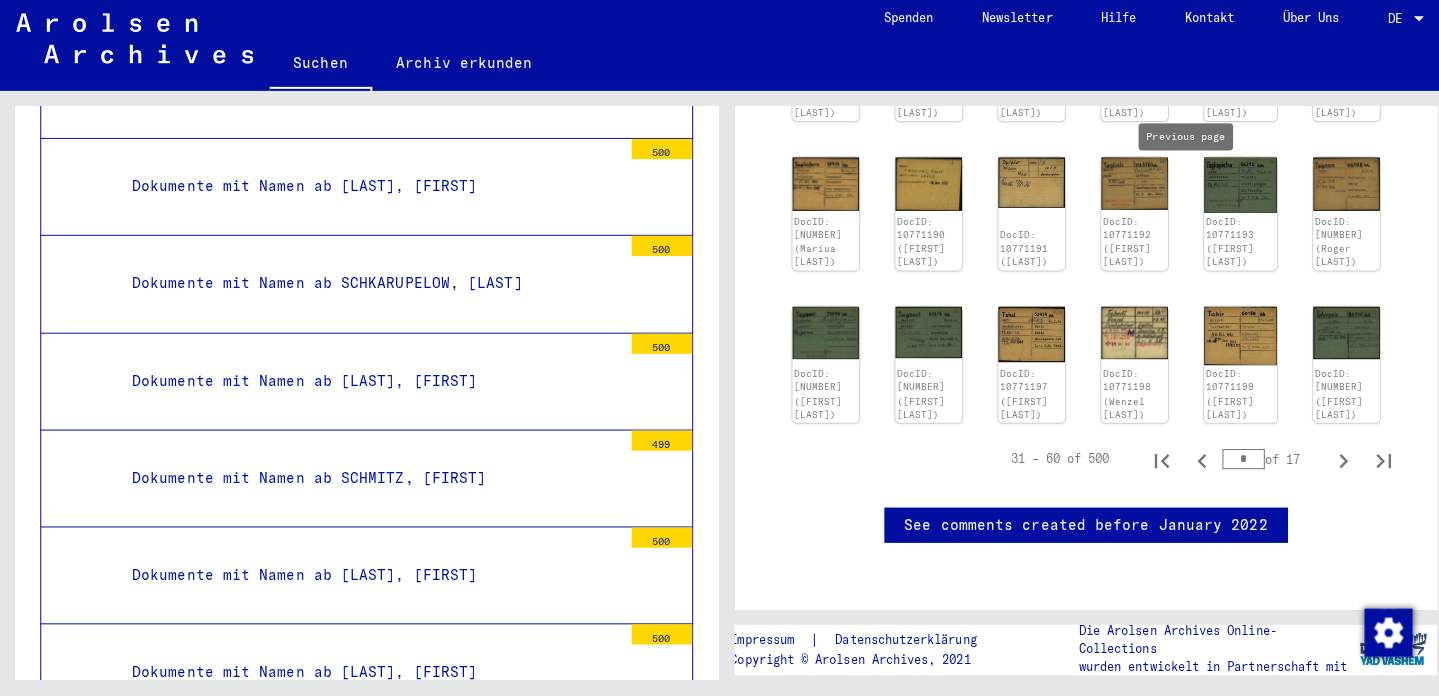 click on "[NUMBER] – [NUMBER] of [NUMBER]  *  of [NUMBER]" at bounding box center (1184, 461) 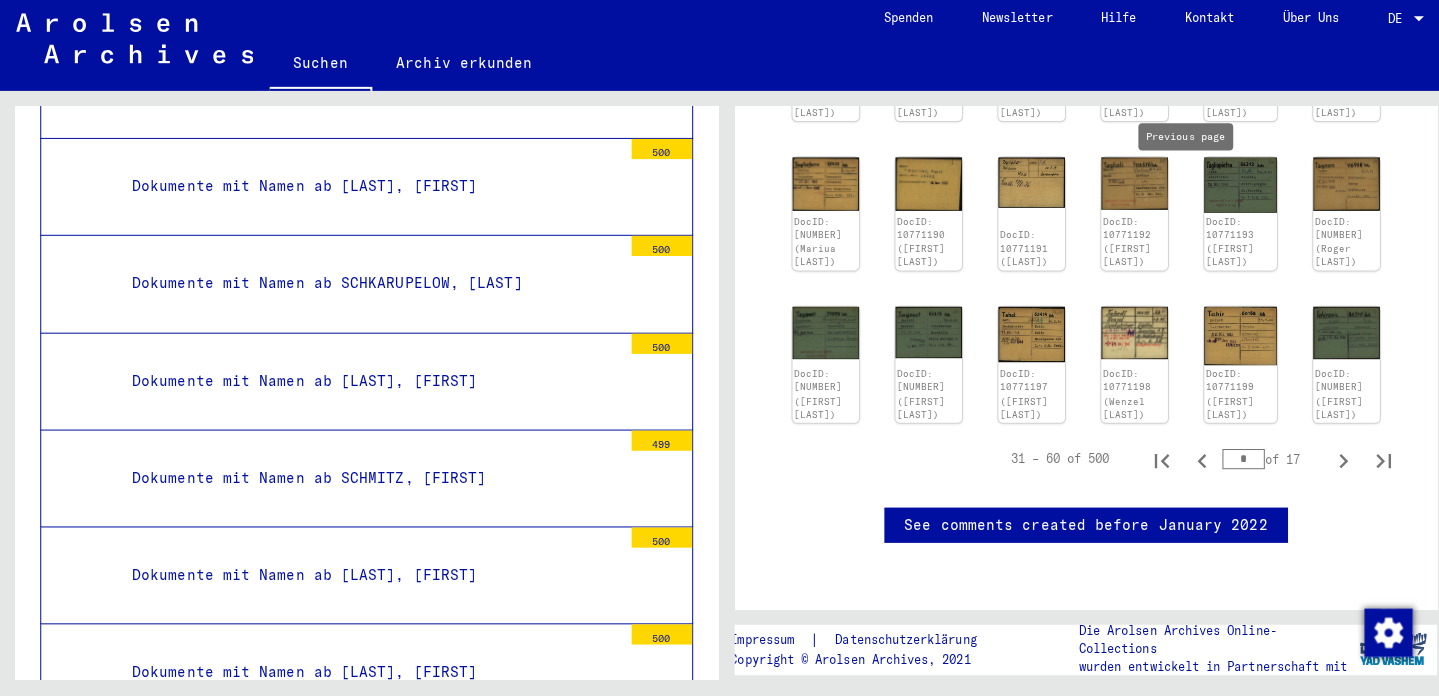 type on "*" 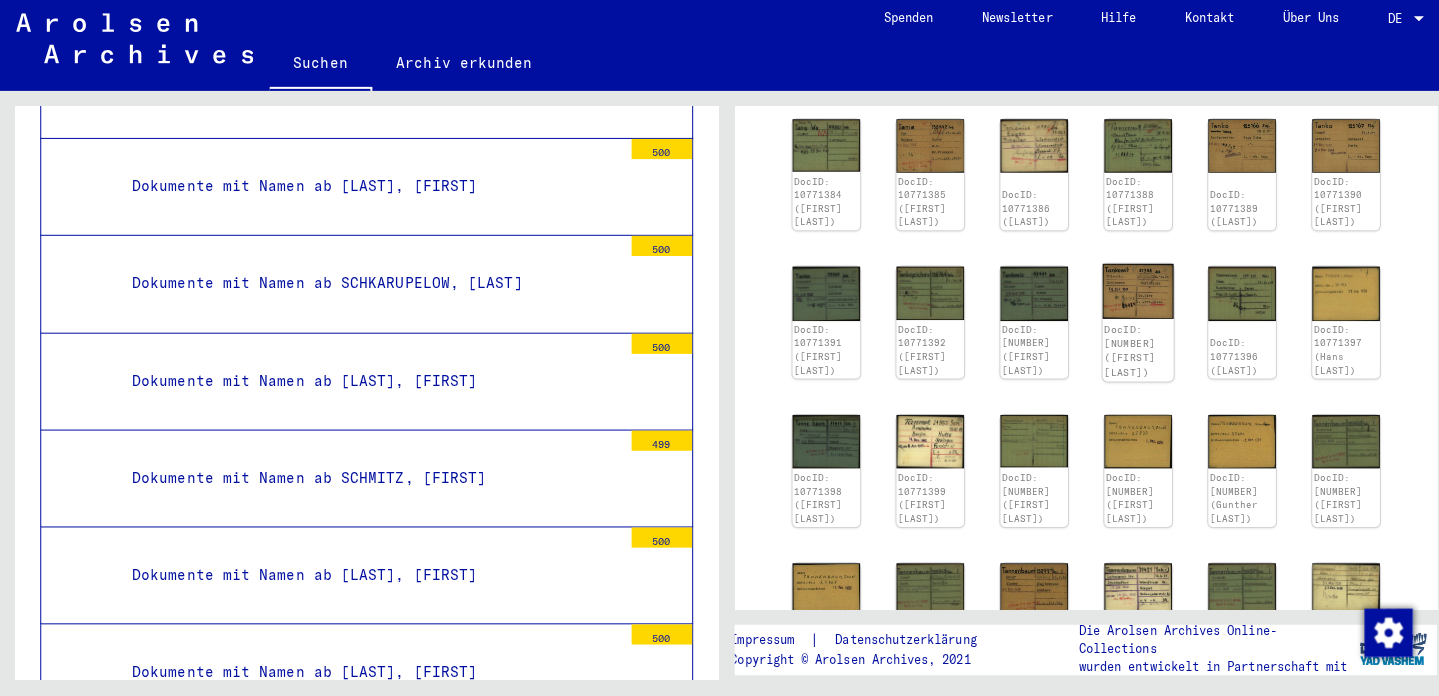 scroll, scrollTop: 333, scrollLeft: 0, axis: vertical 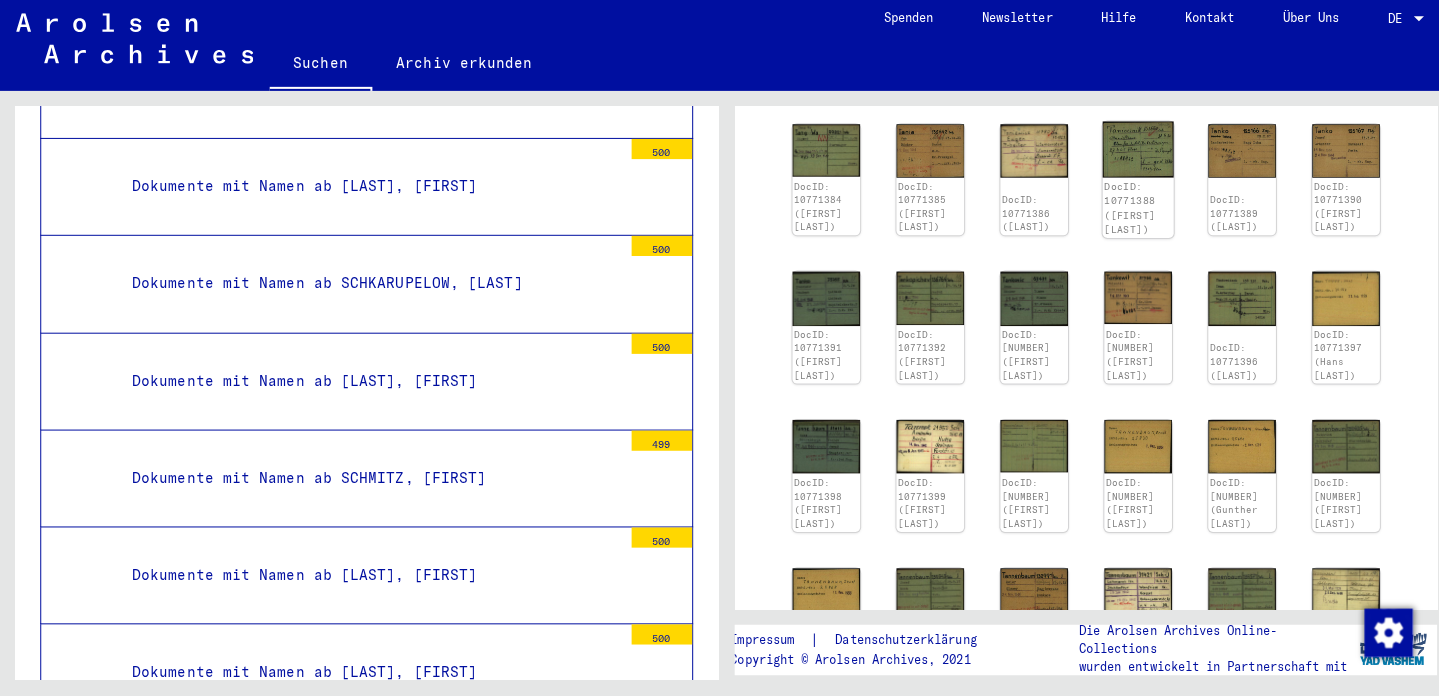 click 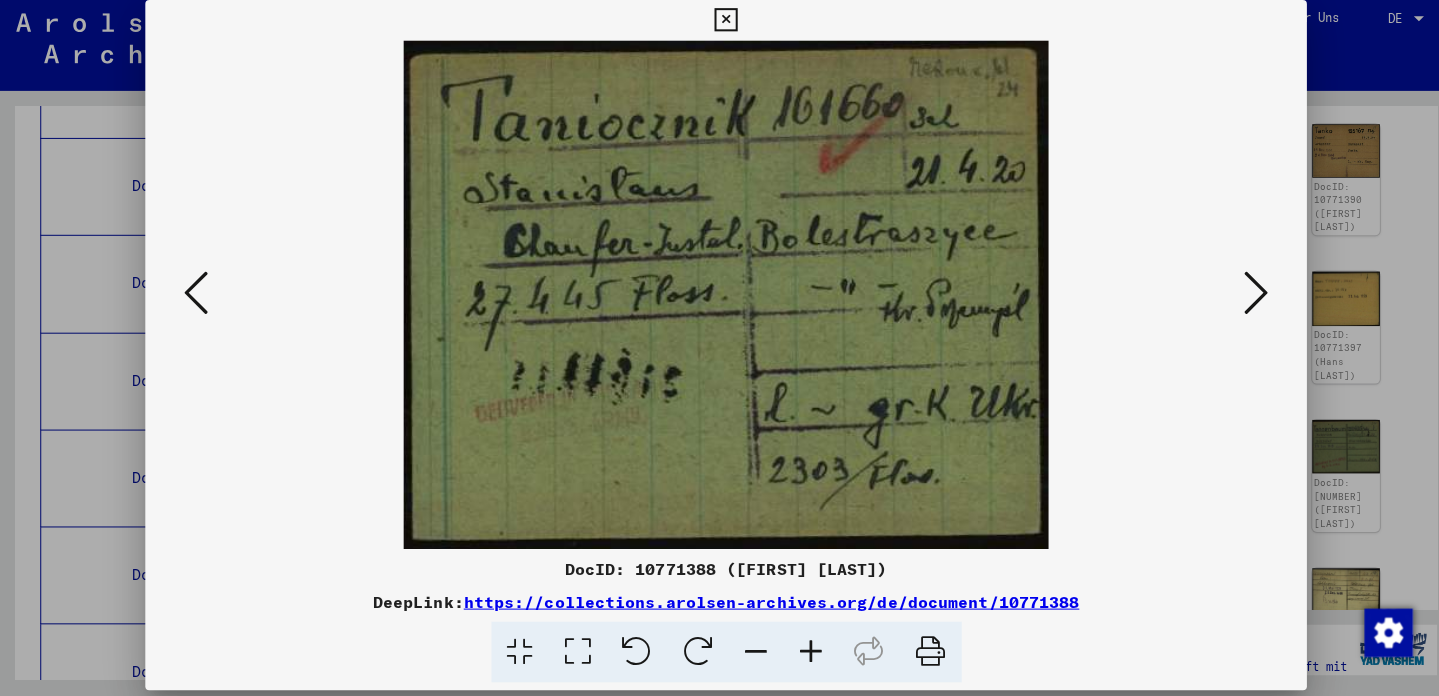 click at bounding box center [719, 26] 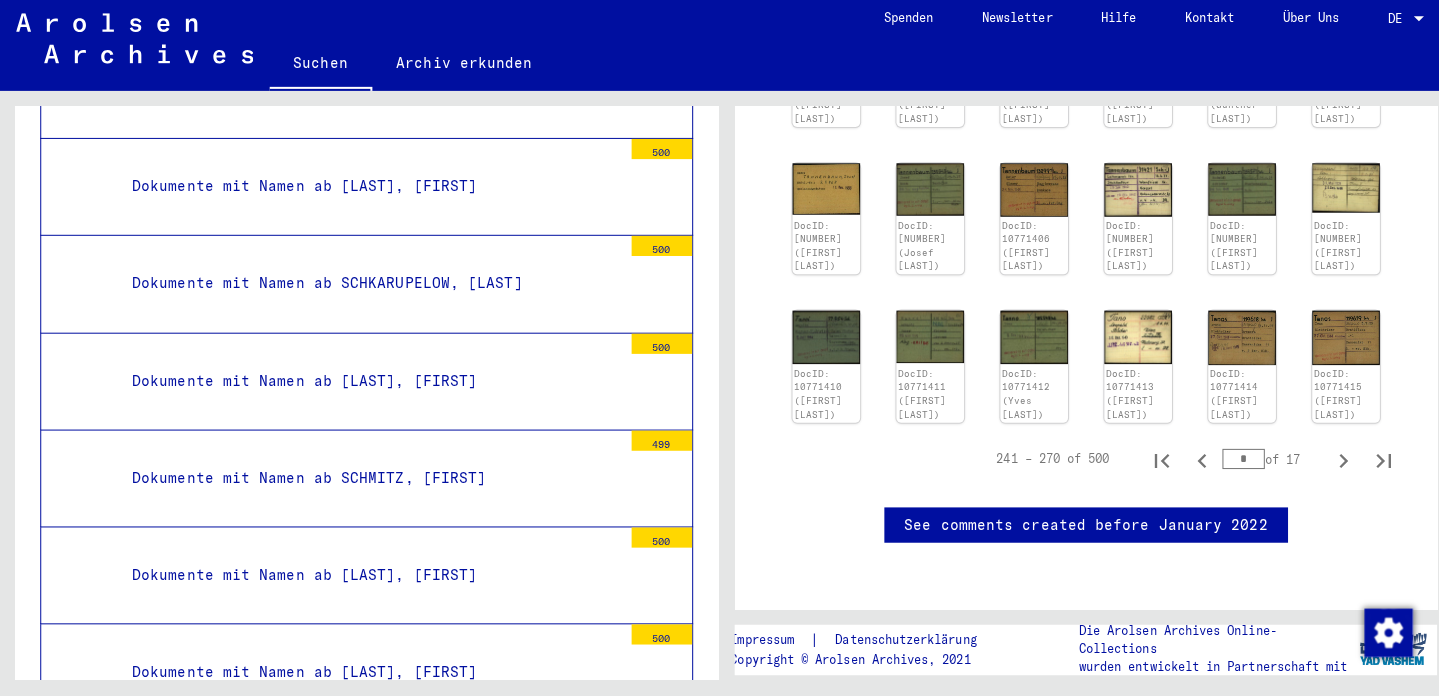 scroll, scrollTop: 874, scrollLeft: 0, axis: vertical 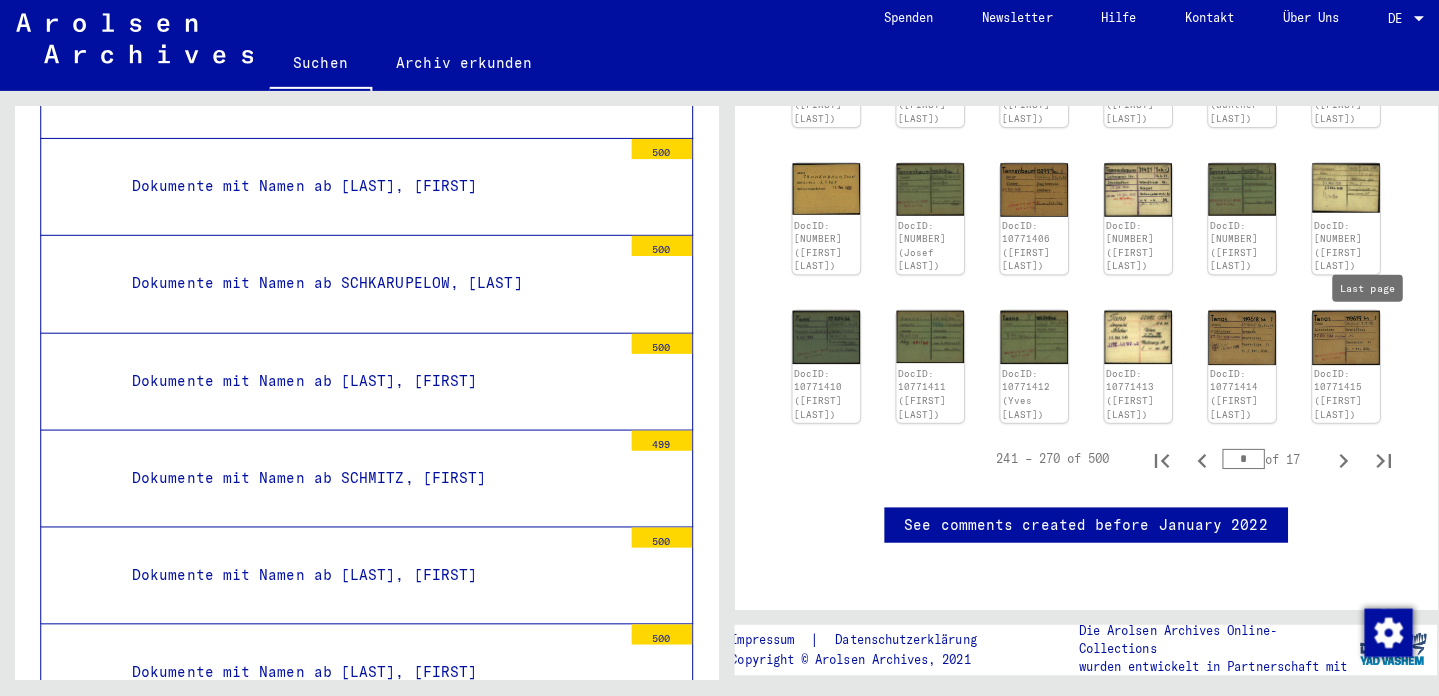 click 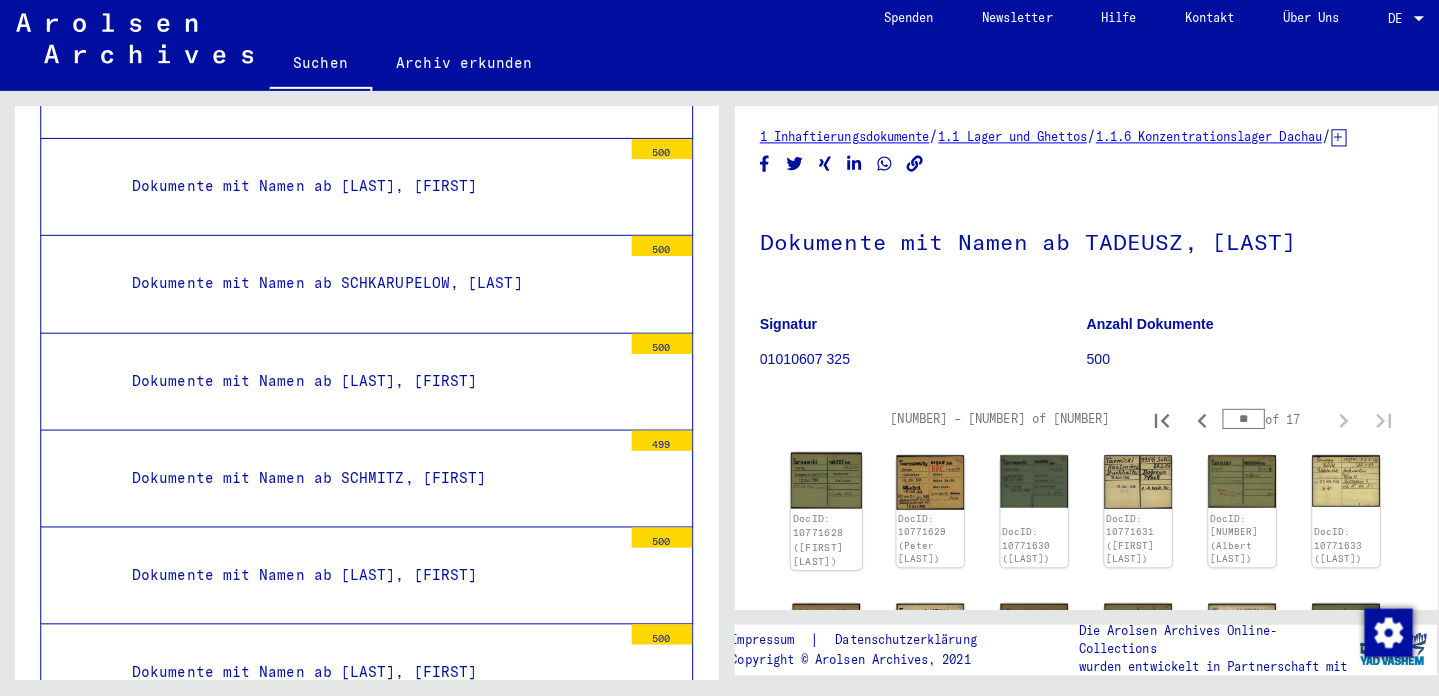 scroll, scrollTop: 1, scrollLeft: 0, axis: vertical 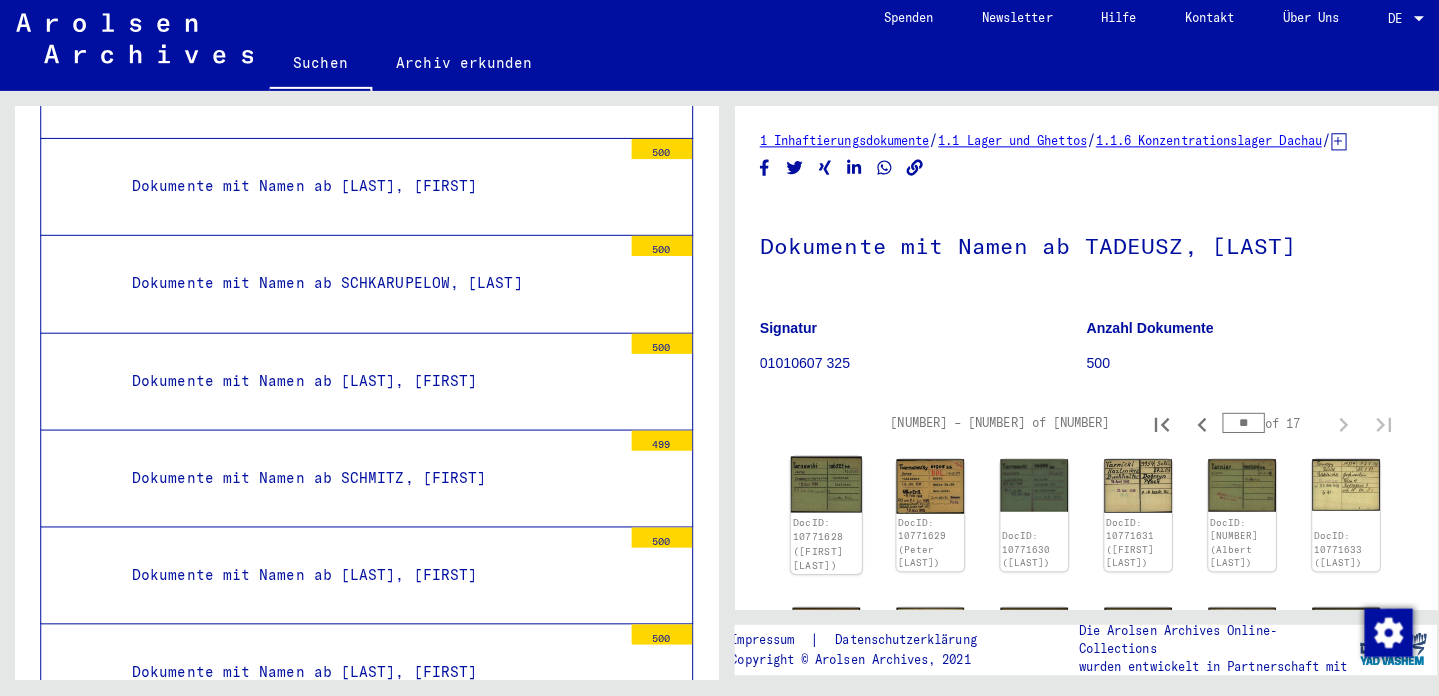 click 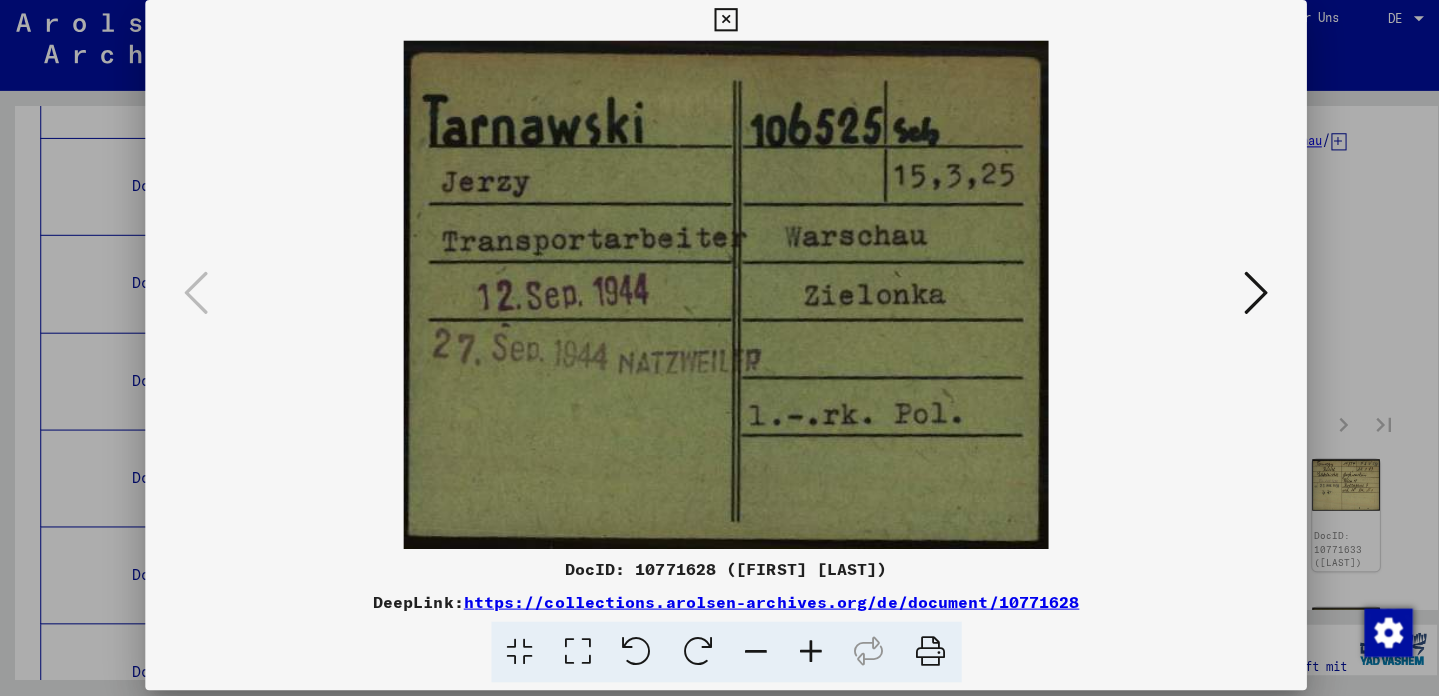 click at bounding box center (719, 26) 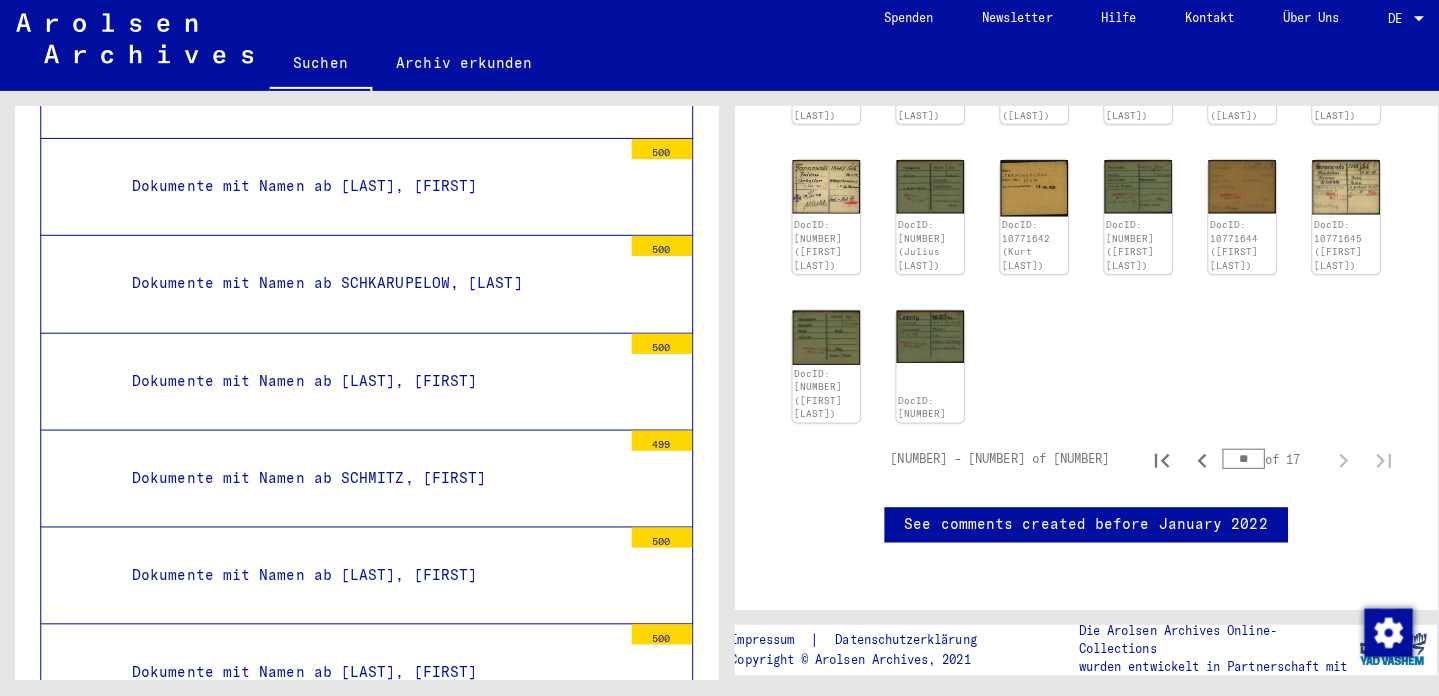 scroll, scrollTop: 621, scrollLeft: 0, axis: vertical 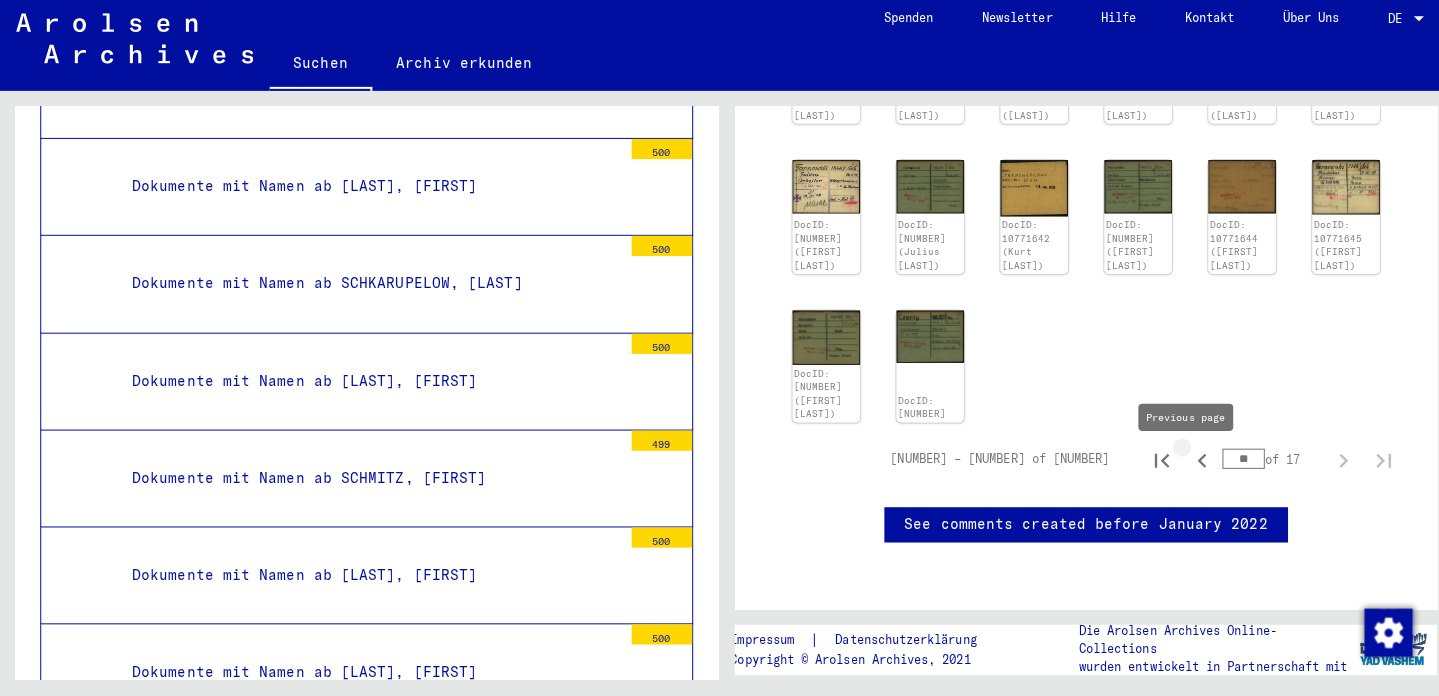click 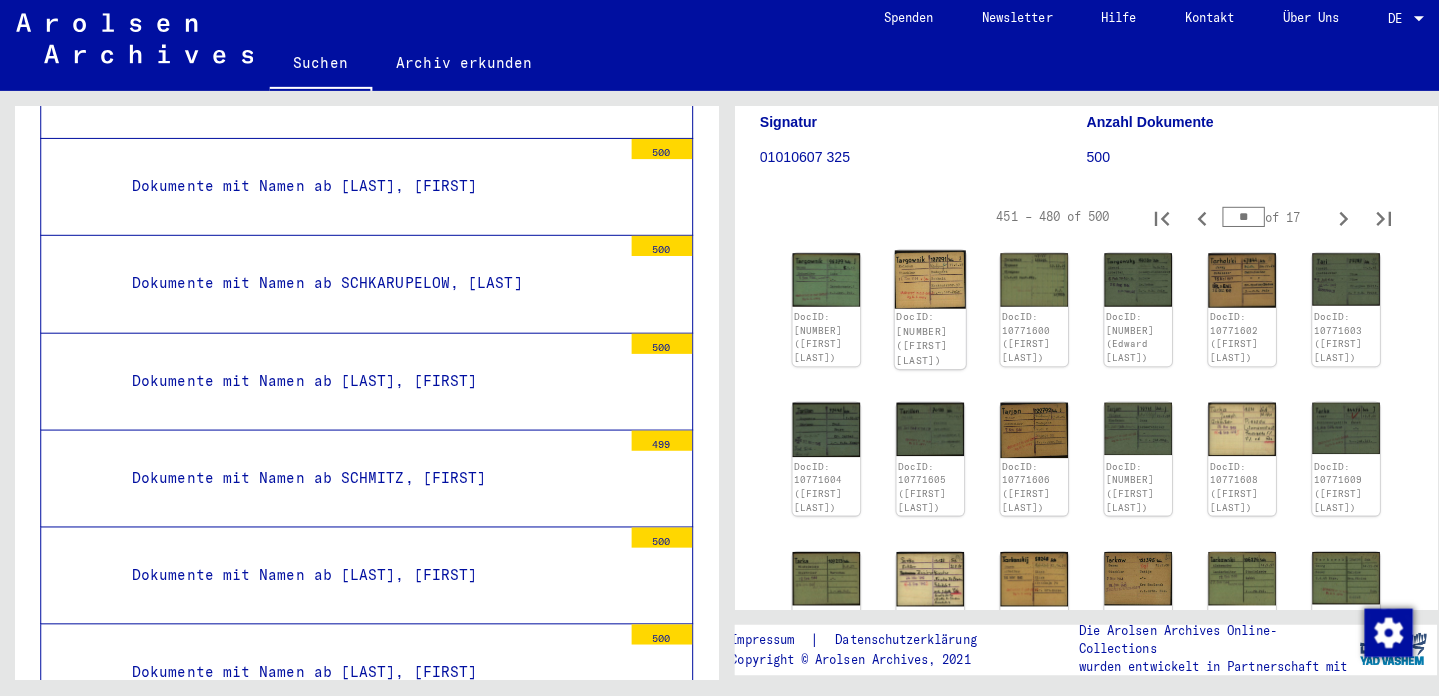 scroll, scrollTop: 183, scrollLeft: 0, axis: vertical 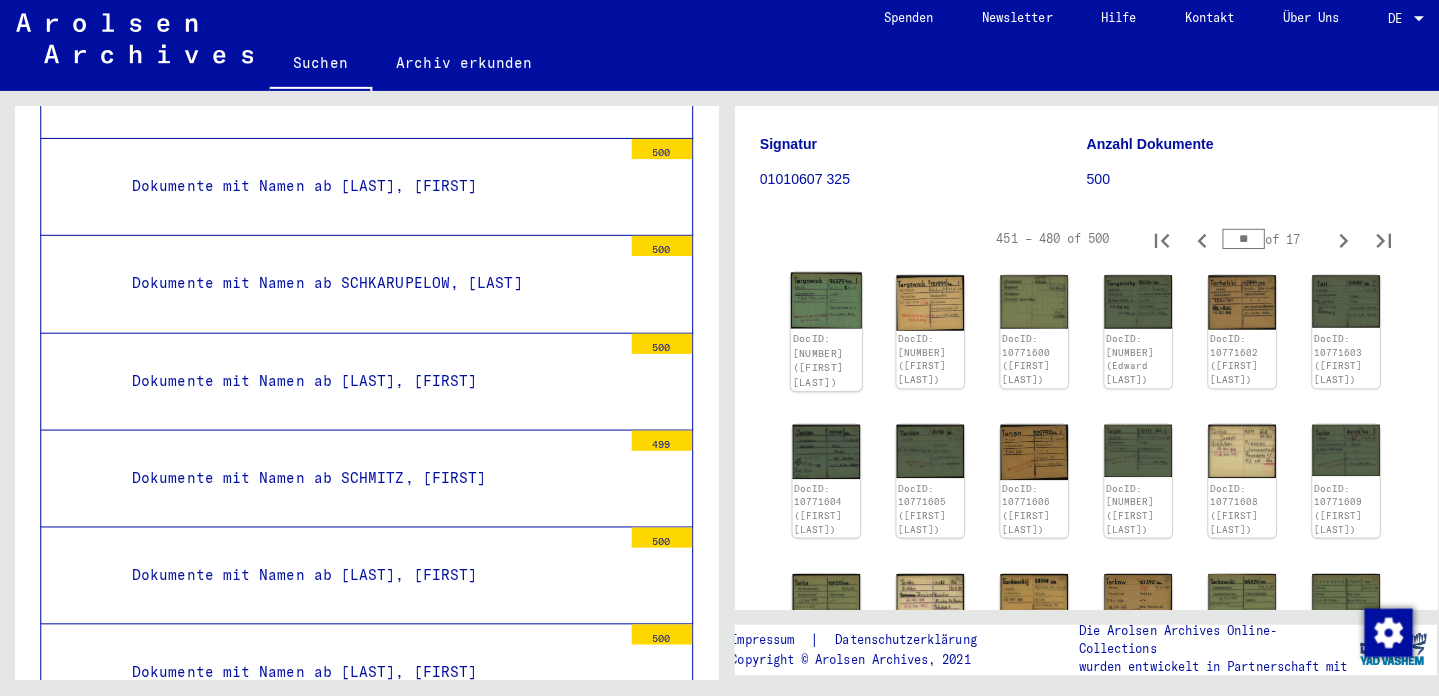click 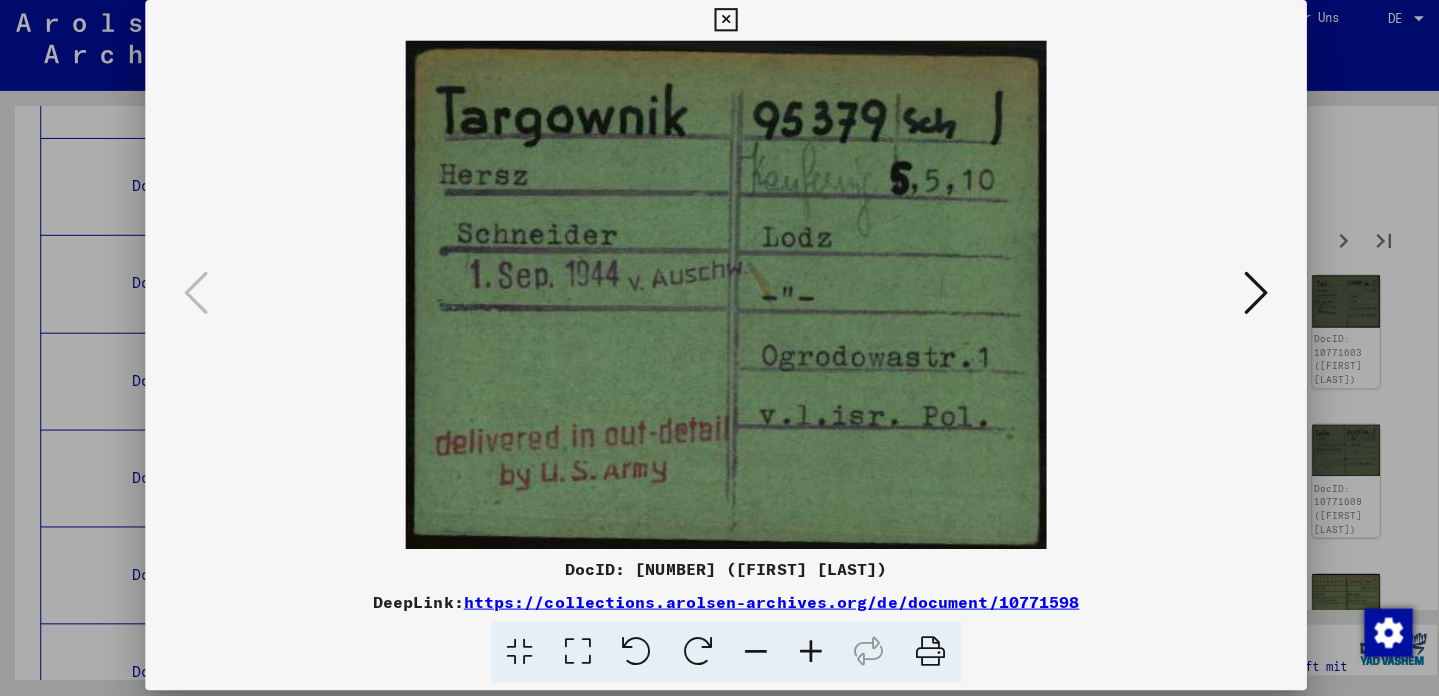 click at bounding box center (719, 26) 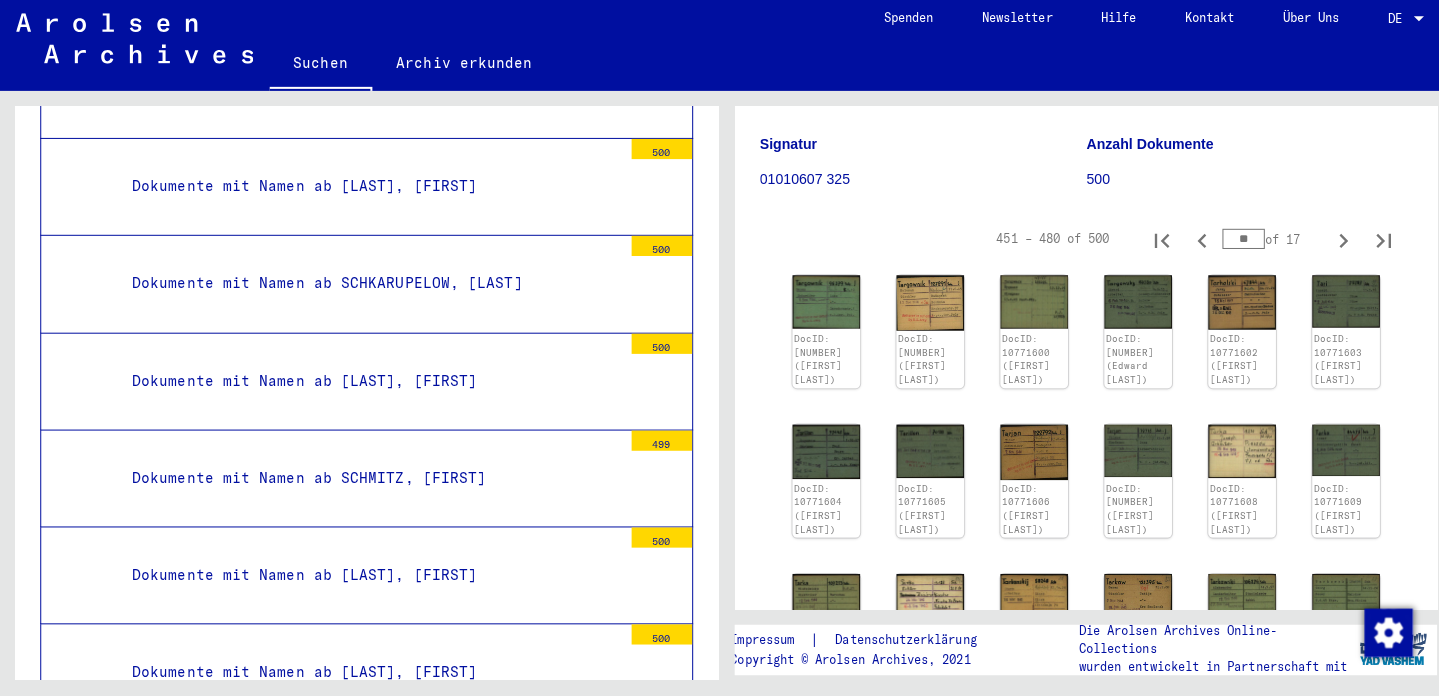click 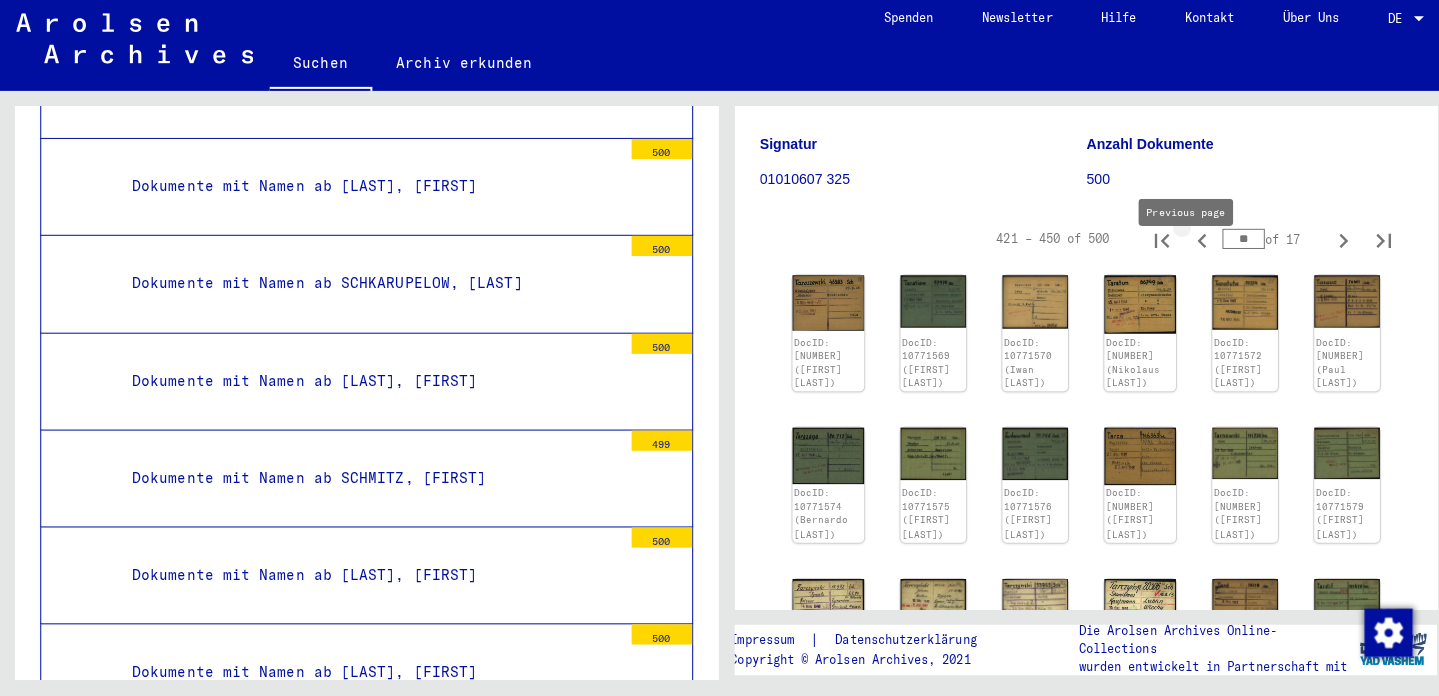 type on "**" 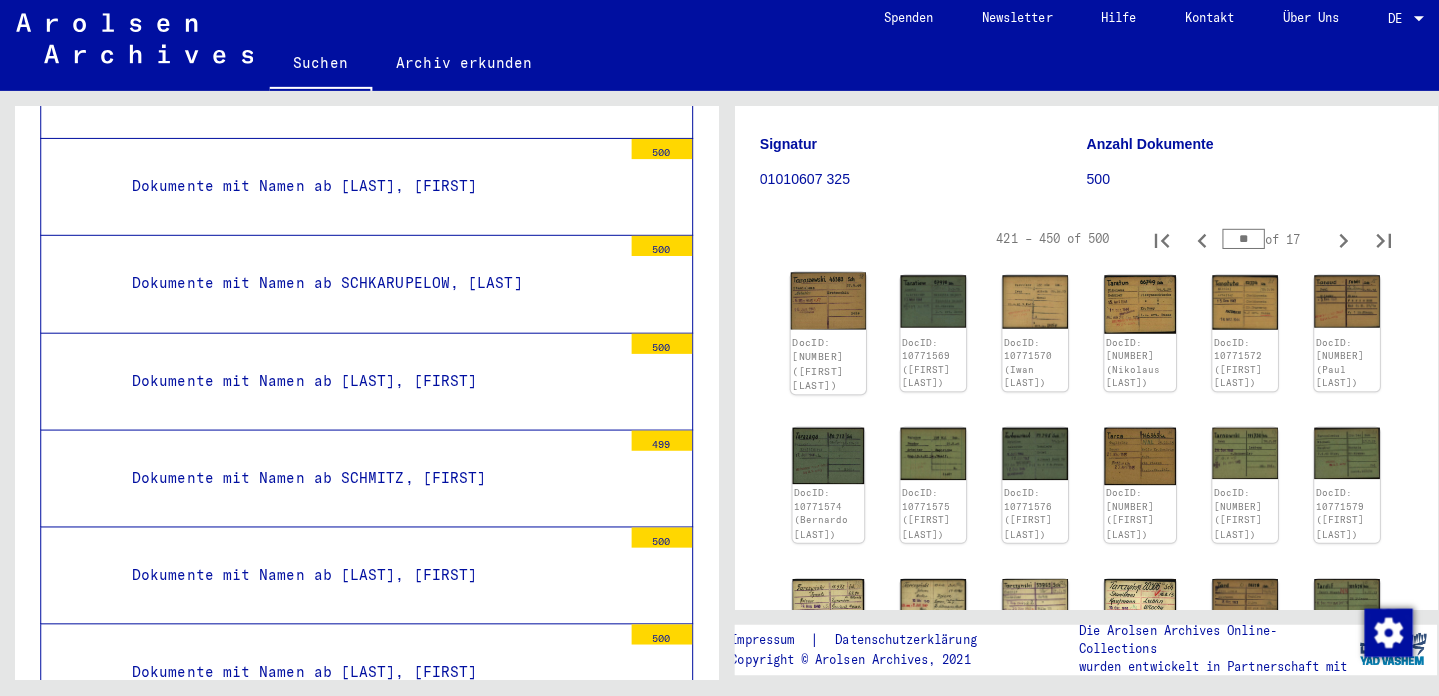click 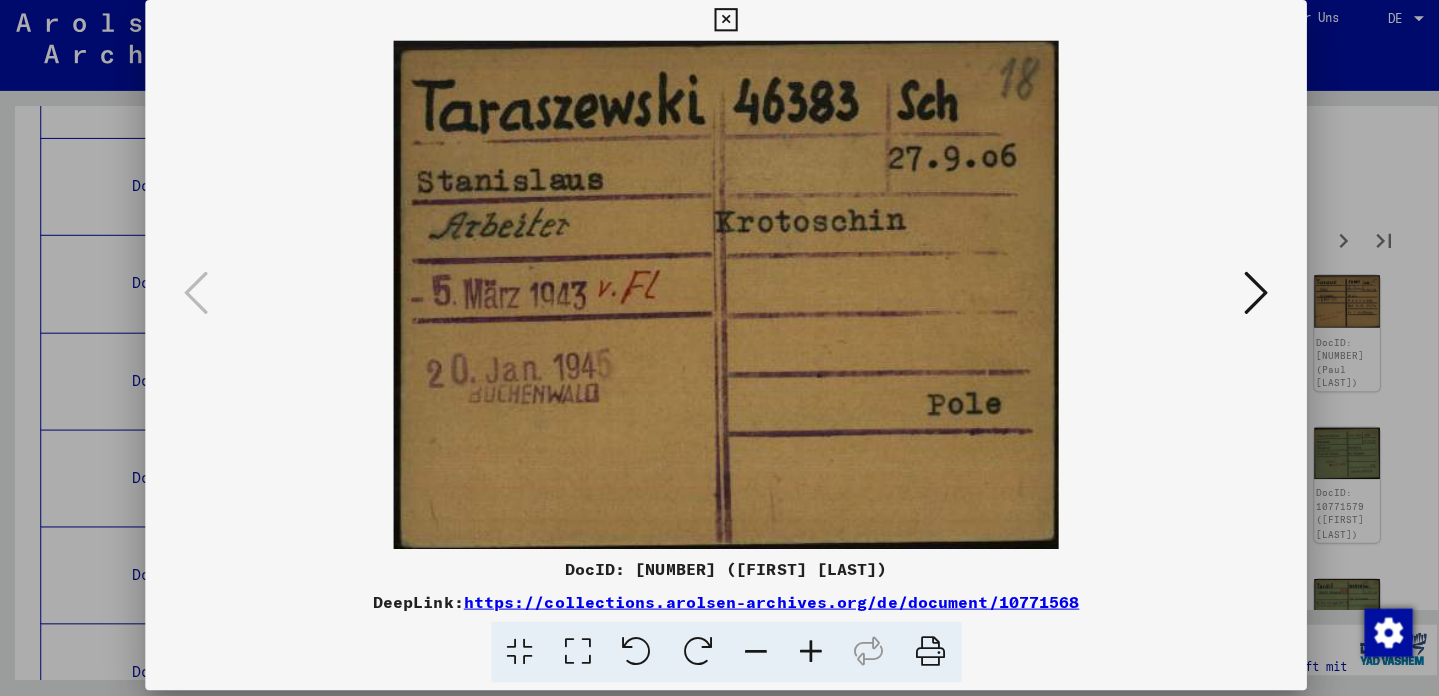 click at bounding box center [719, 26] 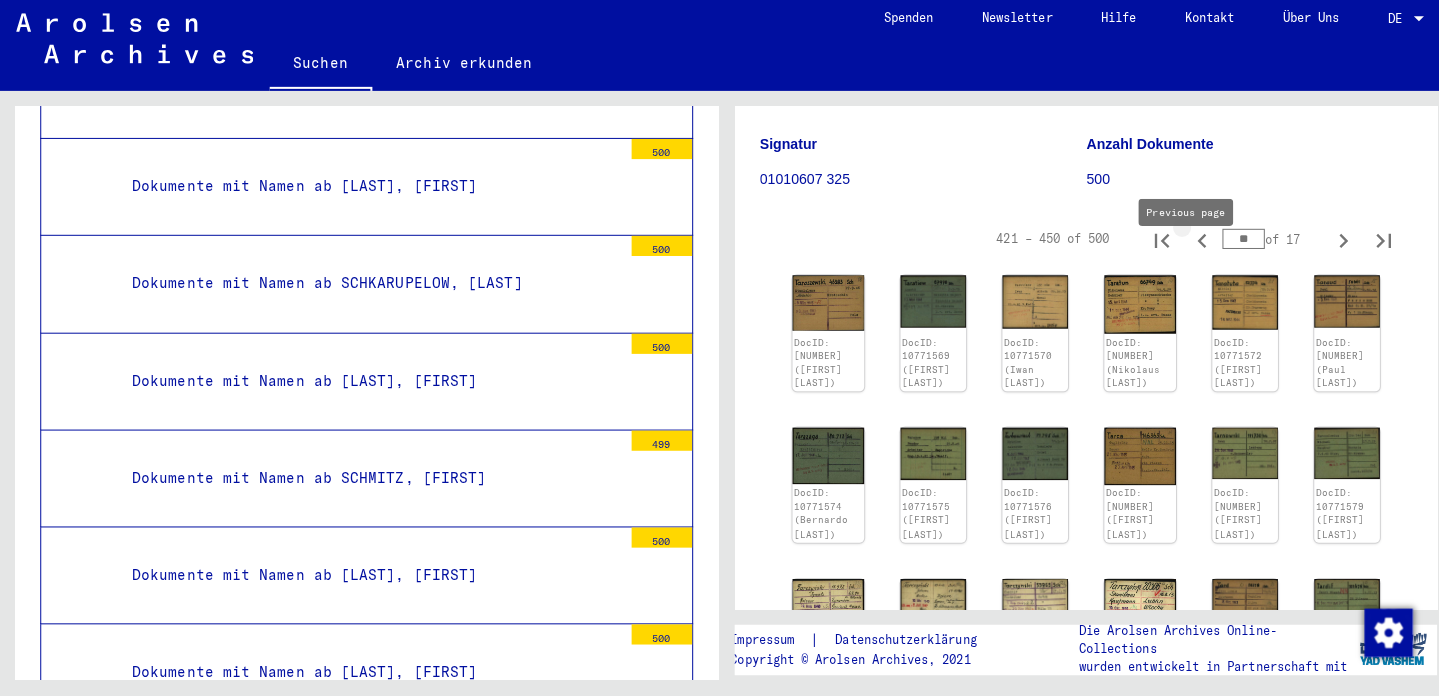 click 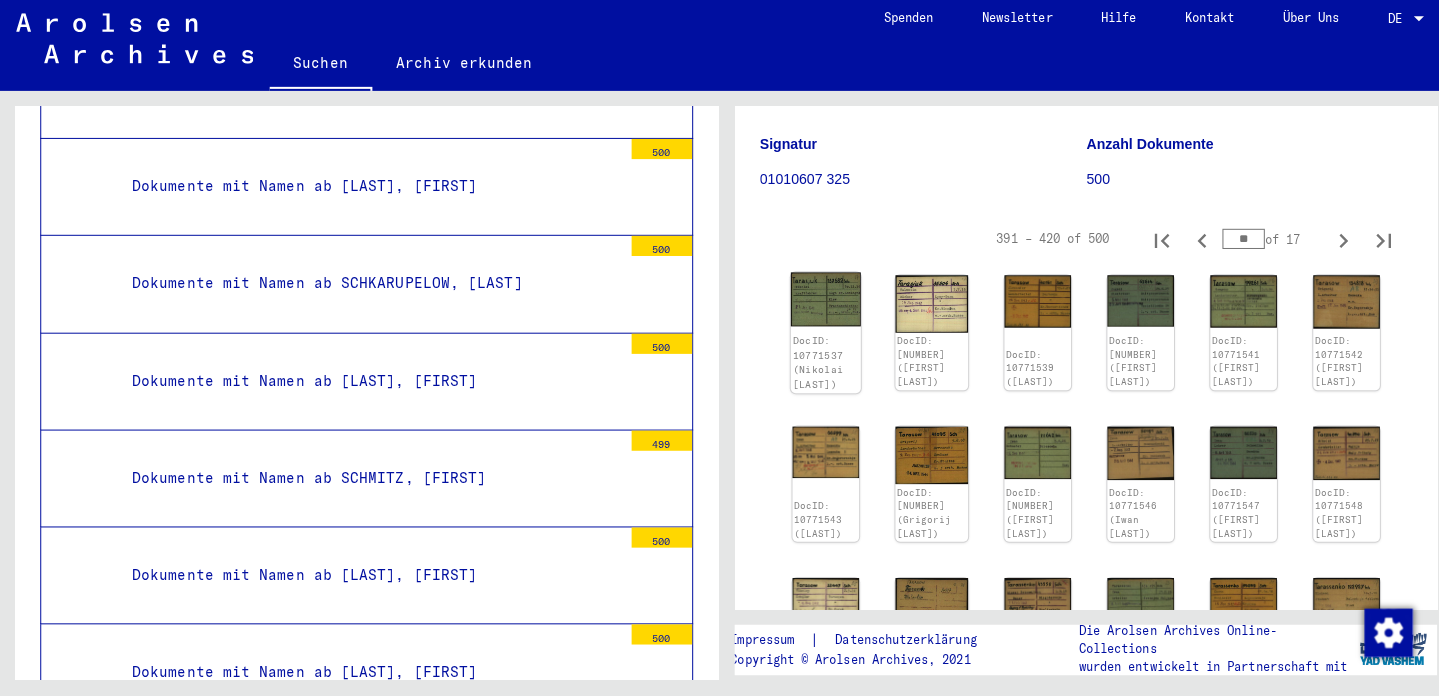 click 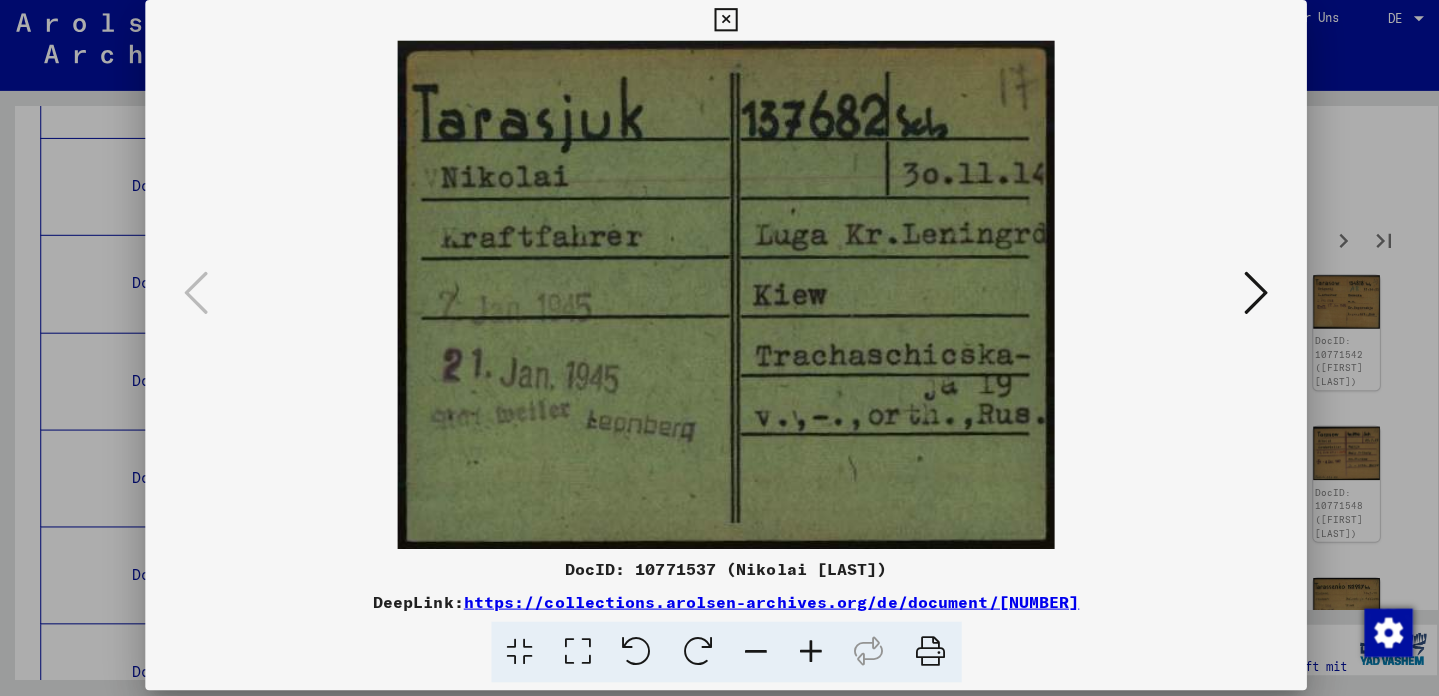 click at bounding box center [719, 26] 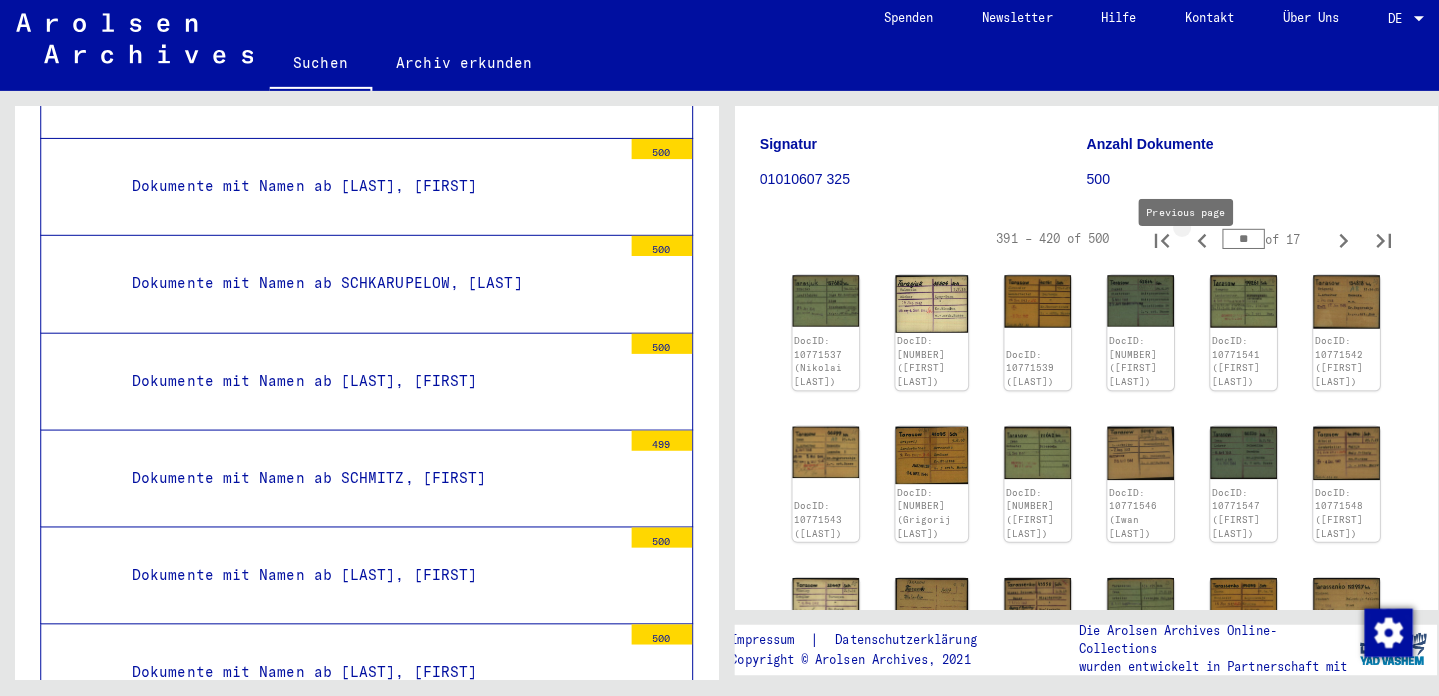 click 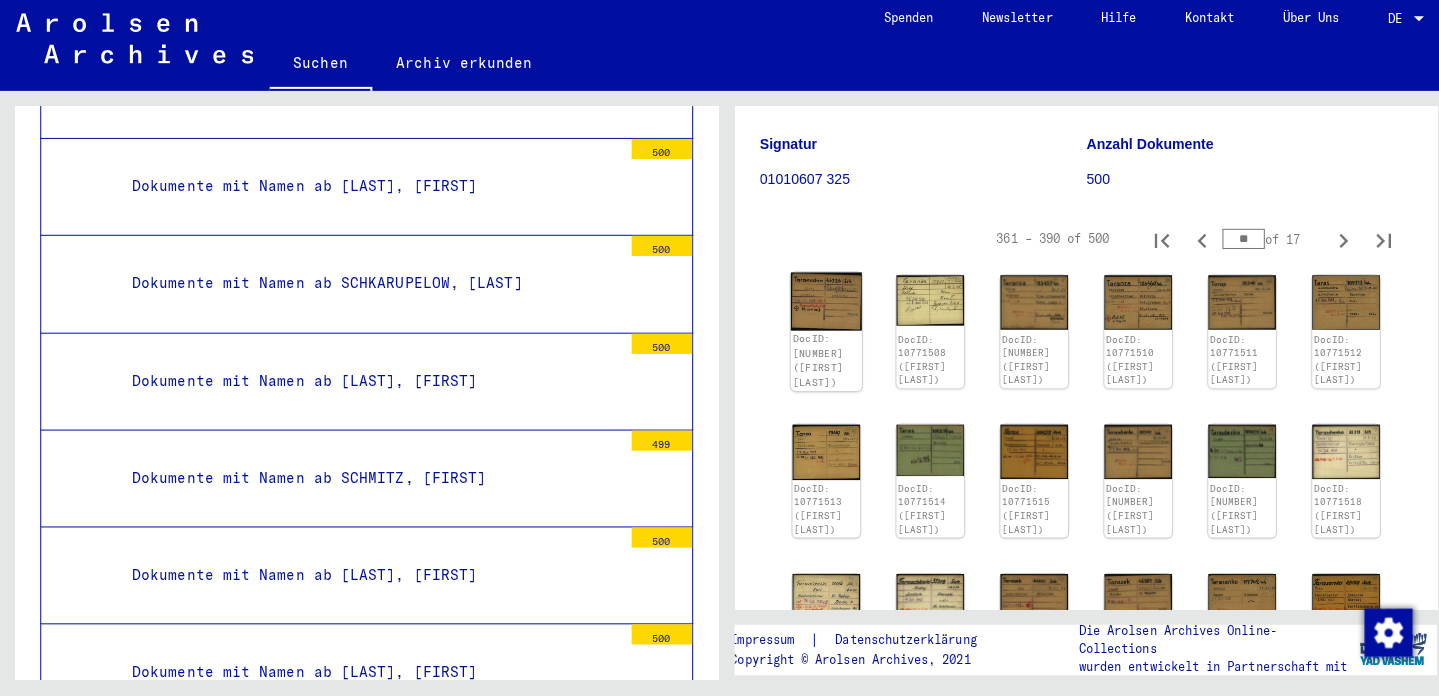 click 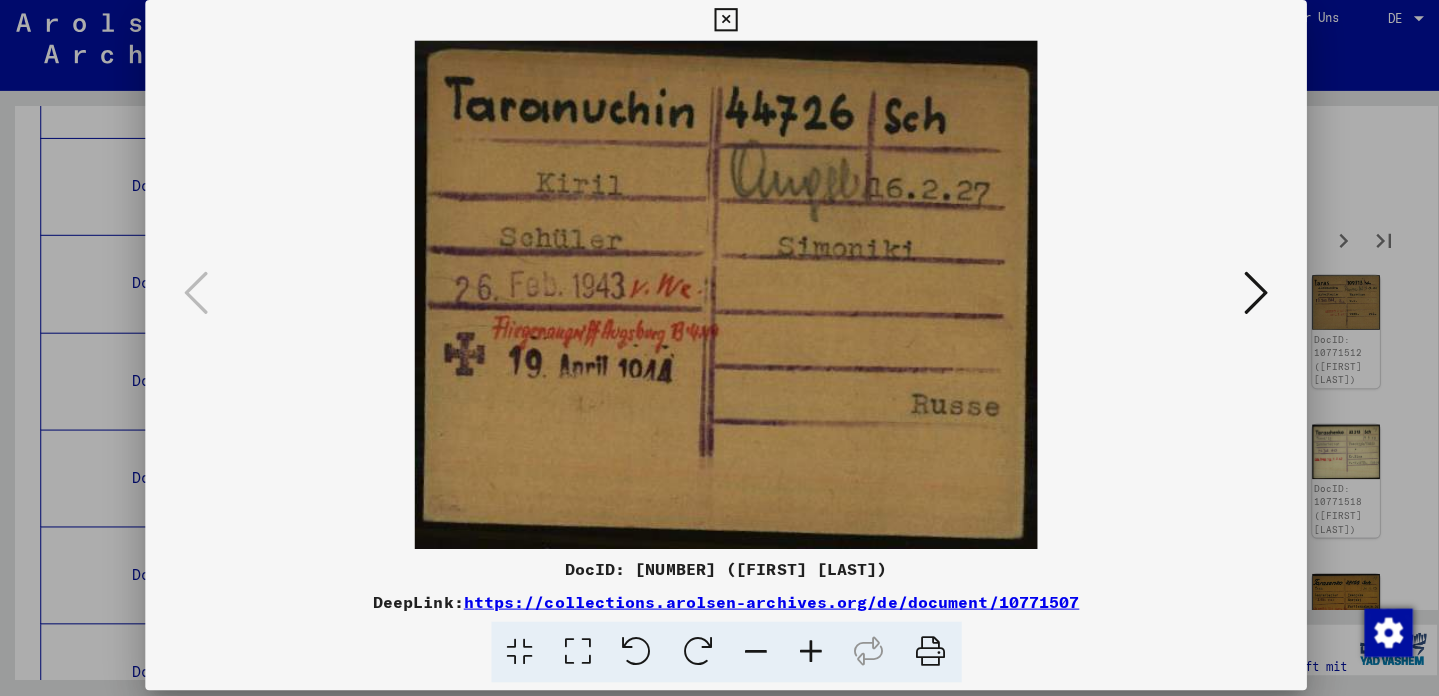 drag, startPoint x: 1273, startPoint y: 24, endPoint x: 1266, endPoint y: 122, distance: 98.24968 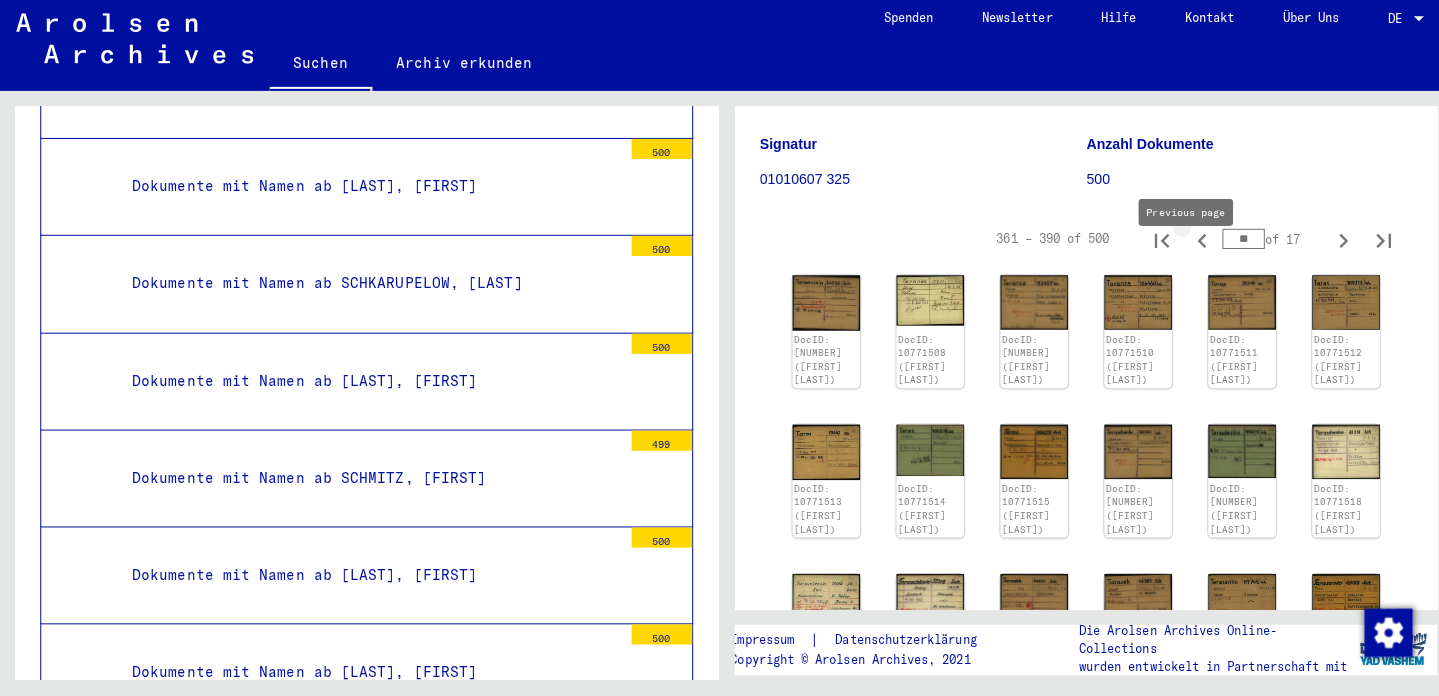 click 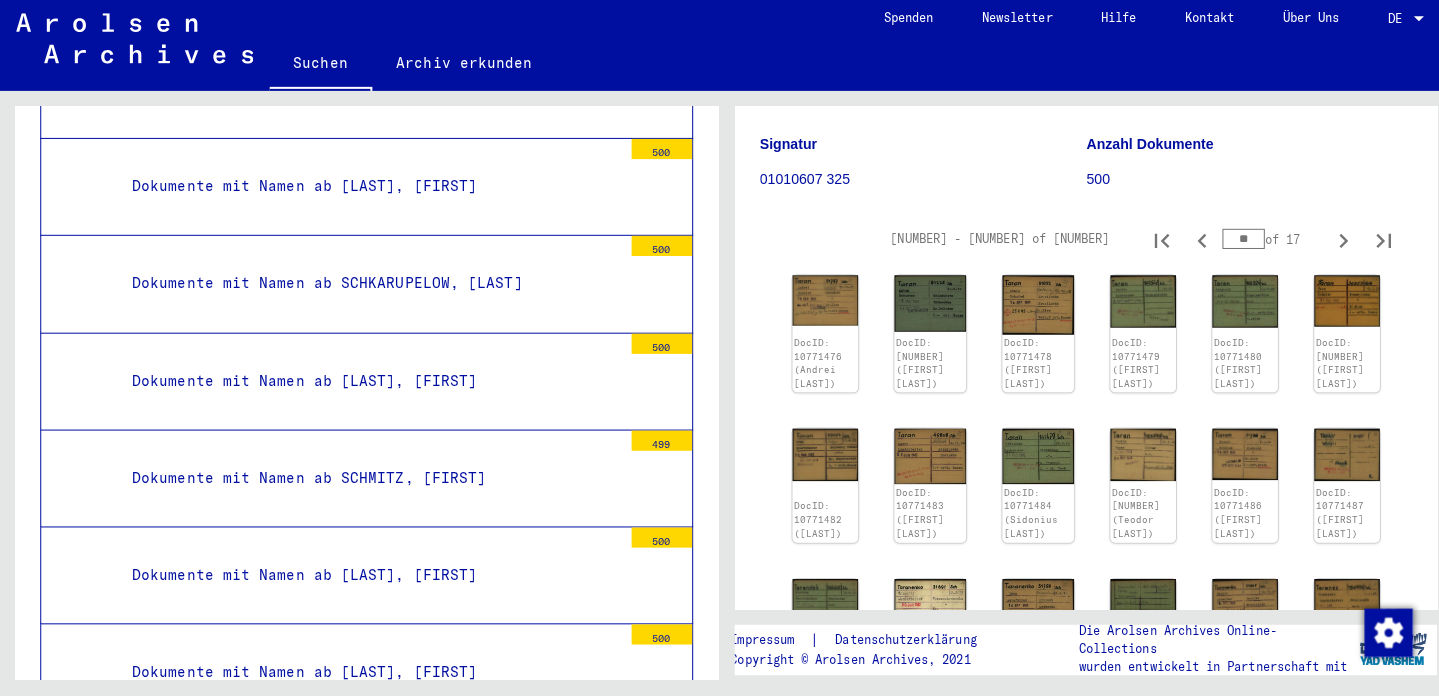 click 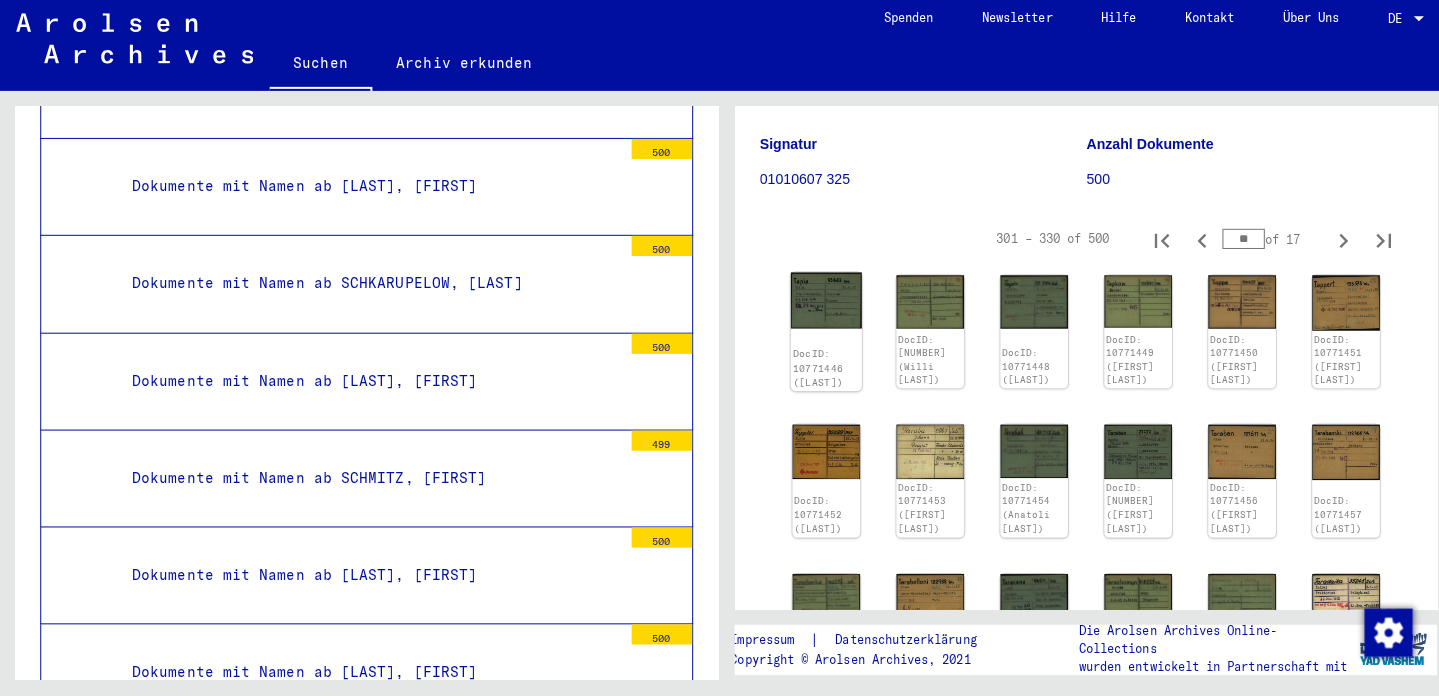 click 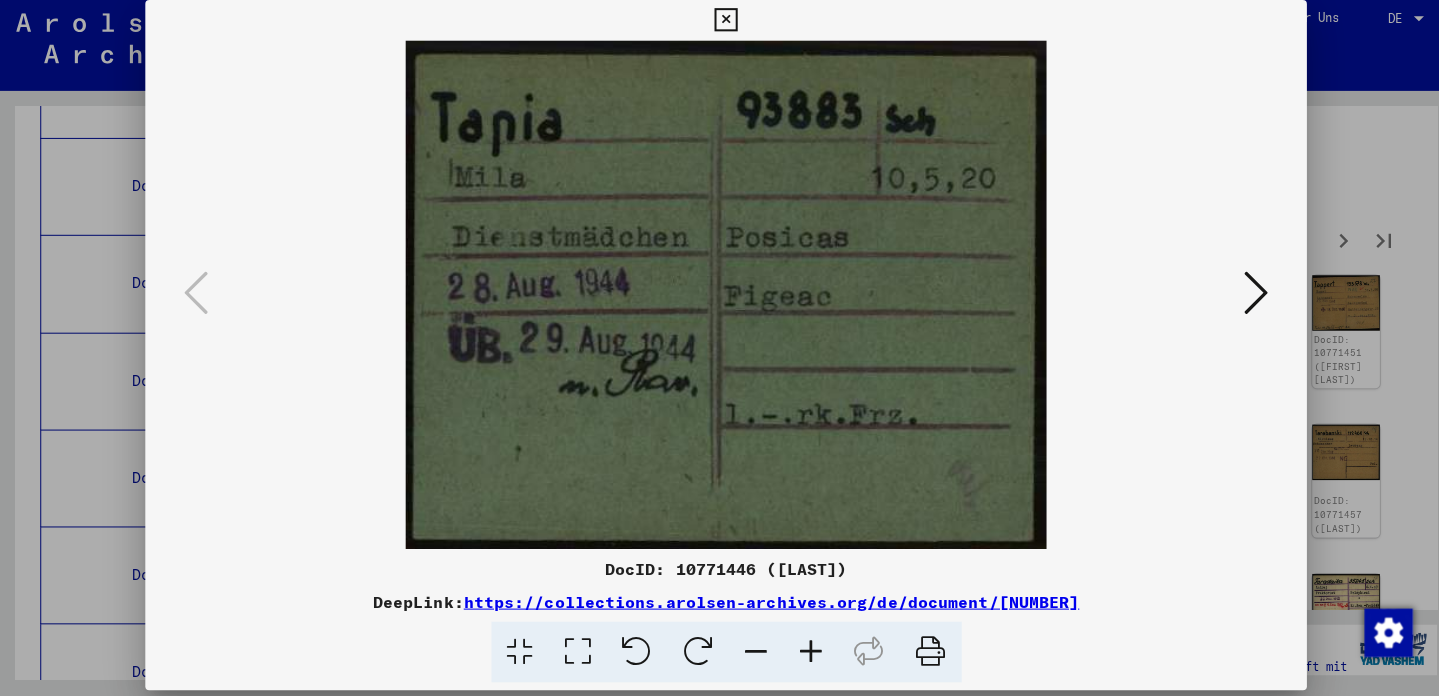 click at bounding box center [719, 26] 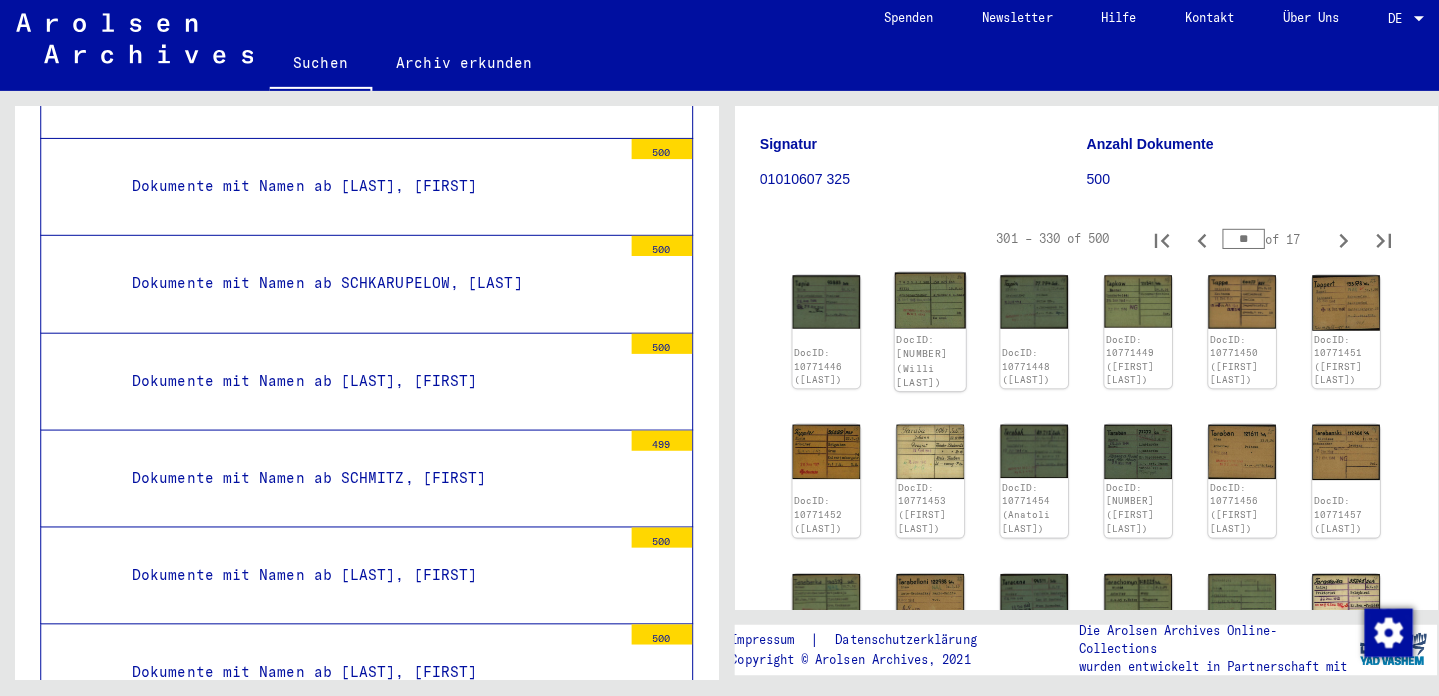 click 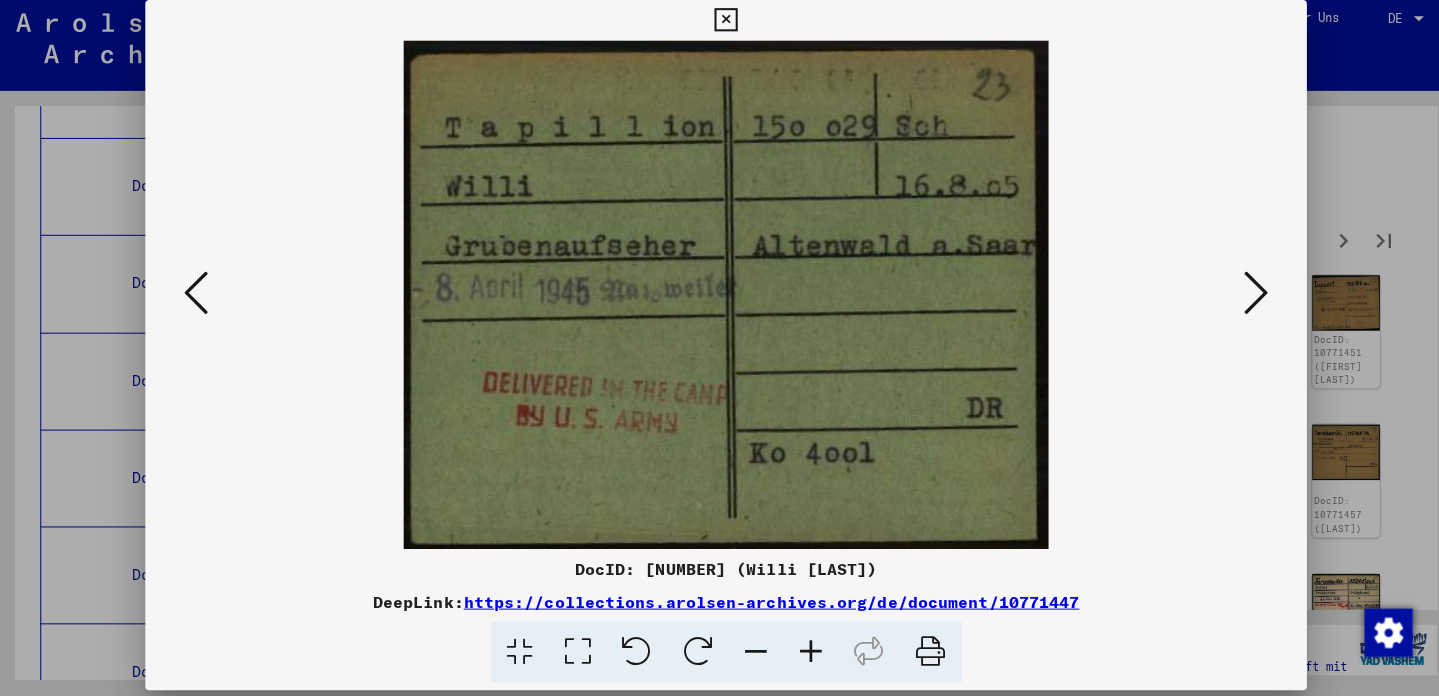 click at bounding box center (719, 26) 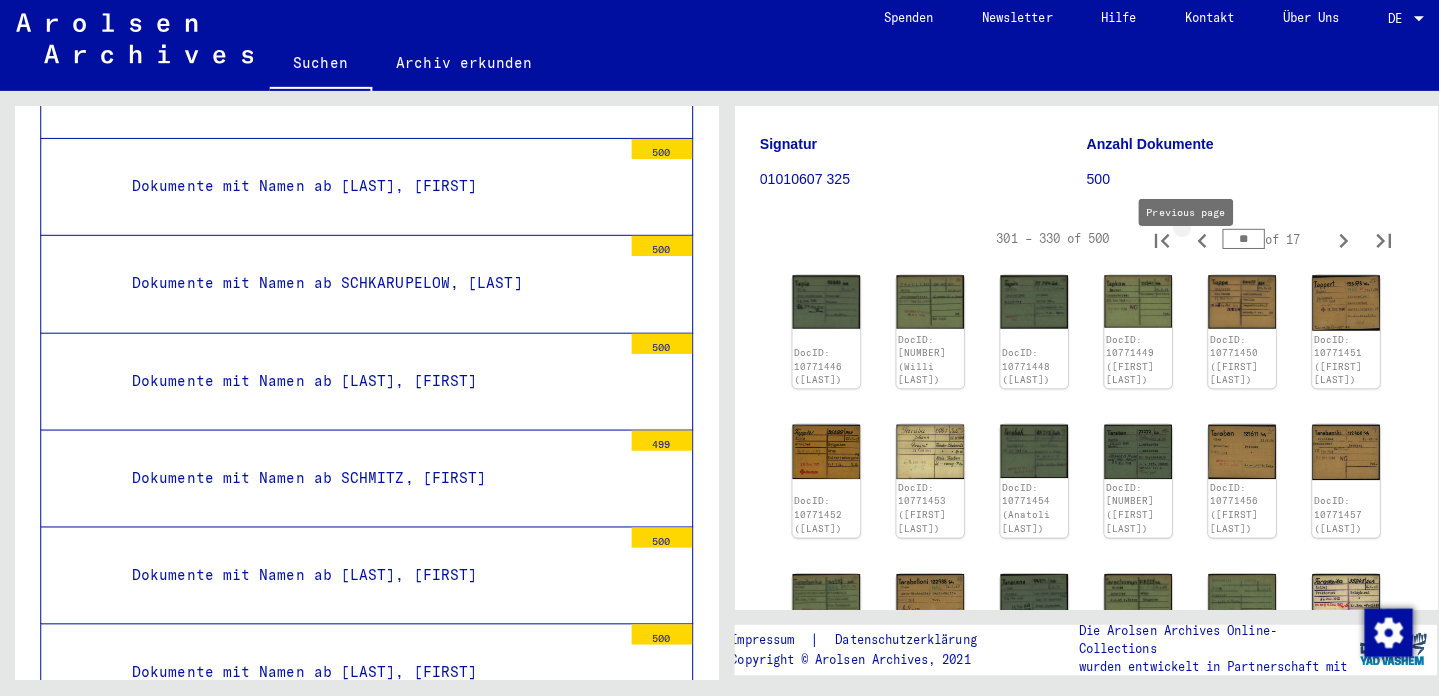 click 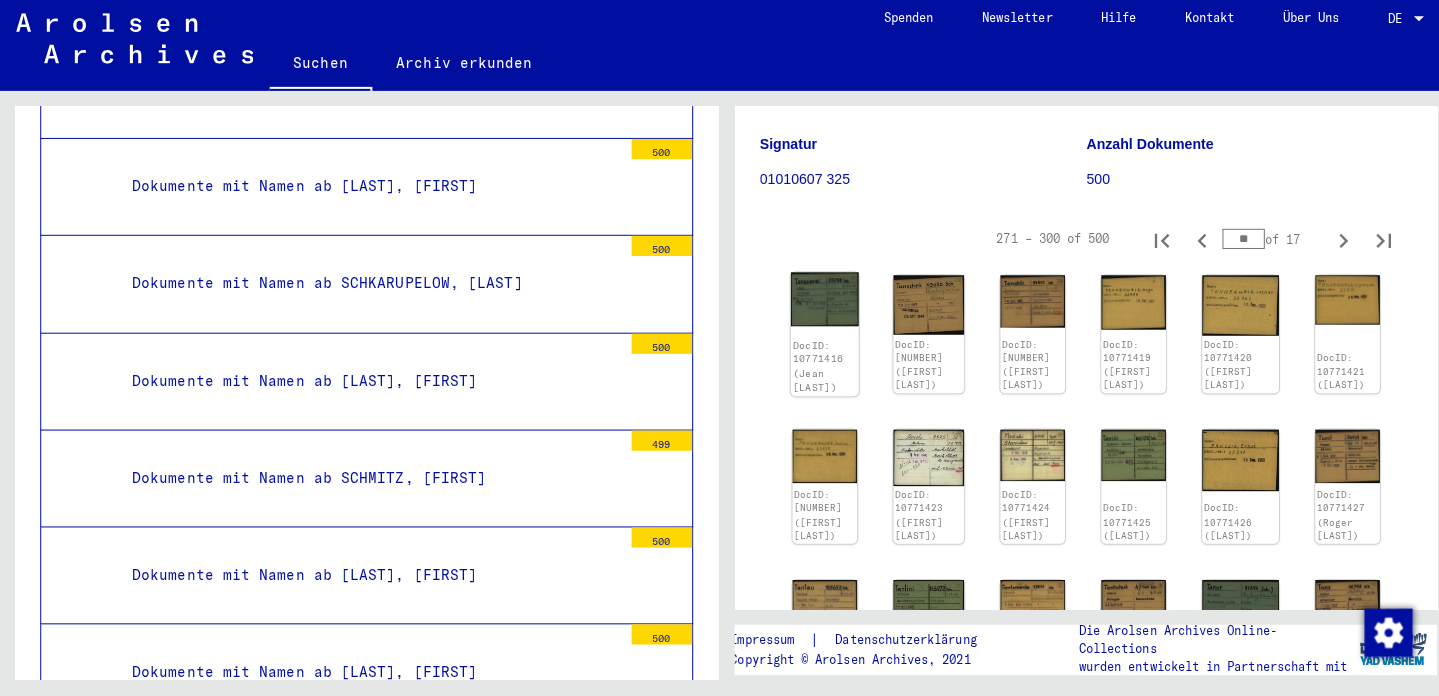 click 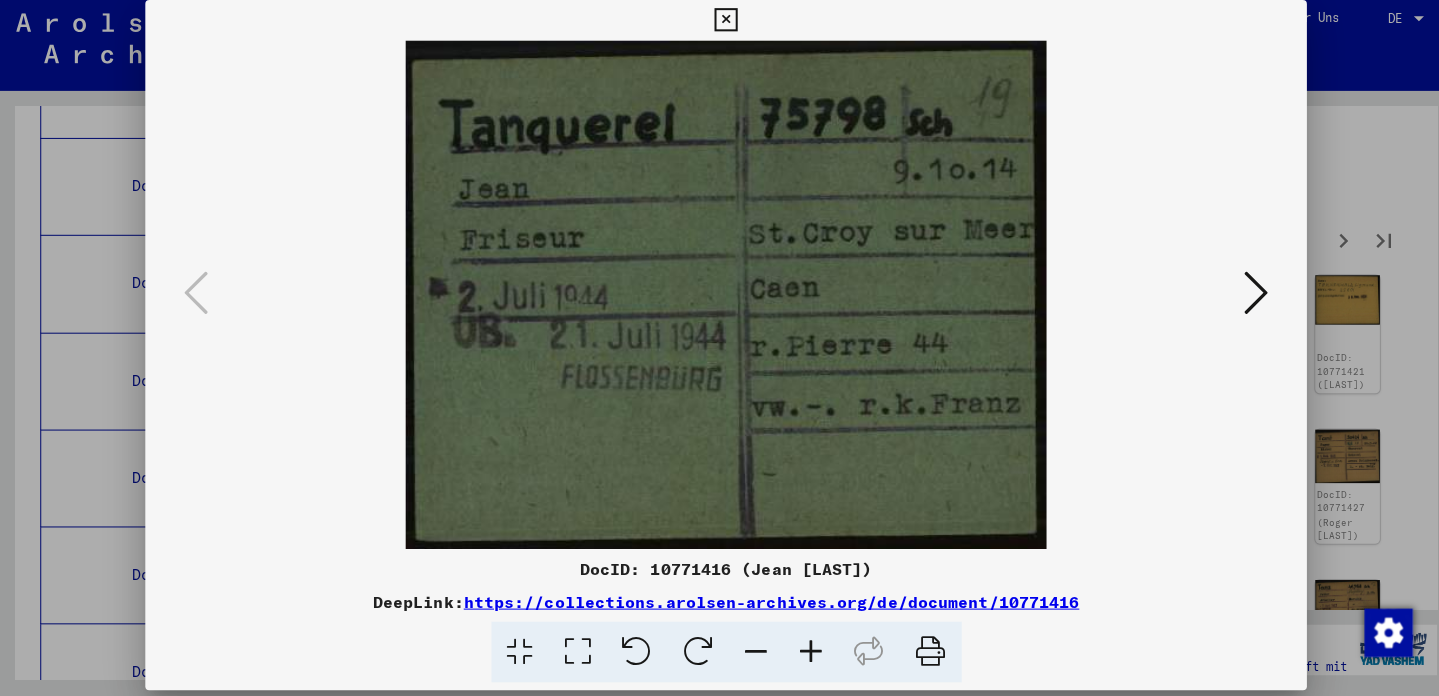 click at bounding box center (719, 26) 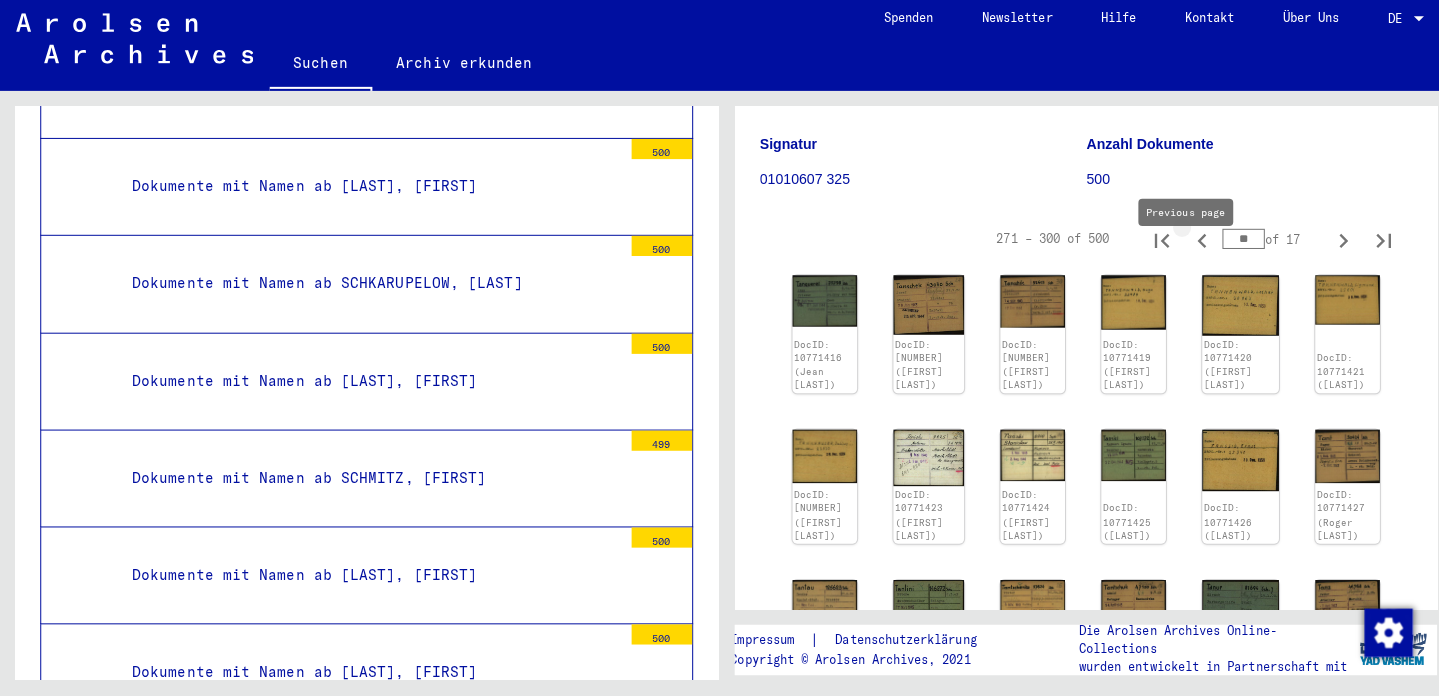 click 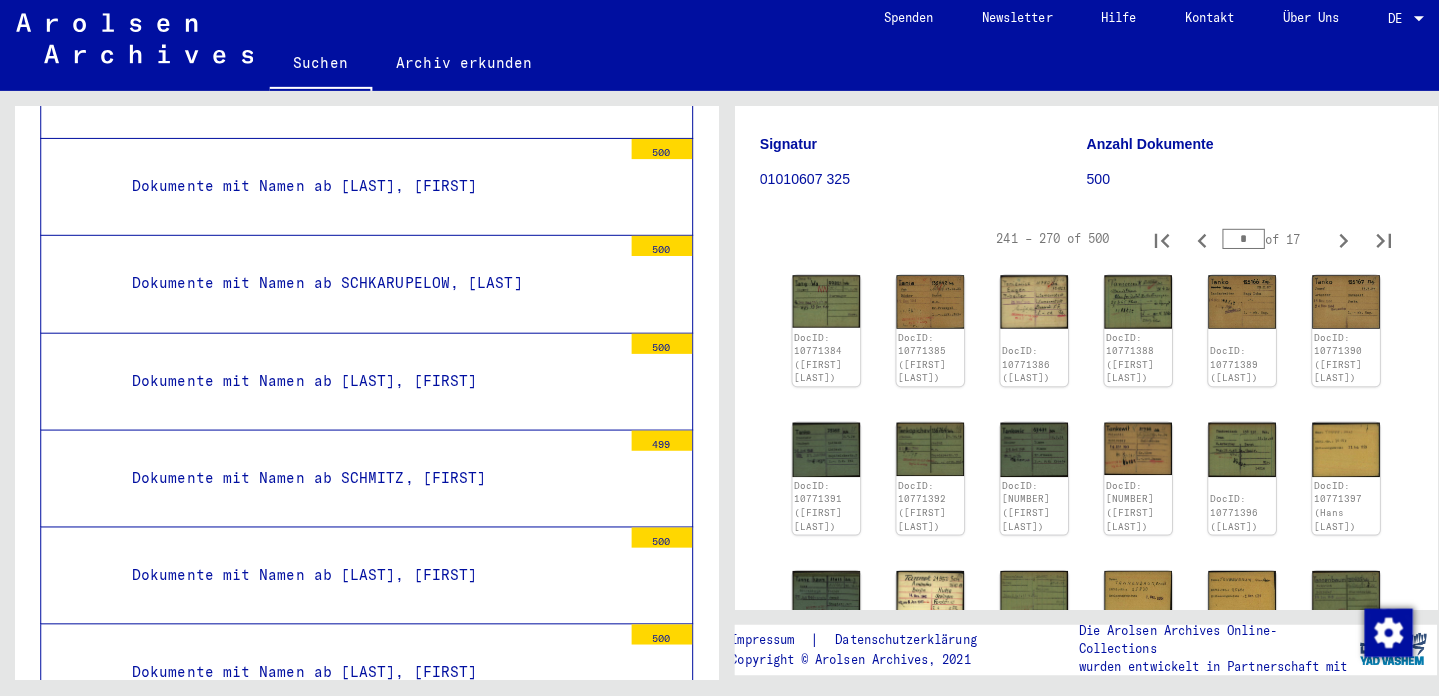 click 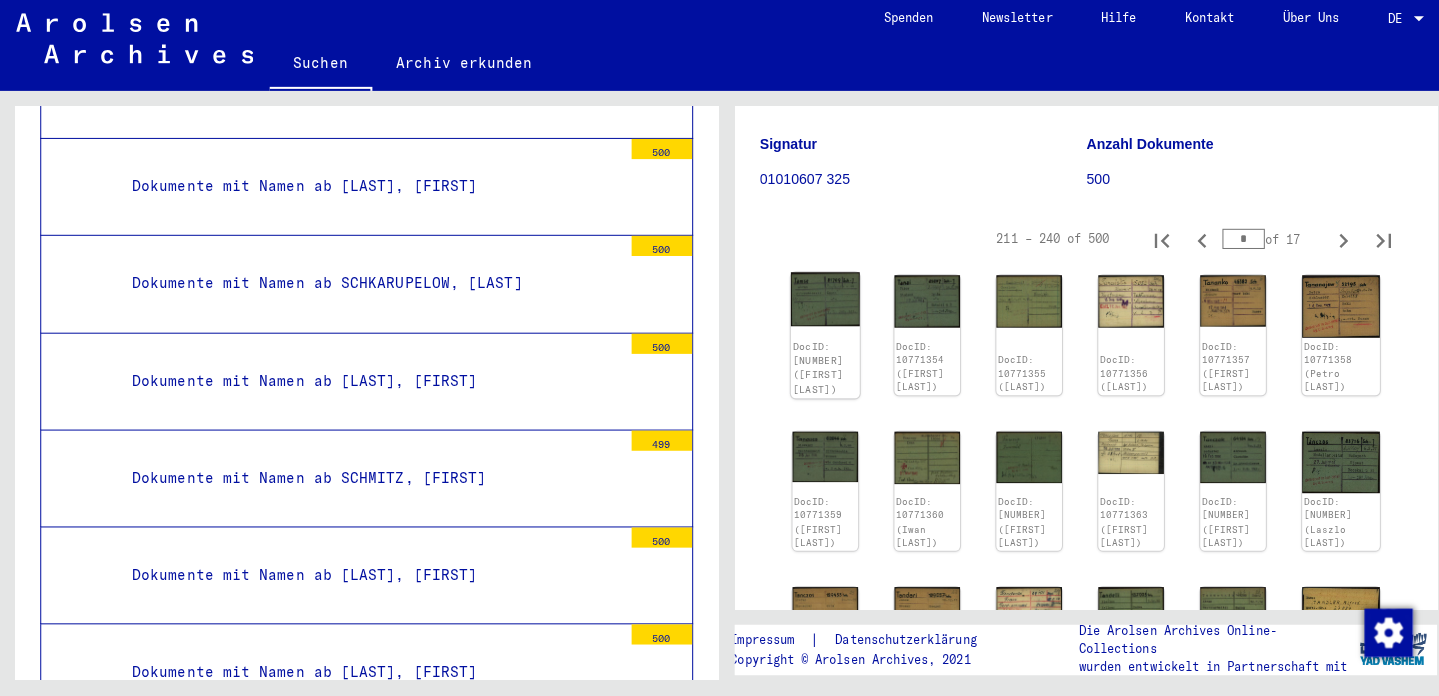 click 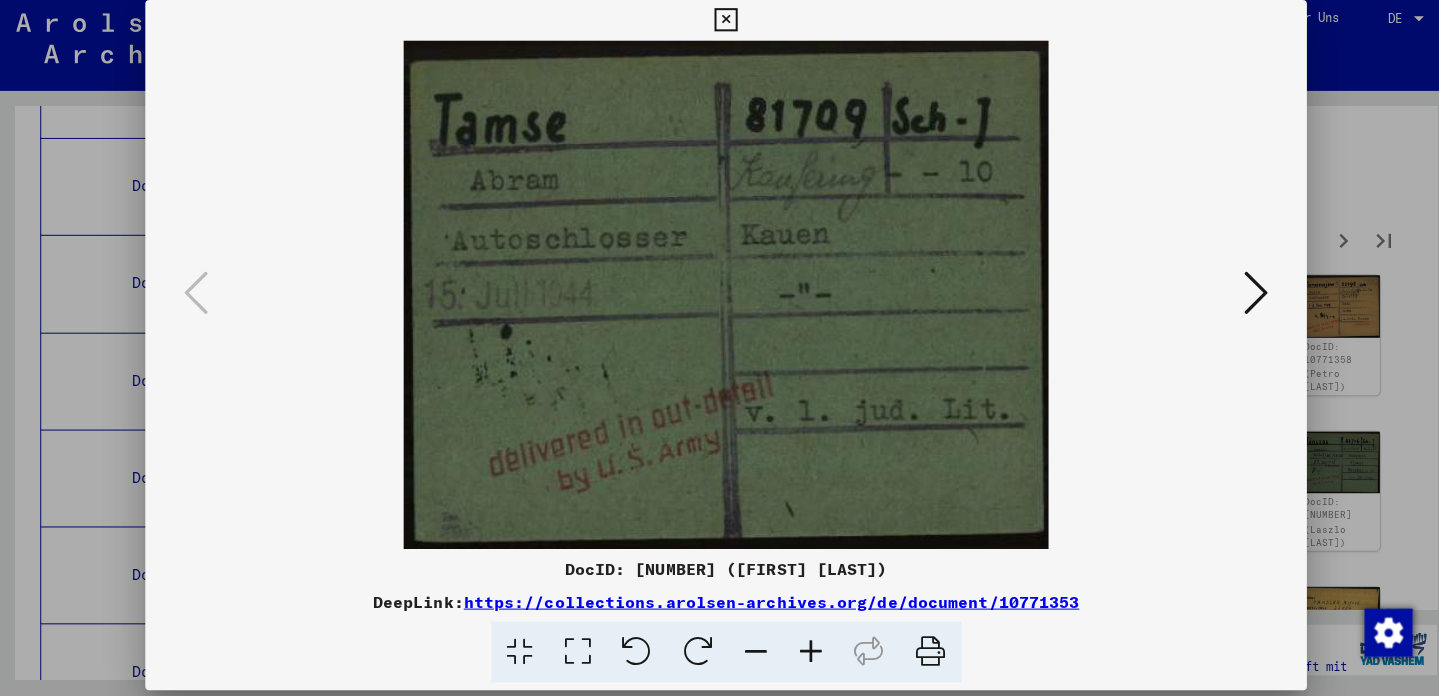 click at bounding box center [719, 26] 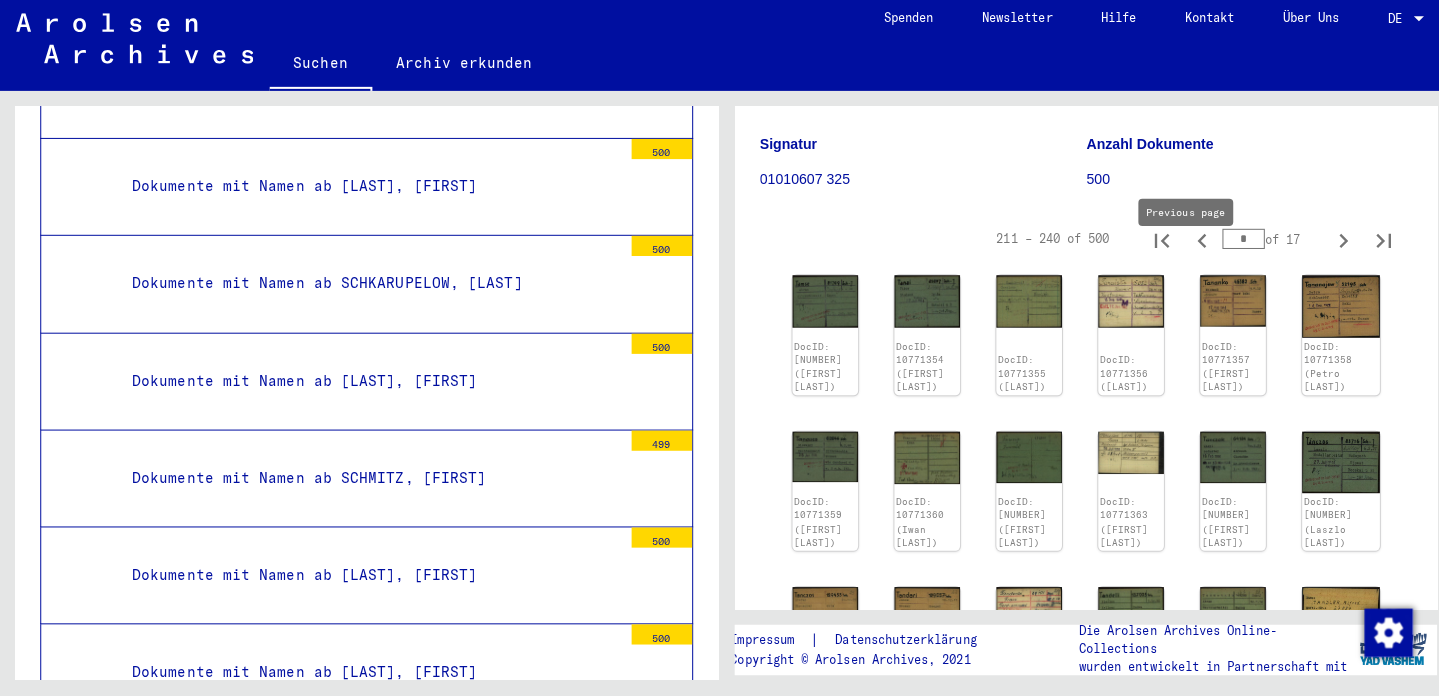 click 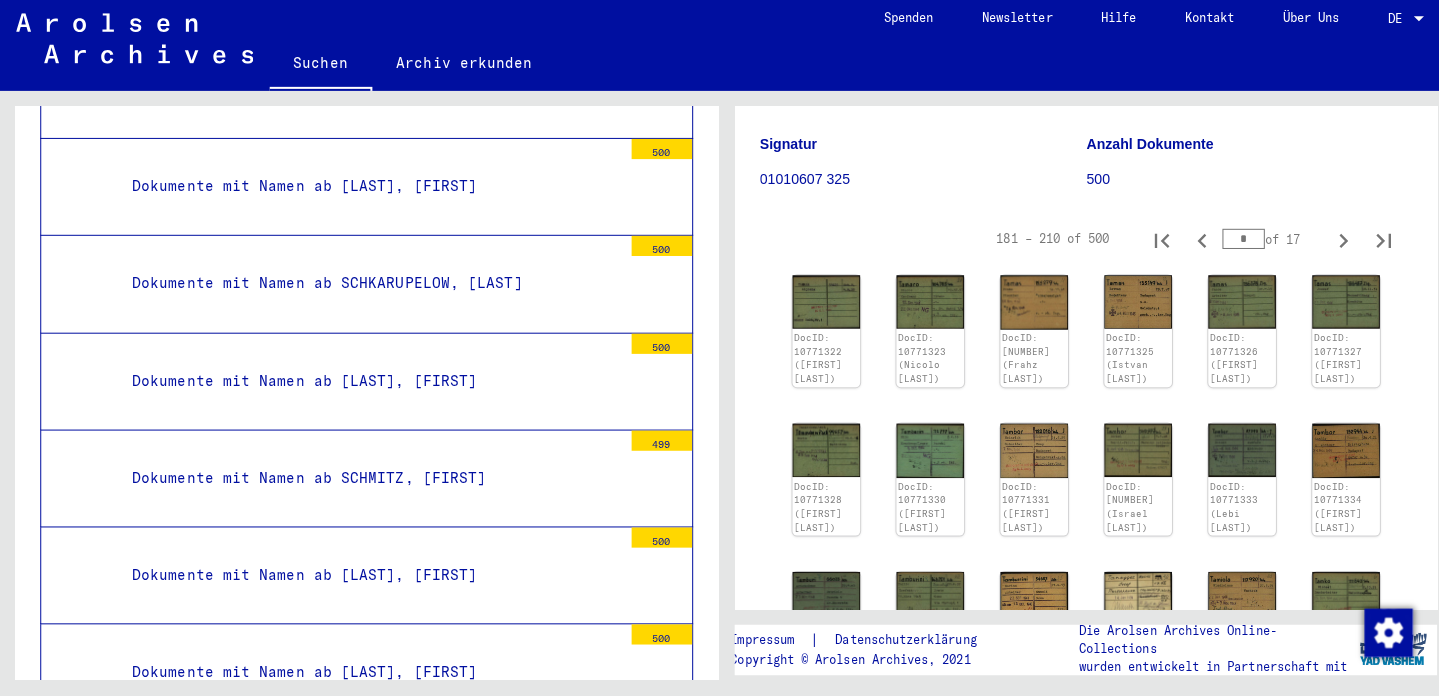 click 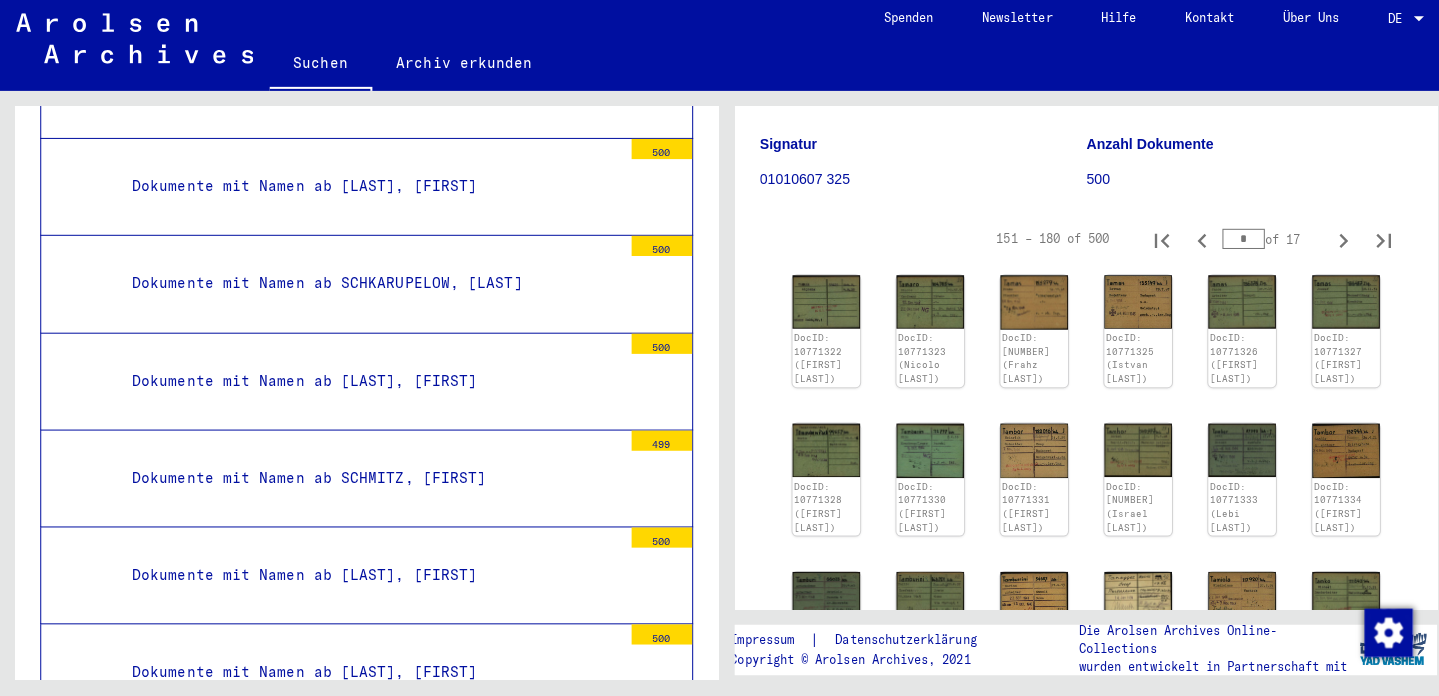 click 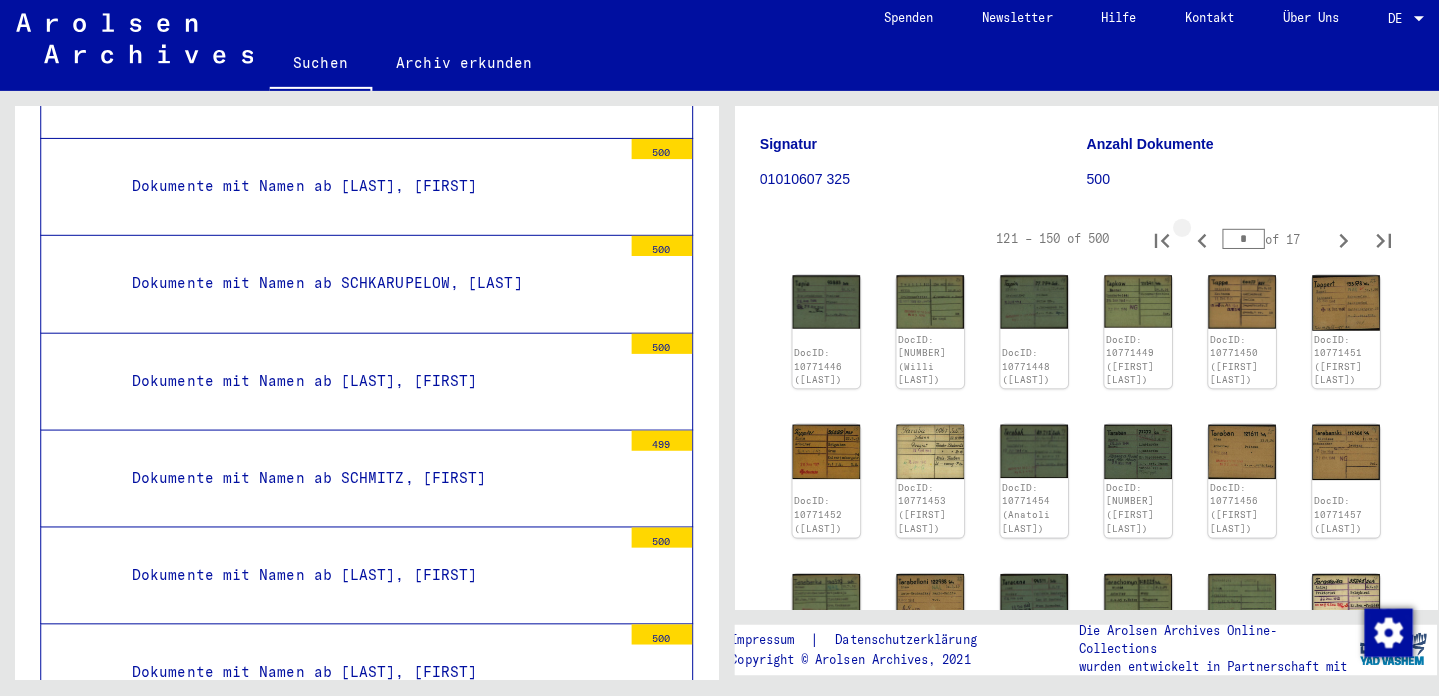 click 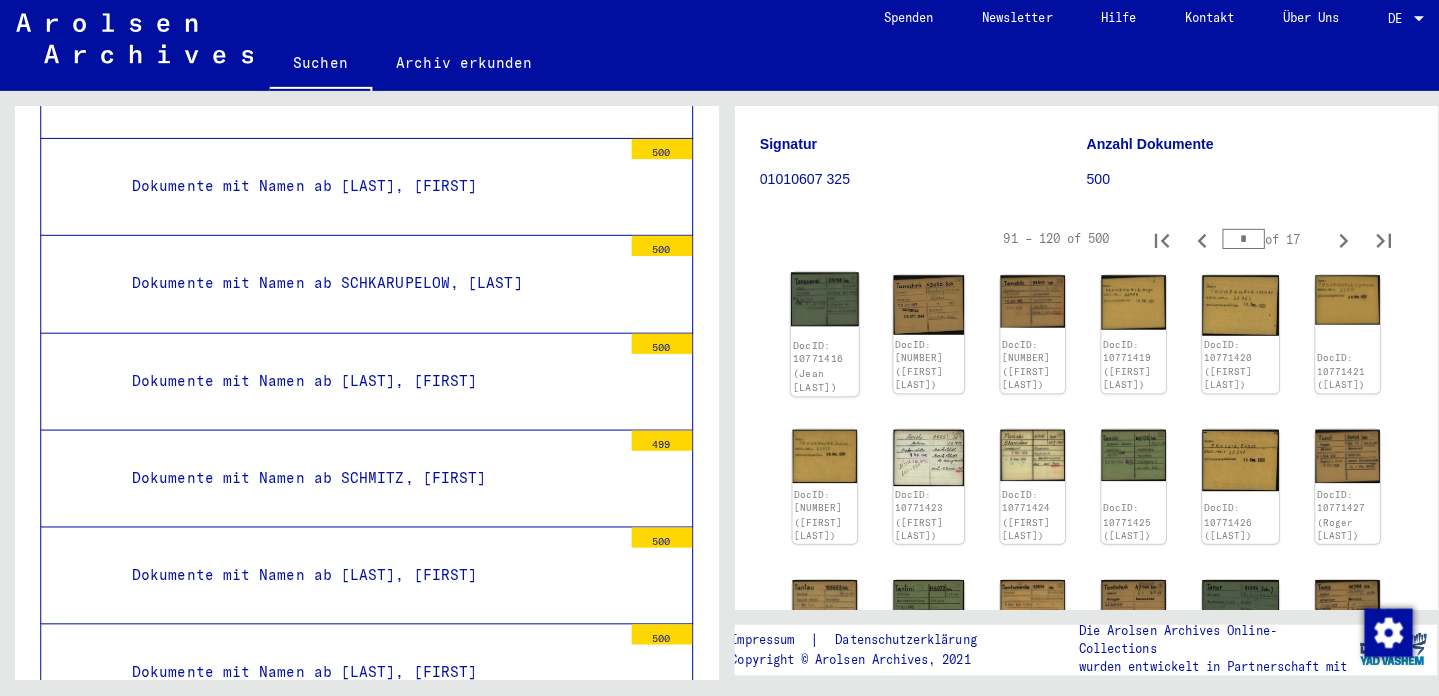 click 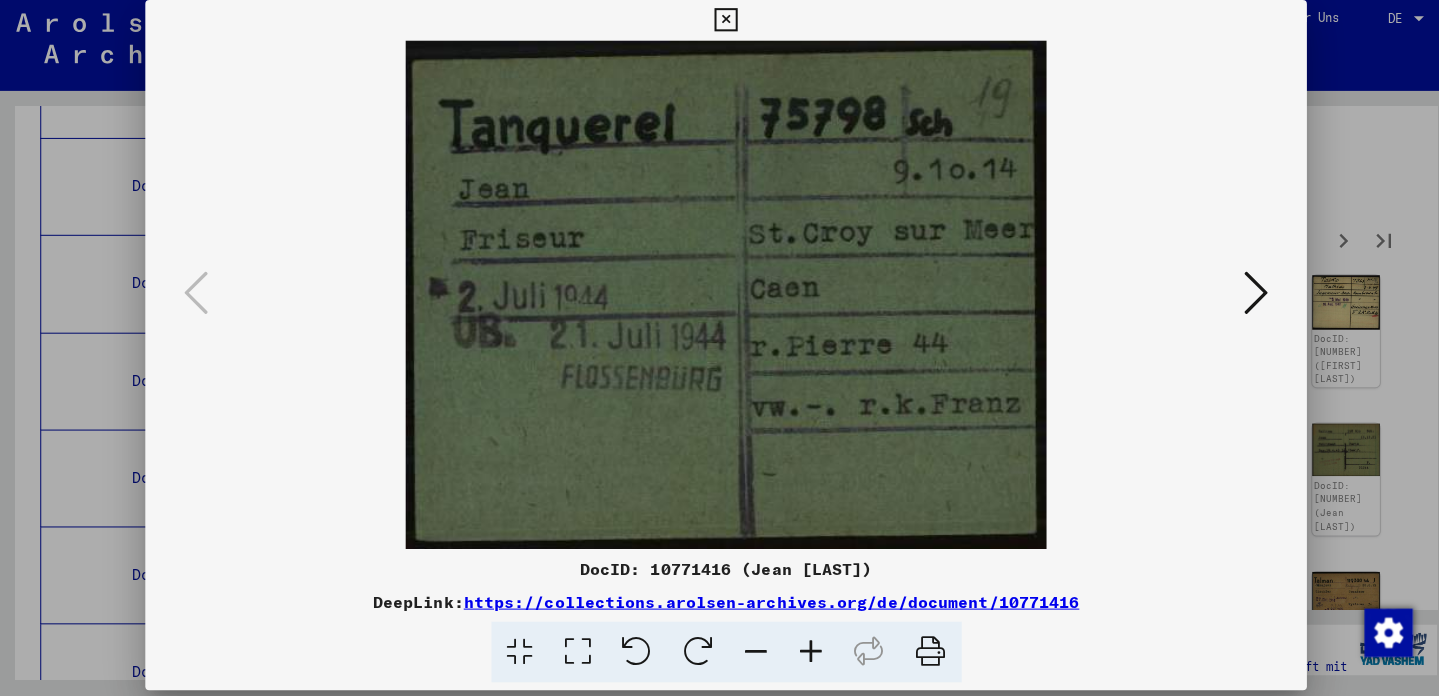 click at bounding box center [719, 26] 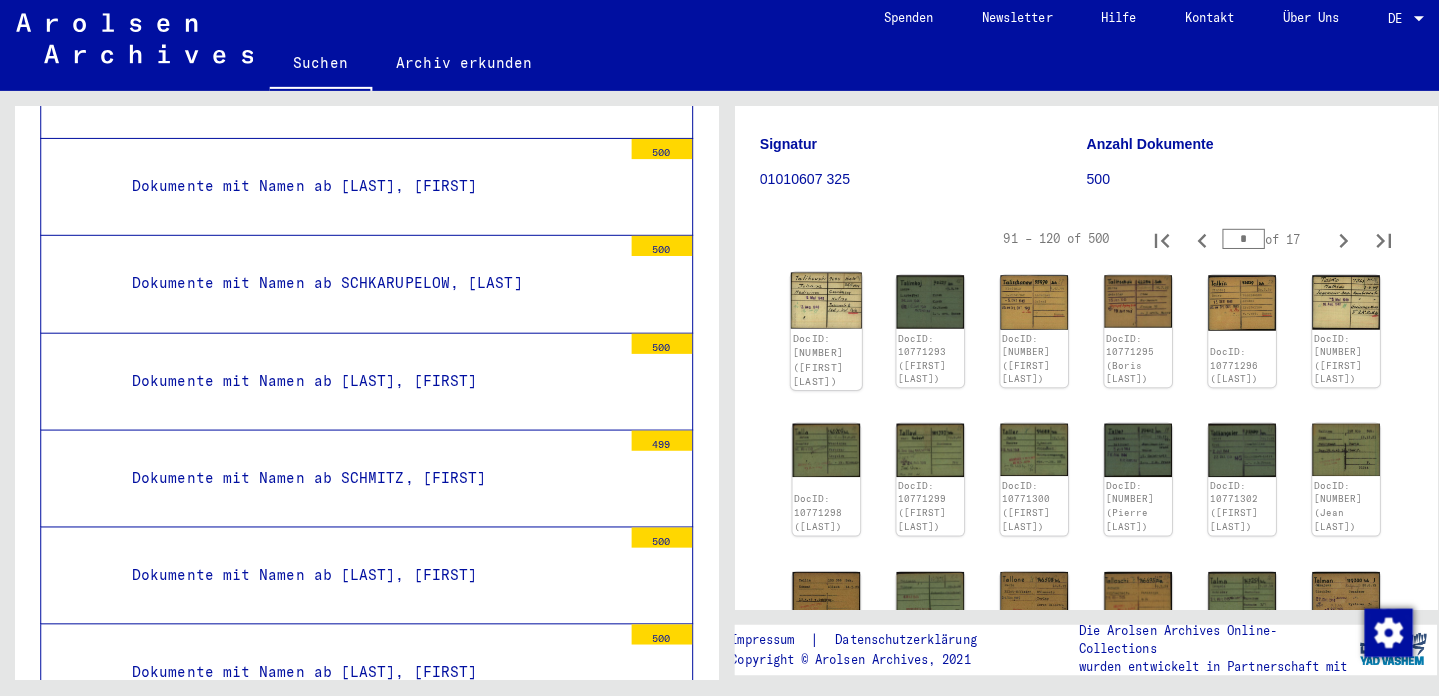 click 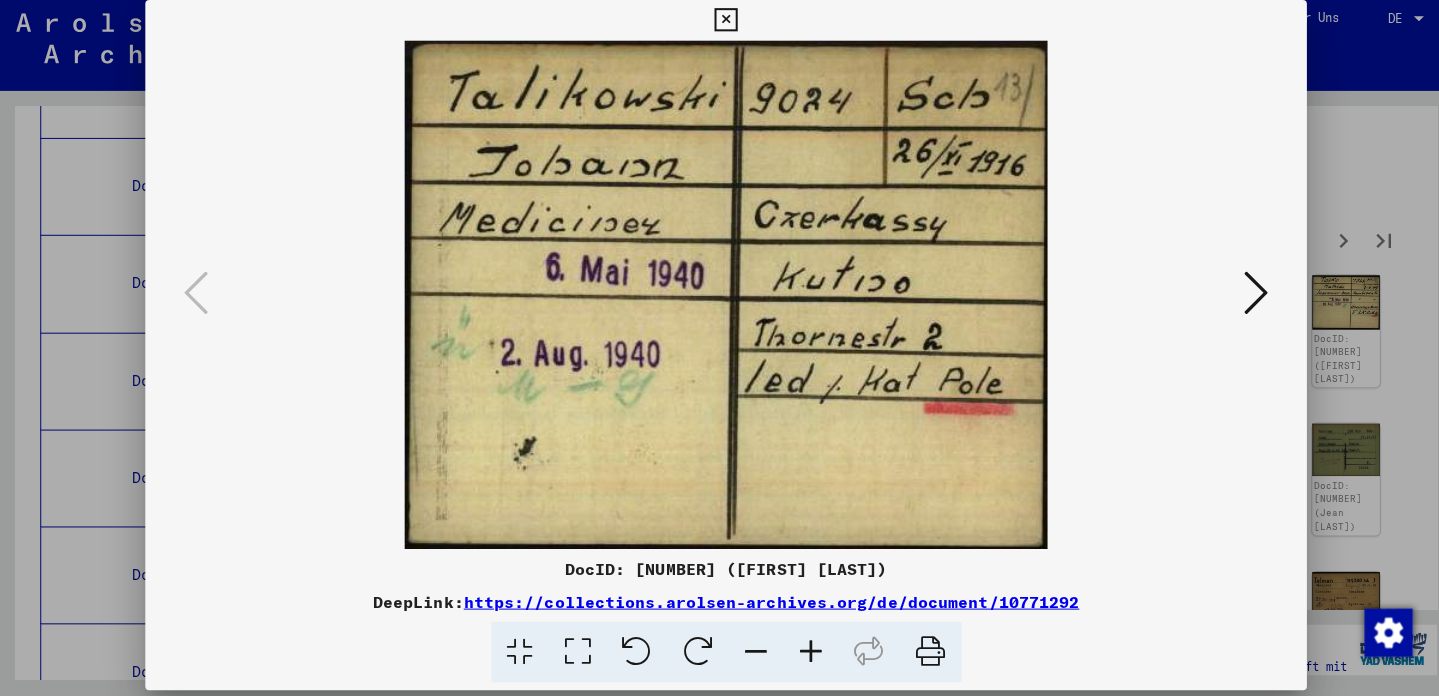 click at bounding box center [719, 26] 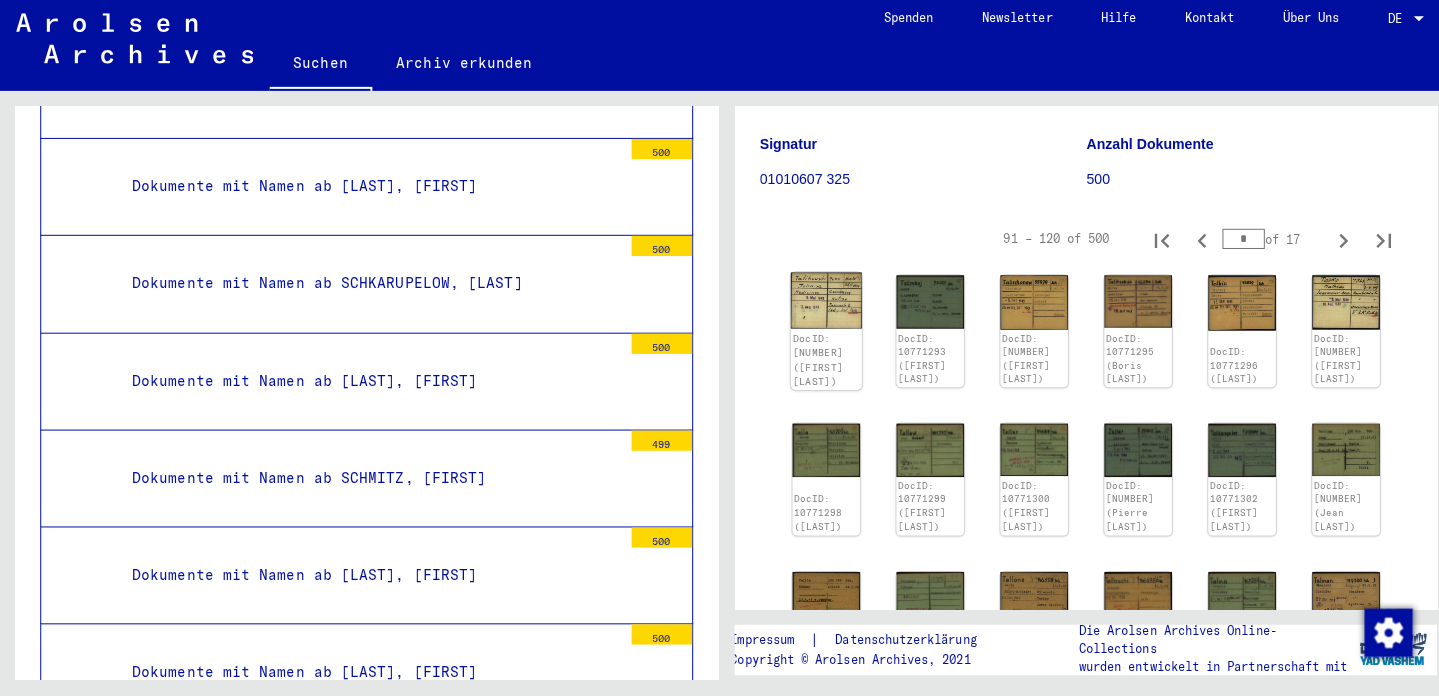 click 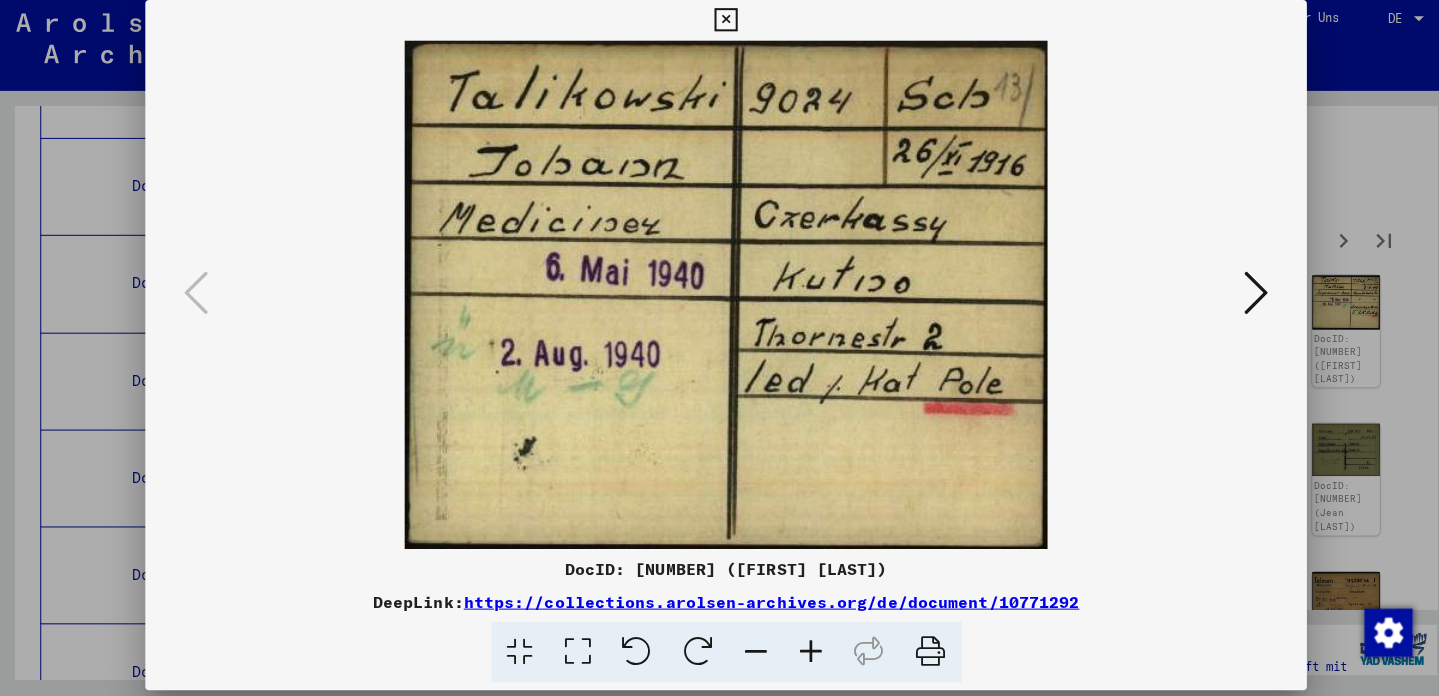 click at bounding box center [719, 26] 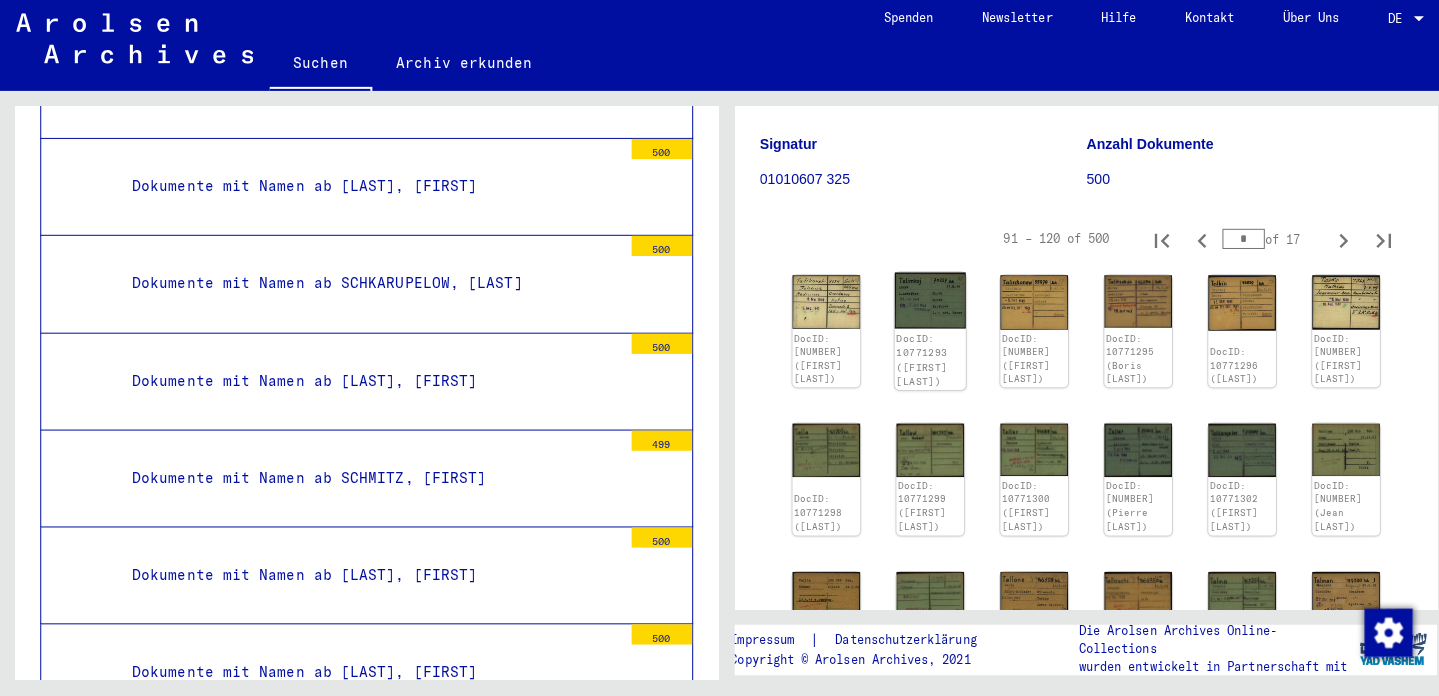 click 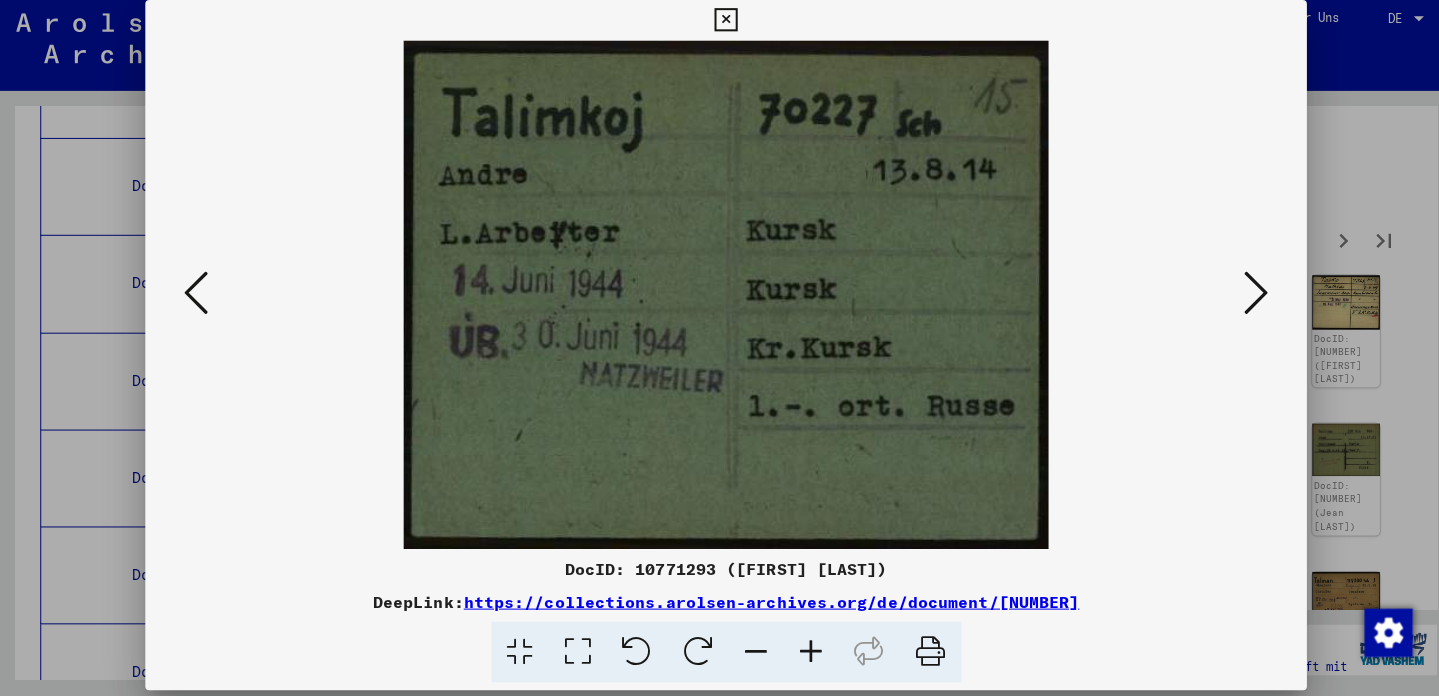 click at bounding box center [1245, 296] 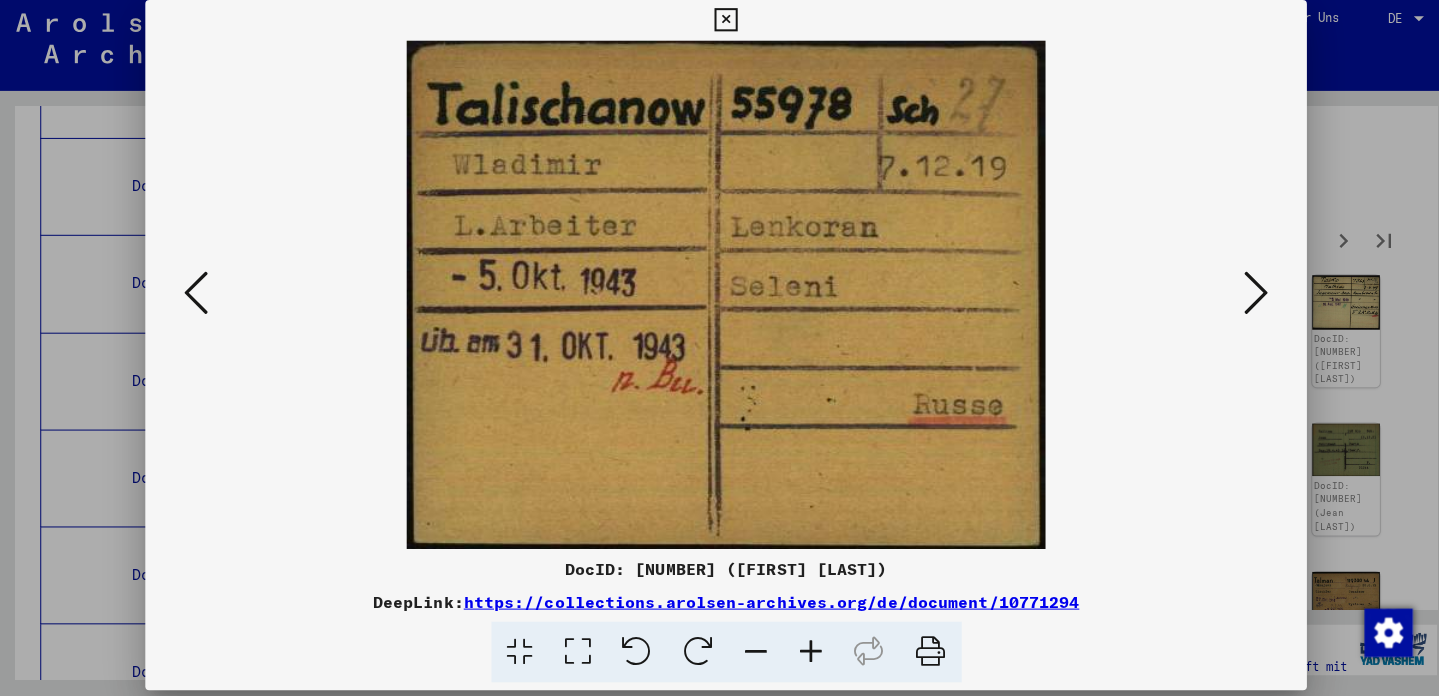 click at bounding box center [1245, 297] 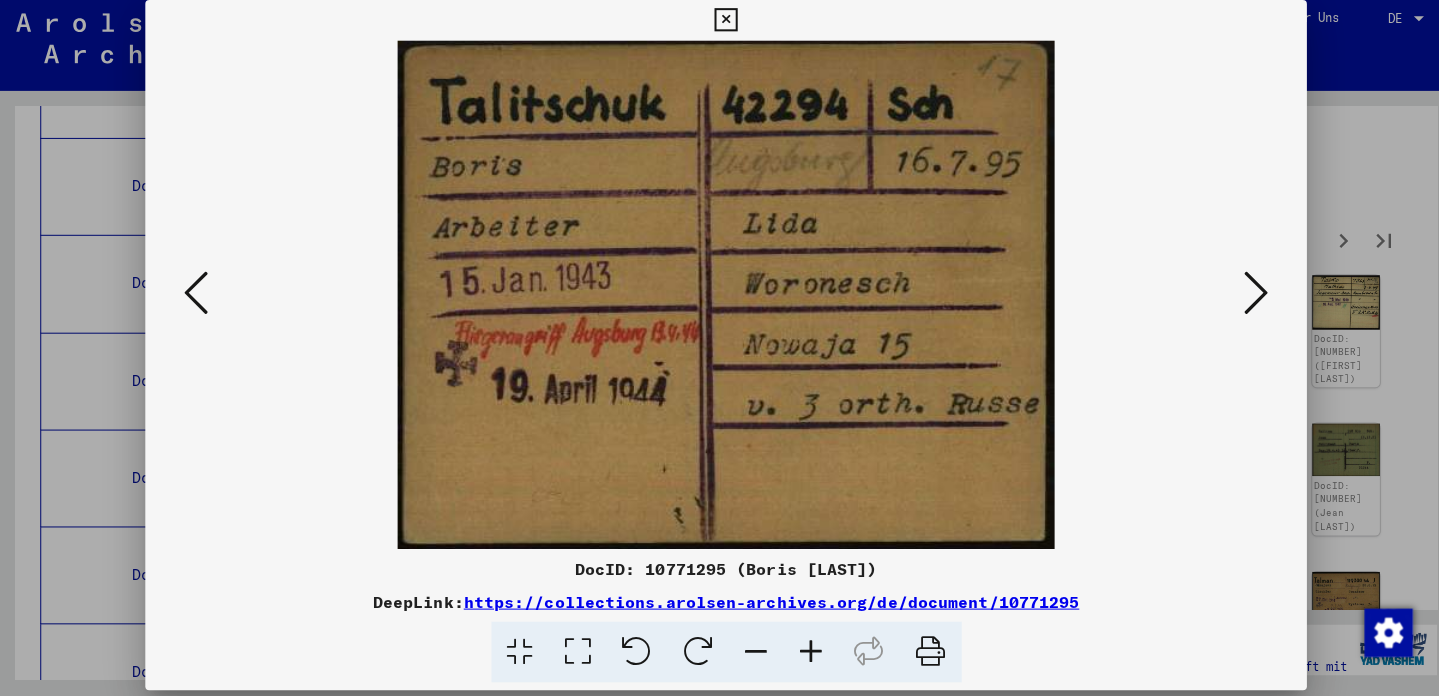 click at bounding box center (1245, 297) 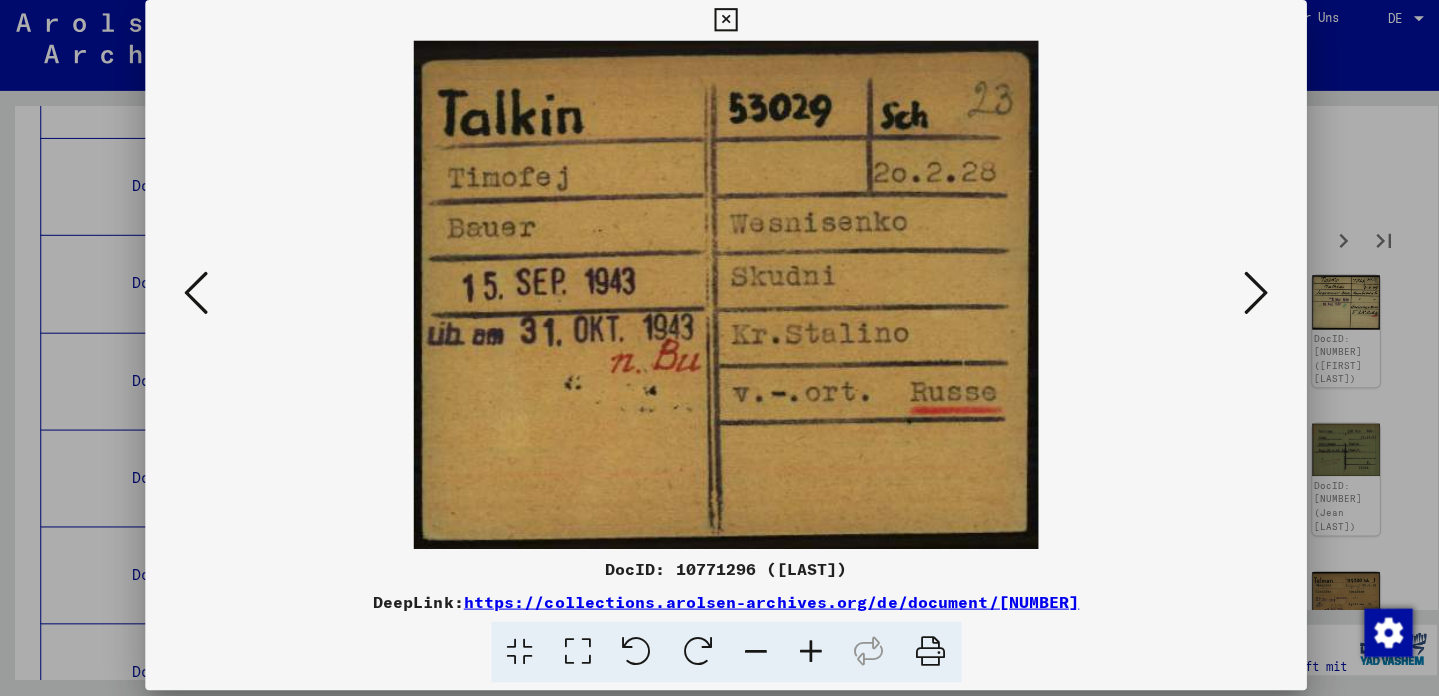 click at bounding box center [1245, 296] 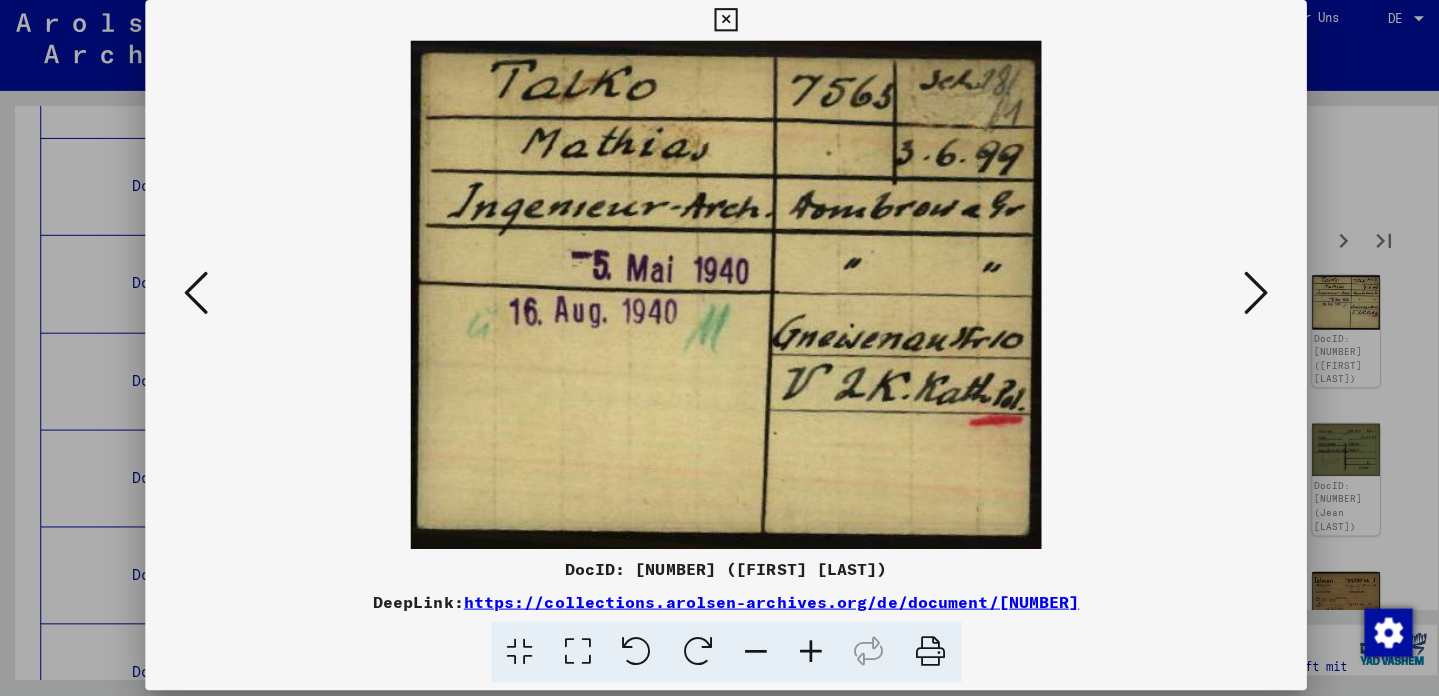 click at bounding box center (1245, 296) 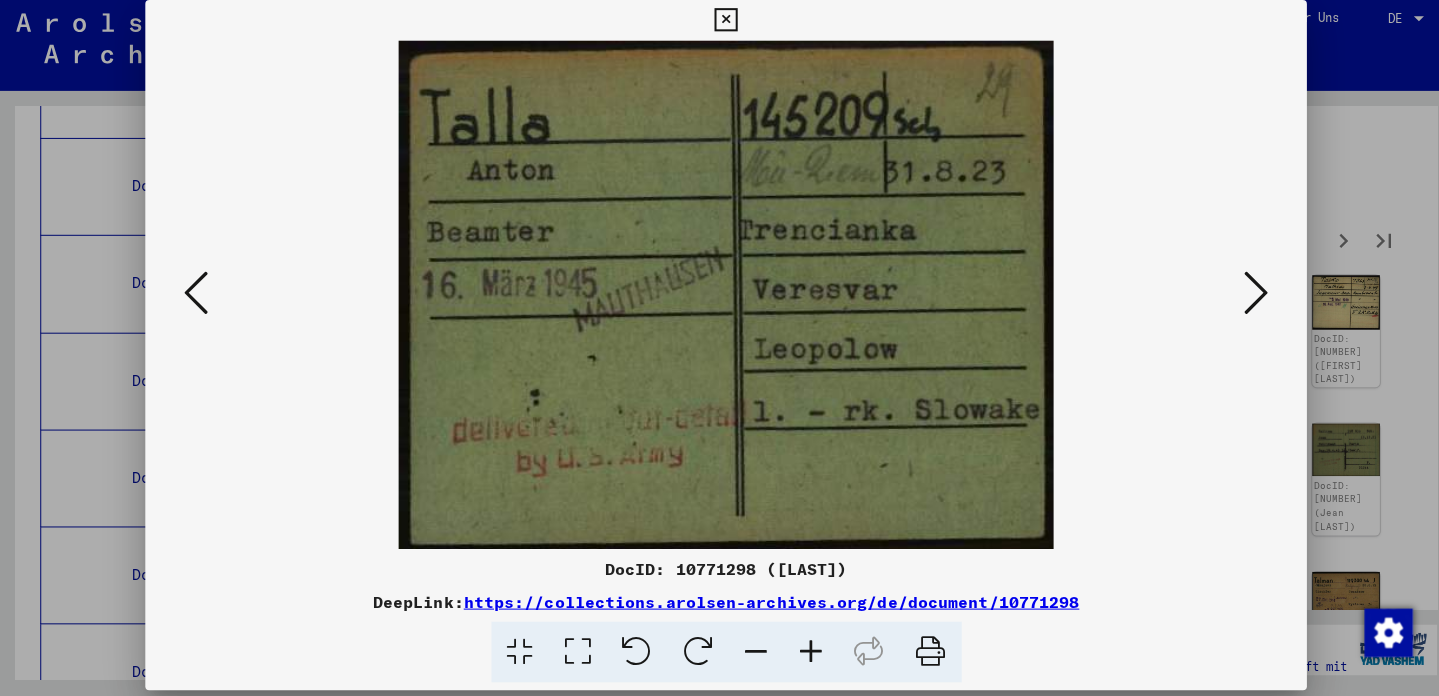 click at bounding box center [1245, 296] 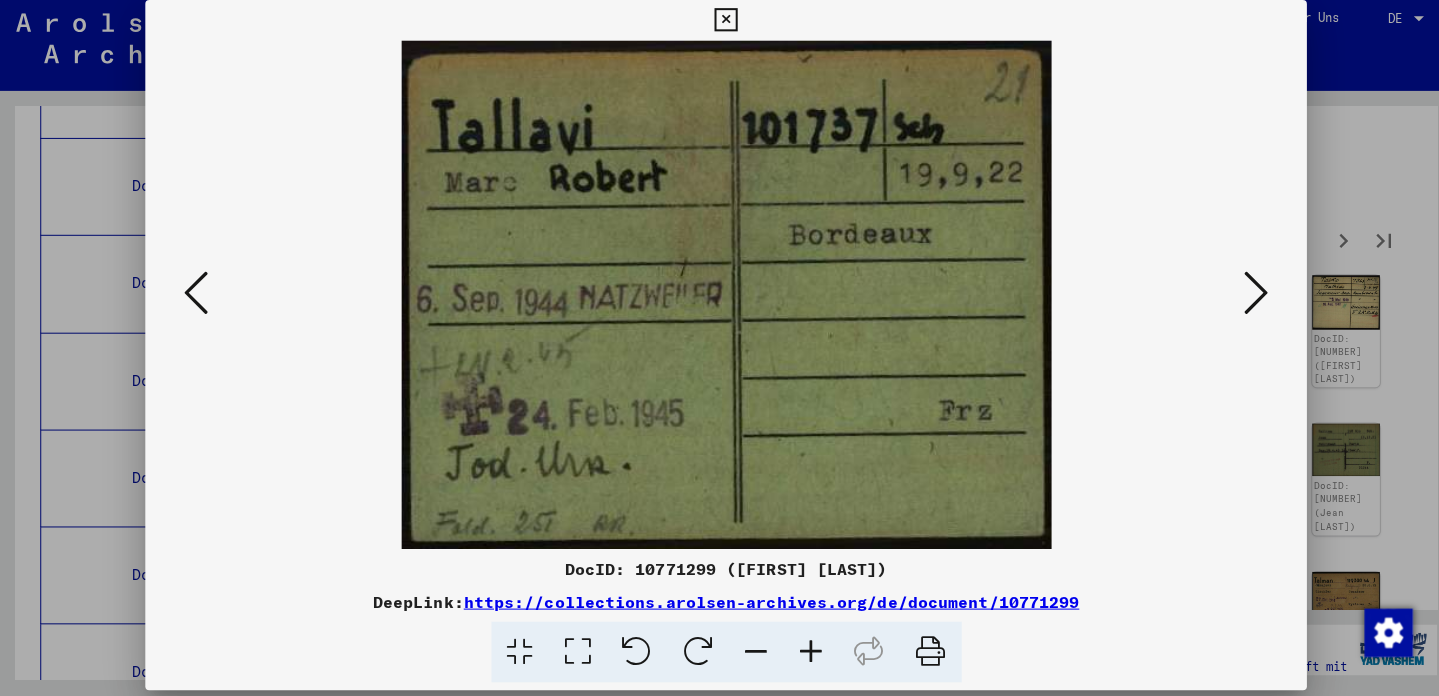 click at bounding box center (1245, 296) 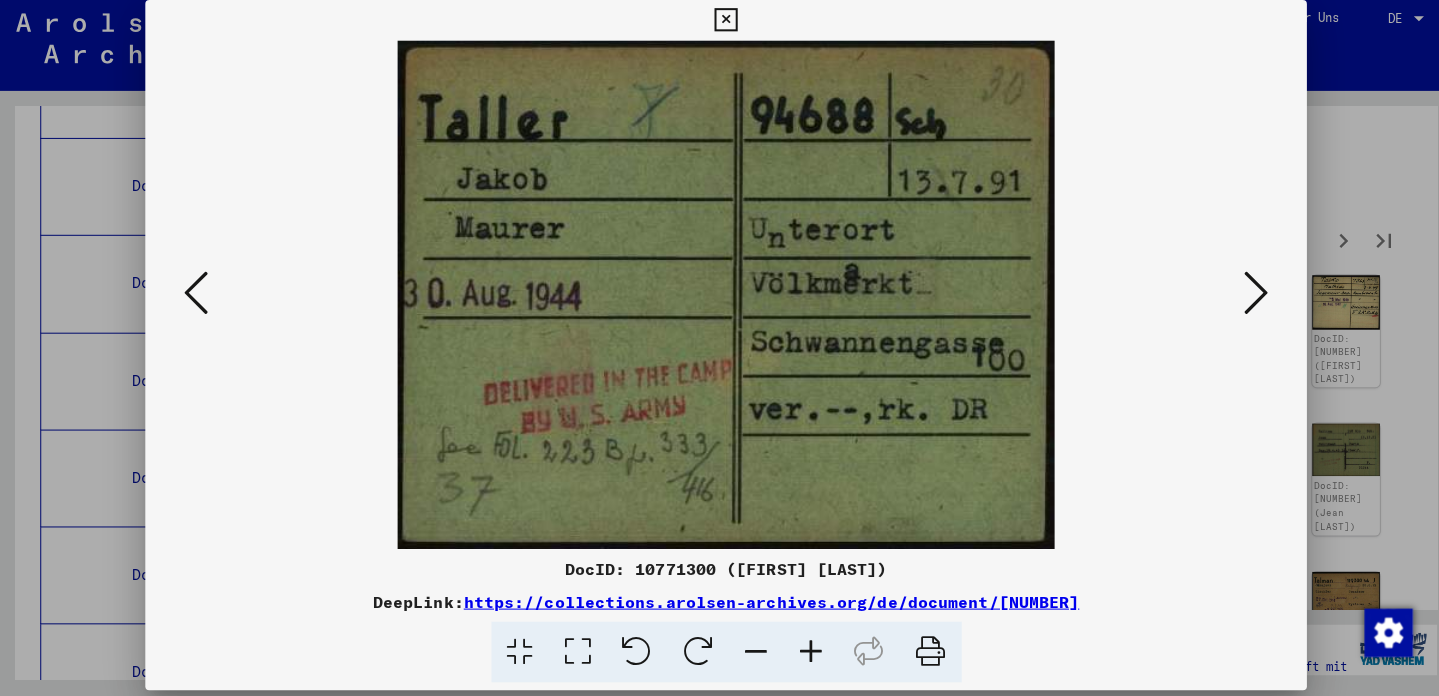 click at bounding box center [1245, 296] 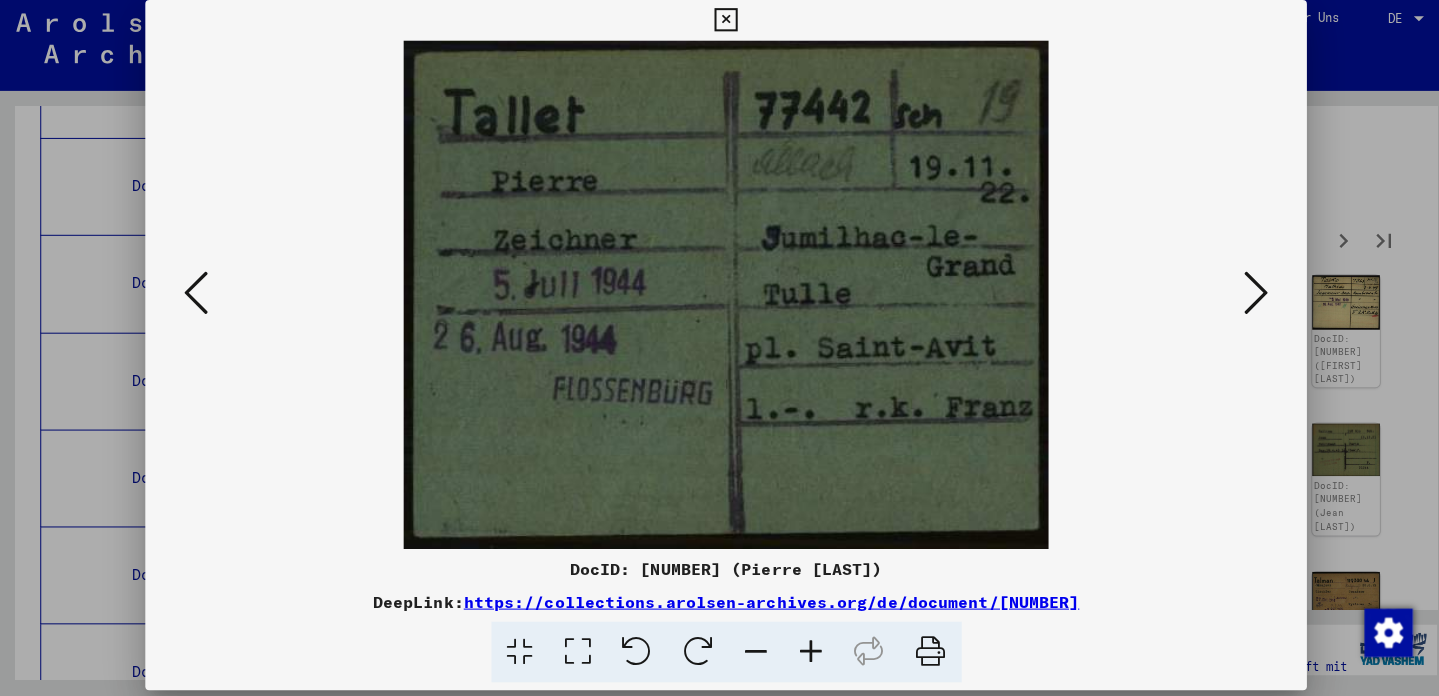 click at bounding box center (1245, 296) 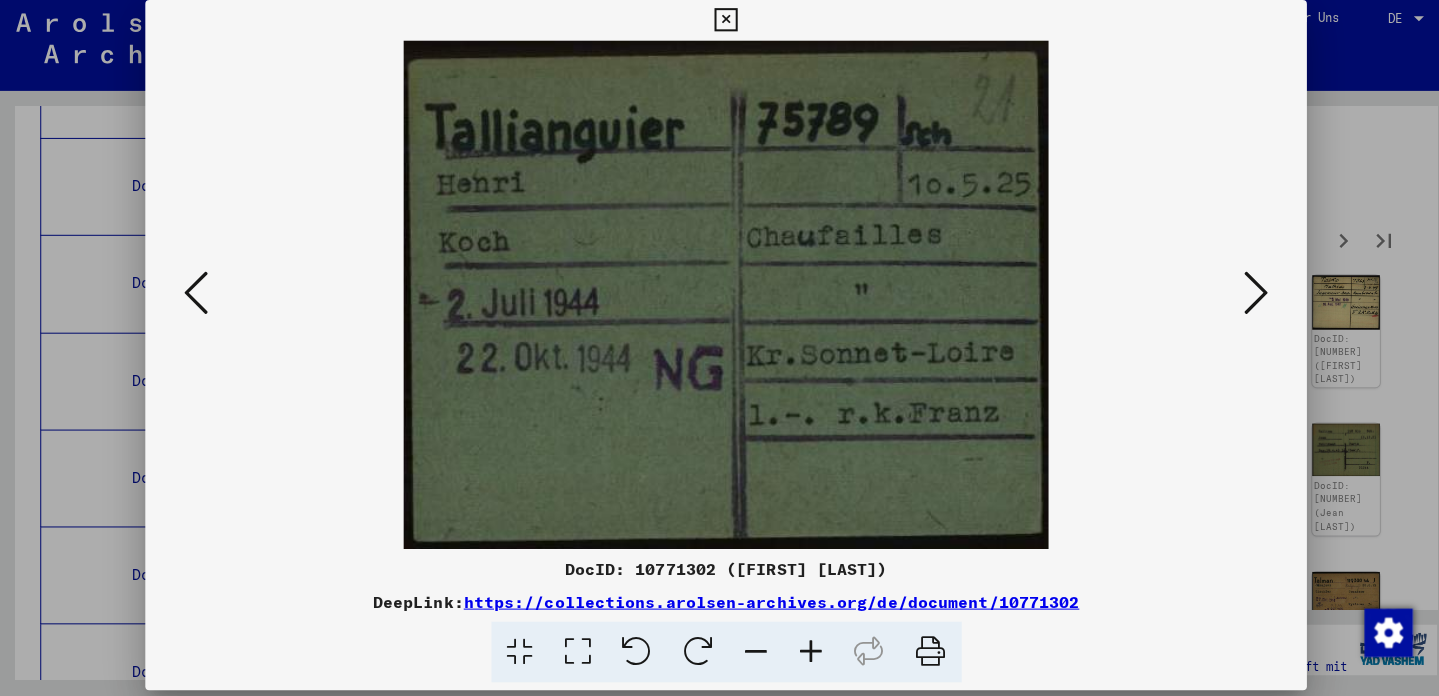 click at bounding box center (1245, 296) 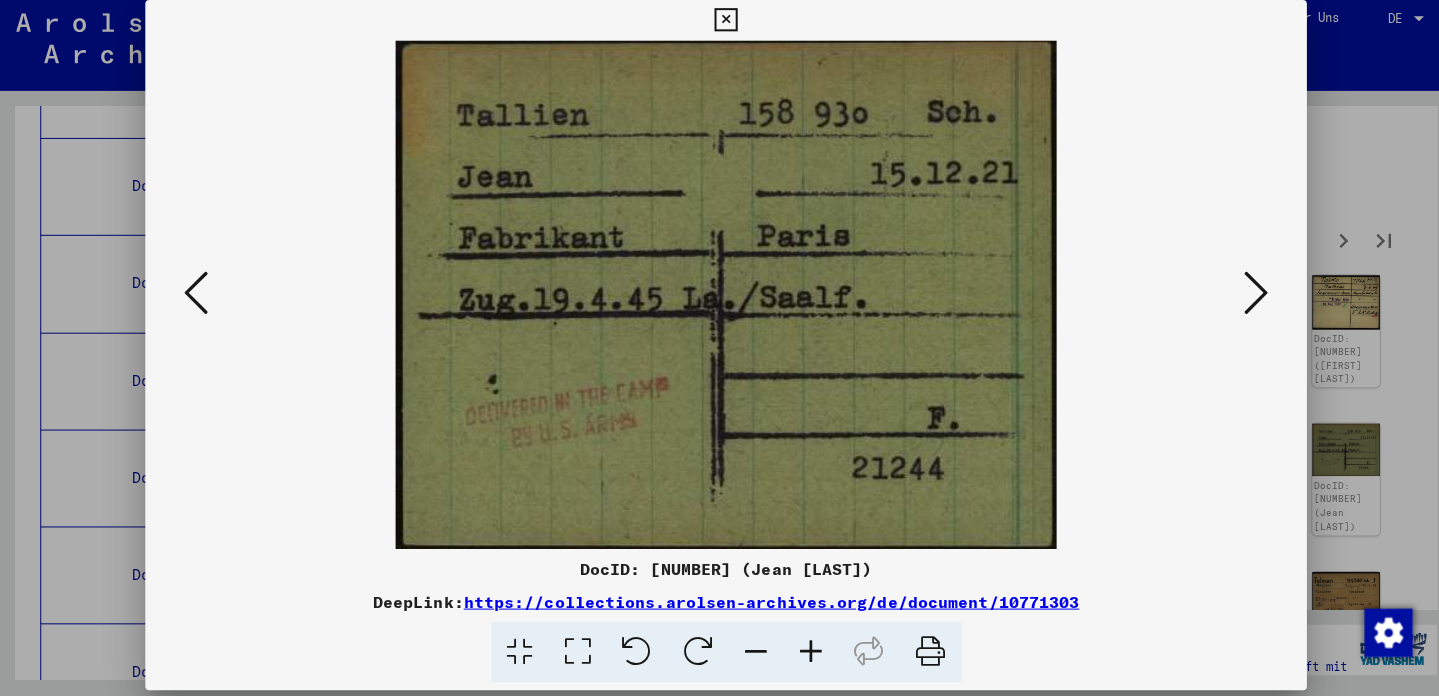 click at bounding box center [1245, 296] 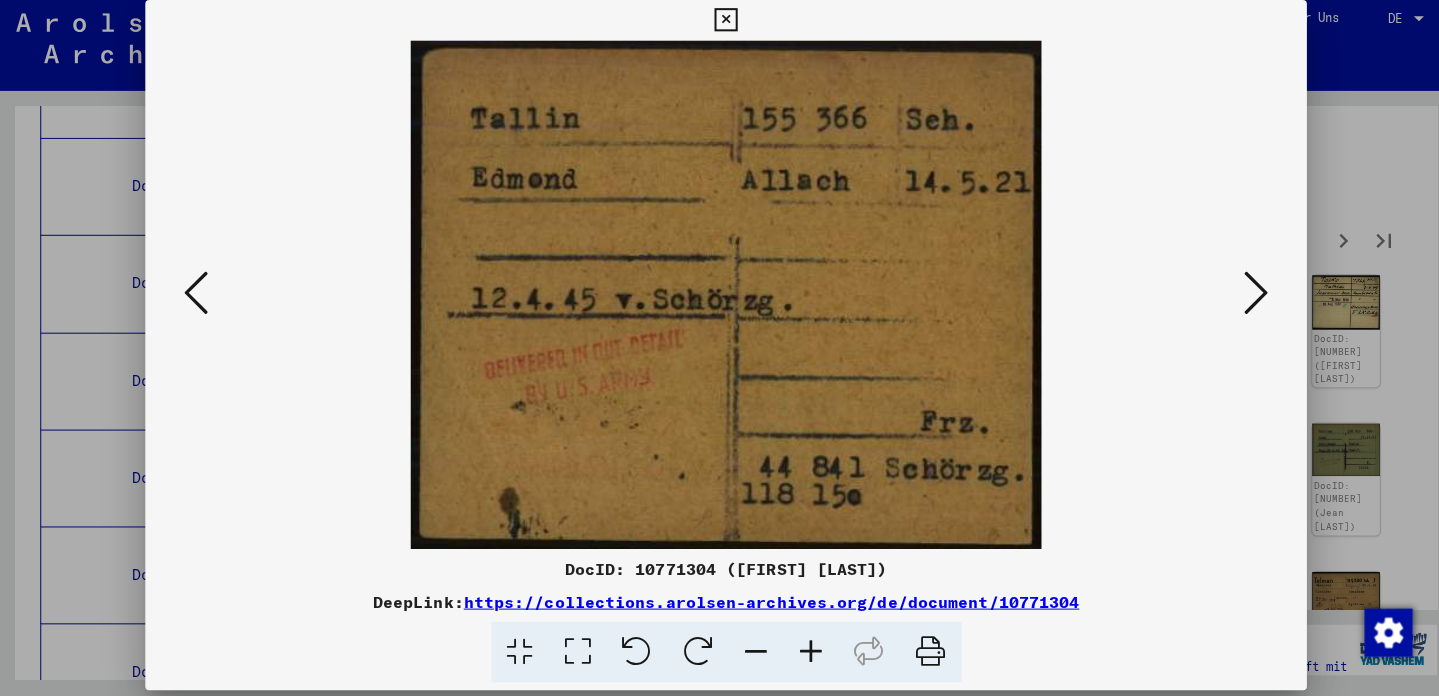 click at bounding box center [1245, 296] 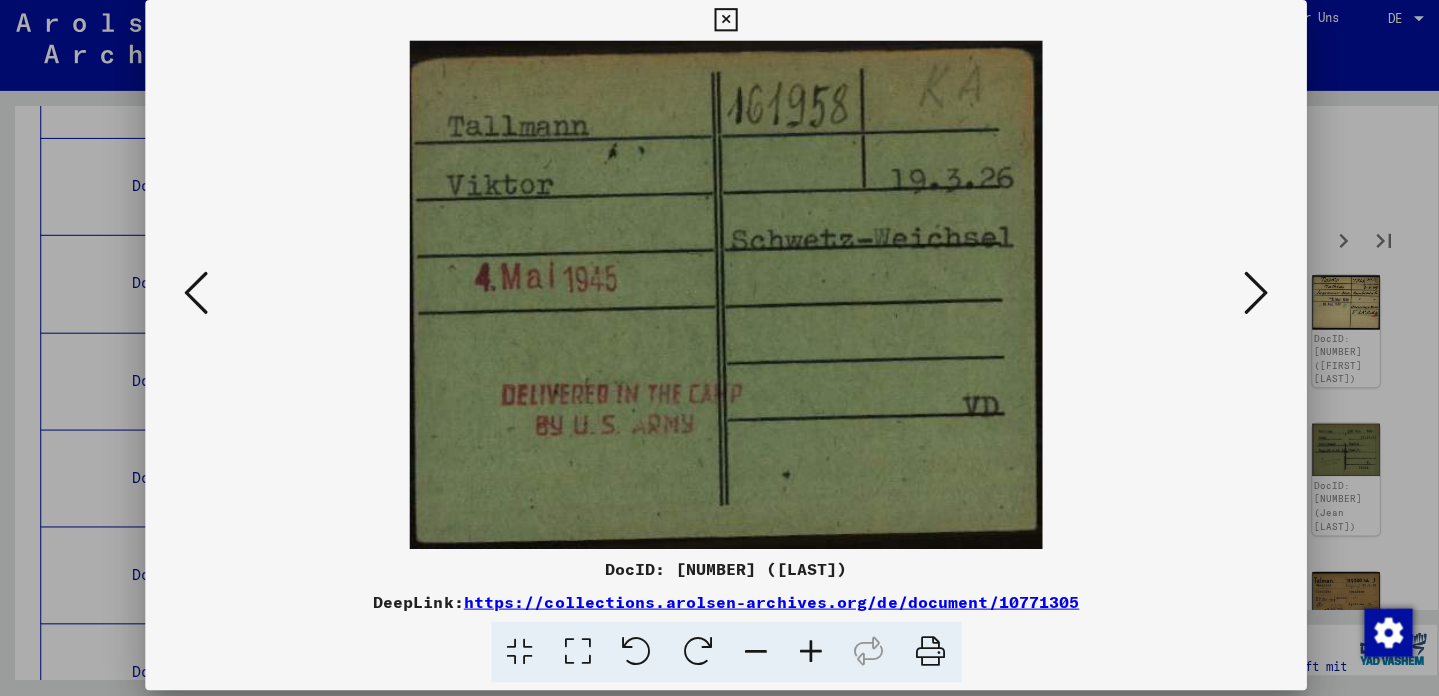 click at bounding box center [1245, 296] 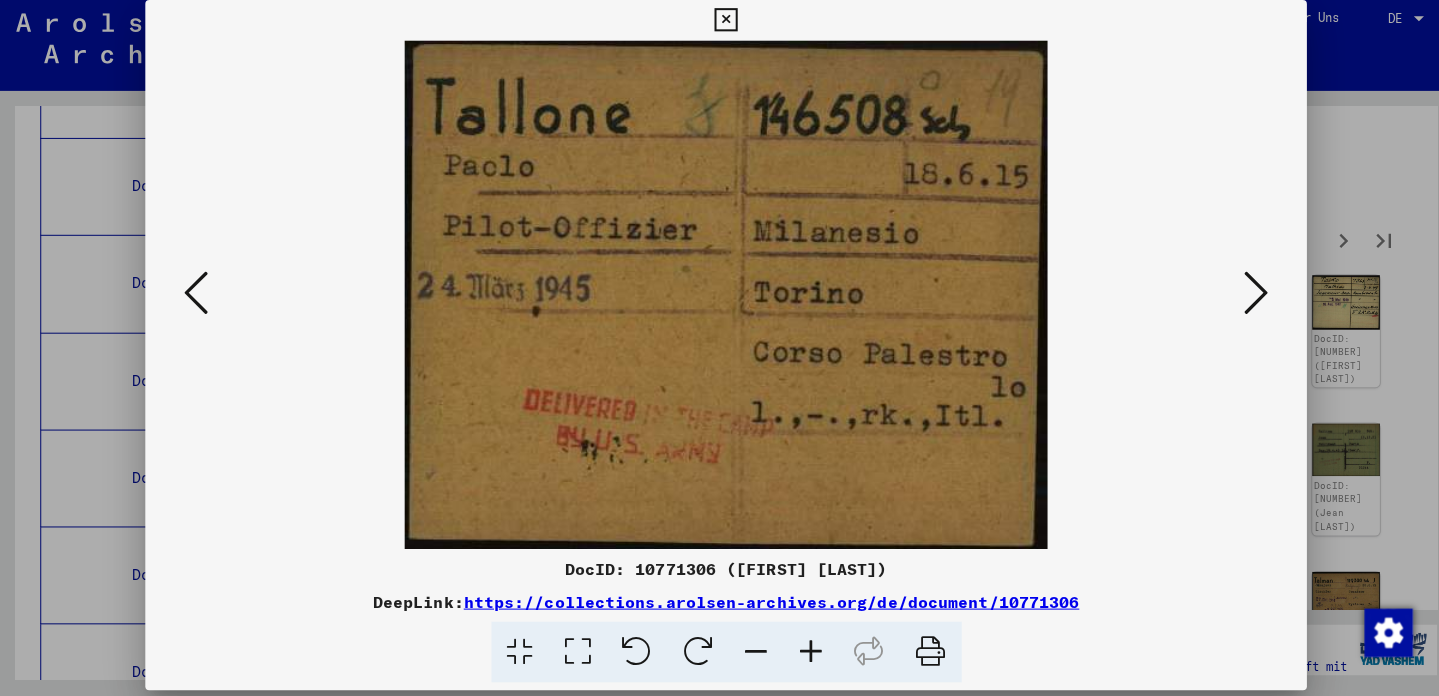 click at bounding box center [1245, 296] 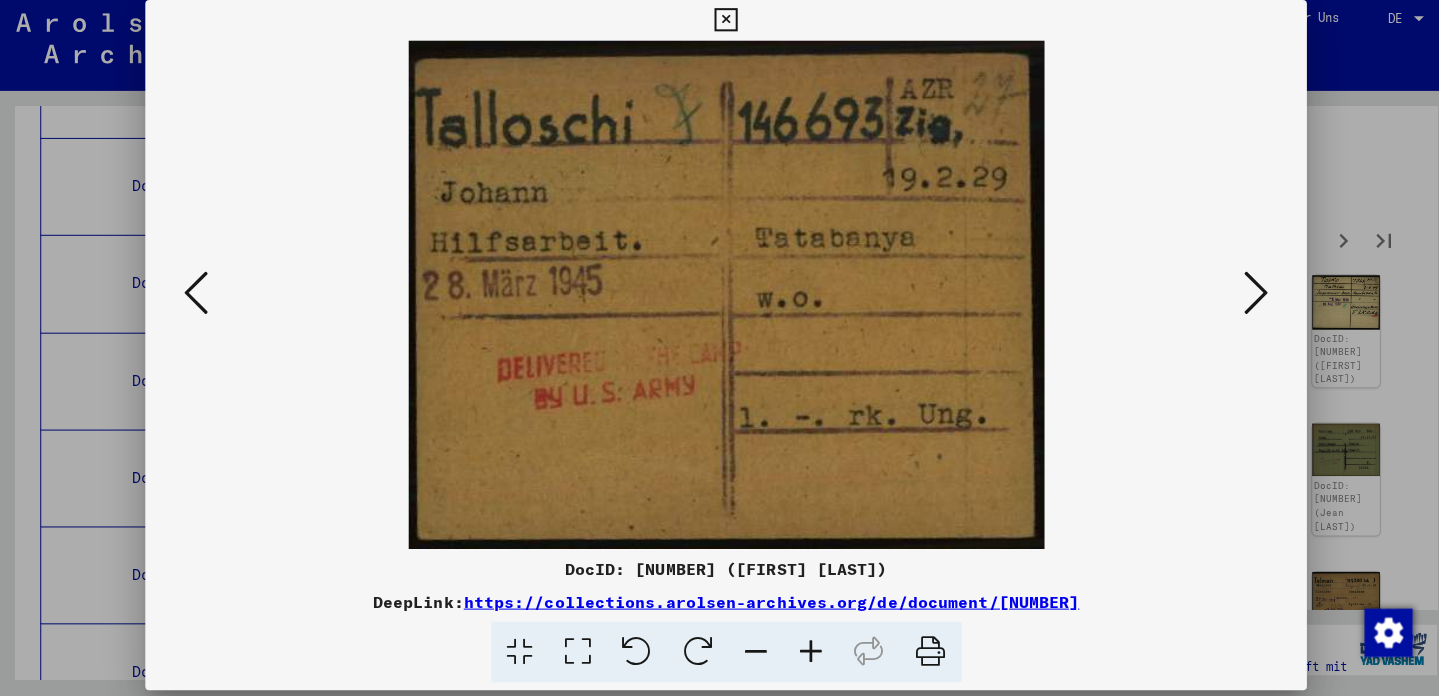 click at bounding box center (1245, 296) 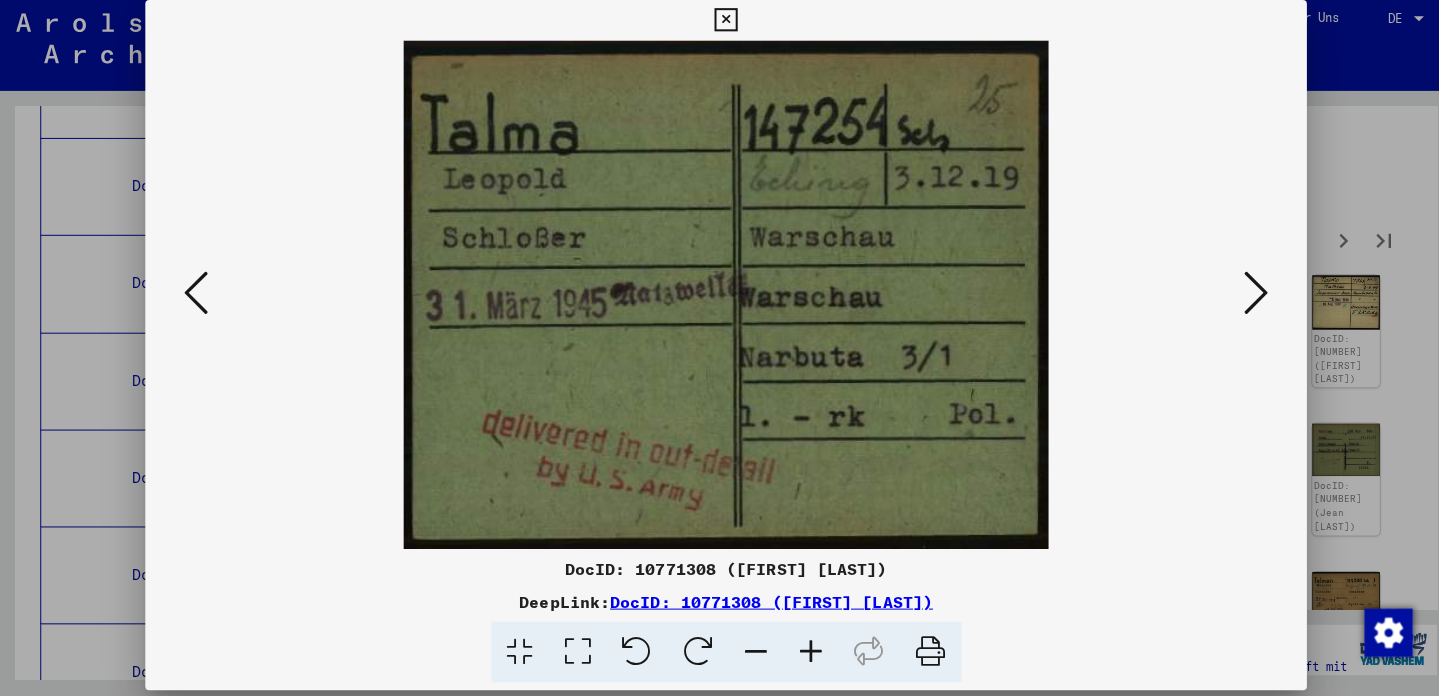 click at bounding box center (1245, 296) 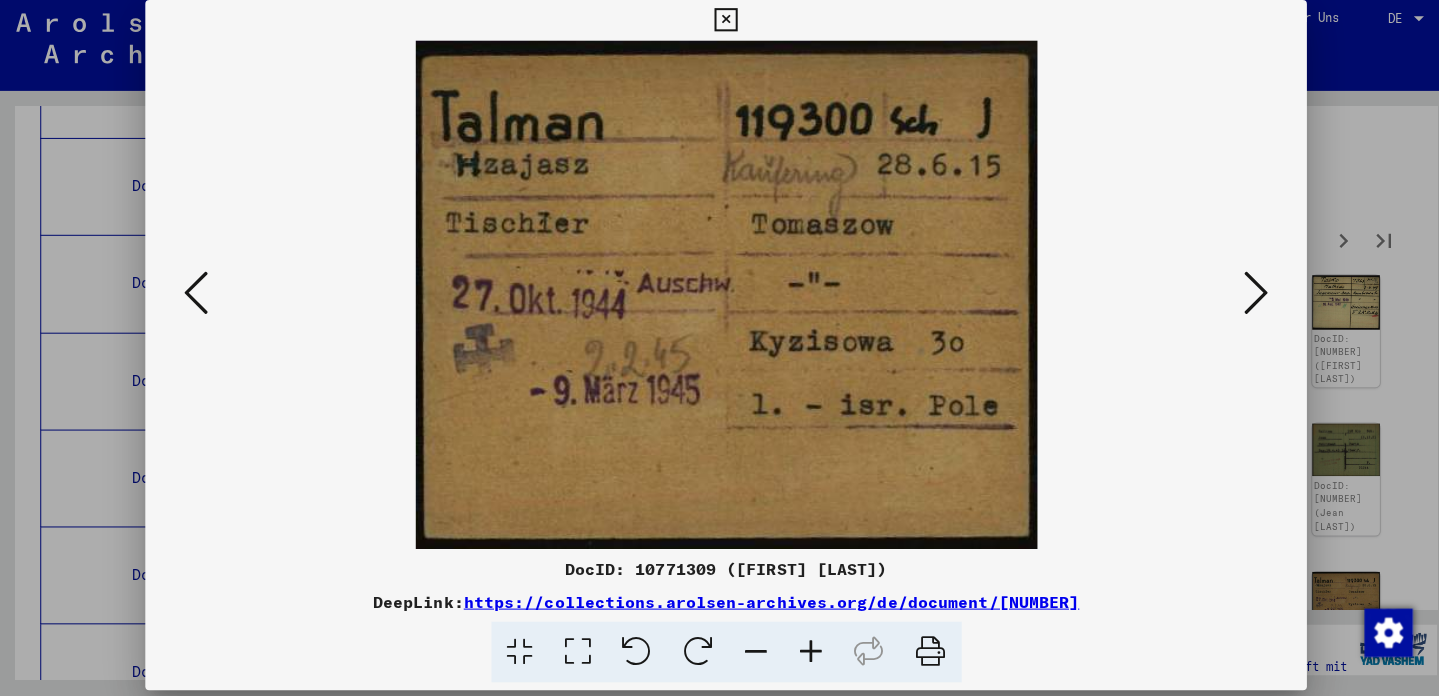 click at bounding box center (1245, 296) 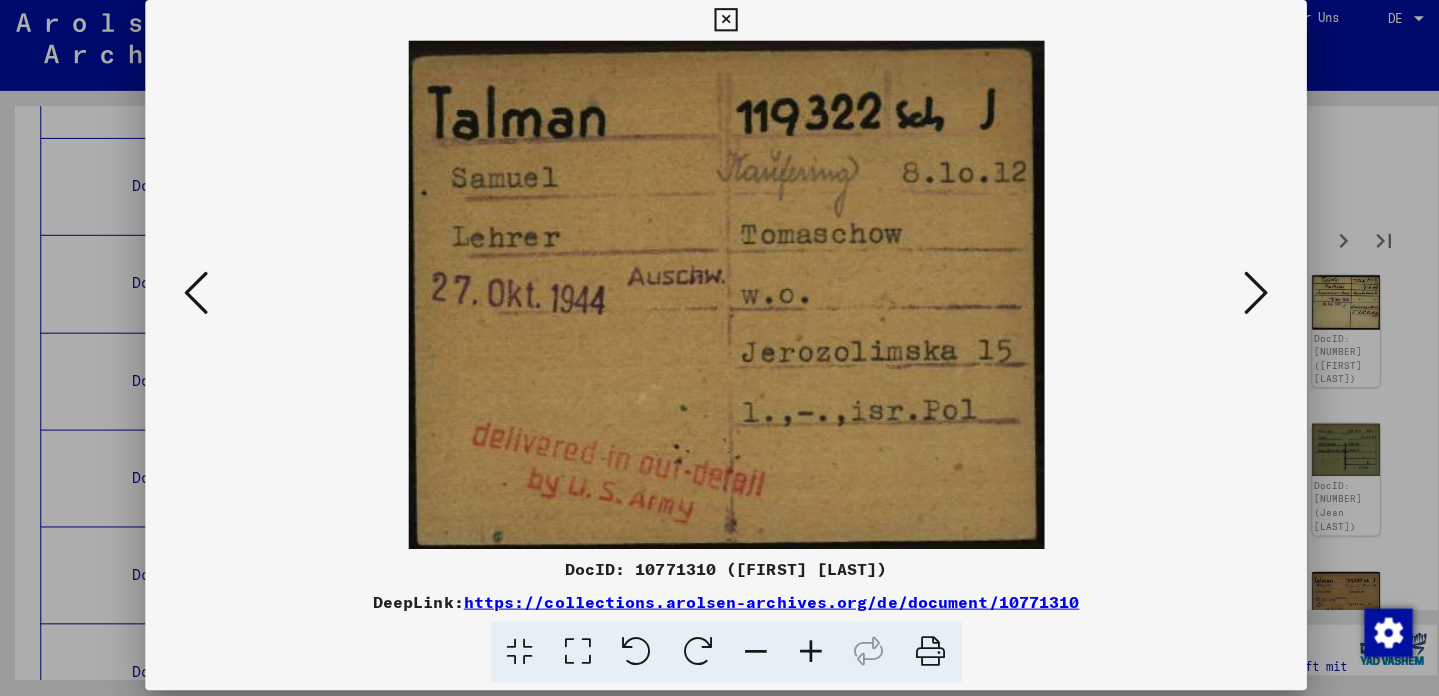 click at bounding box center (1245, 296) 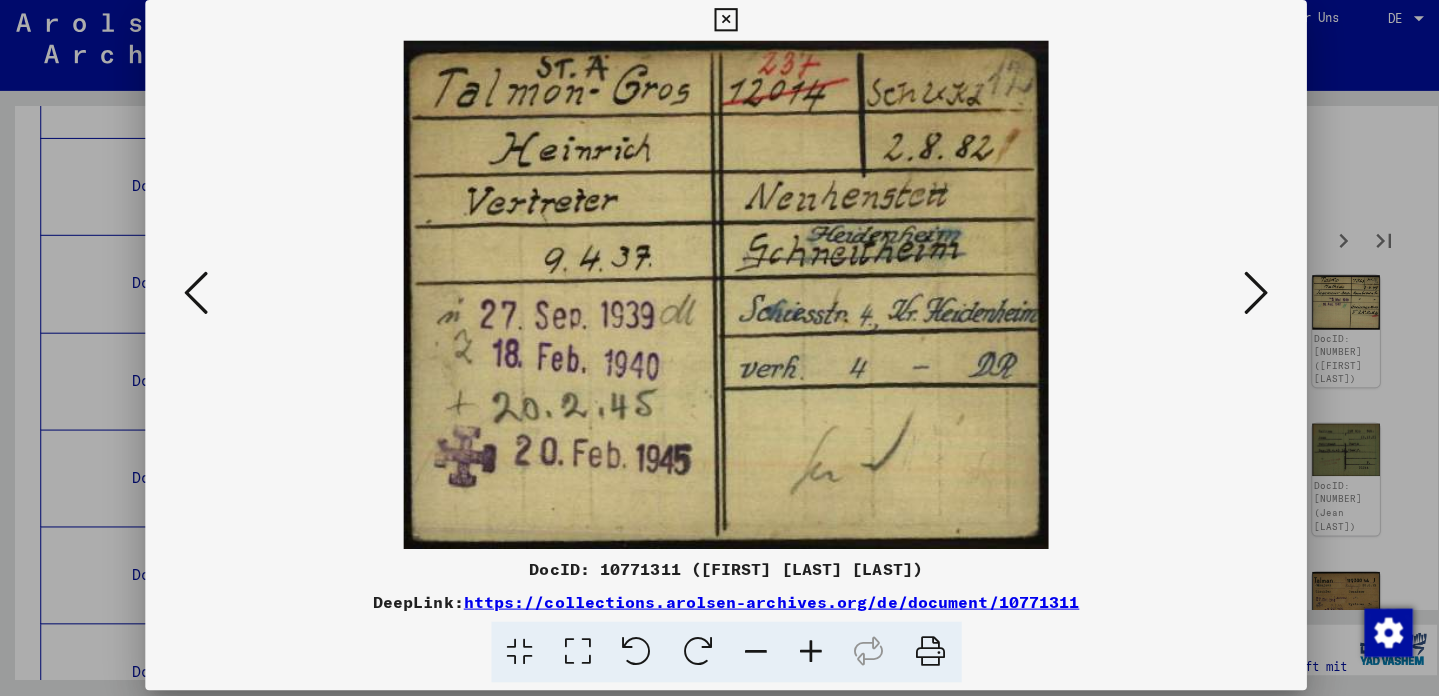 click at bounding box center [719, 298] 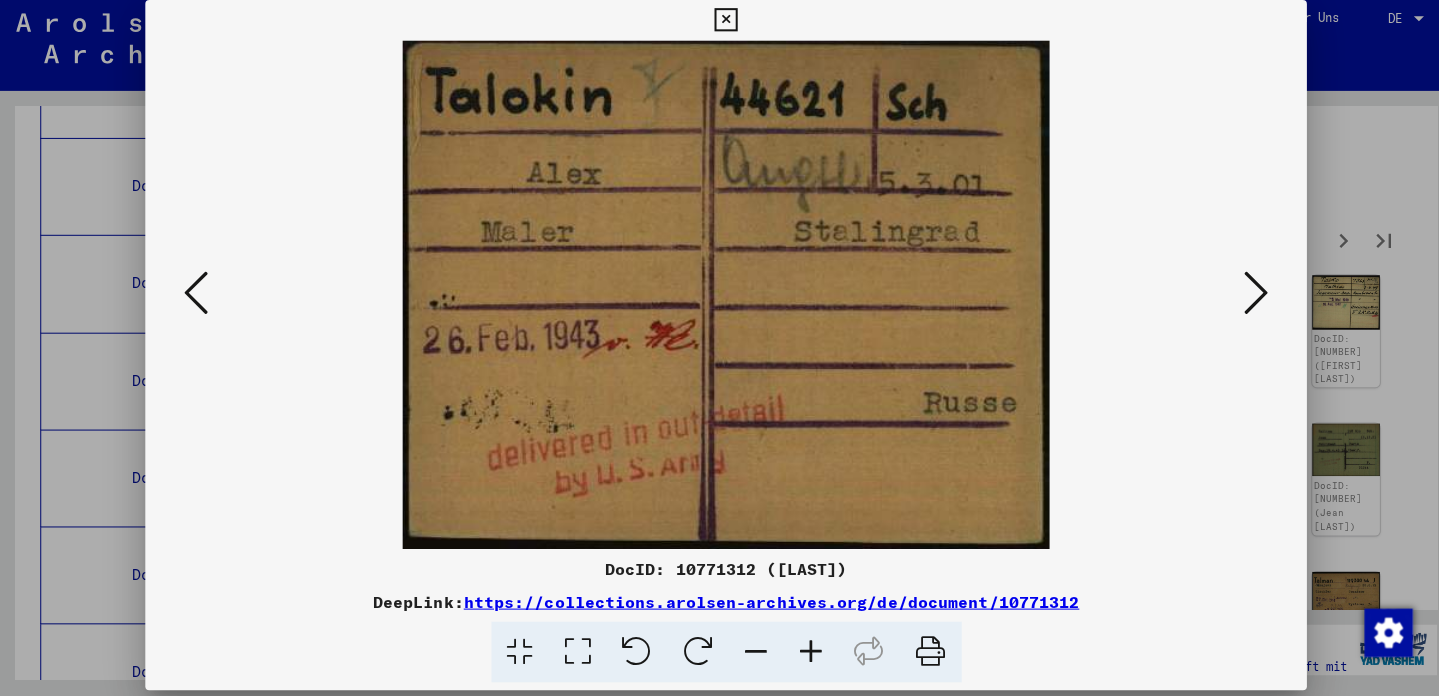 click at bounding box center (1245, 296) 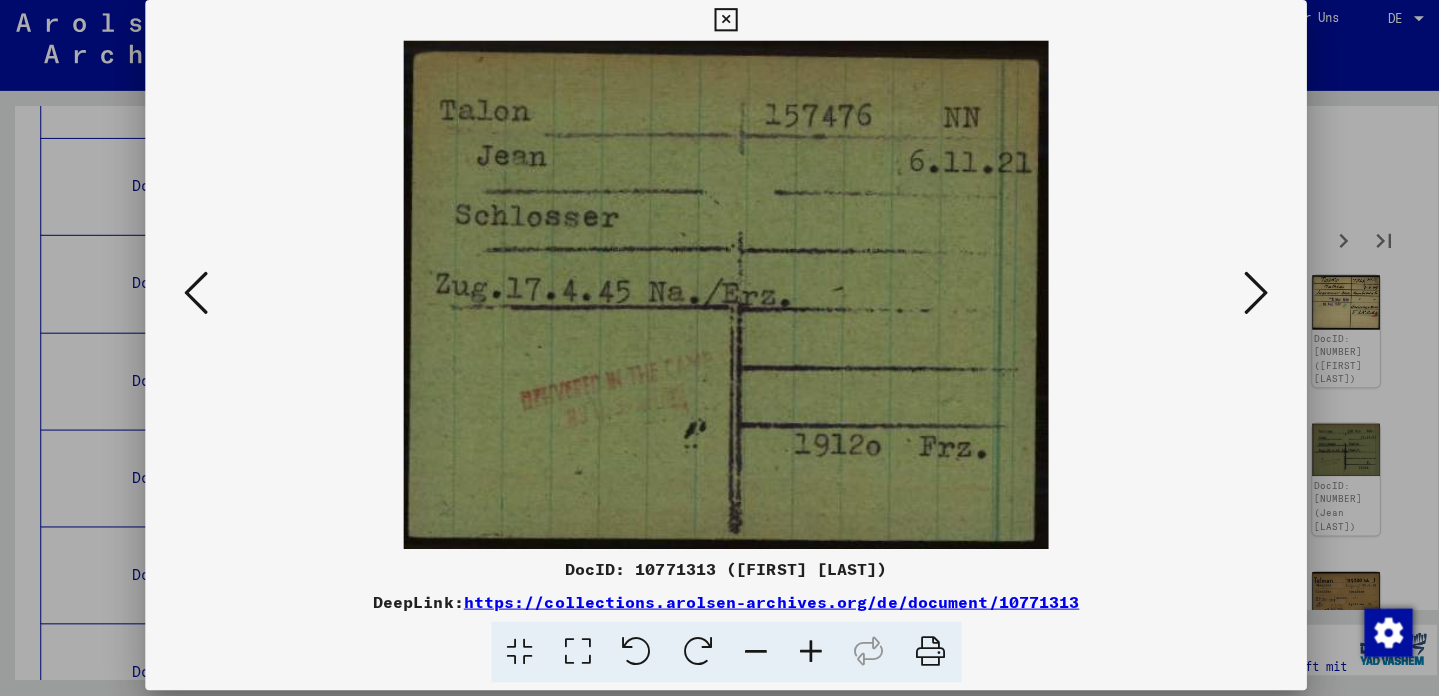 click at bounding box center [1245, 296] 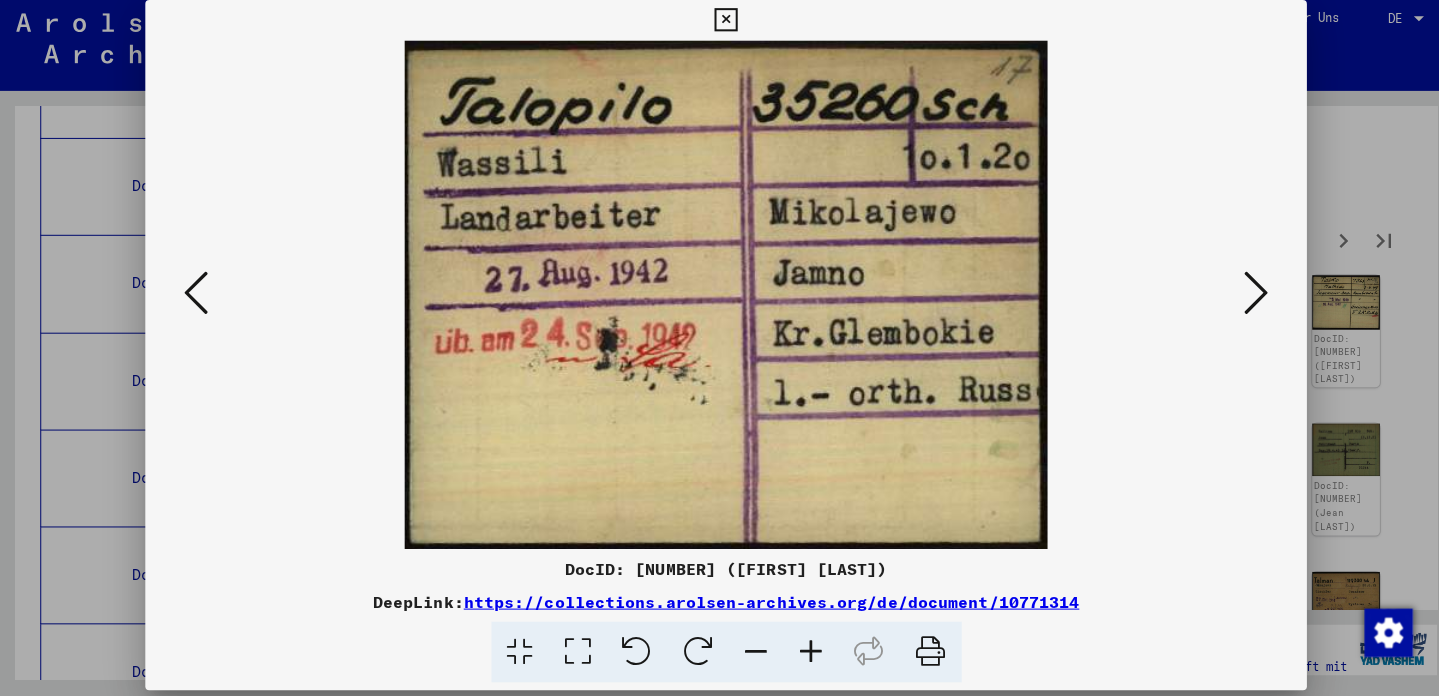click at bounding box center (1245, 296) 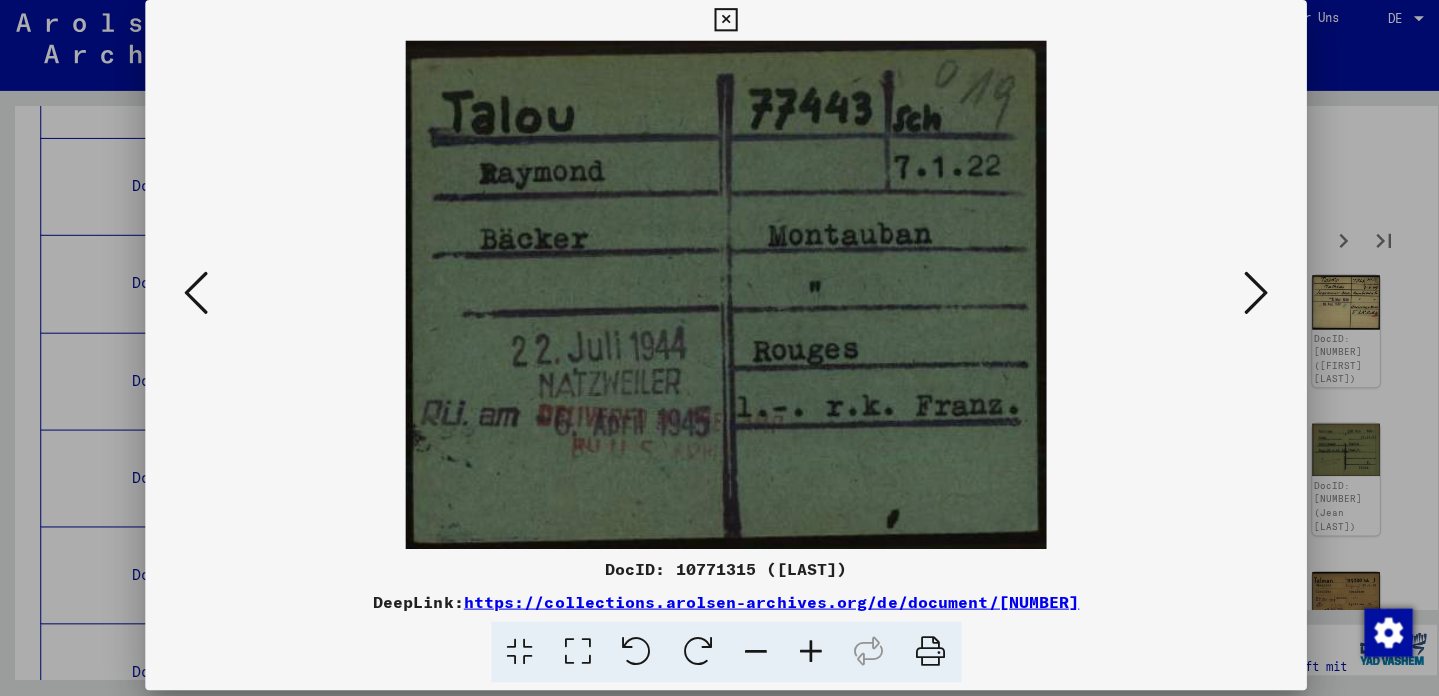click at bounding box center [1245, 296] 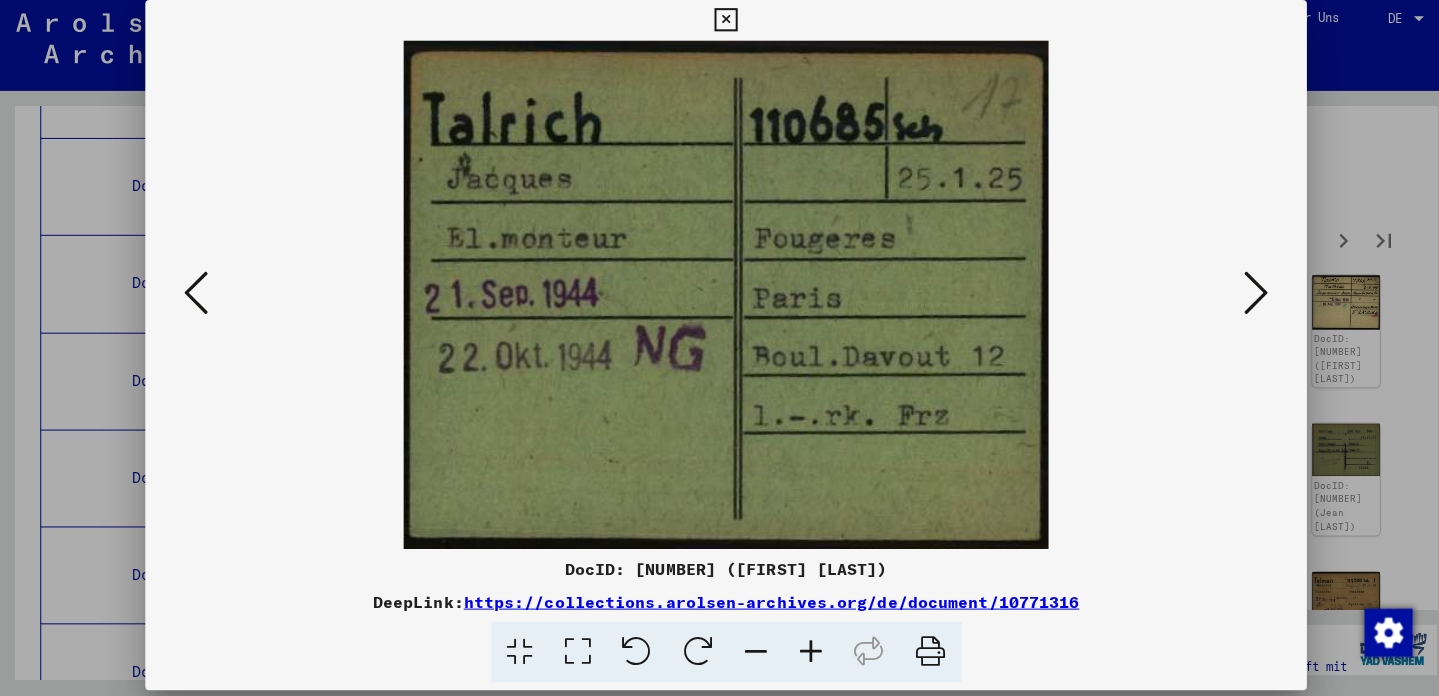 click at bounding box center (1245, 296) 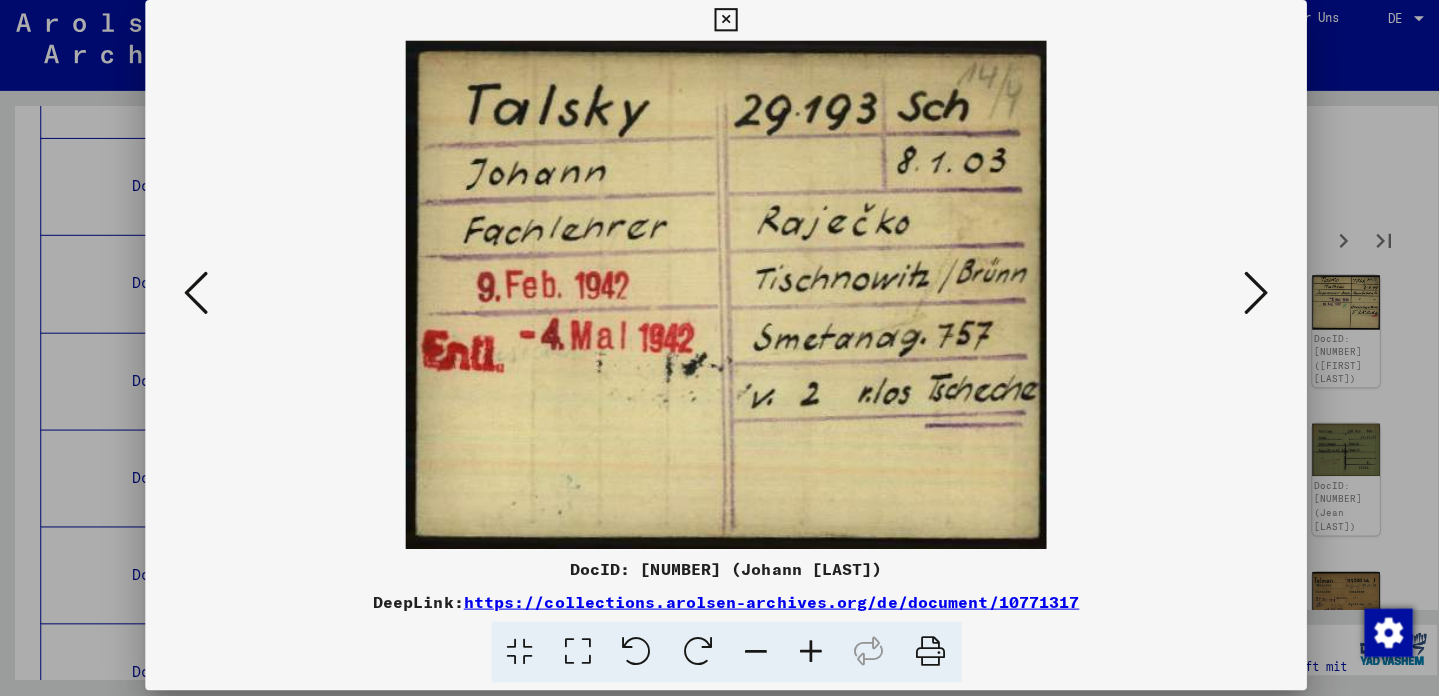click at bounding box center (194, 296) 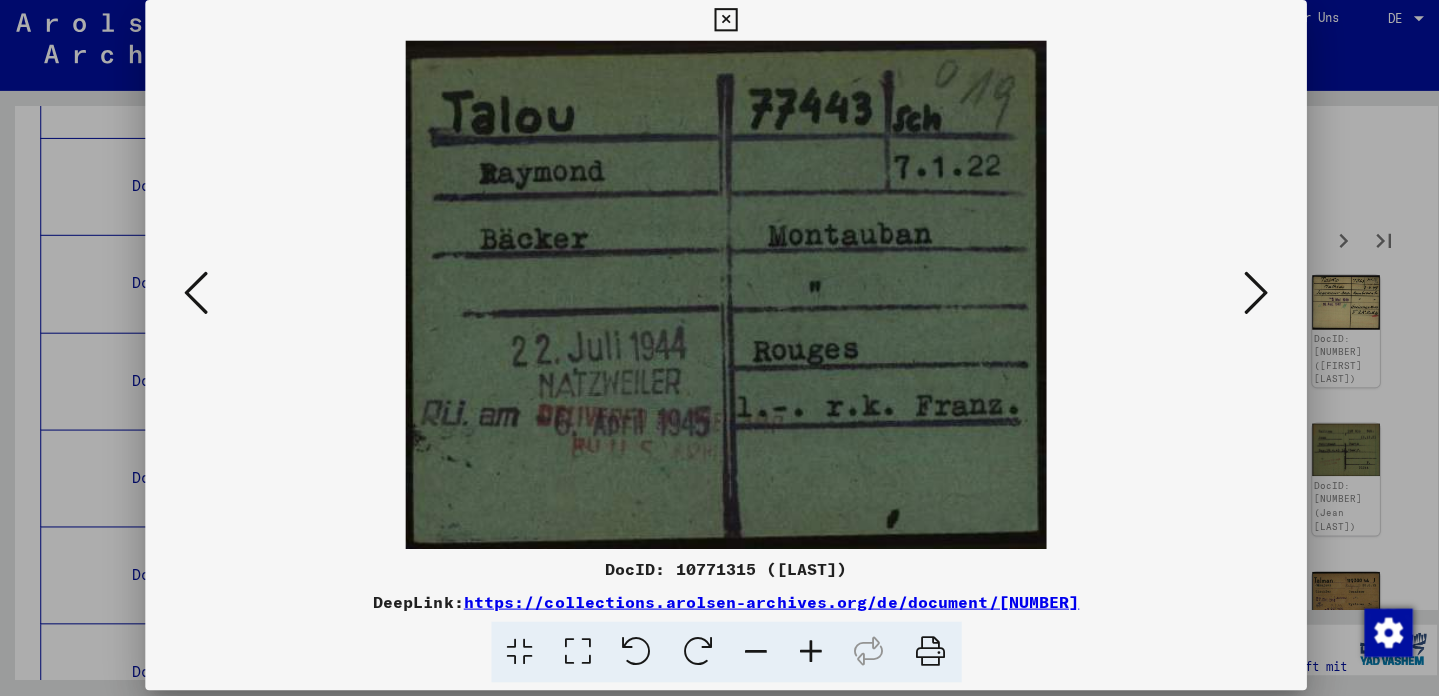 click at bounding box center [194, 296] 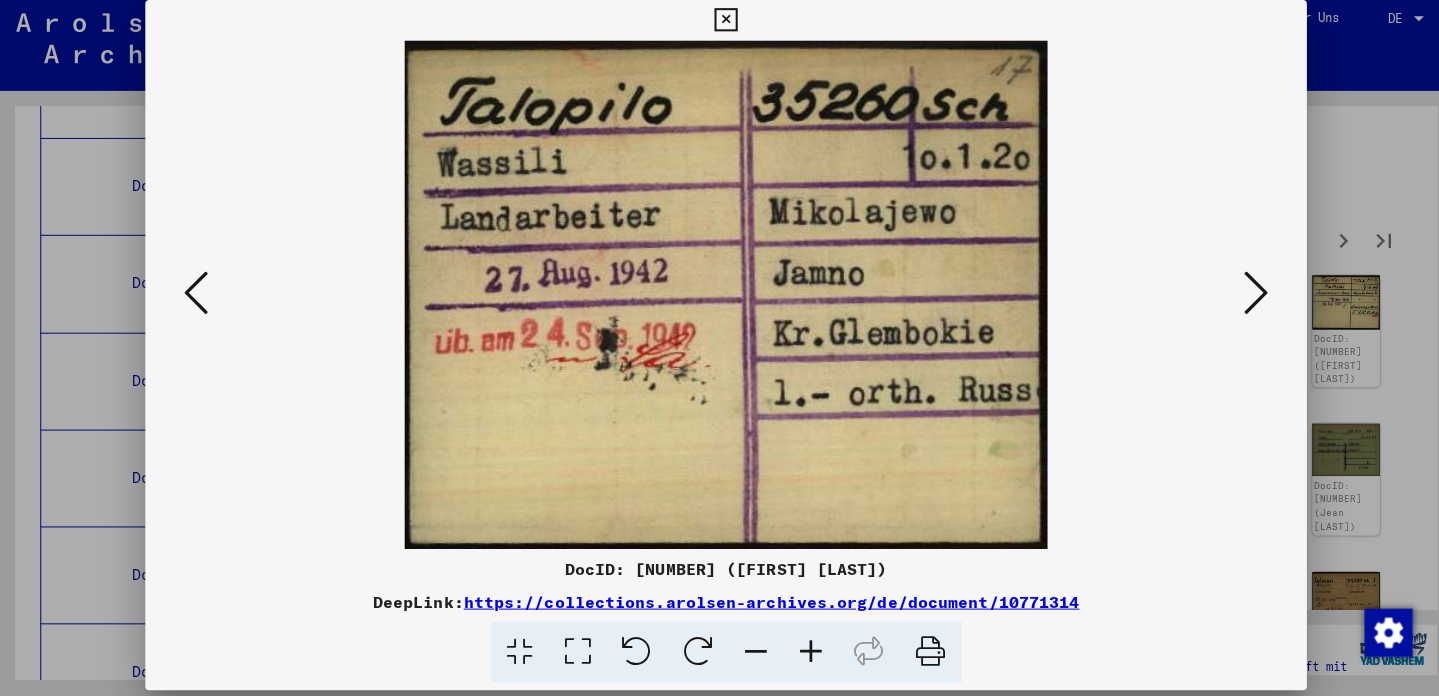 click at bounding box center (194, 296) 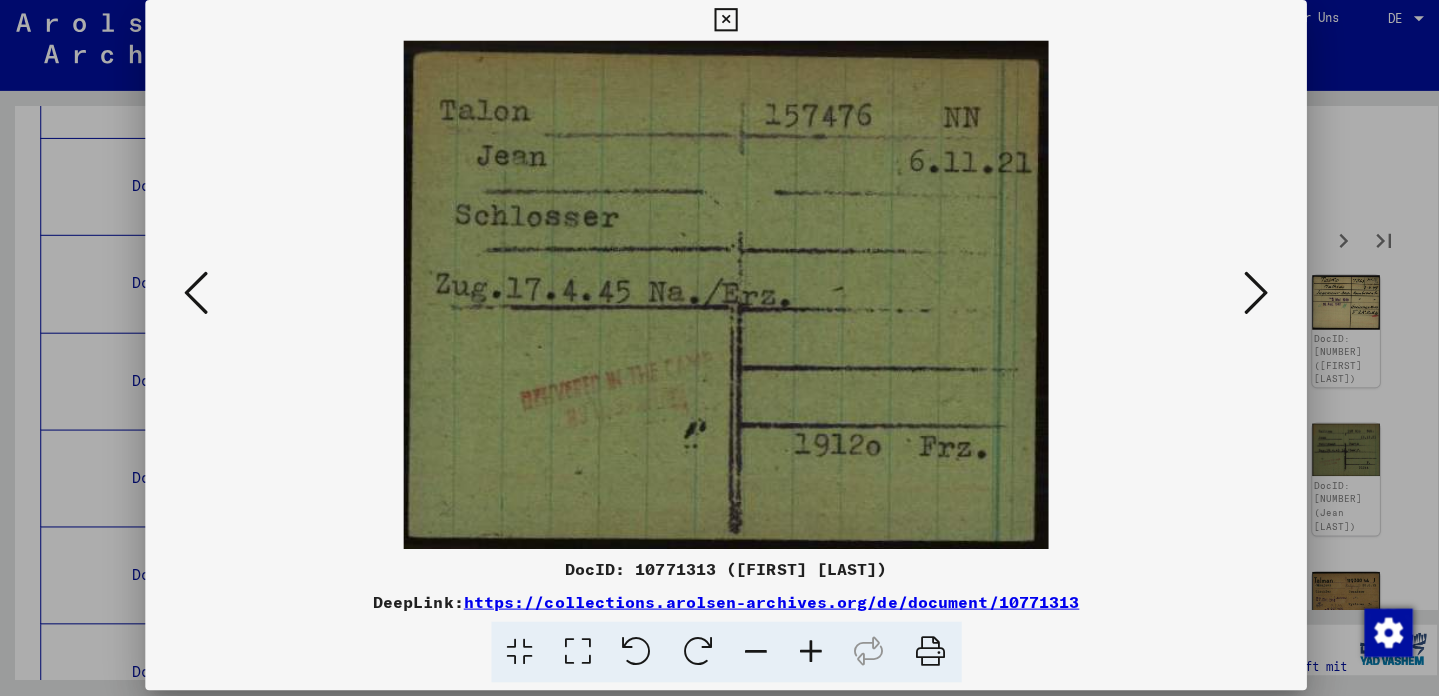 click at bounding box center (194, 296) 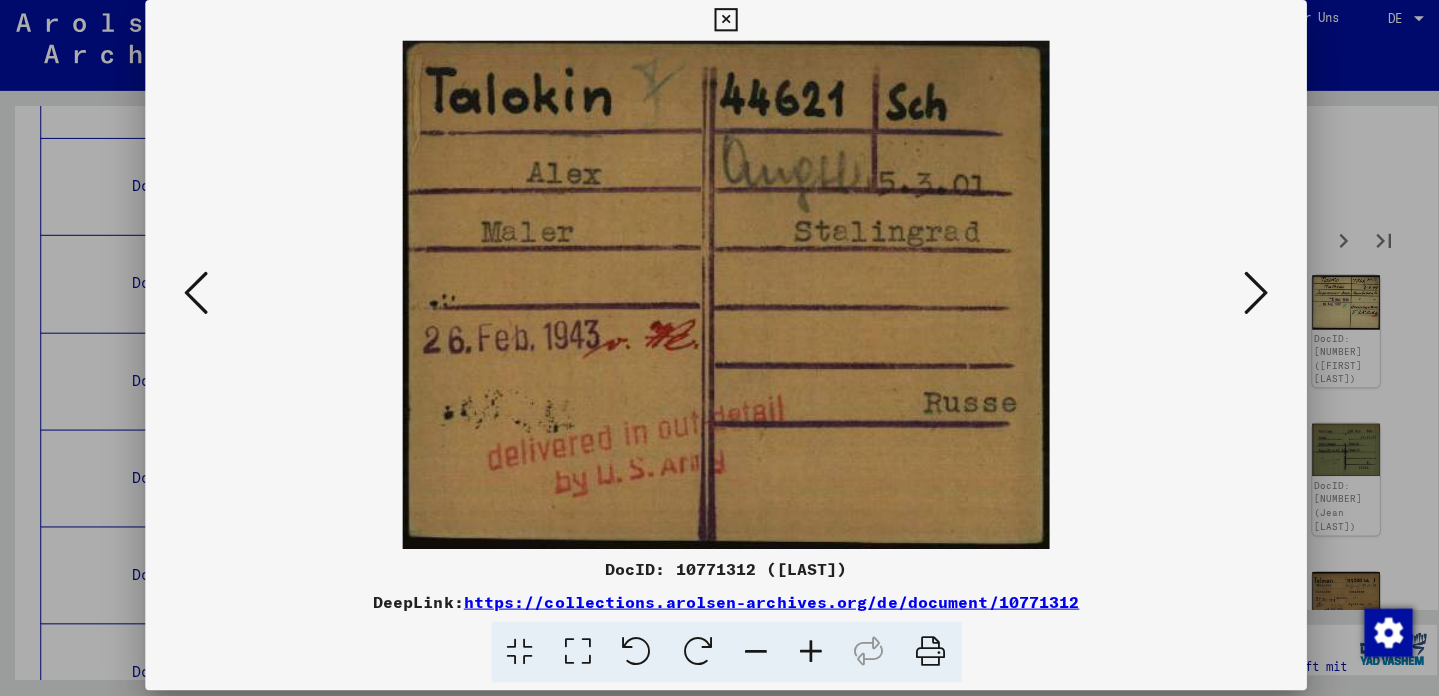 click at bounding box center [194, 296] 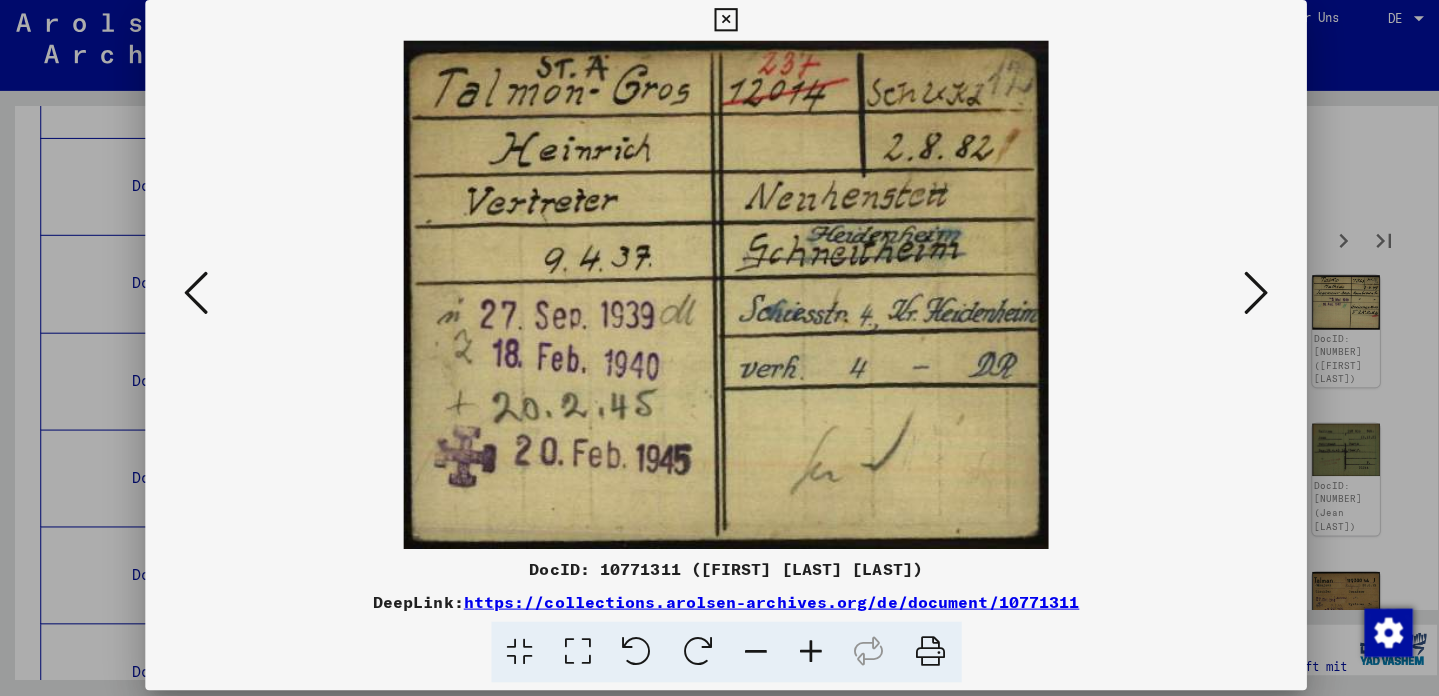 click at bounding box center [194, 296] 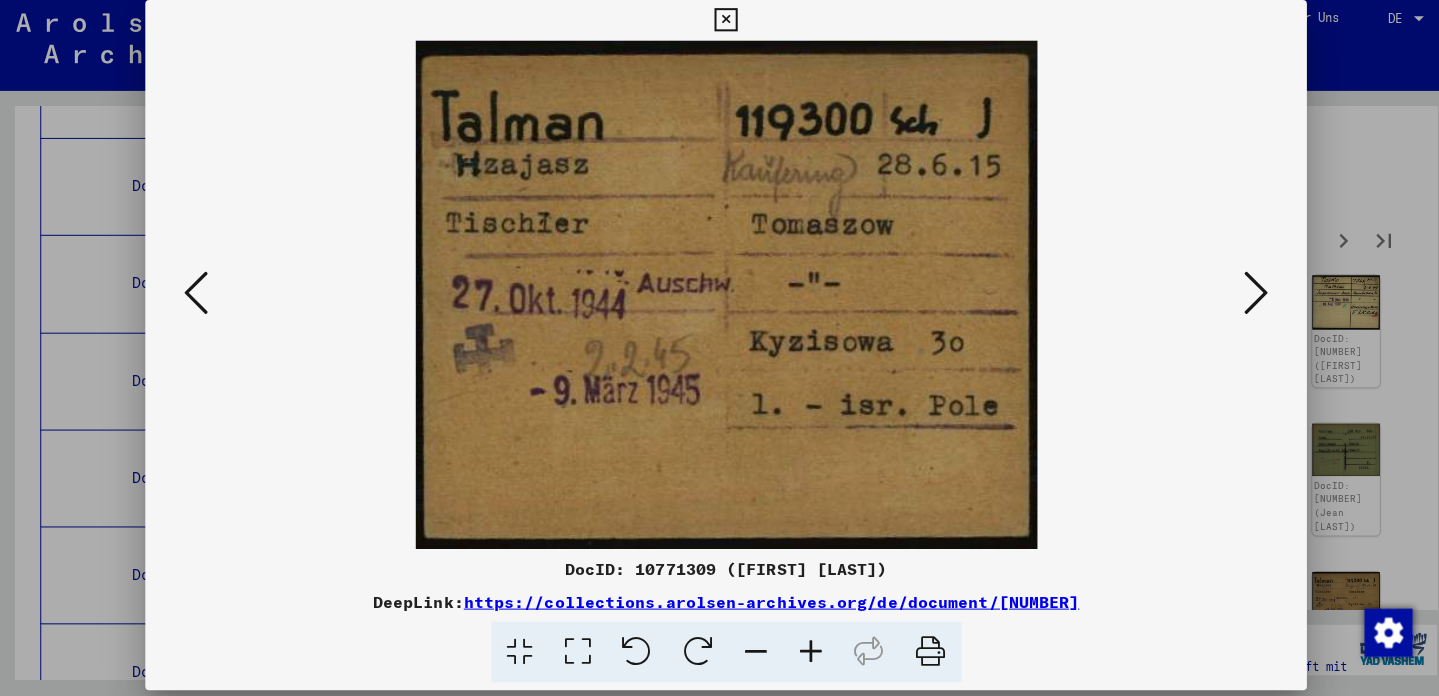 click at bounding box center [194, 296] 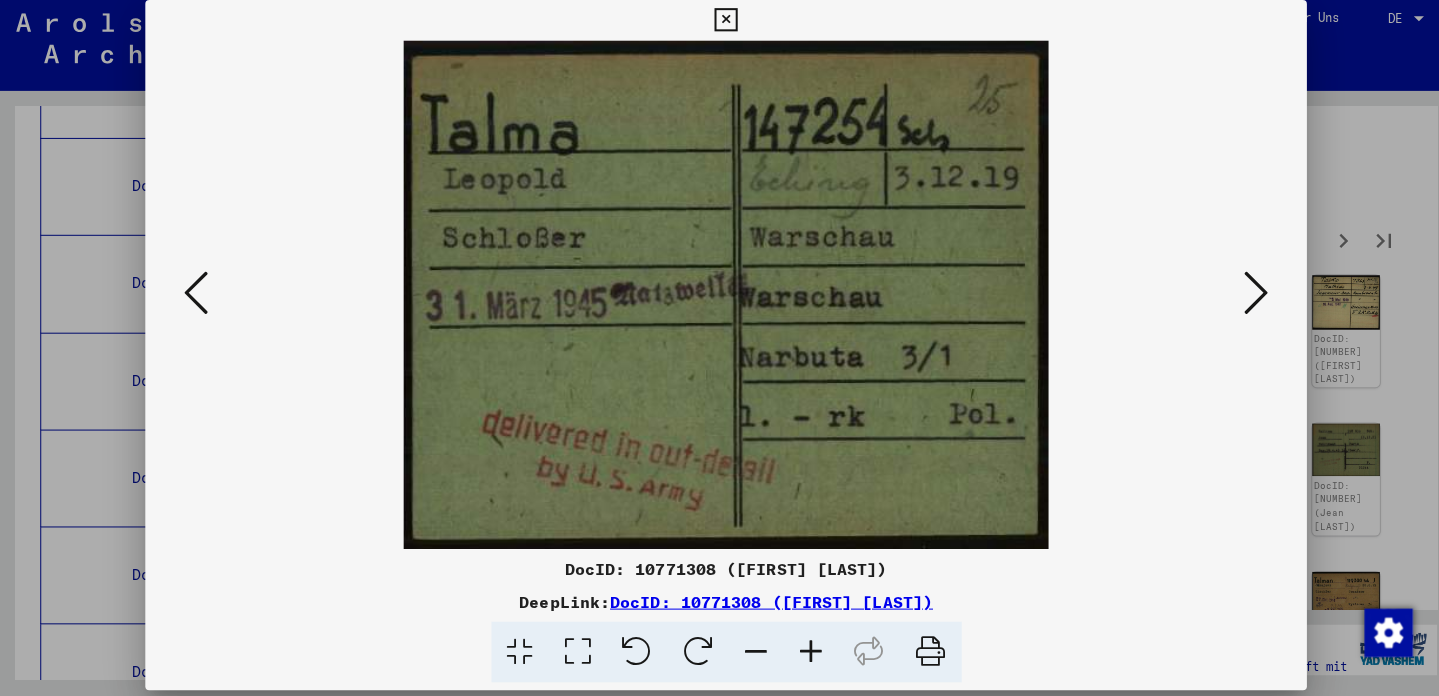 click at bounding box center [194, 296] 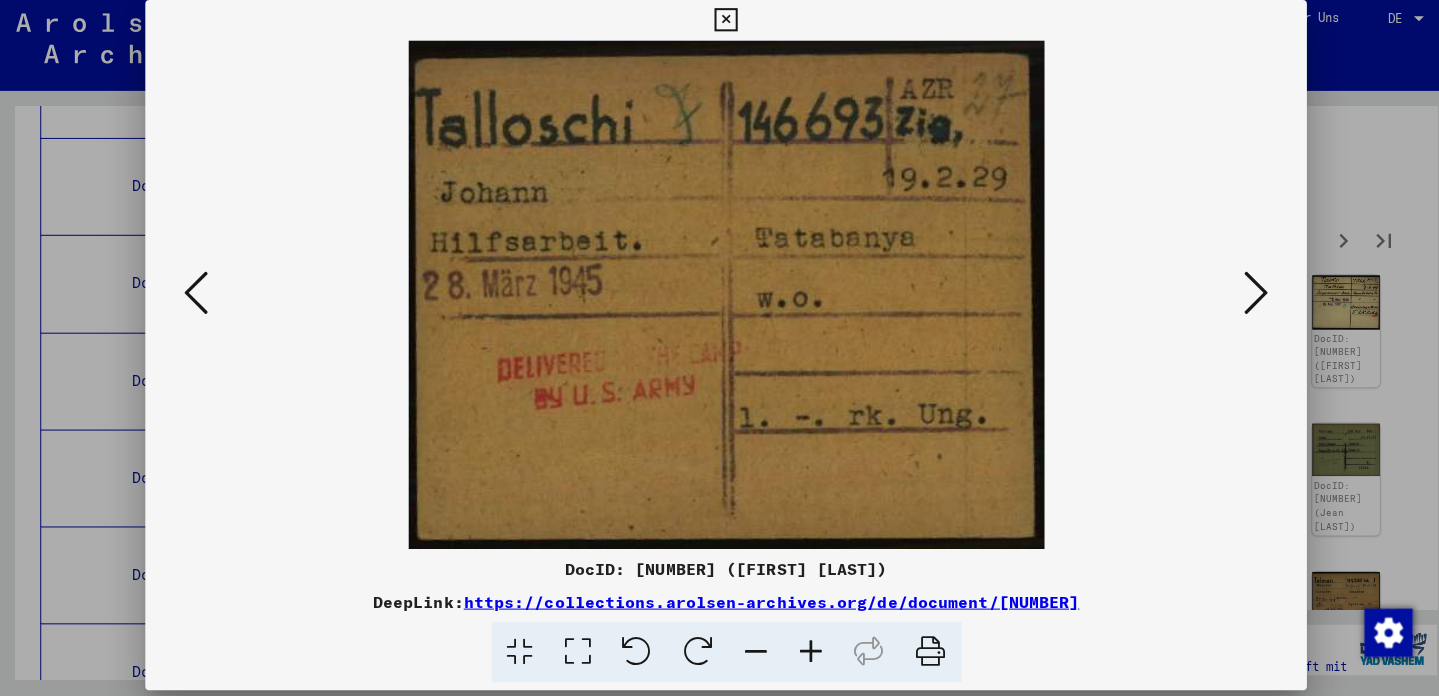 click at bounding box center [194, 296] 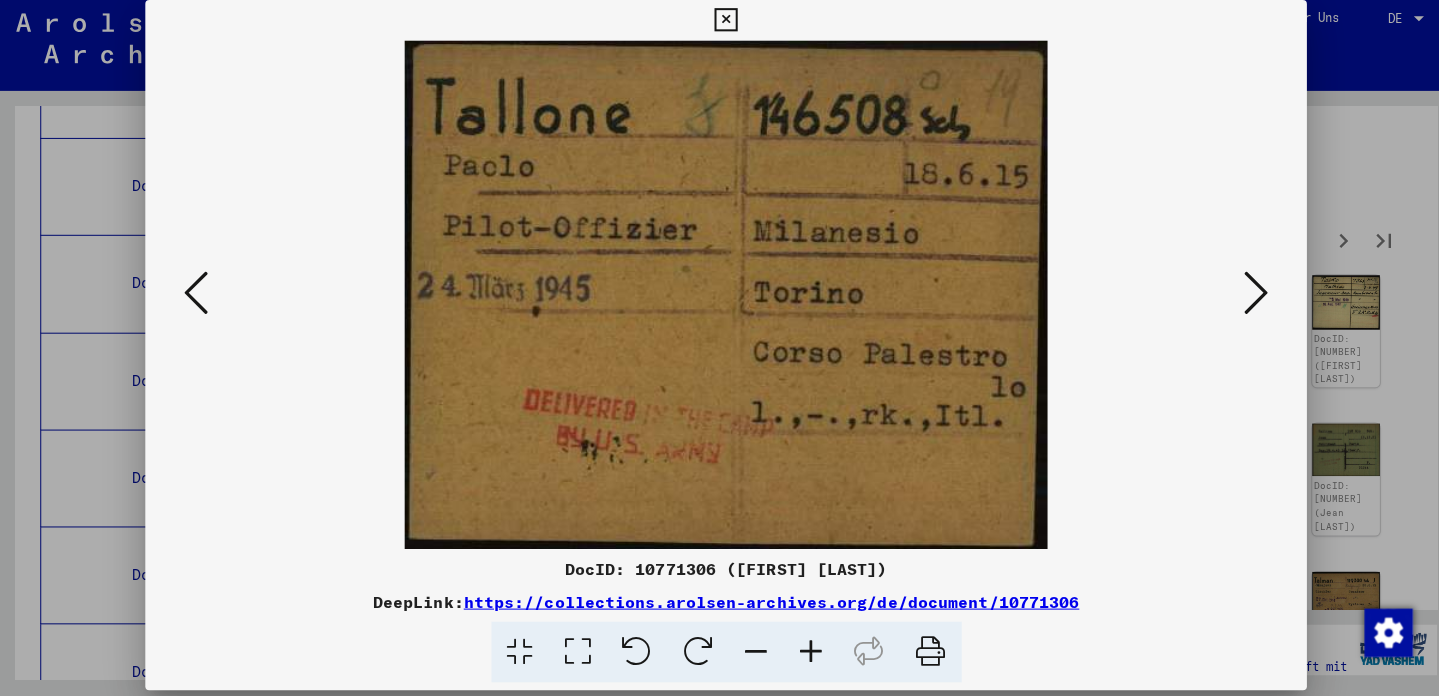 click at bounding box center (194, 296) 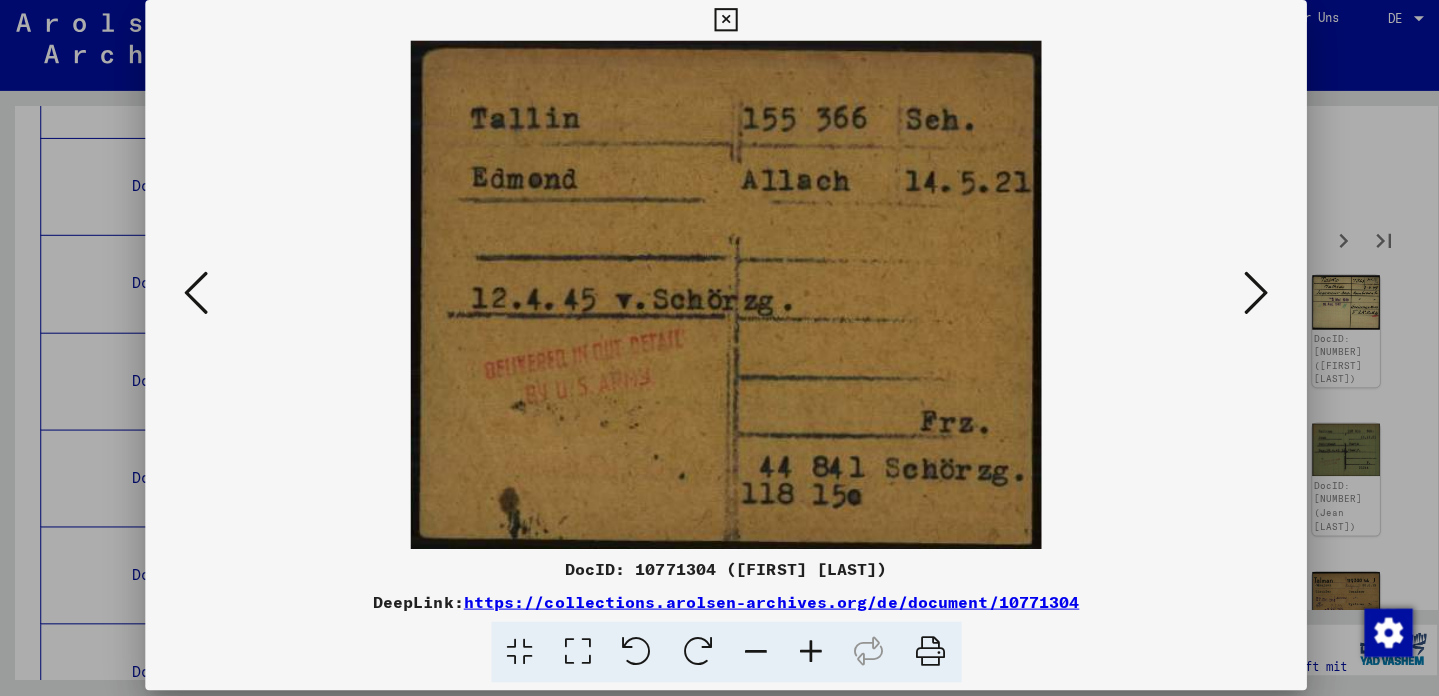 click at bounding box center [194, 296] 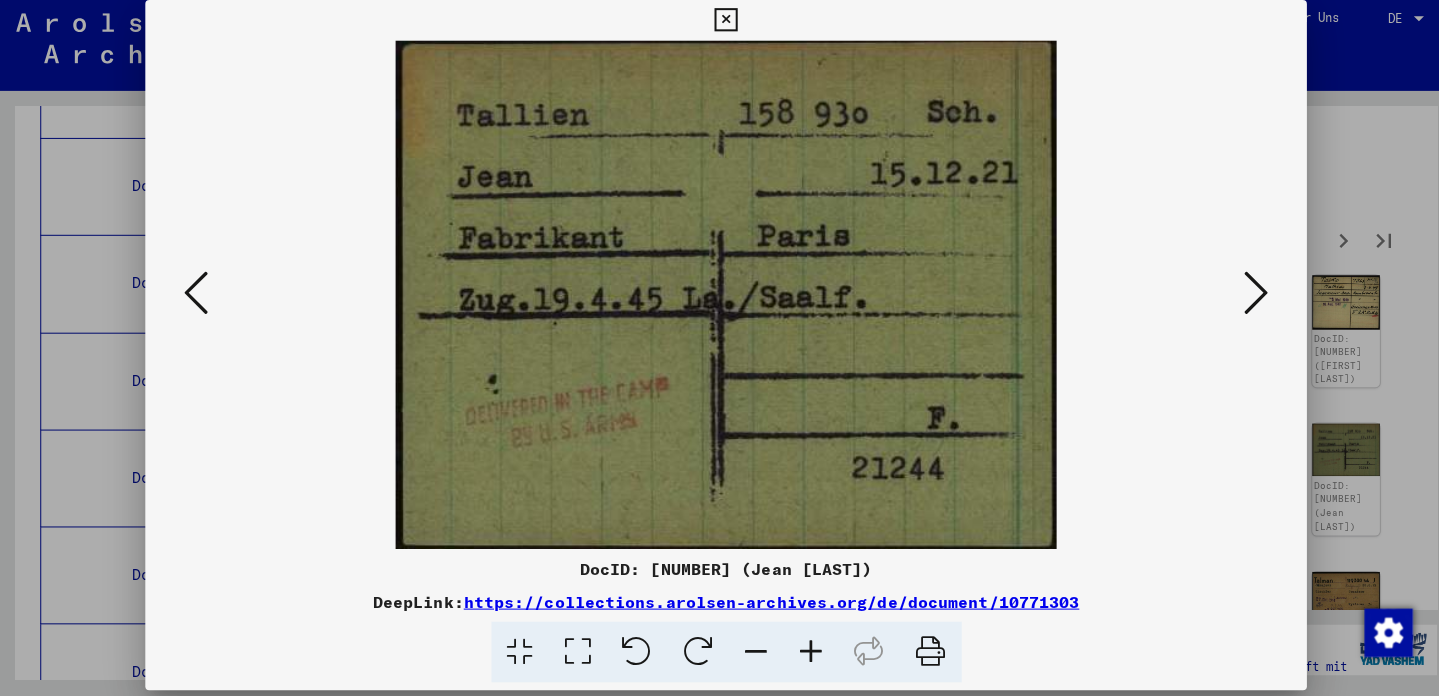 click at bounding box center [194, 296] 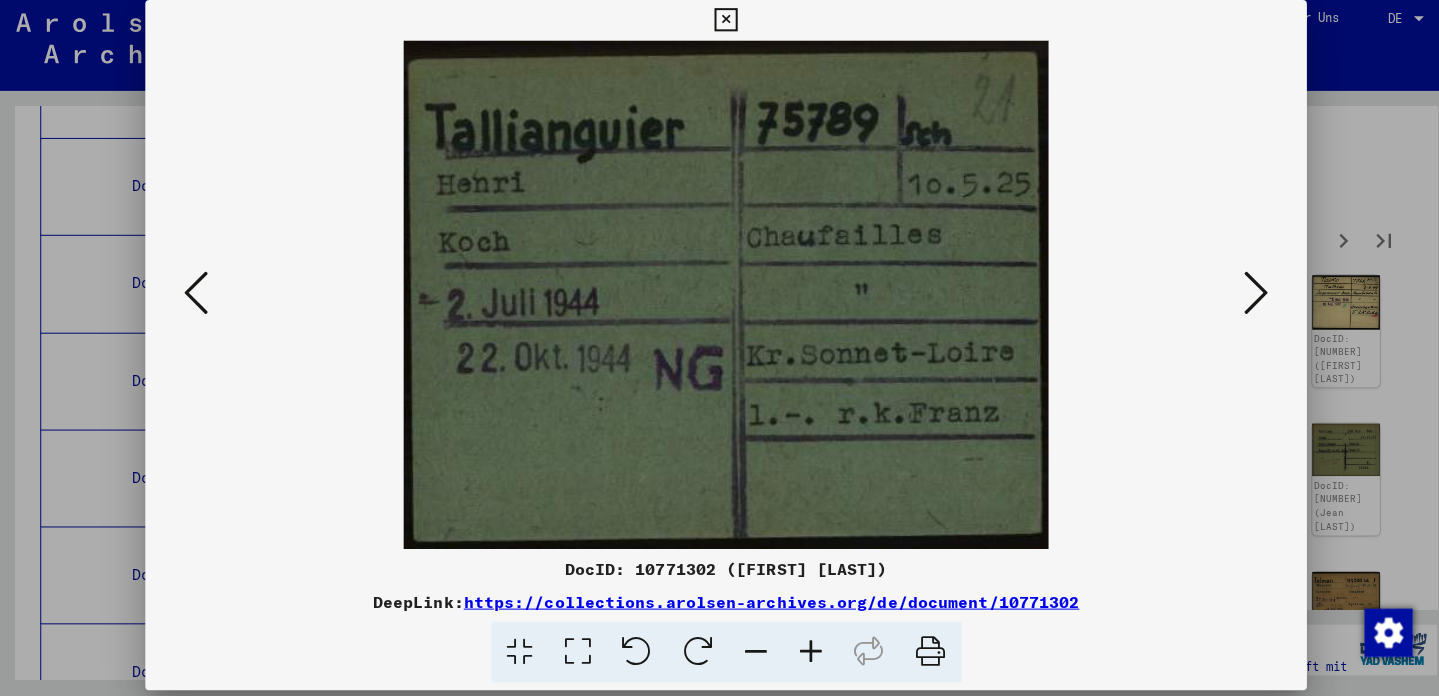 click at bounding box center [194, 296] 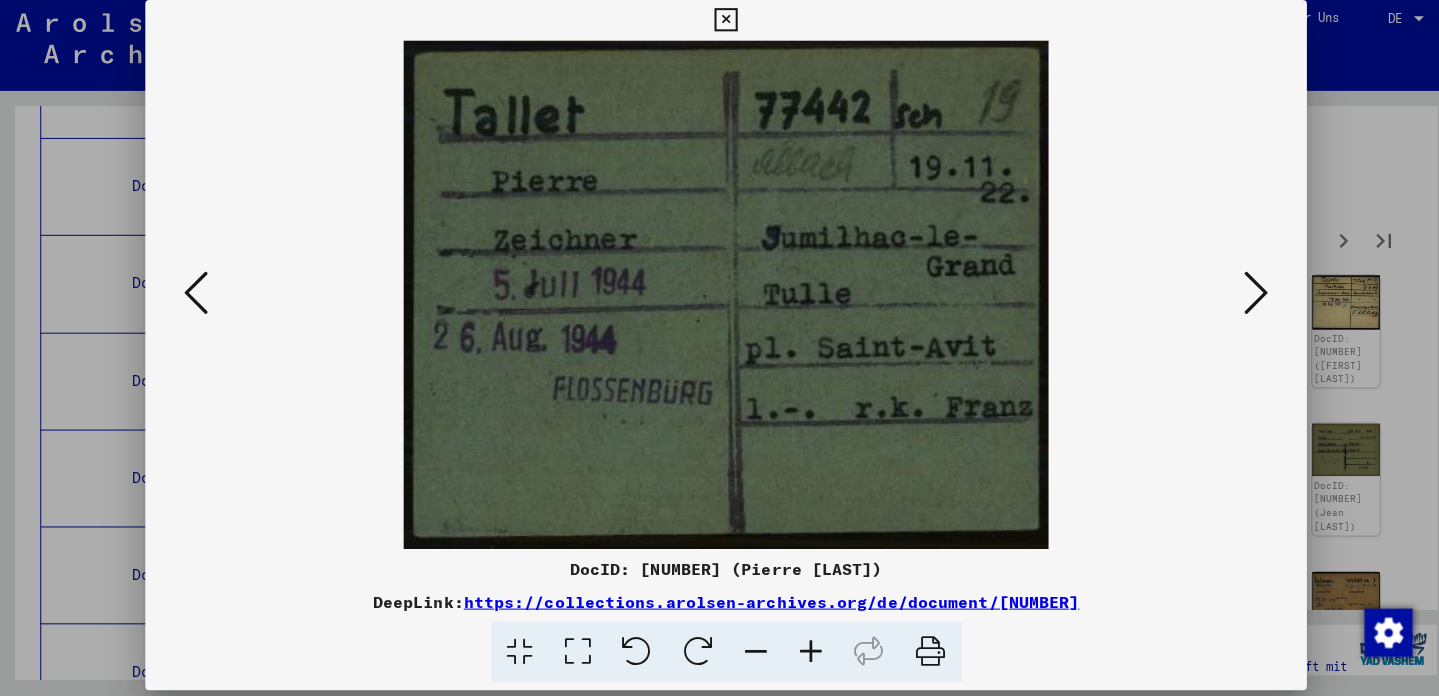 click at bounding box center (194, 296) 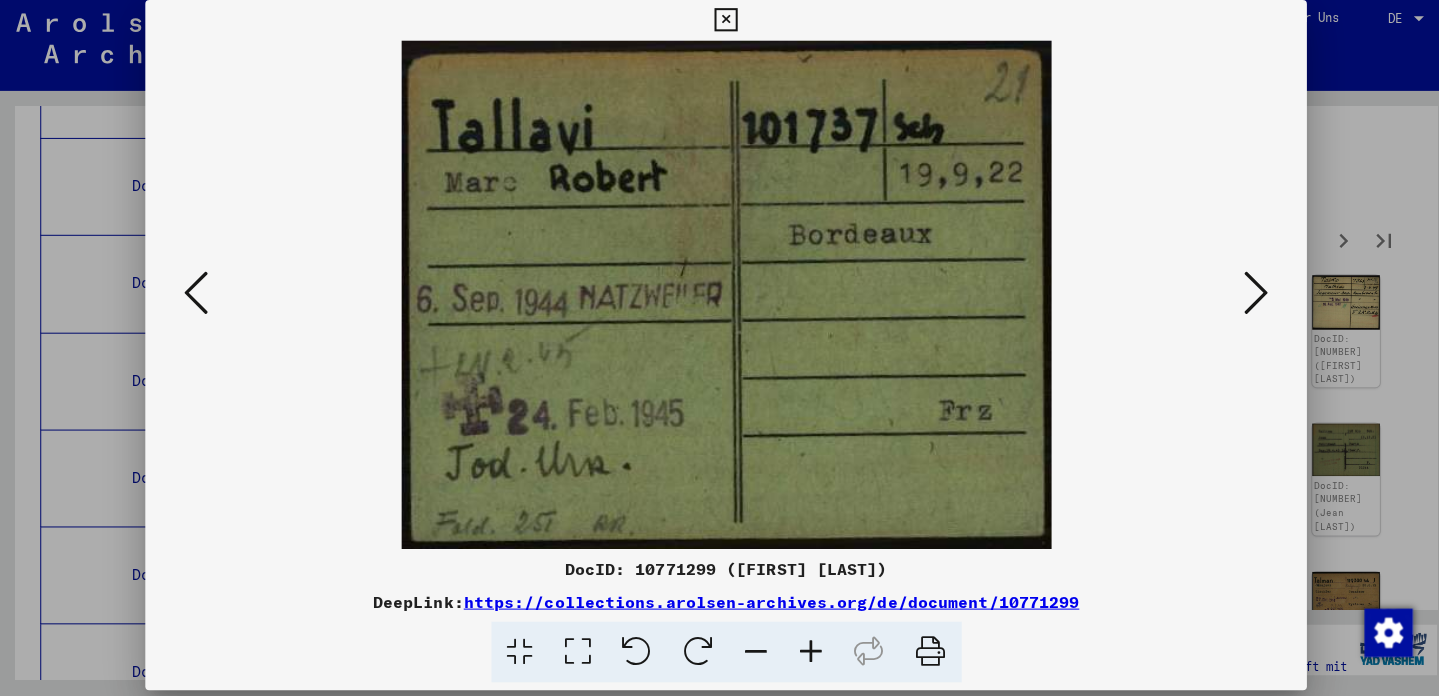 click at bounding box center [194, 296] 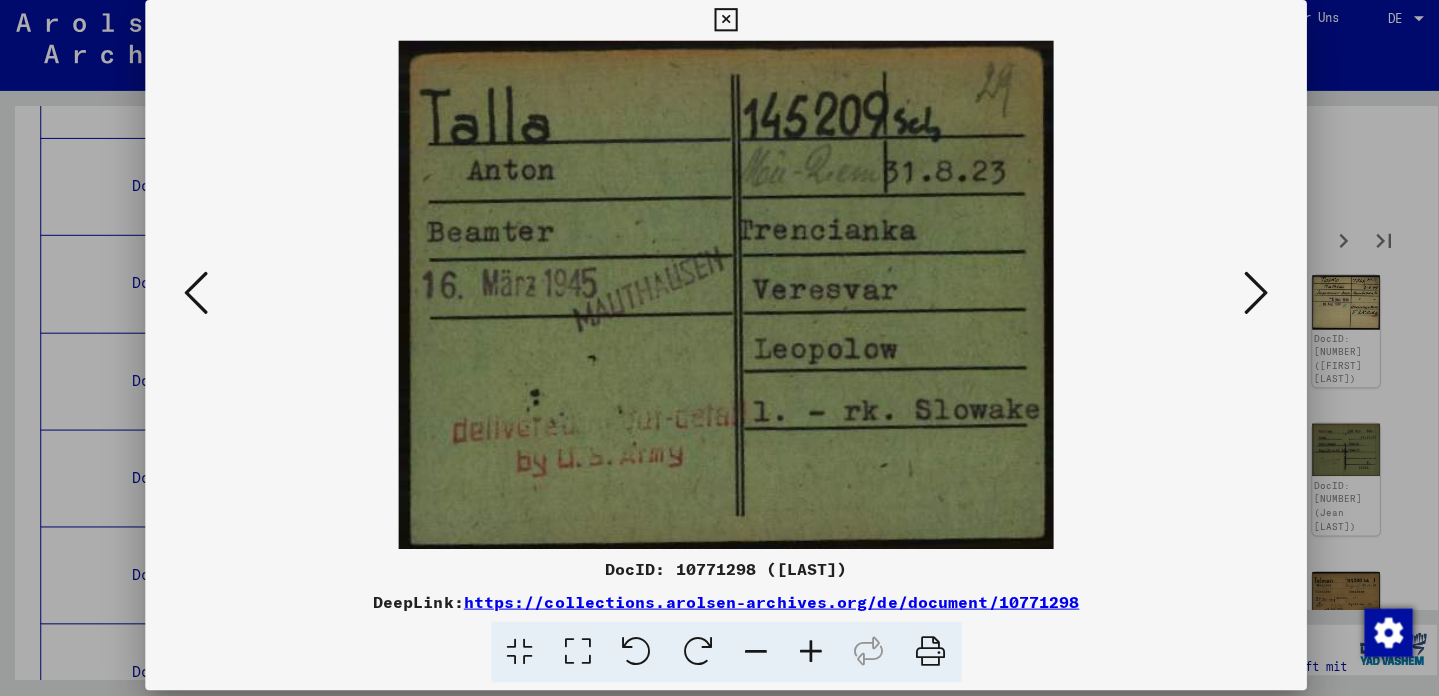 click at bounding box center [194, 296] 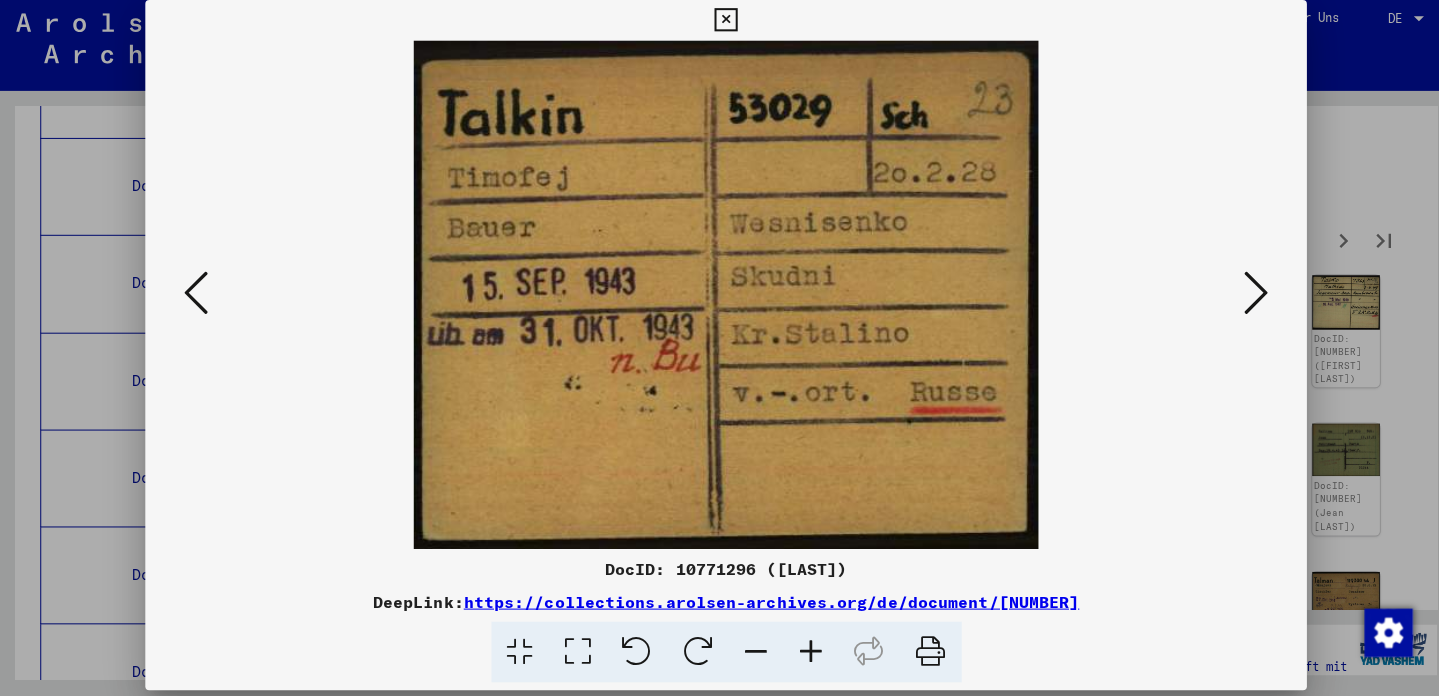 click at bounding box center [194, 296] 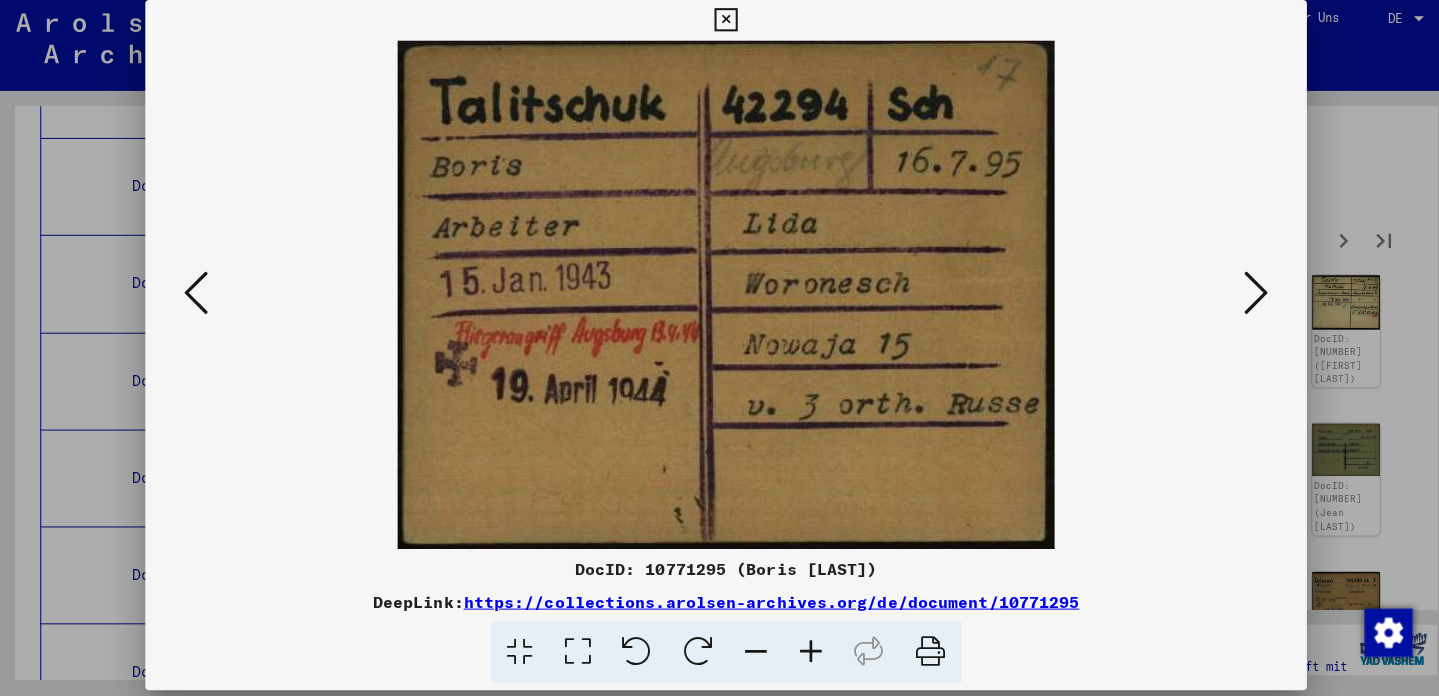 click at bounding box center [194, 296] 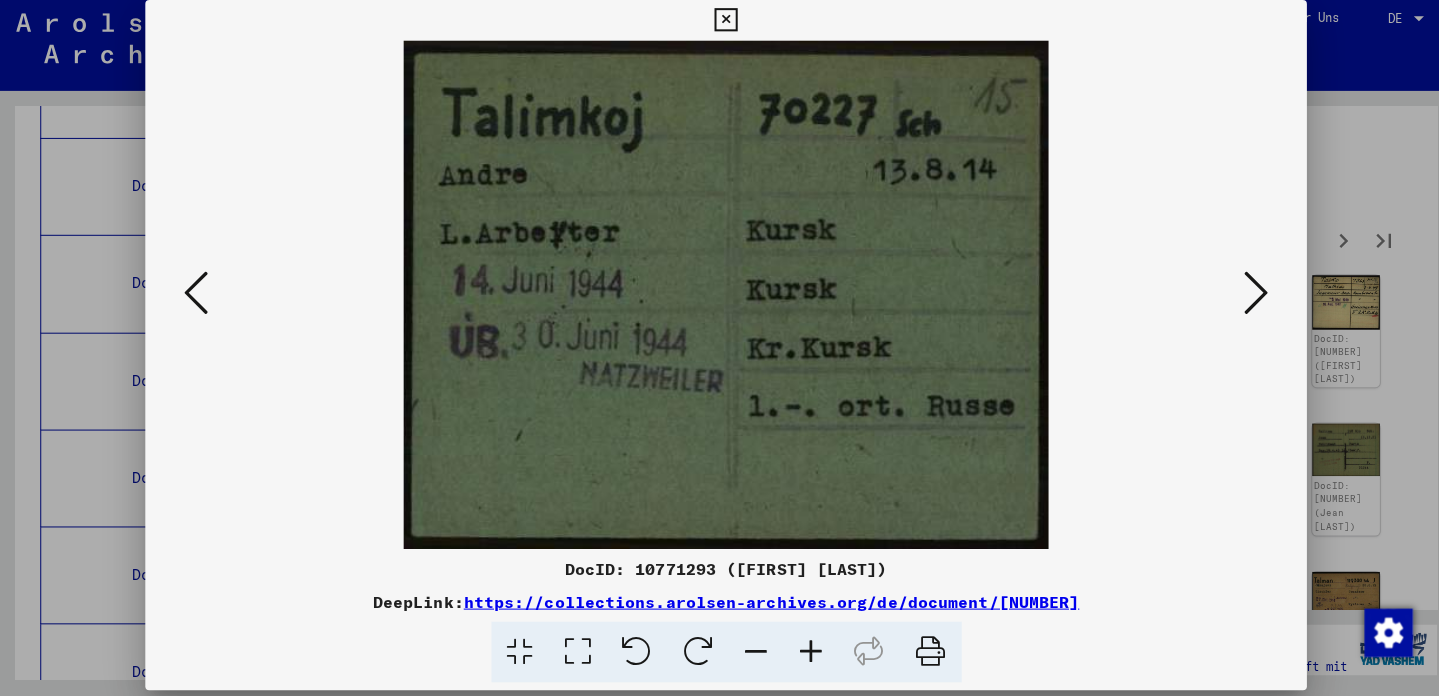click at bounding box center (194, 296) 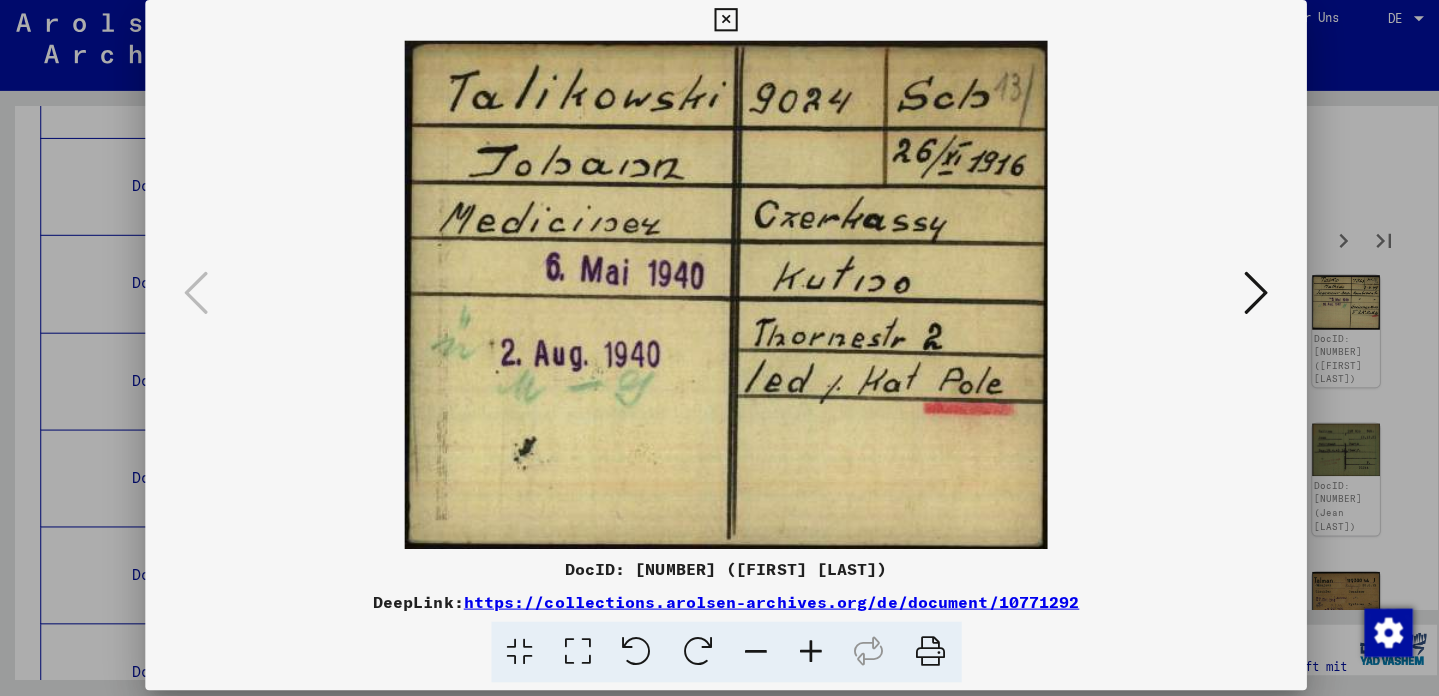 click at bounding box center [719, 26] 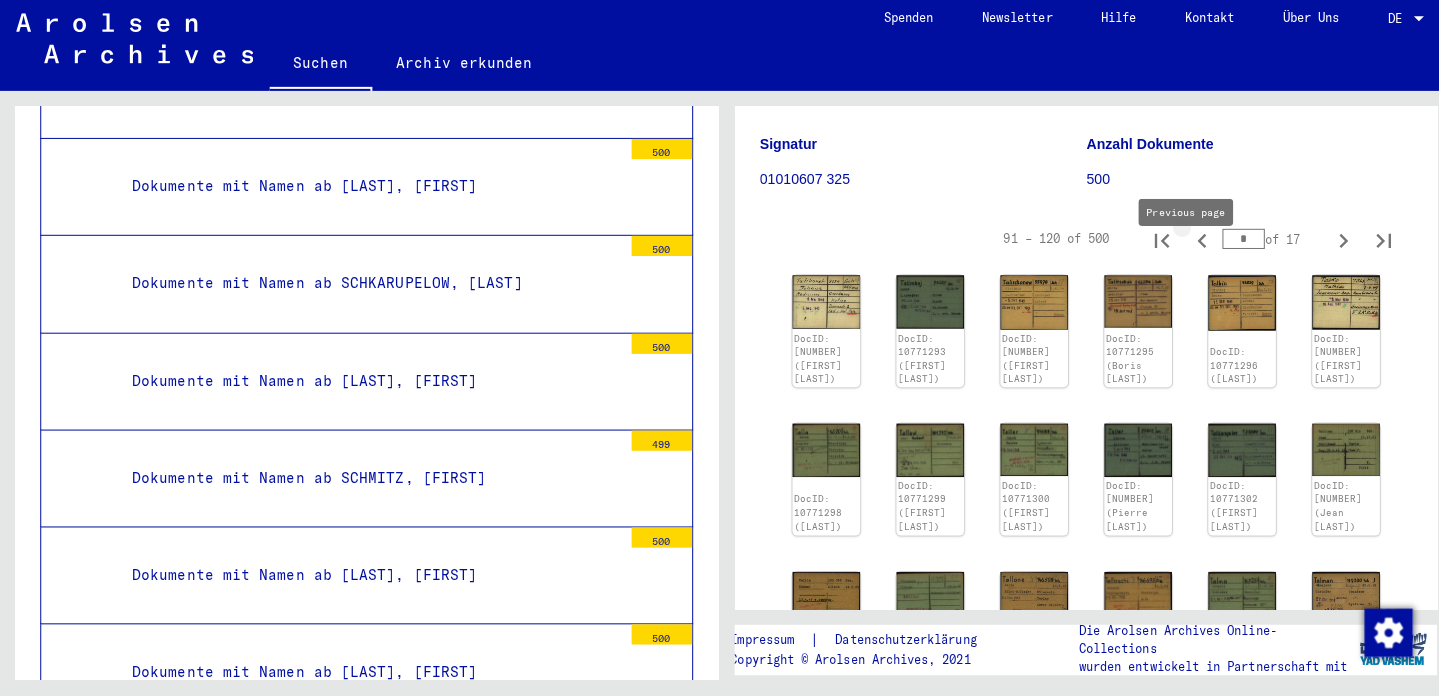 click 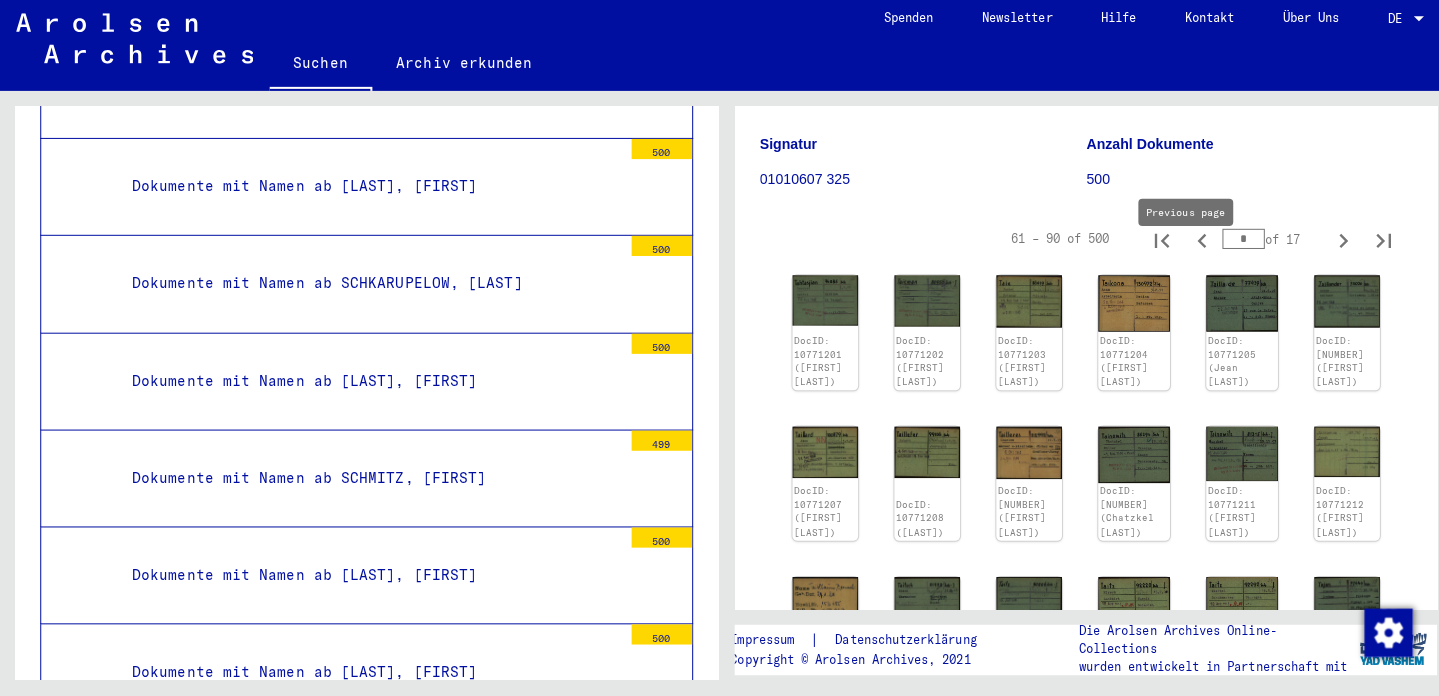 click 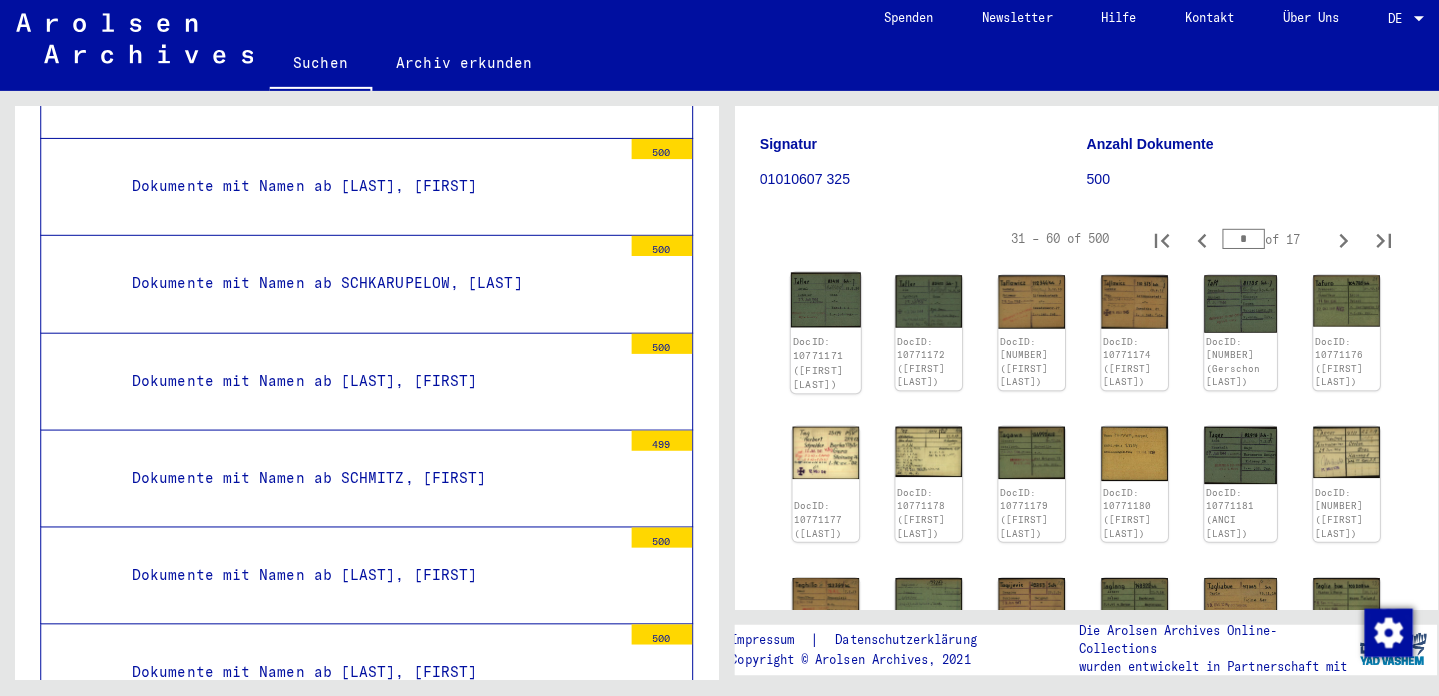 click 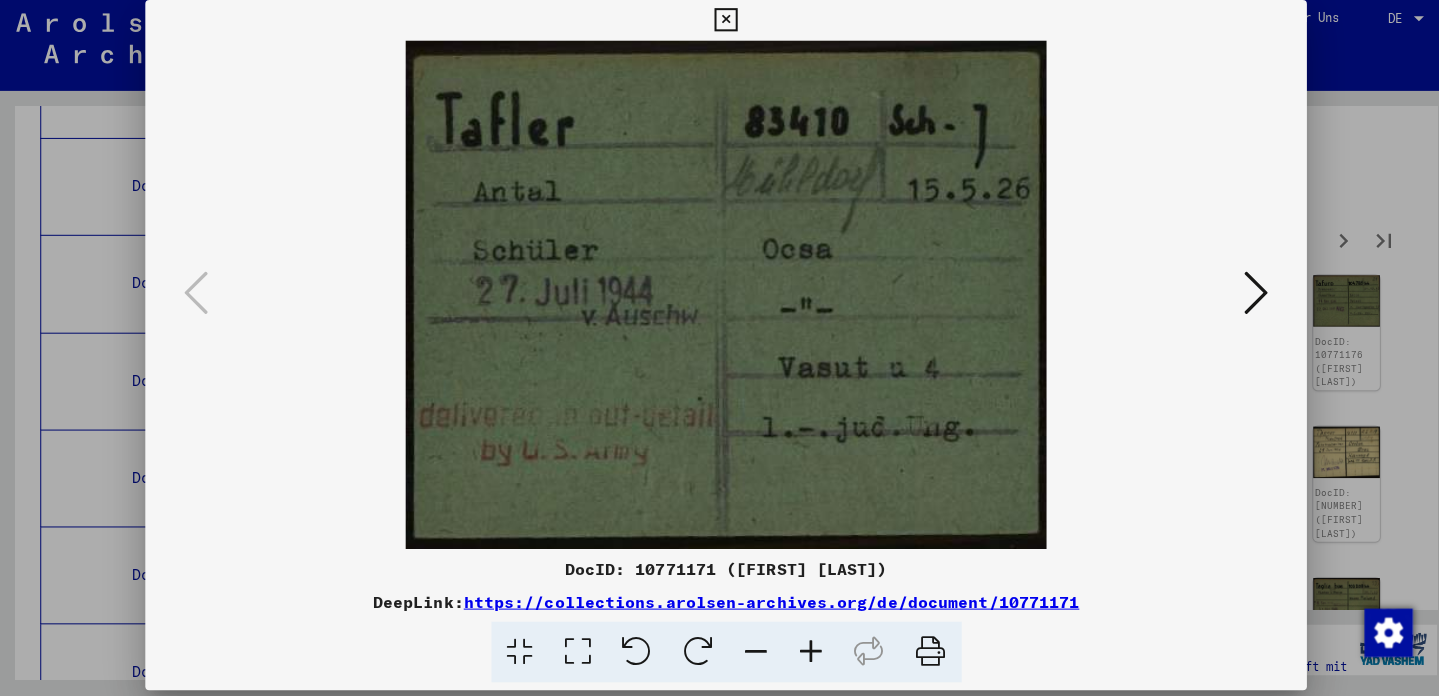 click at bounding box center (1245, 296) 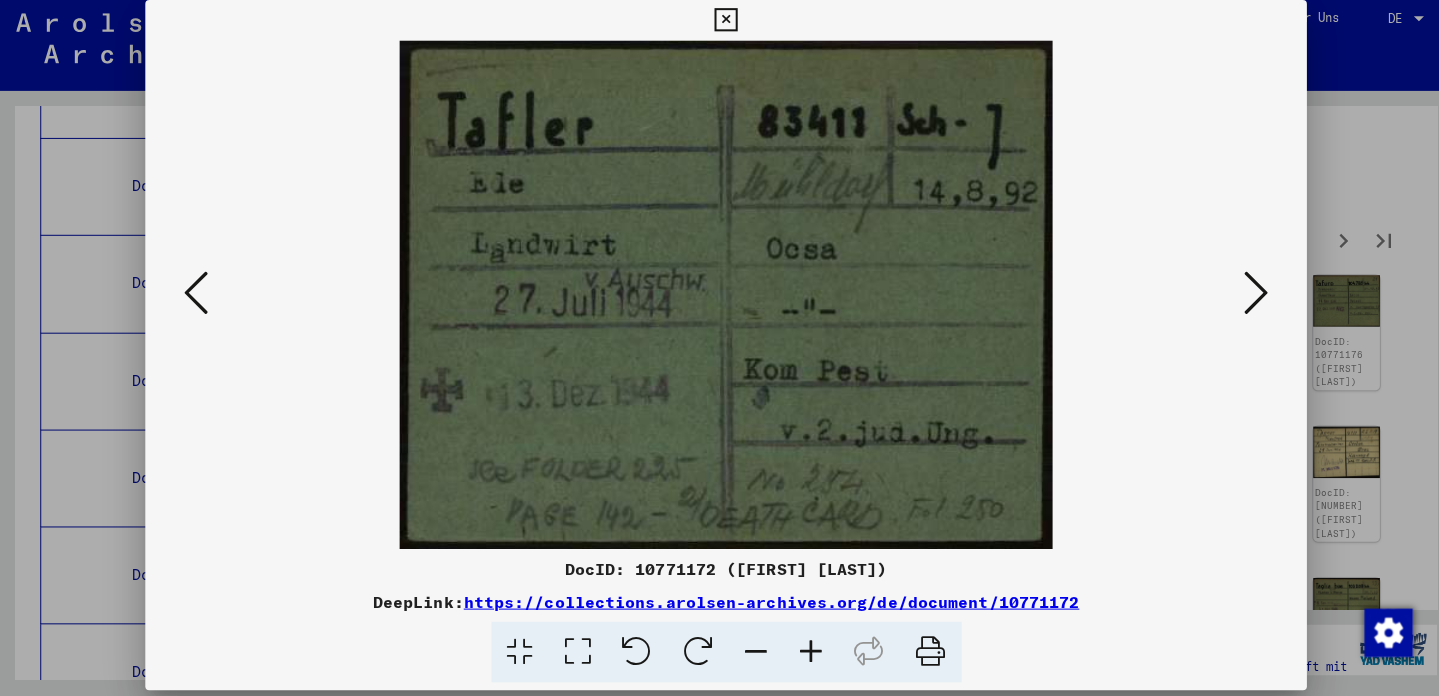 click at bounding box center (1245, 296) 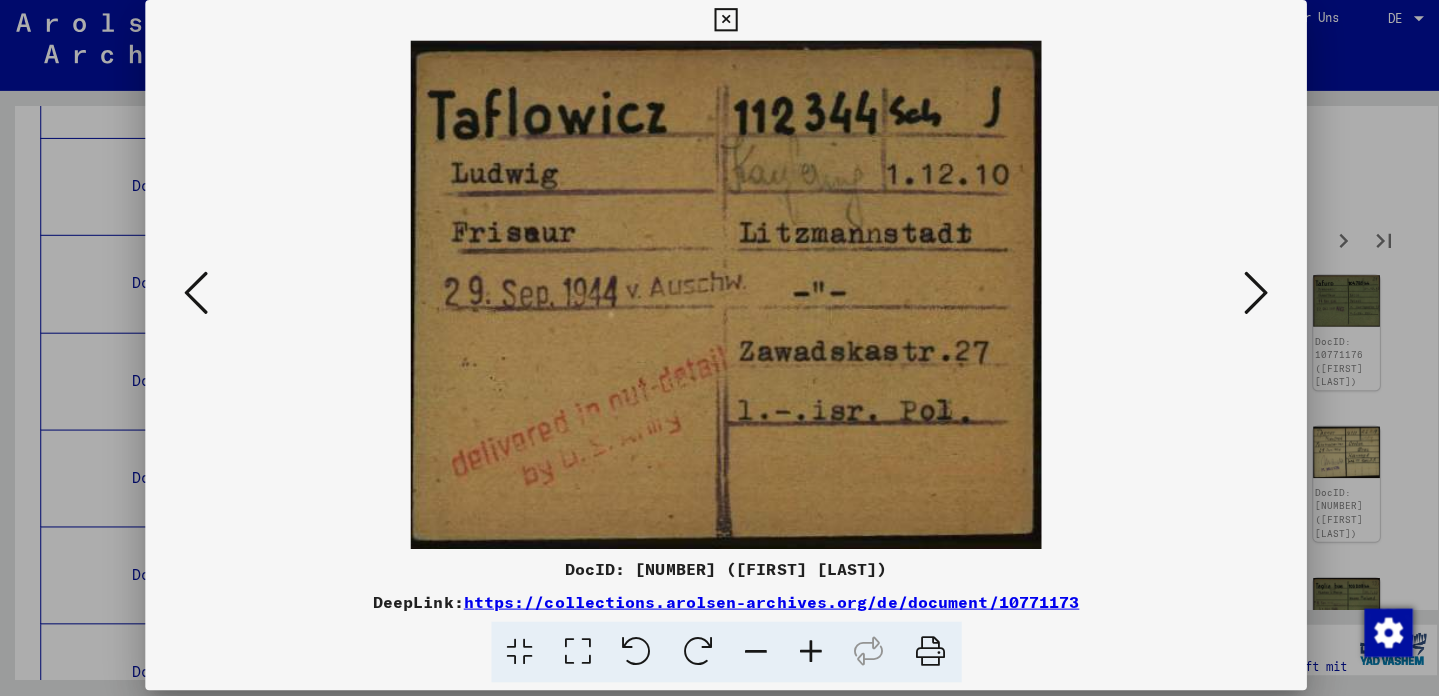 click at bounding box center (1245, 296) 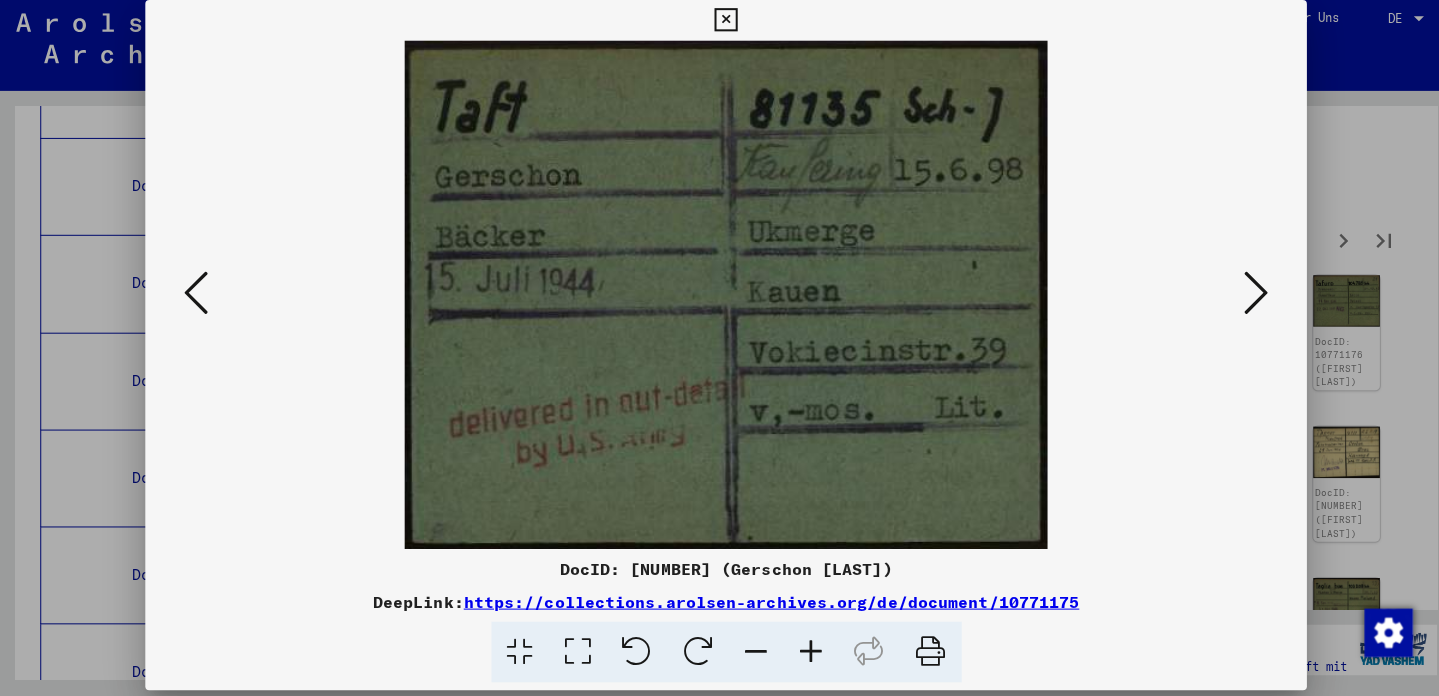 click at bounding box center (1245, 296) 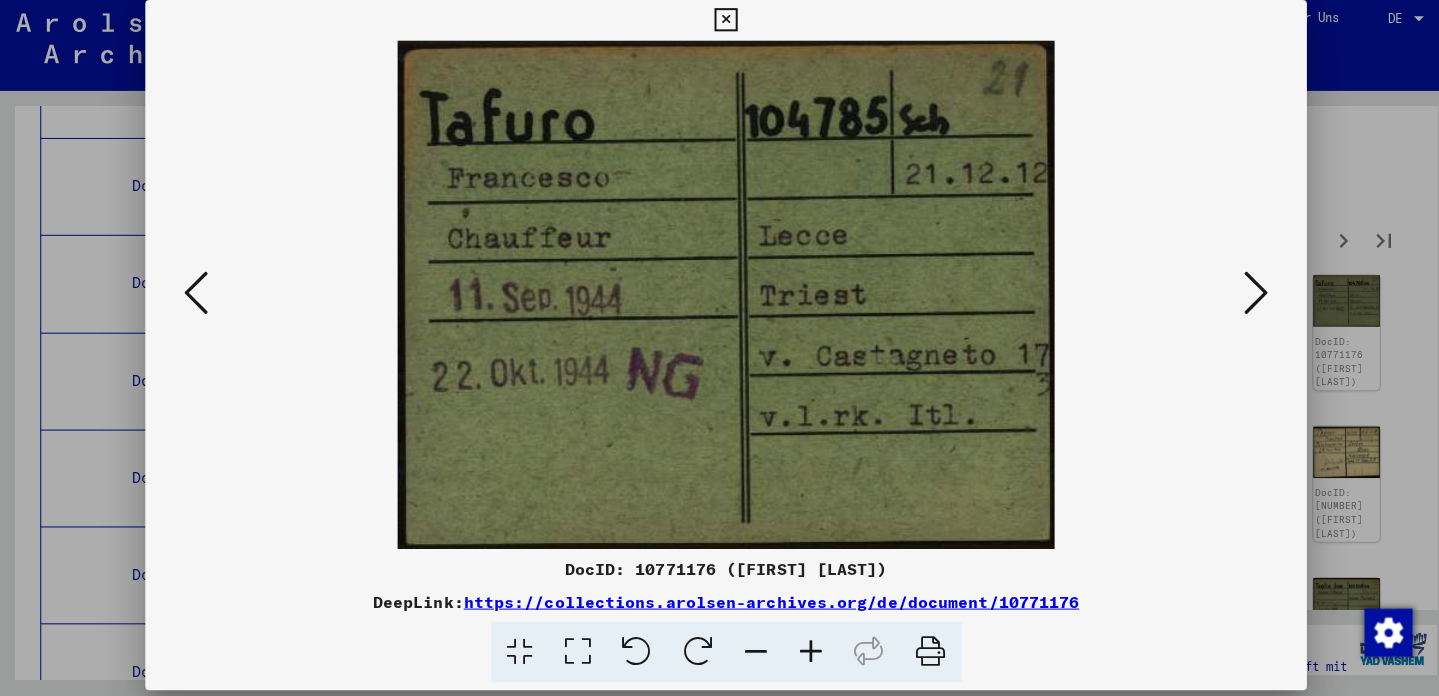 click at bounding box center [1245, 296] 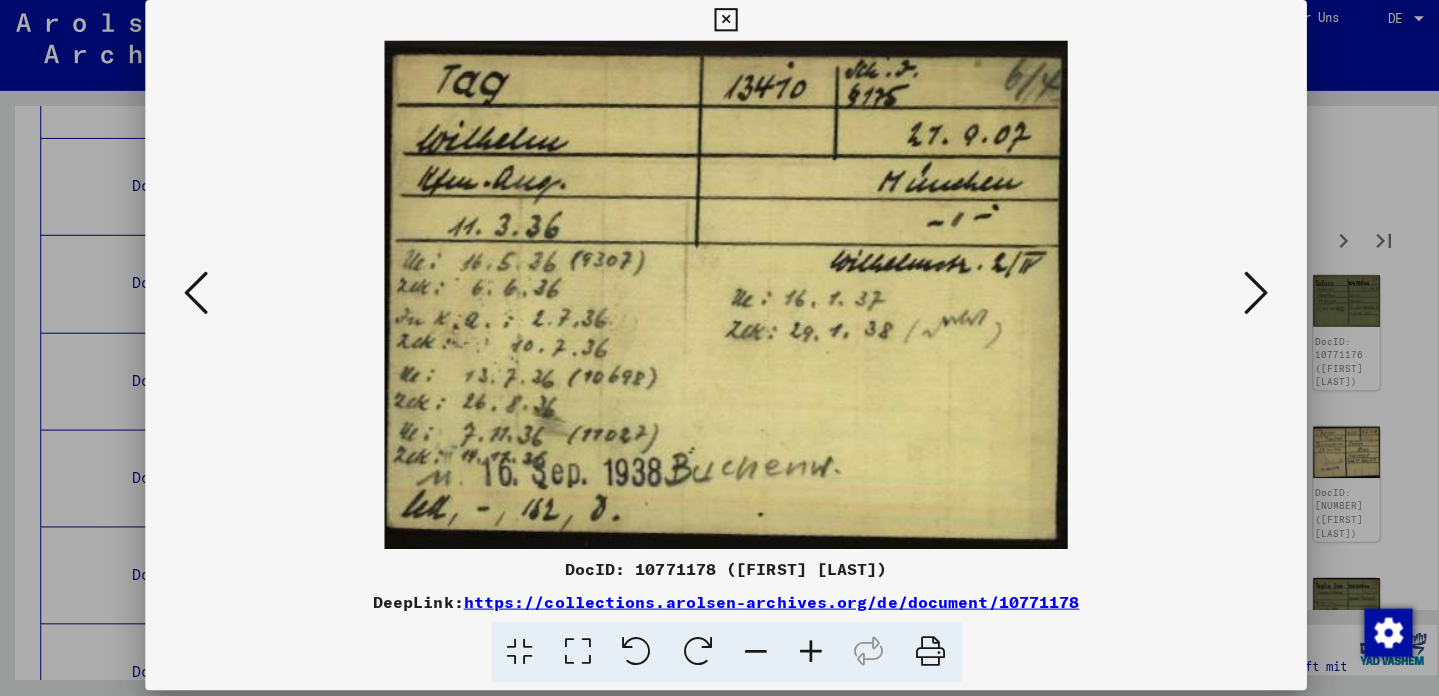 click at bounding box center [1245, 296] 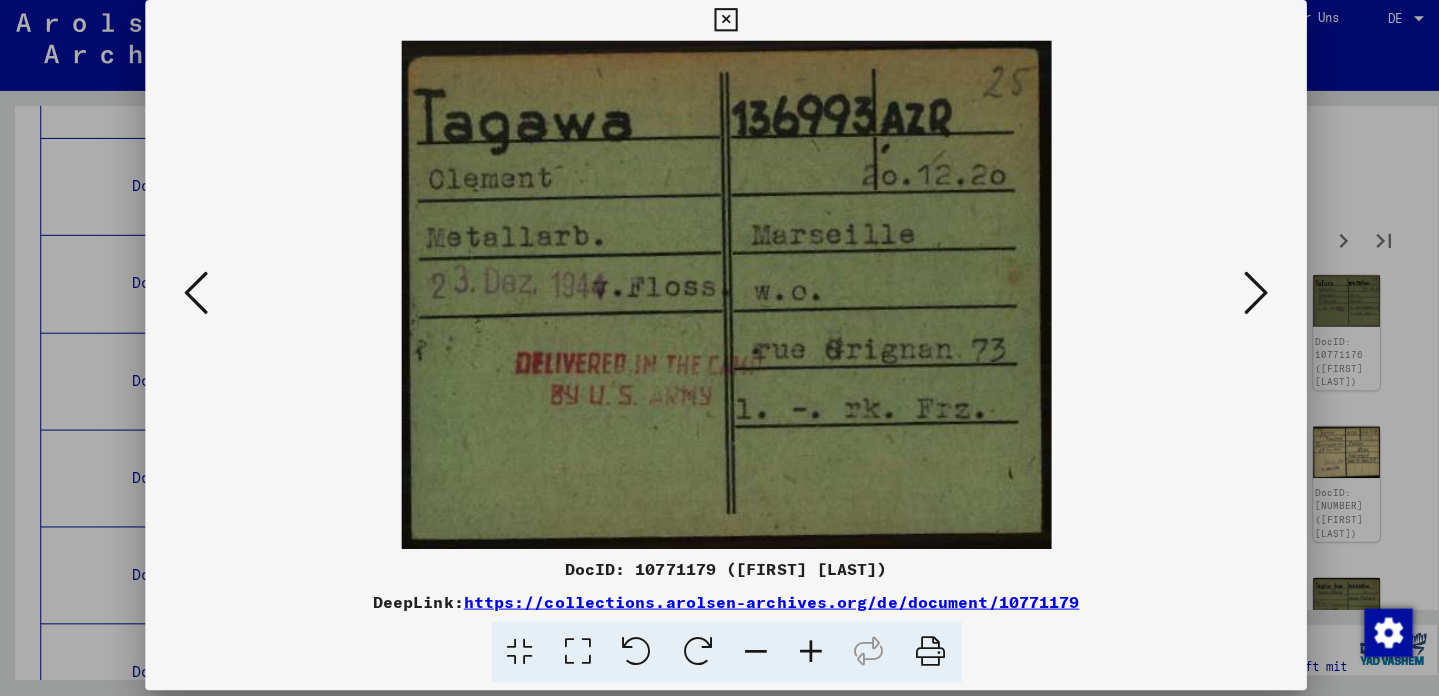 click at bounding box center (1245, 296) 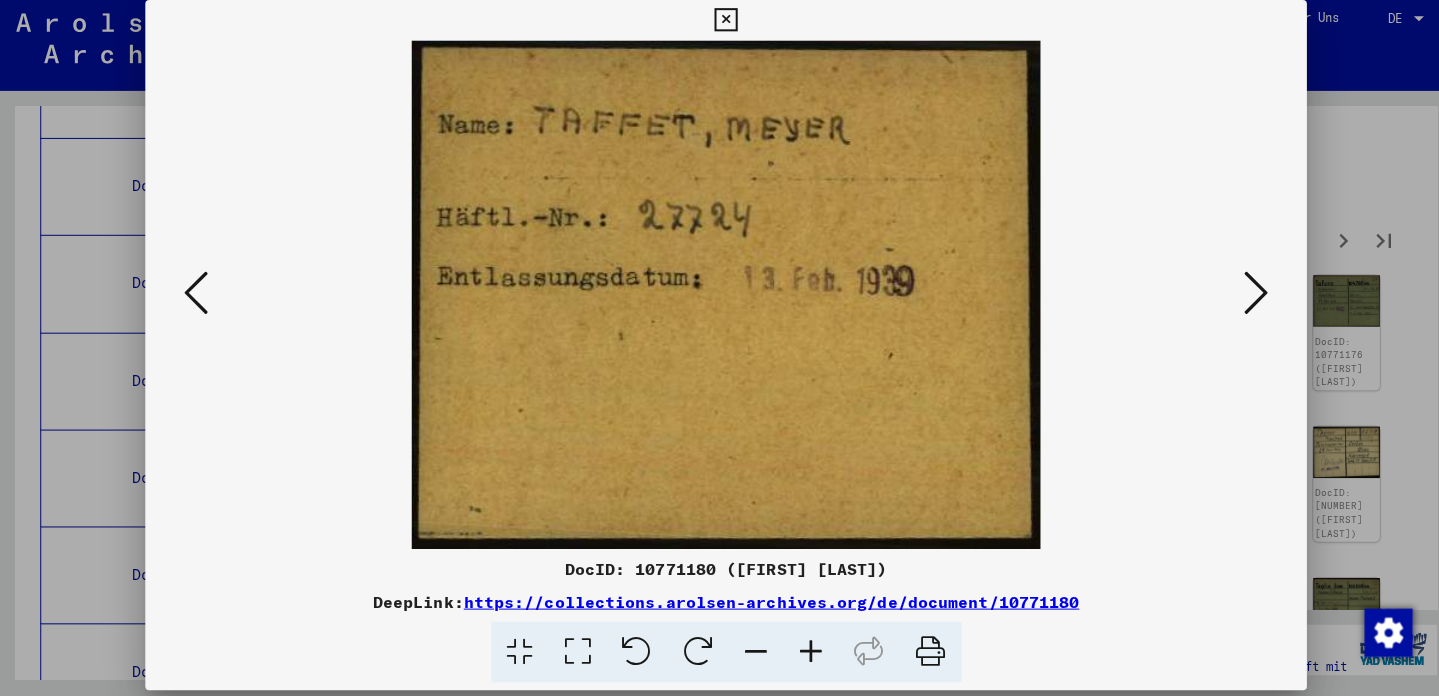 click at bounding box center (1245, 296) 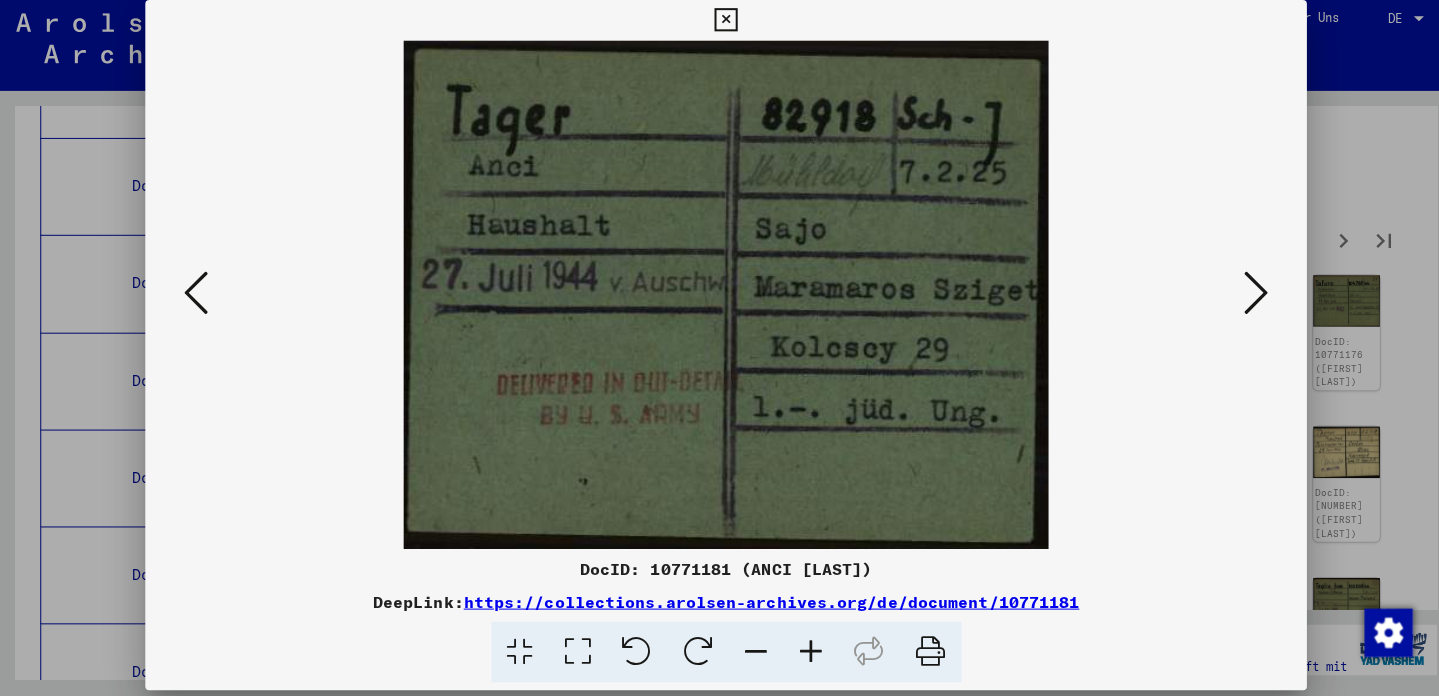 click at bounding box center (1245, 296) 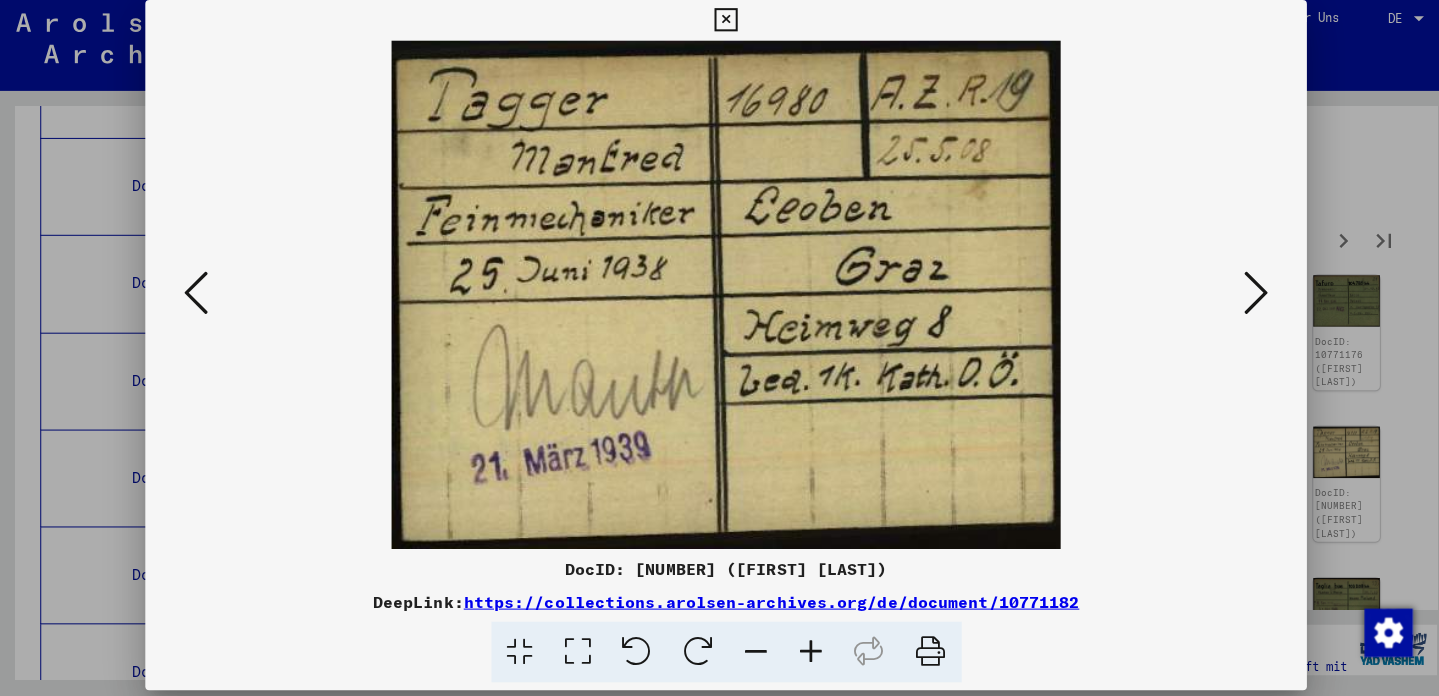 click at bounding box center (1245, 296) 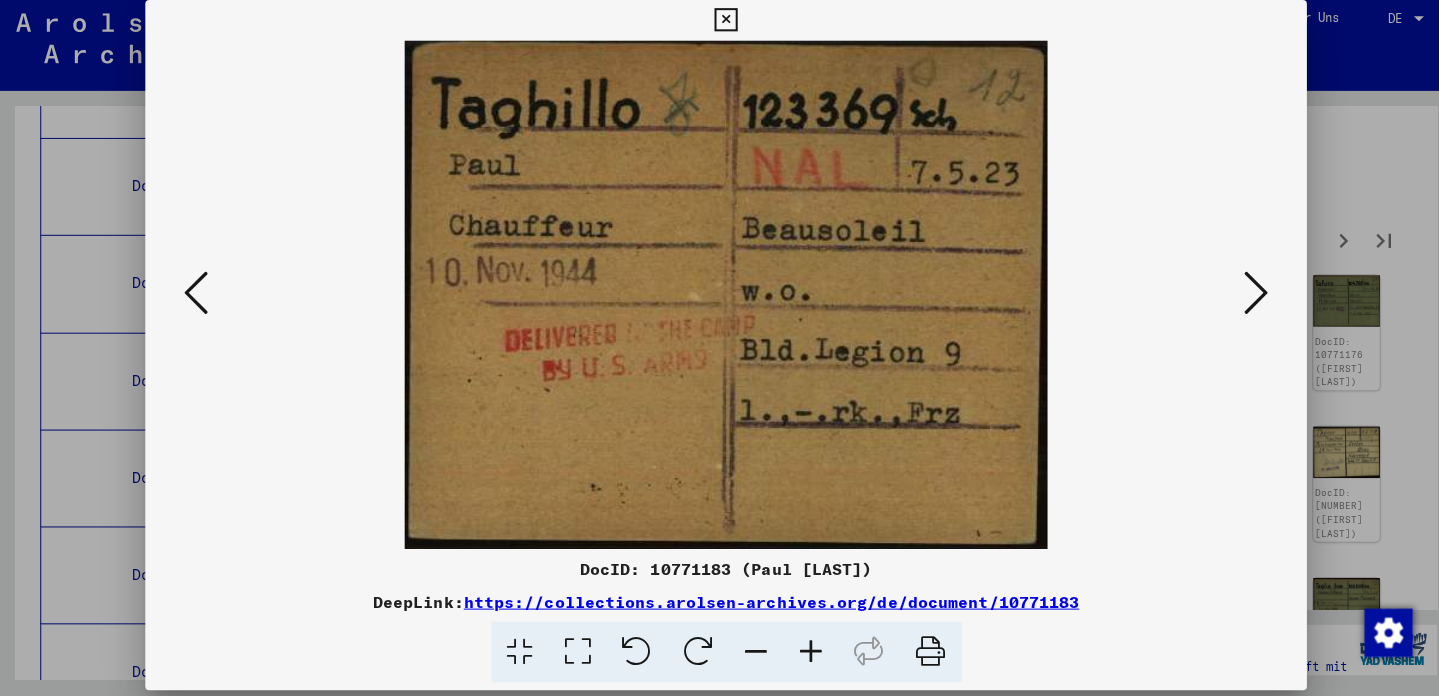 click at bounding box center [1245, 296] 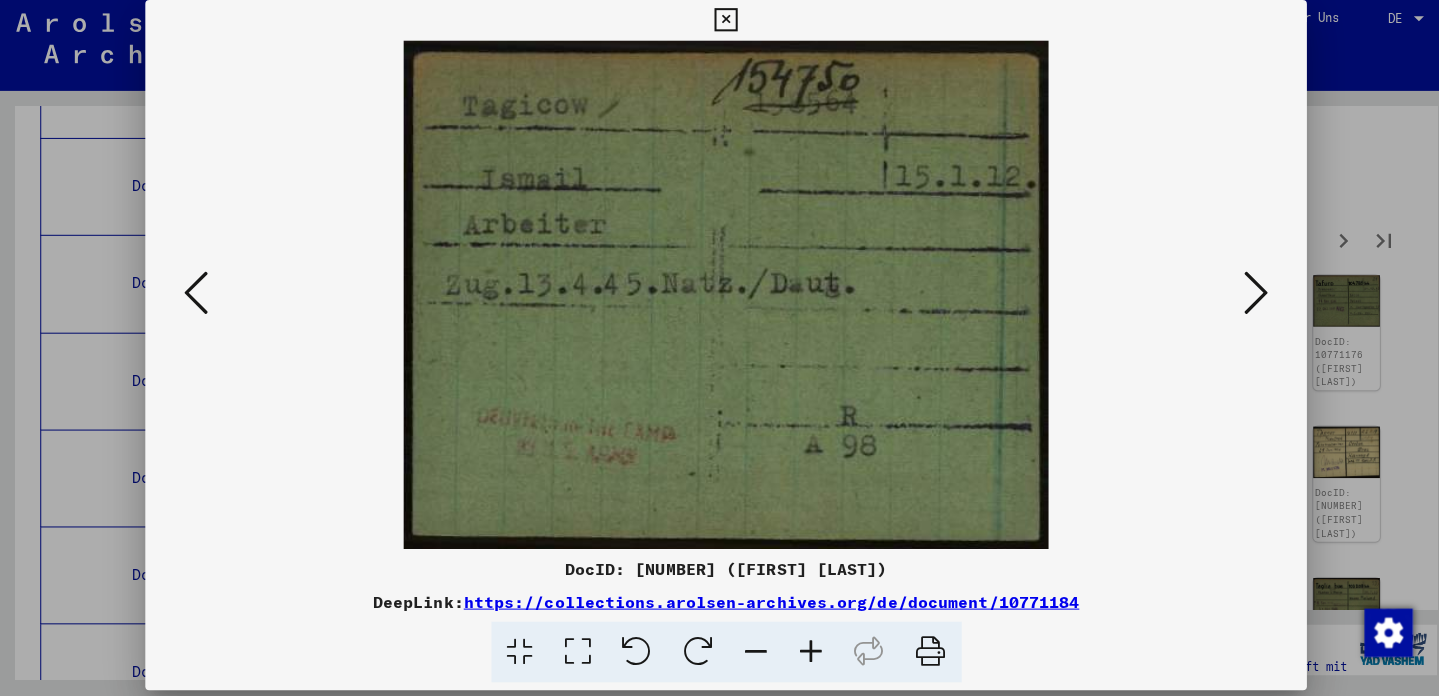 click at bounding box center [1245, 296] 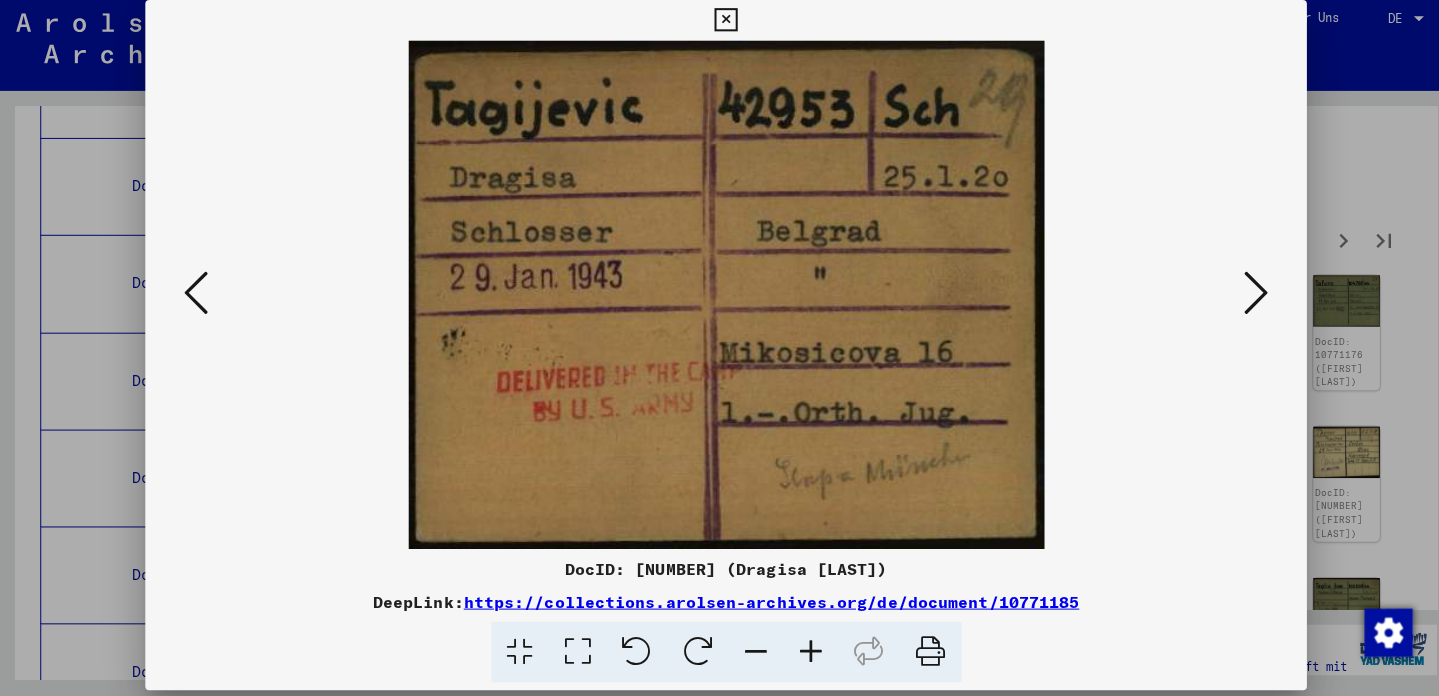 click at bounding box center (719, 298) 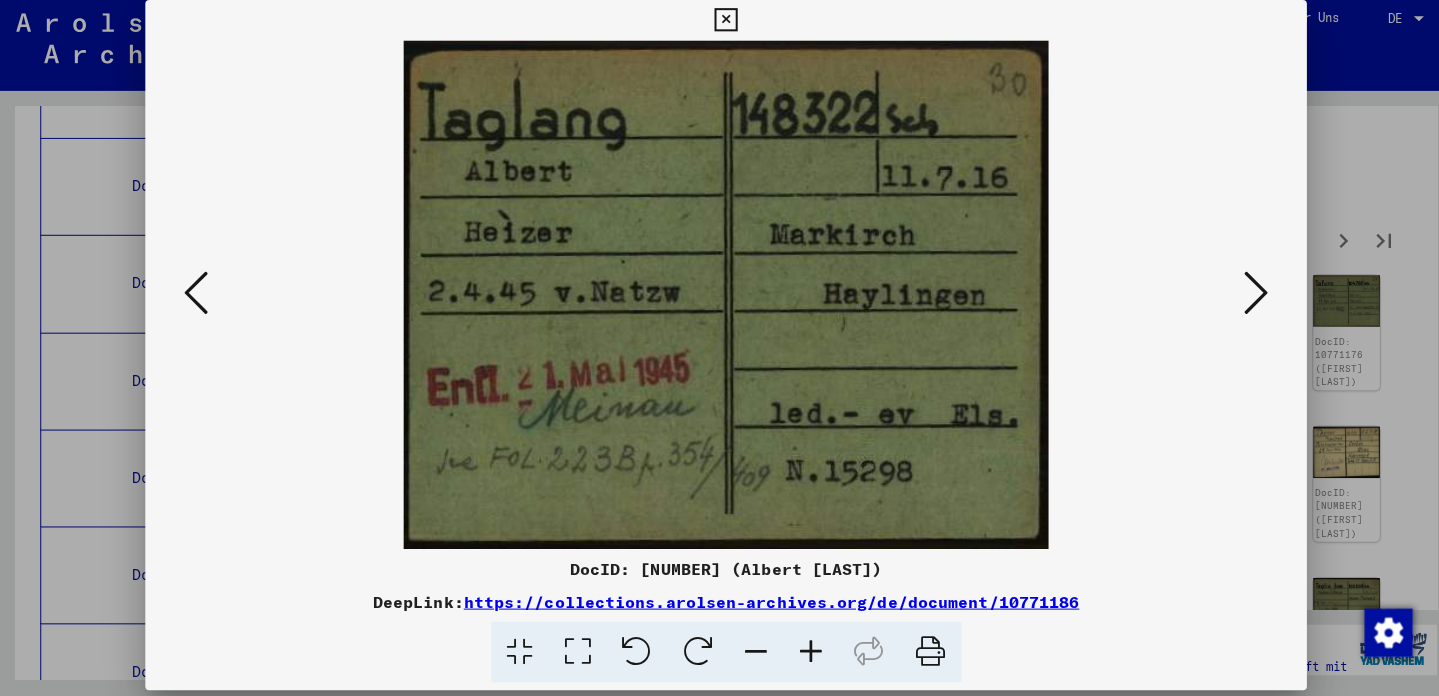 click at bounding box center (1245, 296) 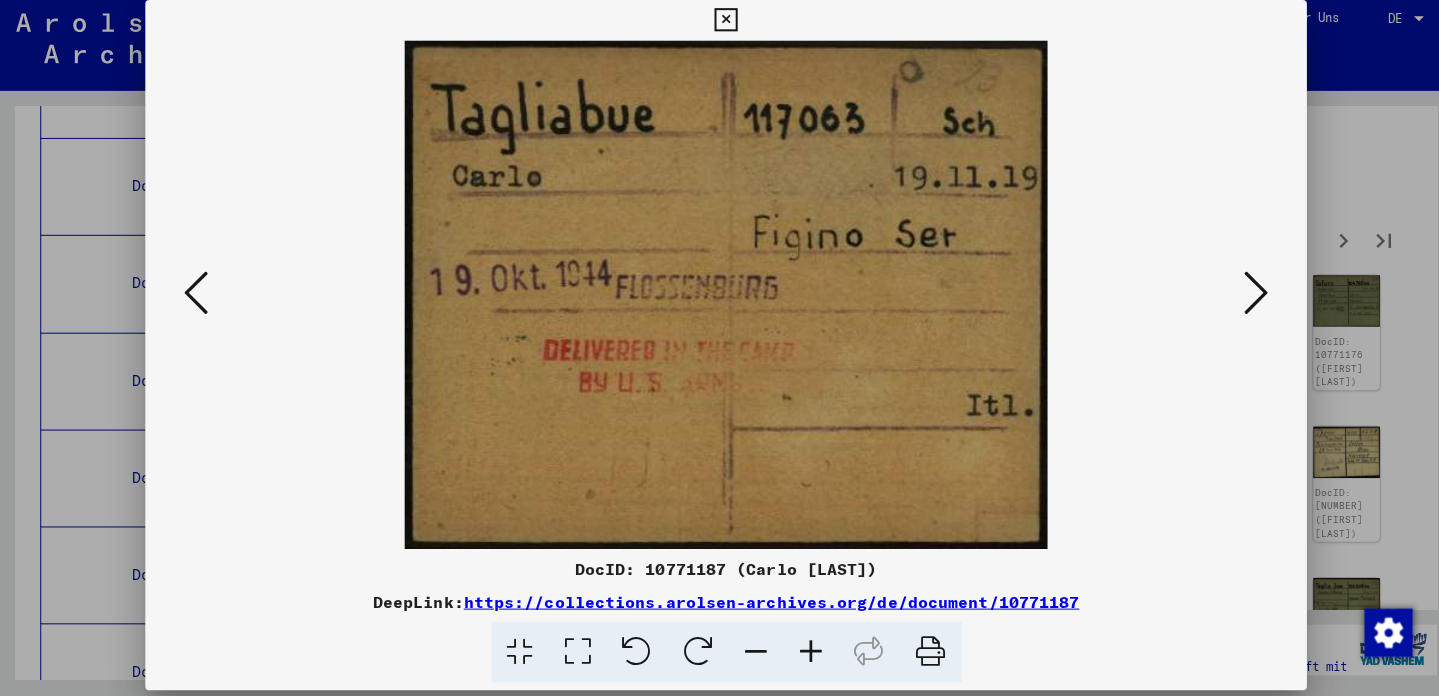 click at bounding box center [1245, 296] 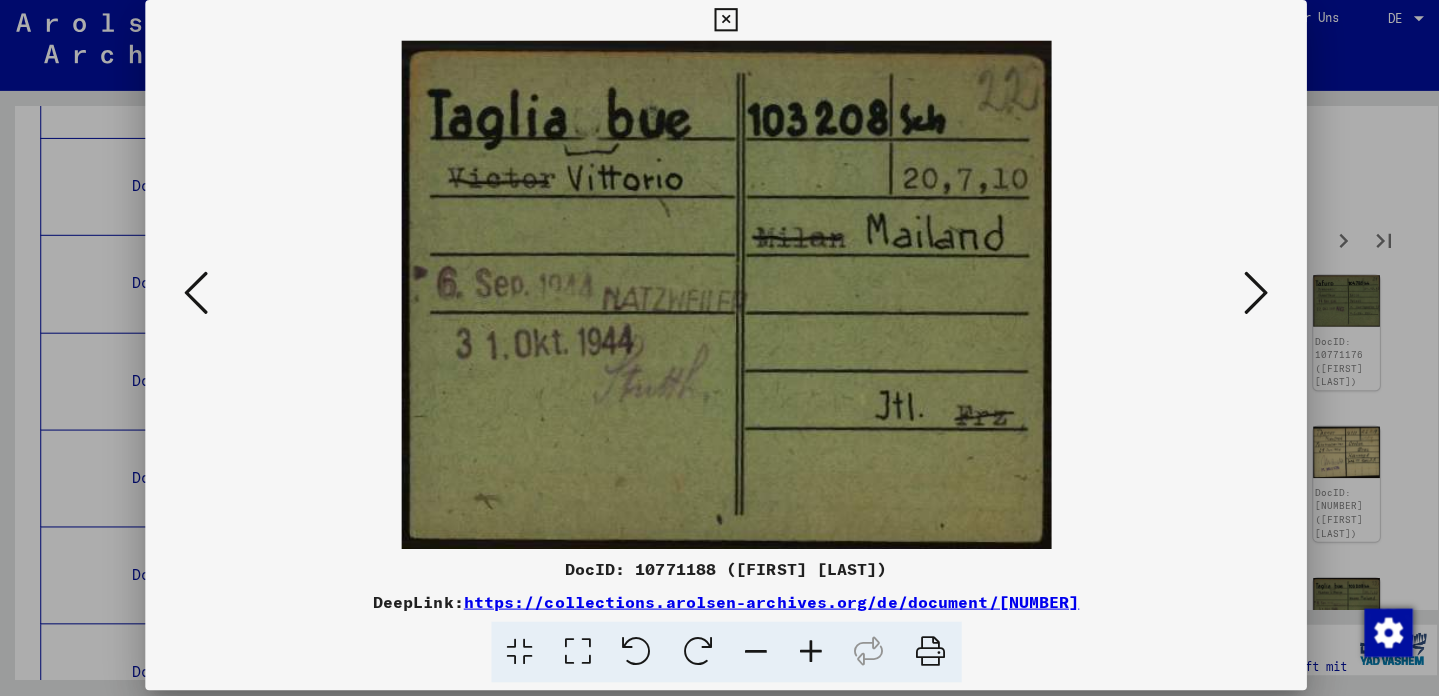 click at bounding box center [1245, 296] 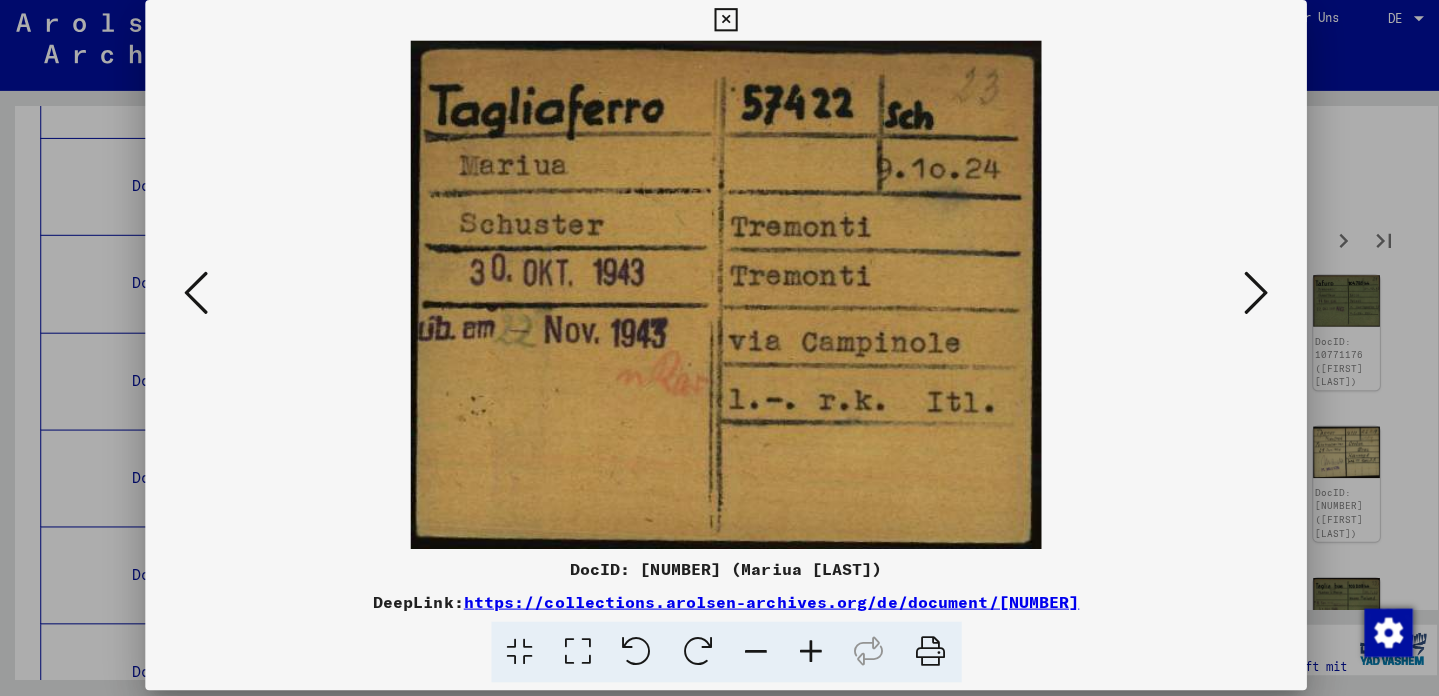 click at bounding box center (1245, 296) 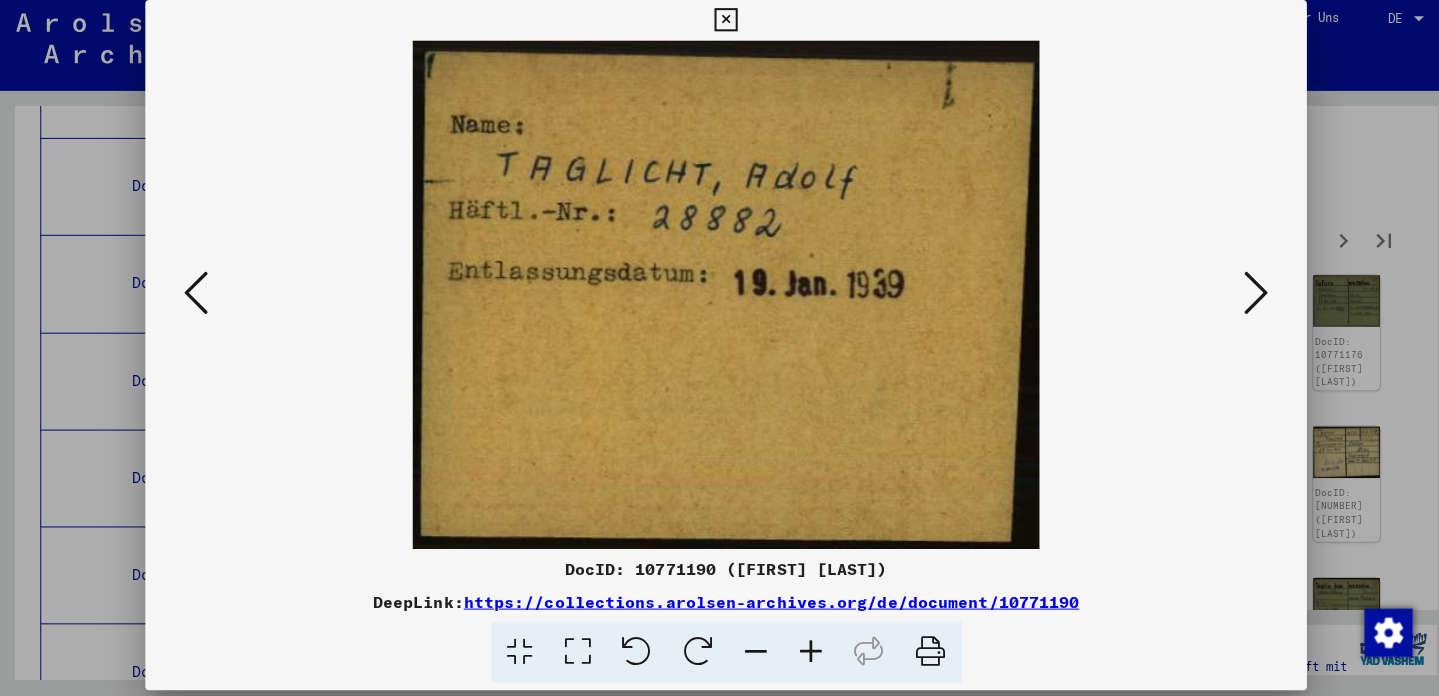 click at bounding box center (1245, 296) 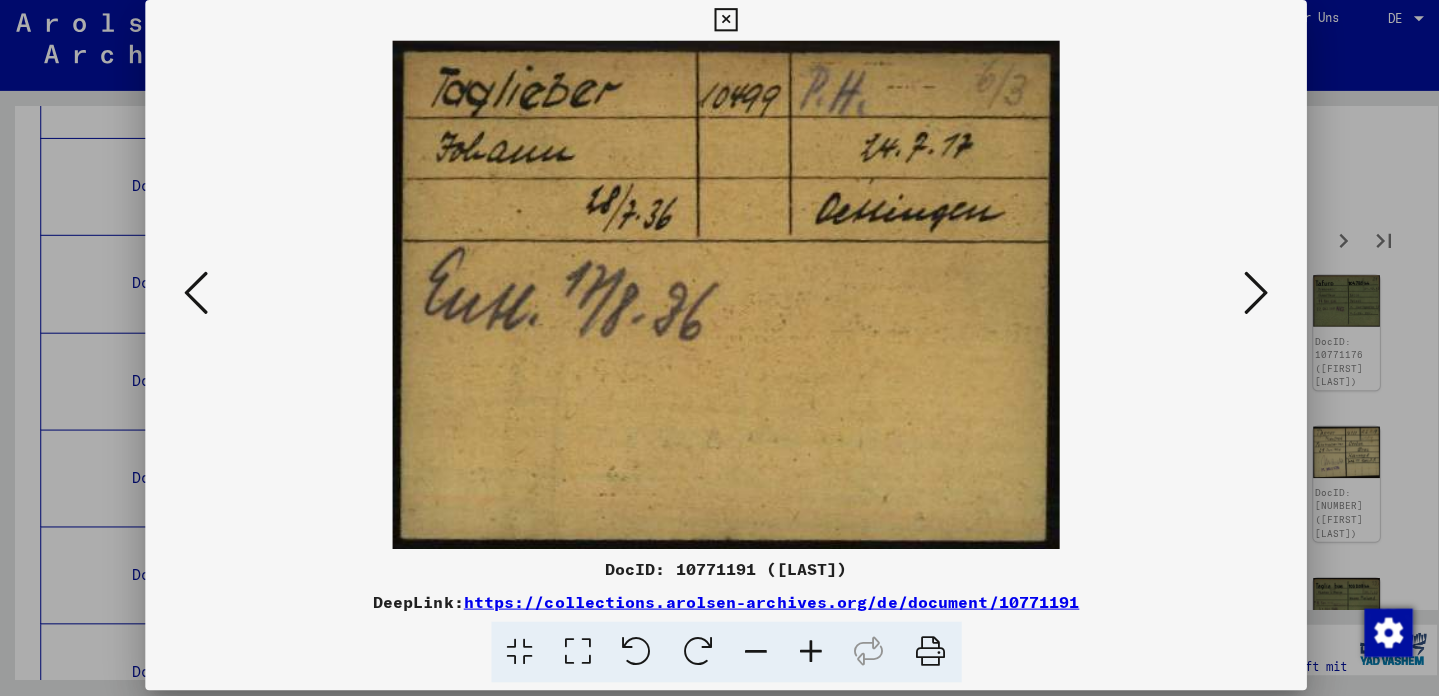 click at bounding box center [1245, 296] 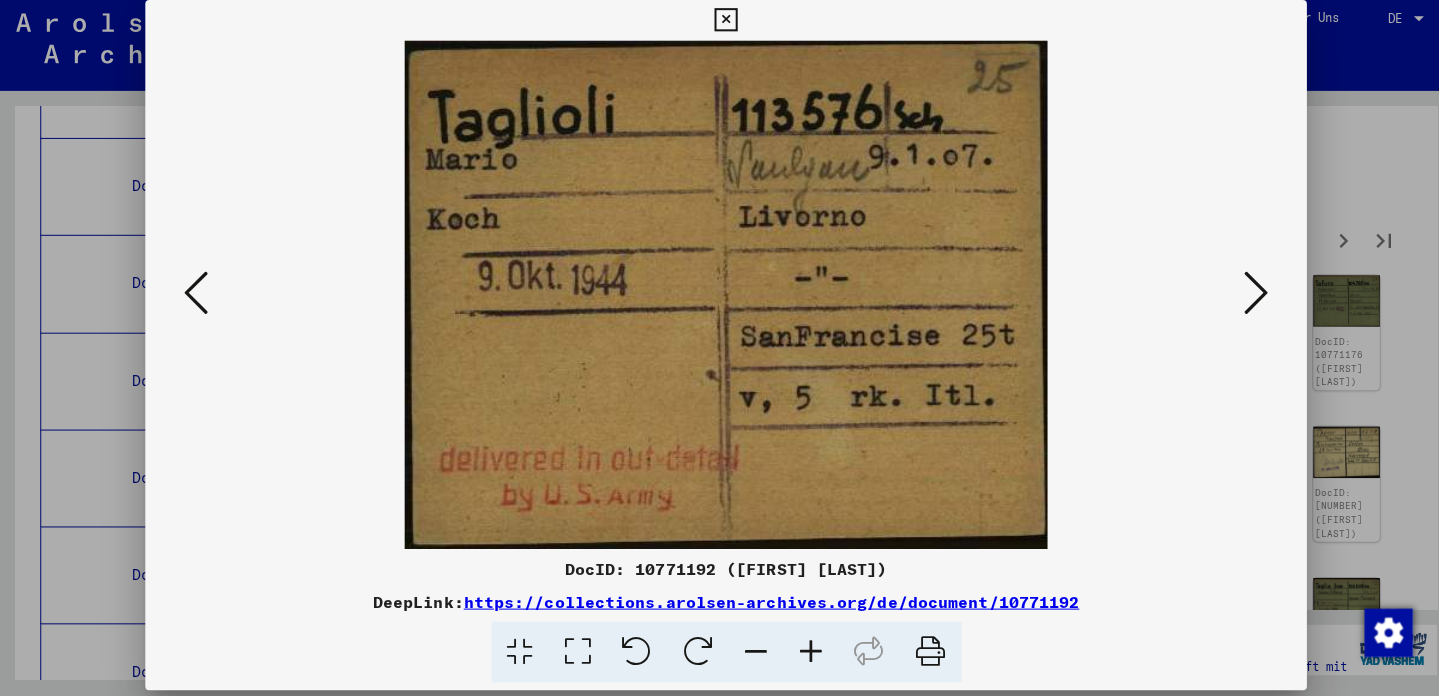 click at bounding box center [1245, 296] 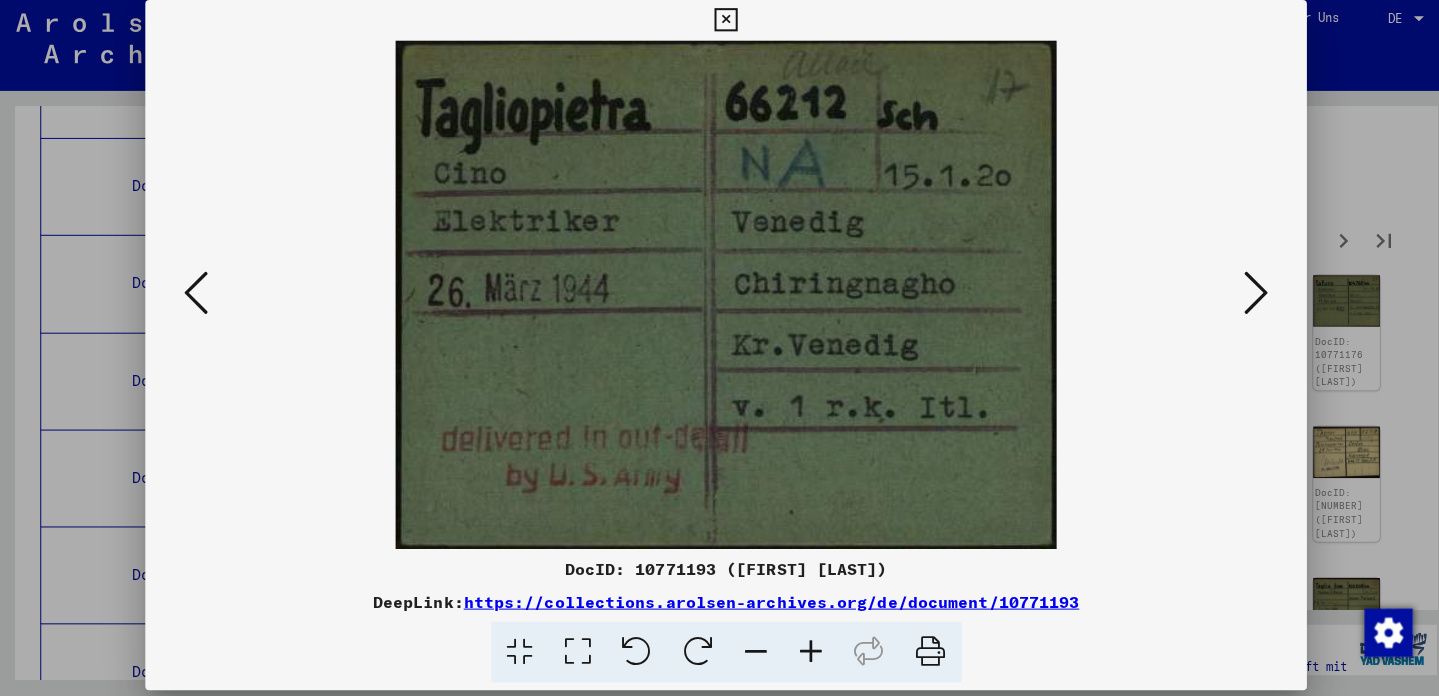click at bounding box center (1245, 296) 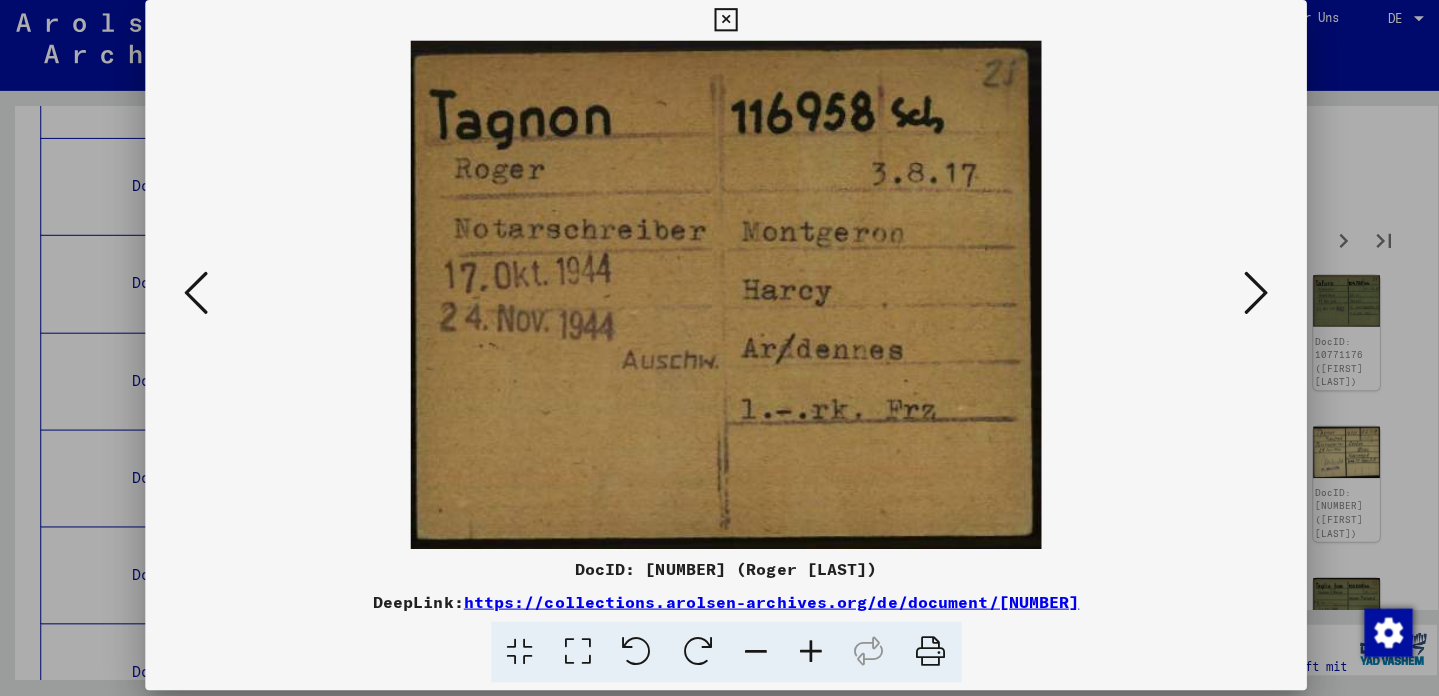 click at bounding box center (1245, 296) 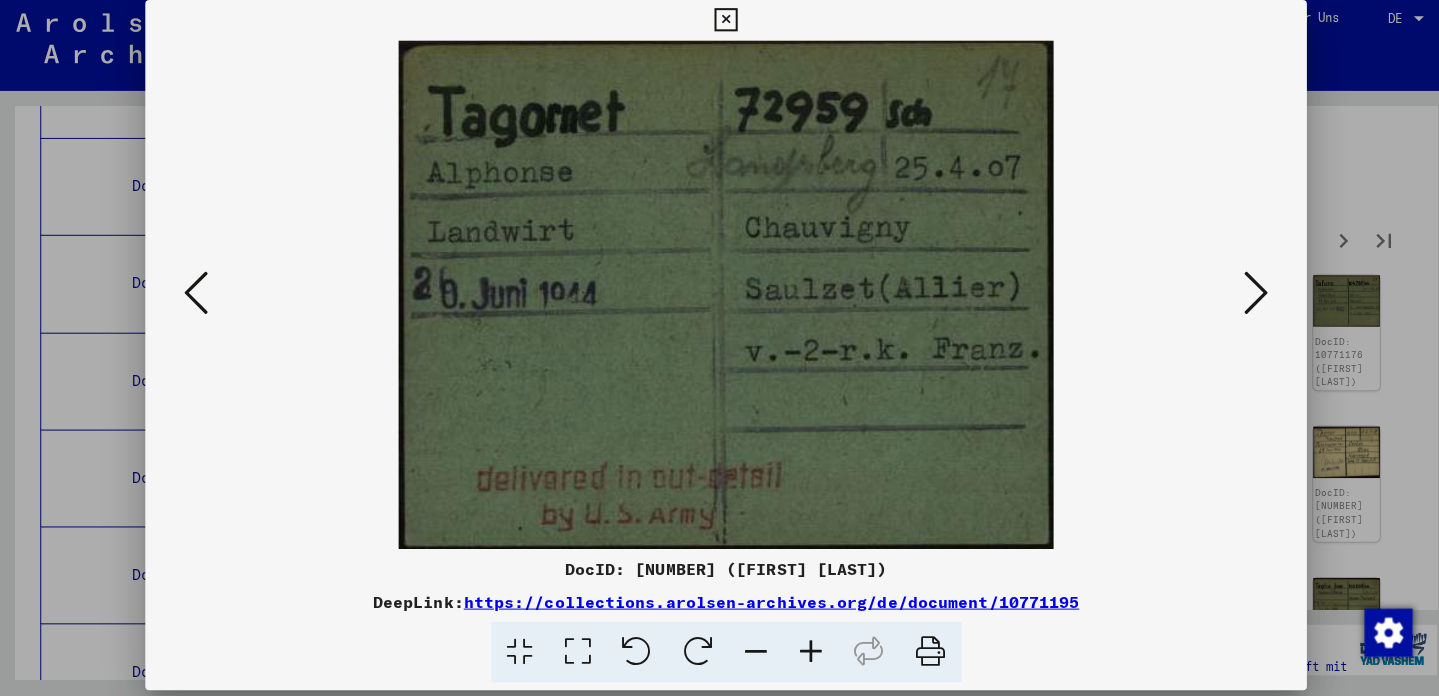 click at bounding box center (1245, 296) 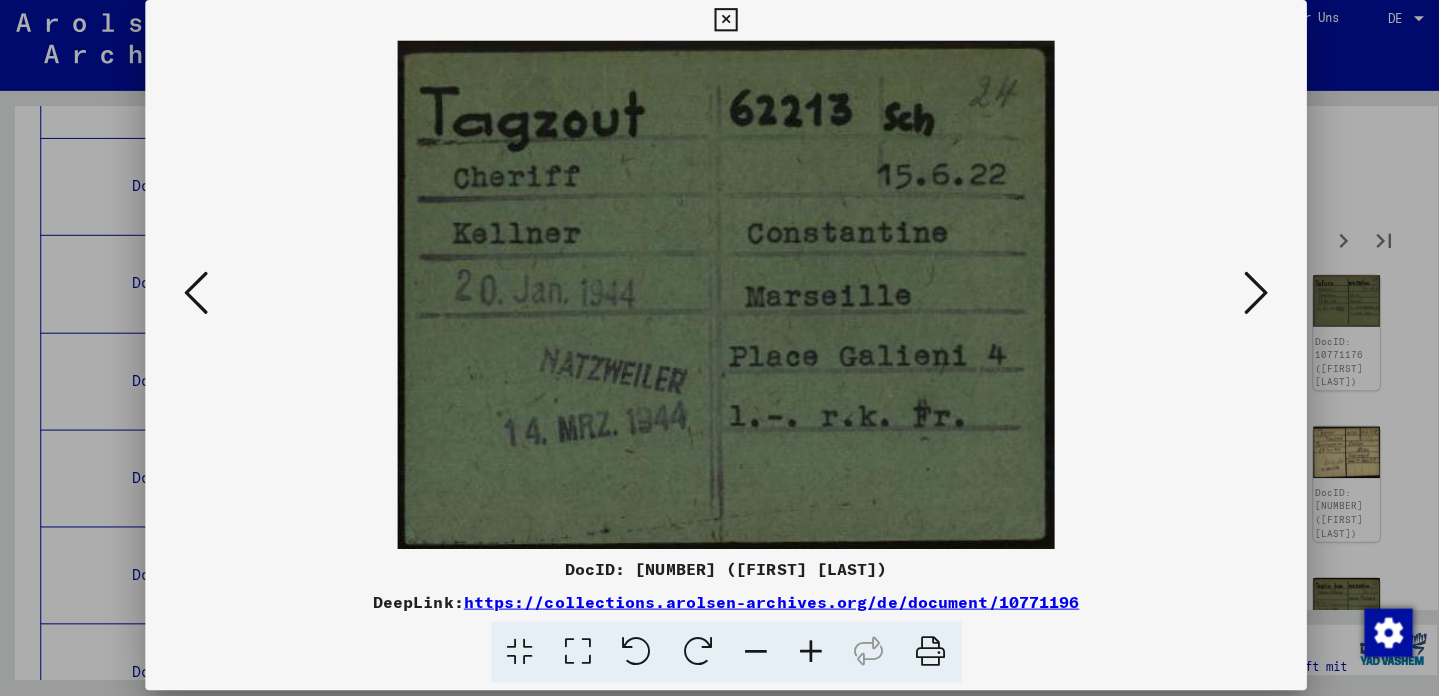 click at bounding box center (1245, 296) 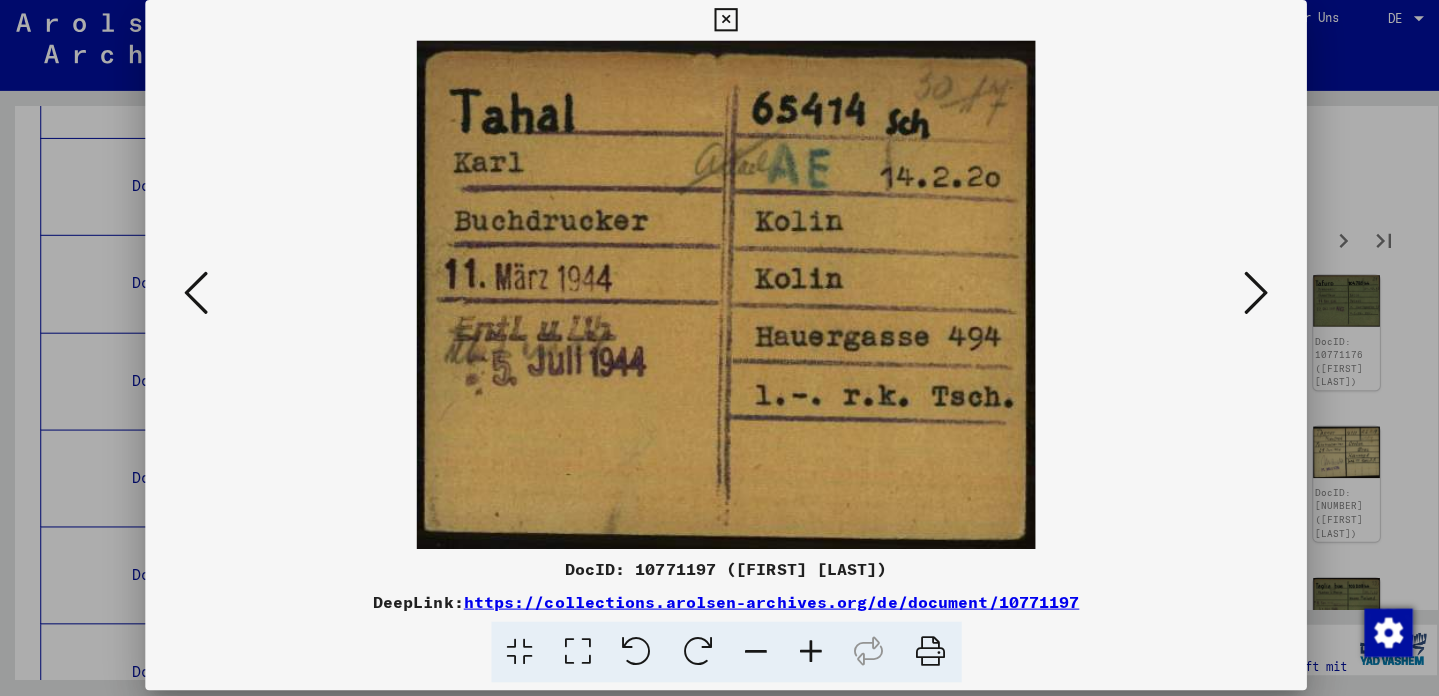 click at bounding box center [1245, 296] 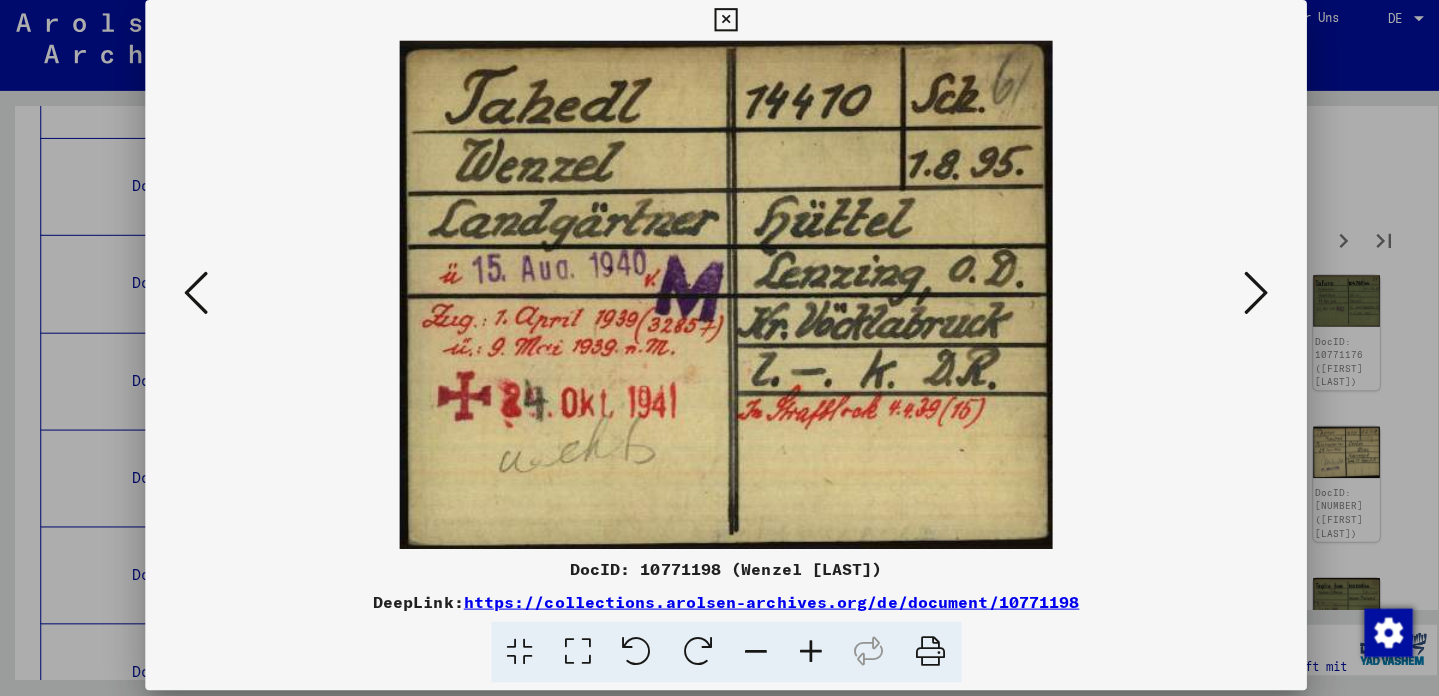 click at bounding box center (1245, 296) 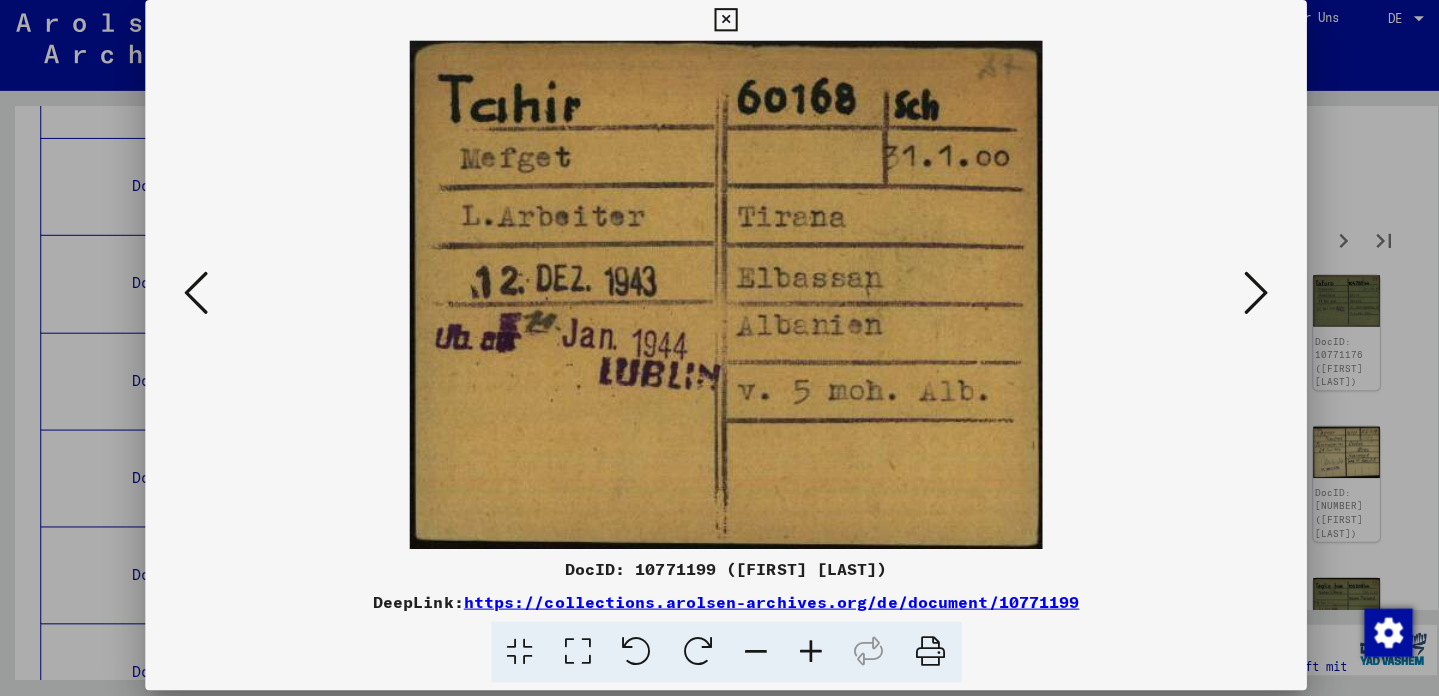 click at bounding box center [719, 298] 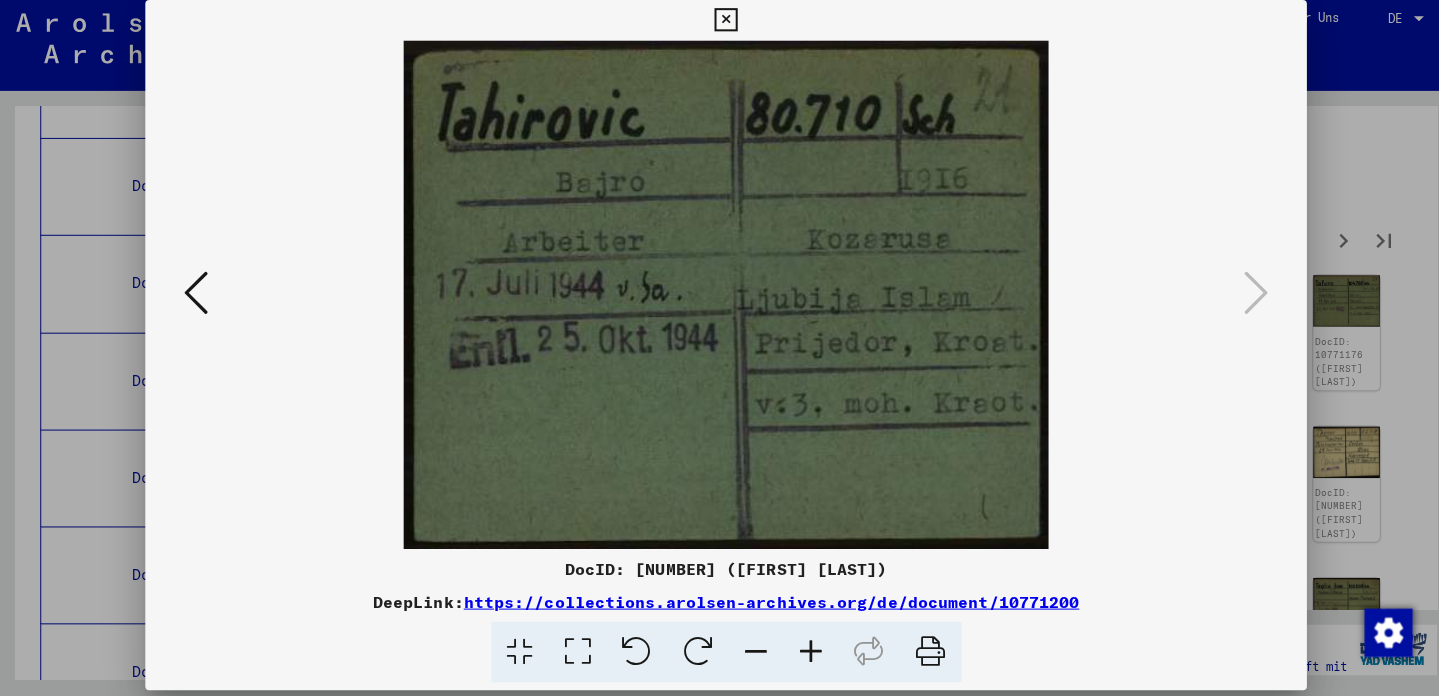 drag, startPoint x: 1282, startPoint y: 17, endPoint x: 1249, endPoint y: 63, distance: 56.61272 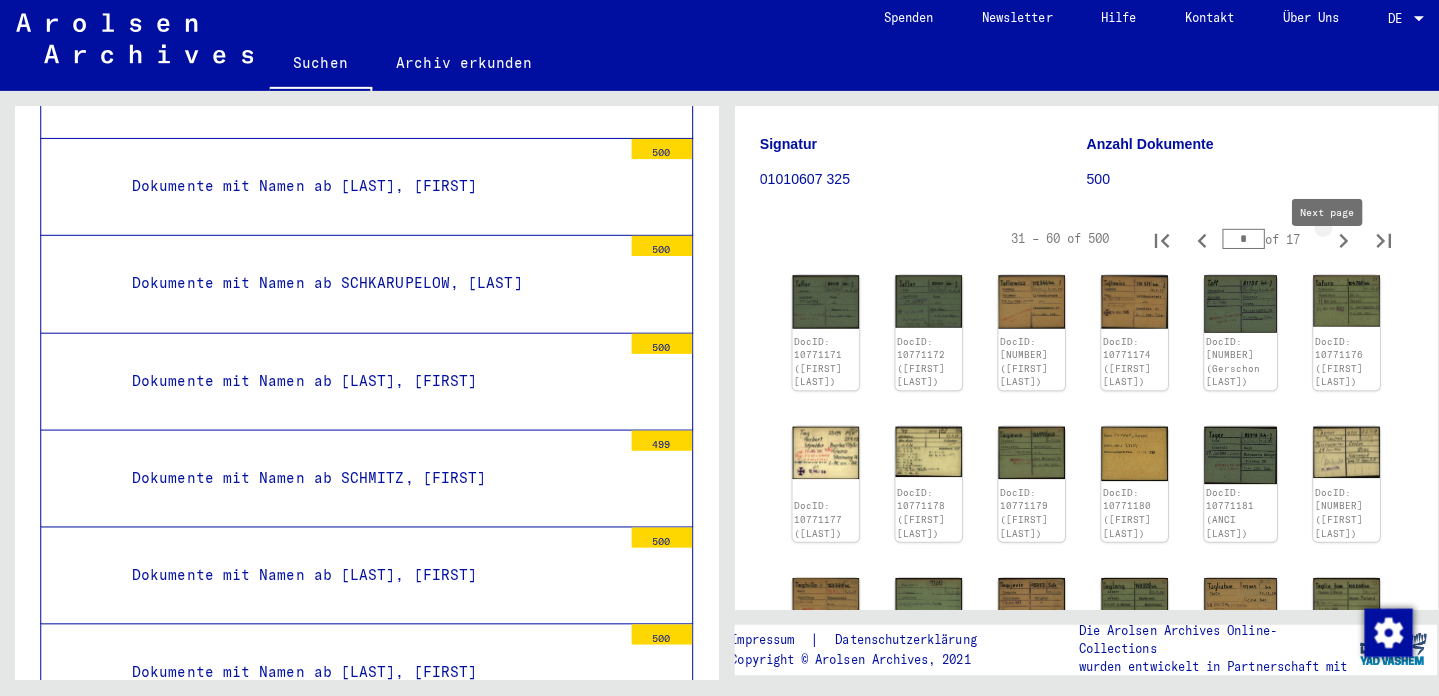 click 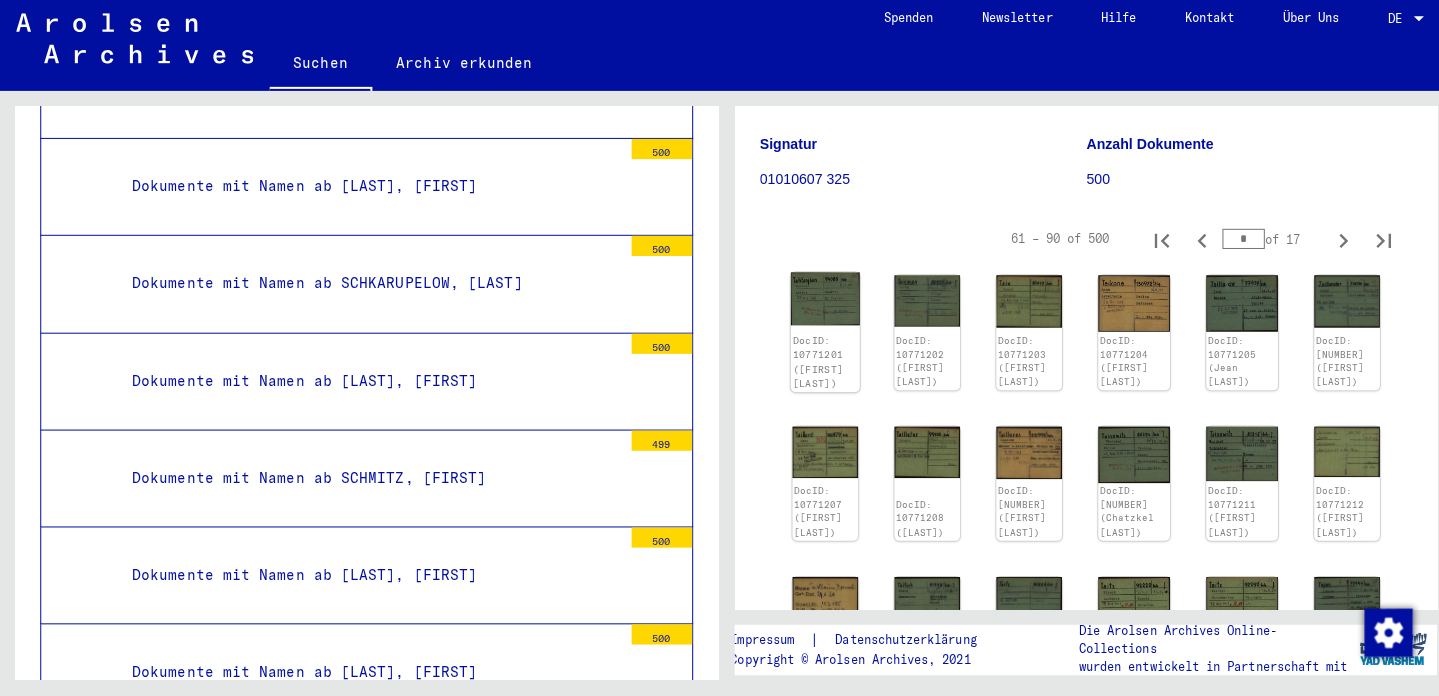 click 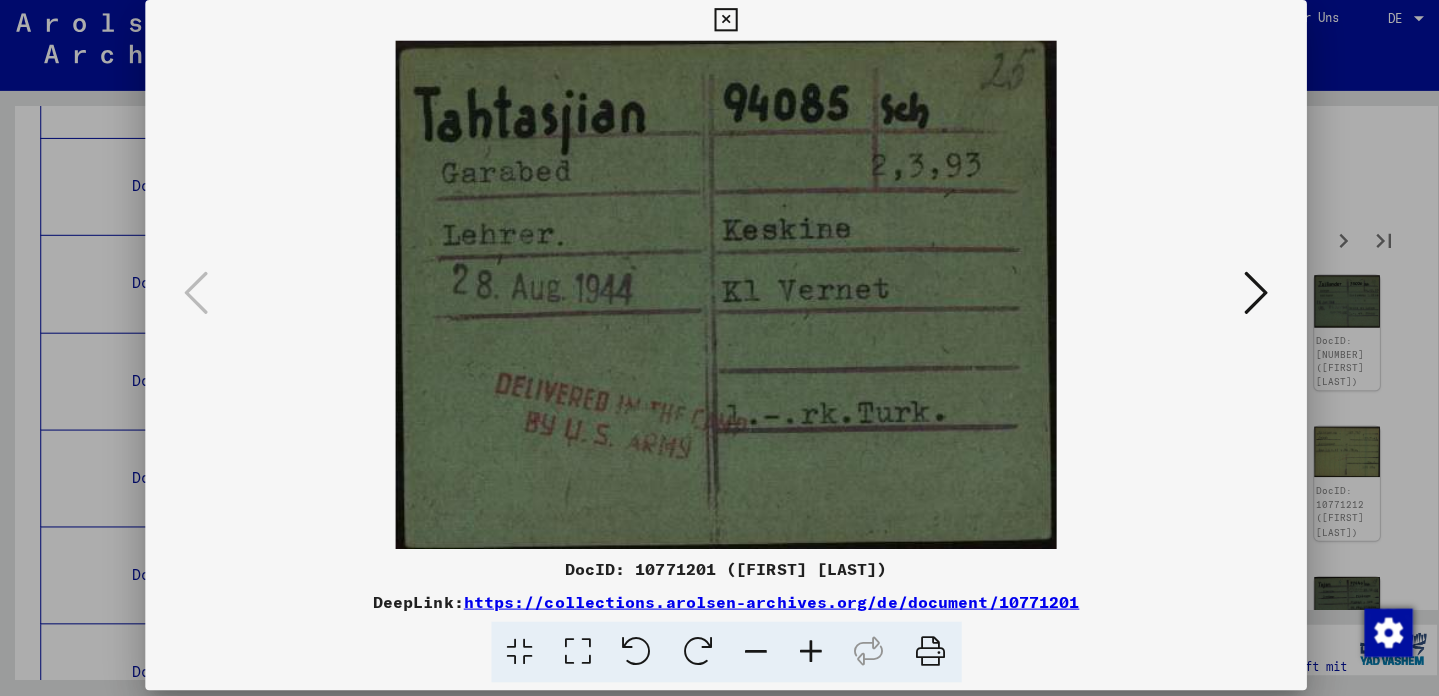 click at bounding box center [719, 298] 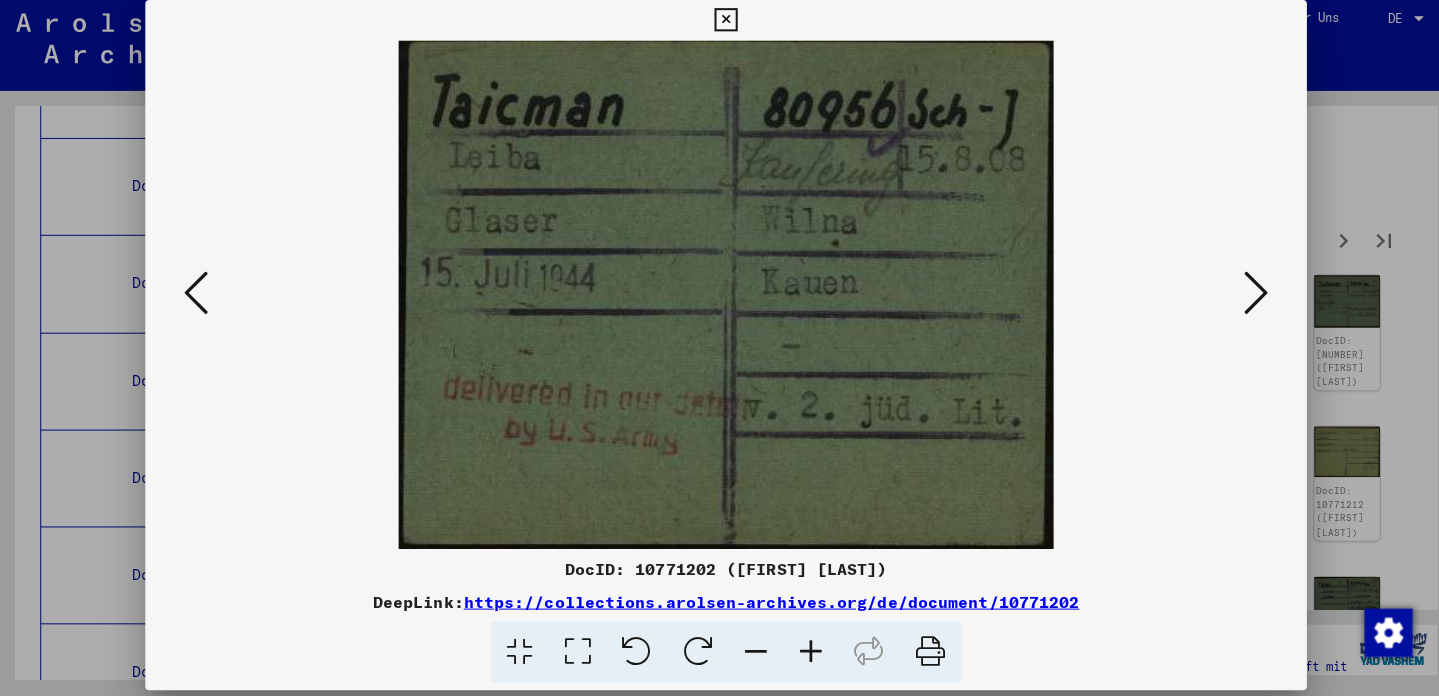 click at bounding box center (1245, 296) 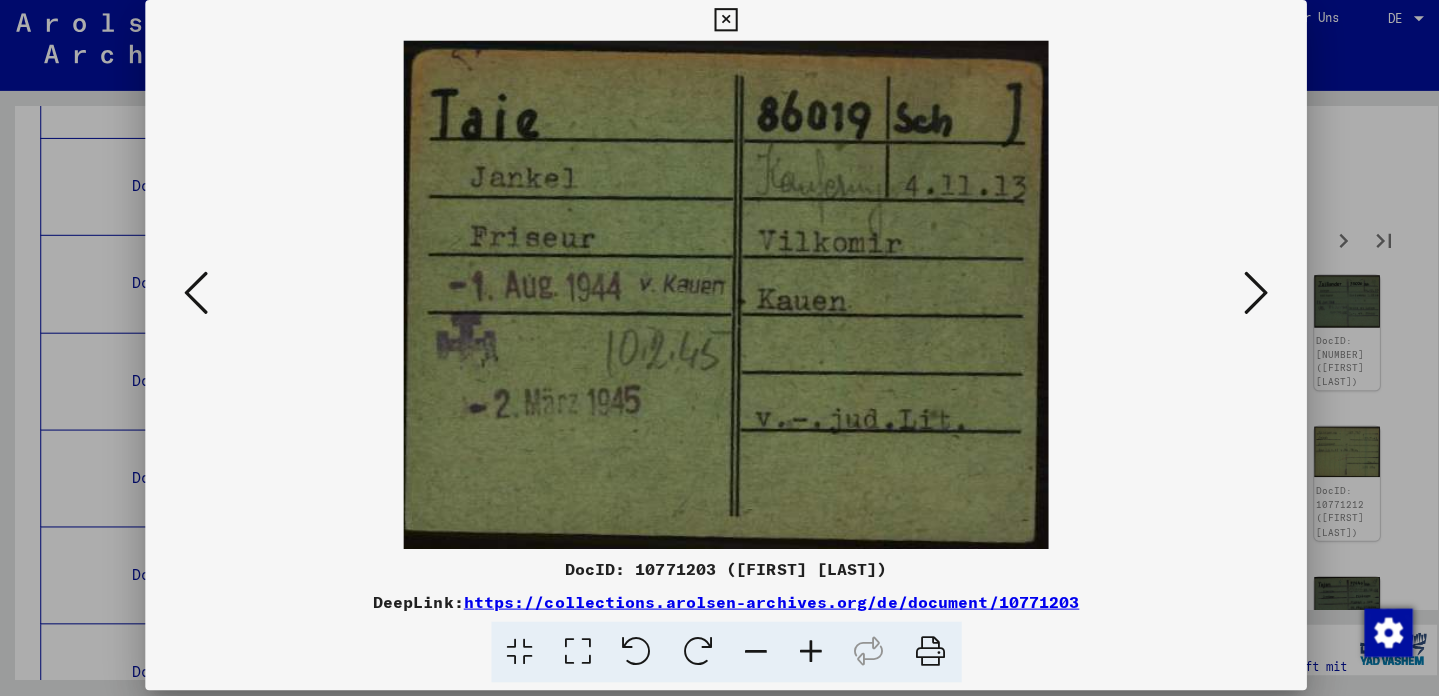 click at bounding box center (1245, 296) 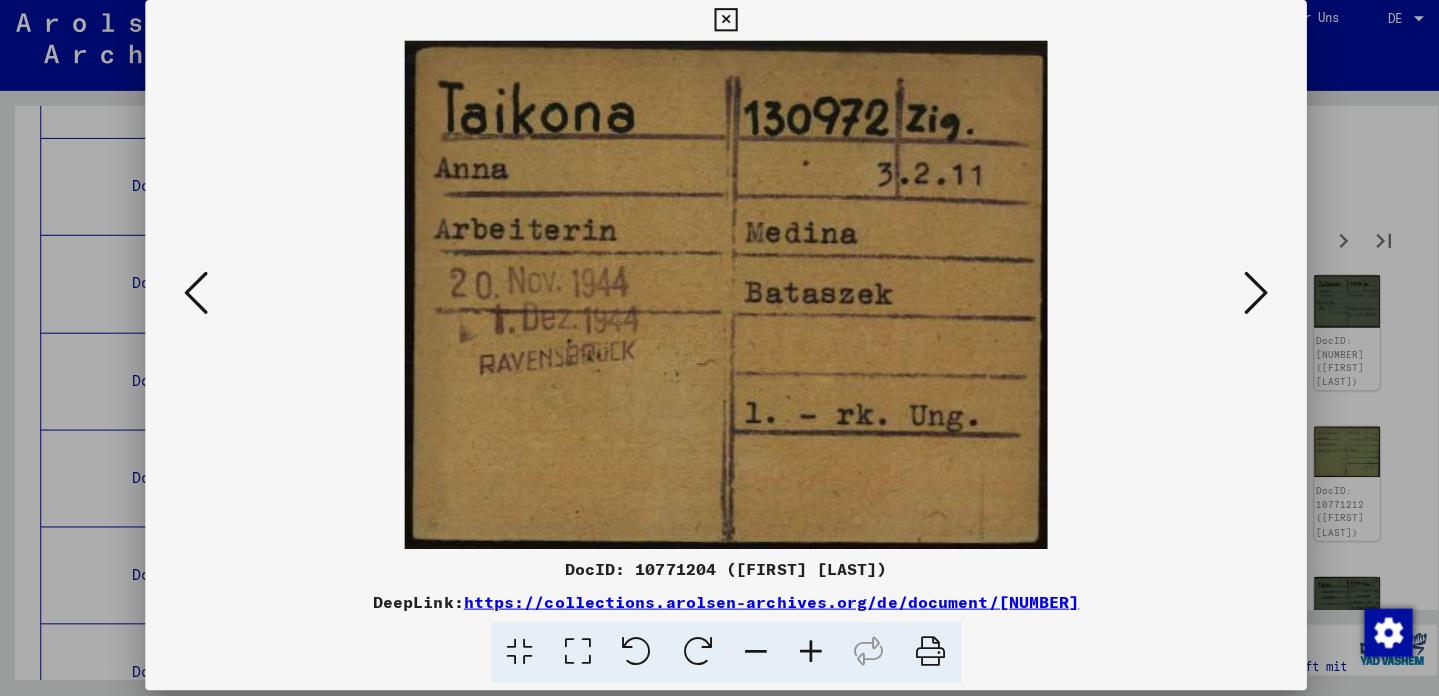 click at bounding box center (1245, 296) 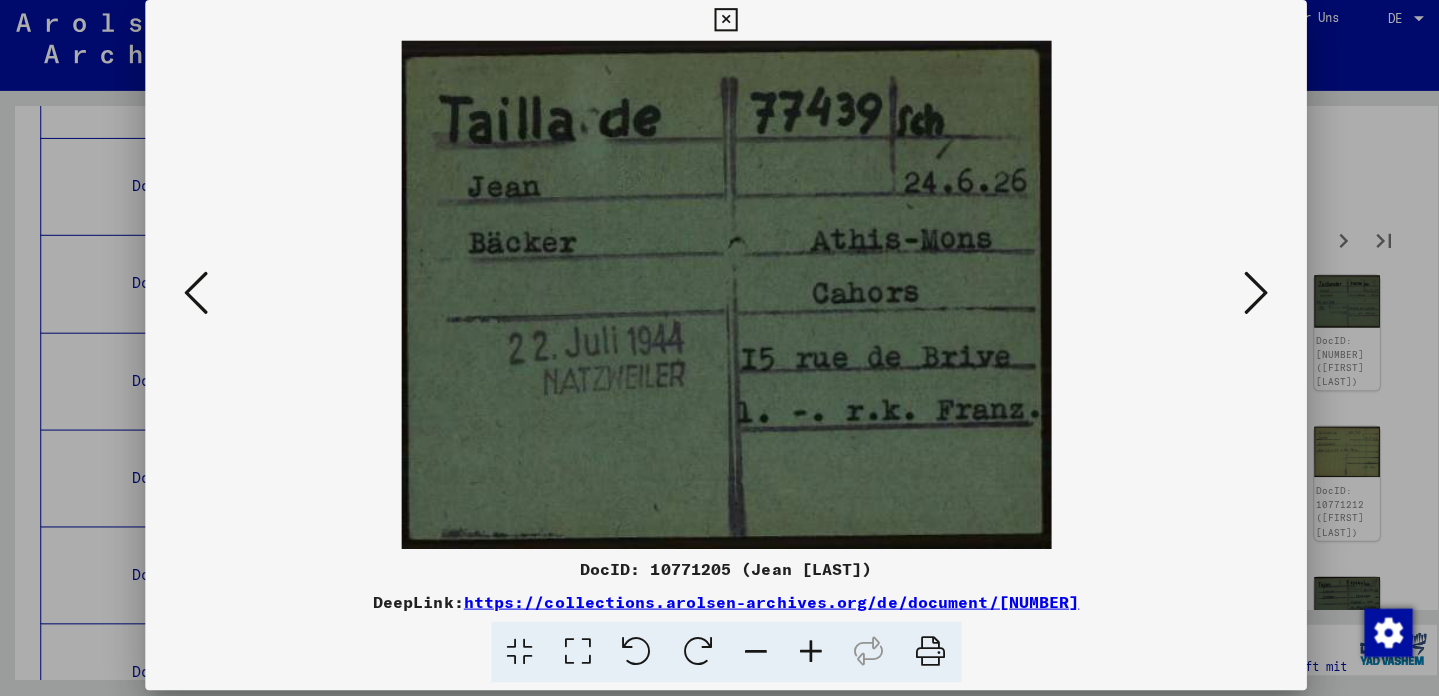 click at bounding box center (1245, 296) 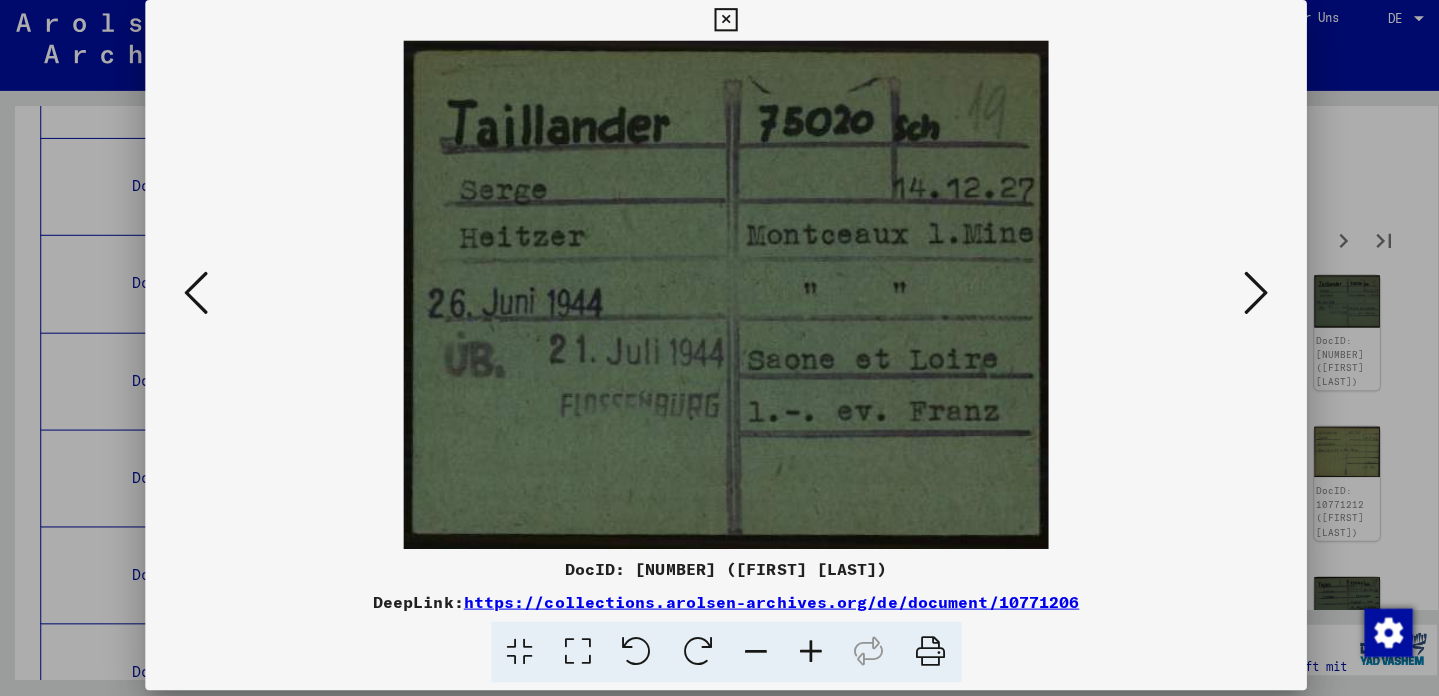 click at bounding box center (1245, 296) 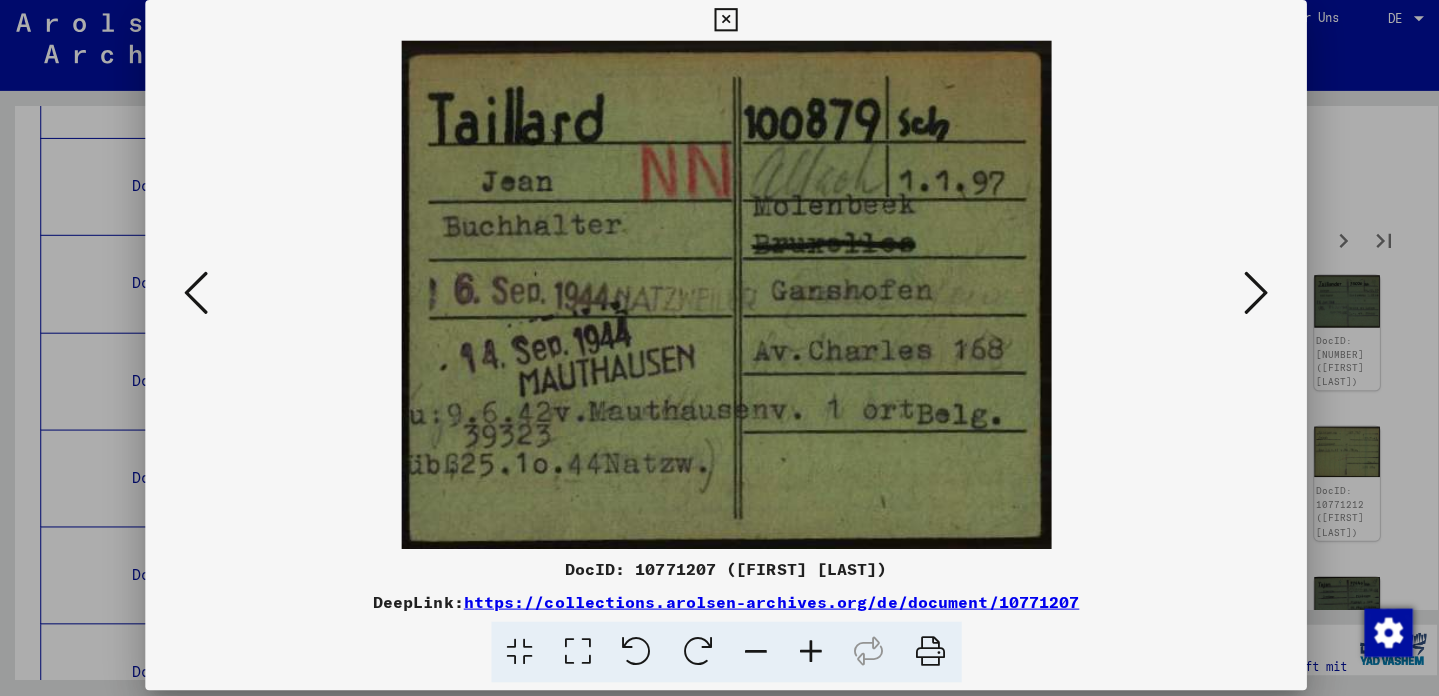 click at bounding box center (1245, 296) 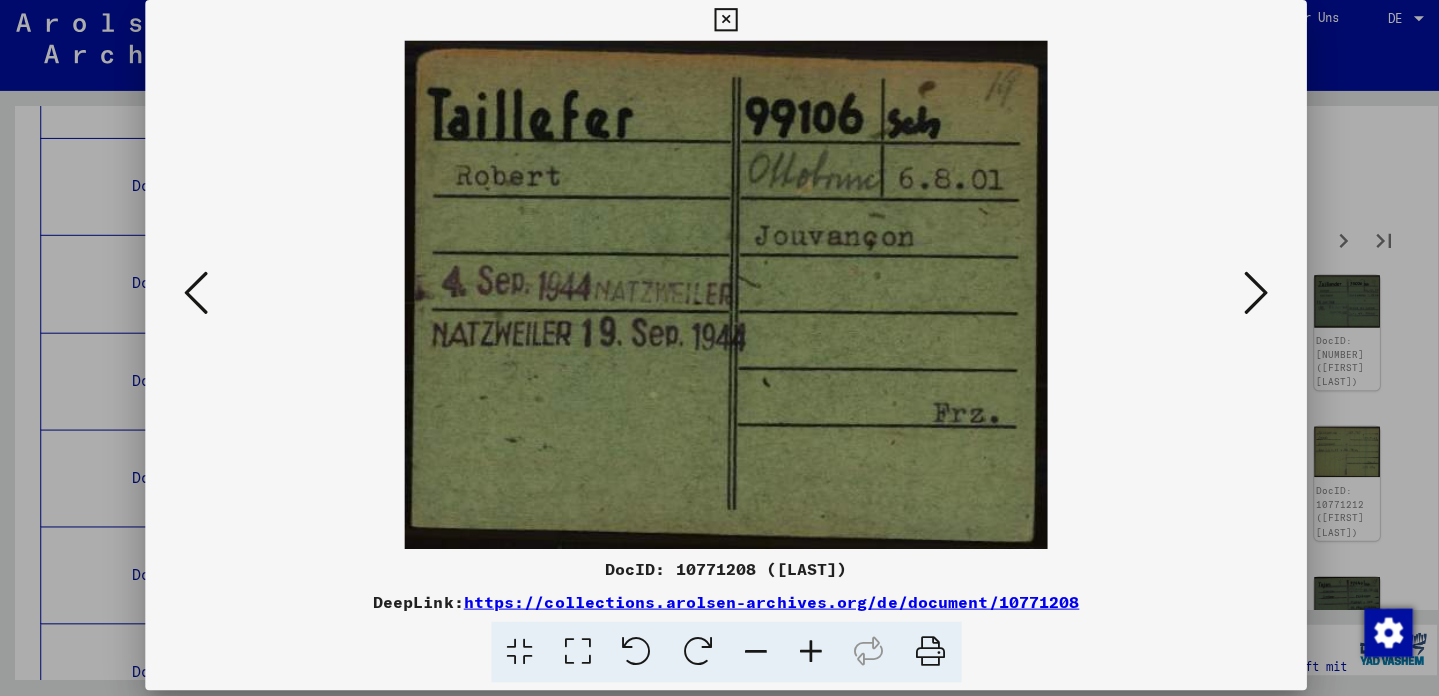 click at bounding box center (1245, 296) 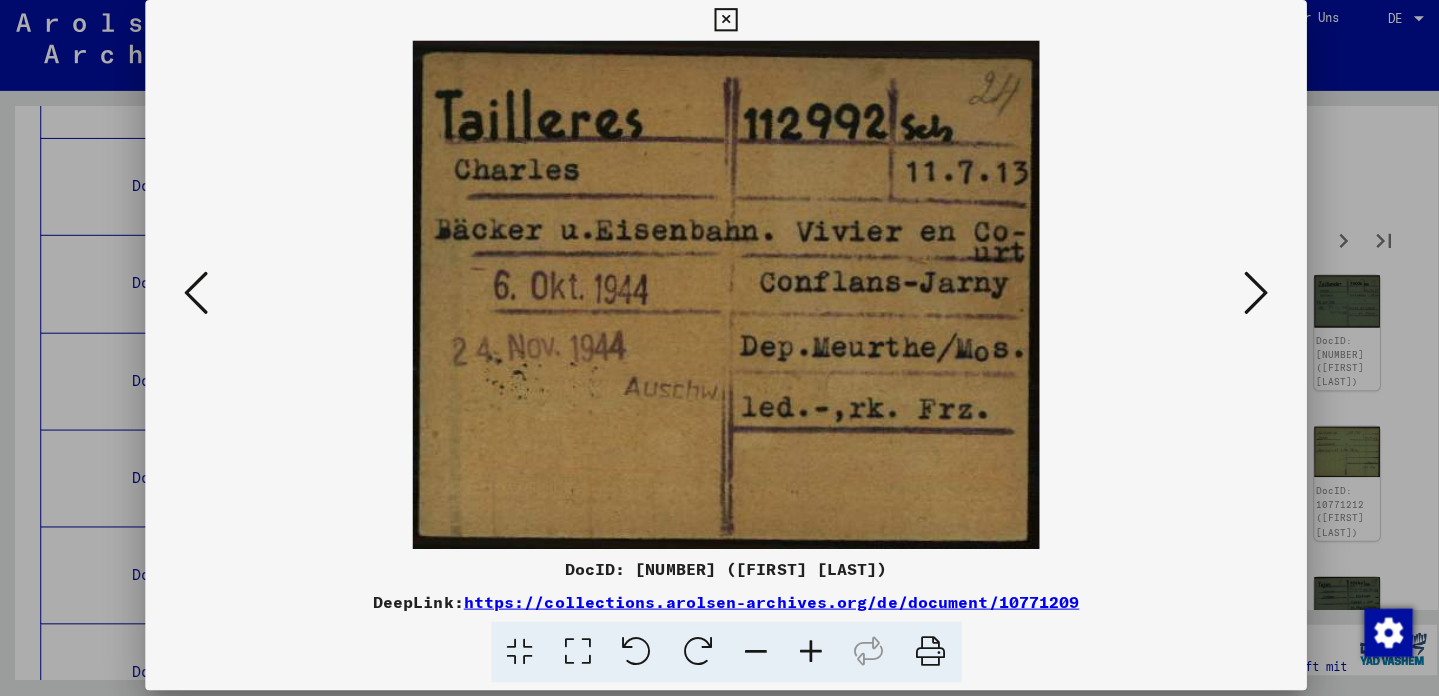 click at bounding box center (1245, 296) 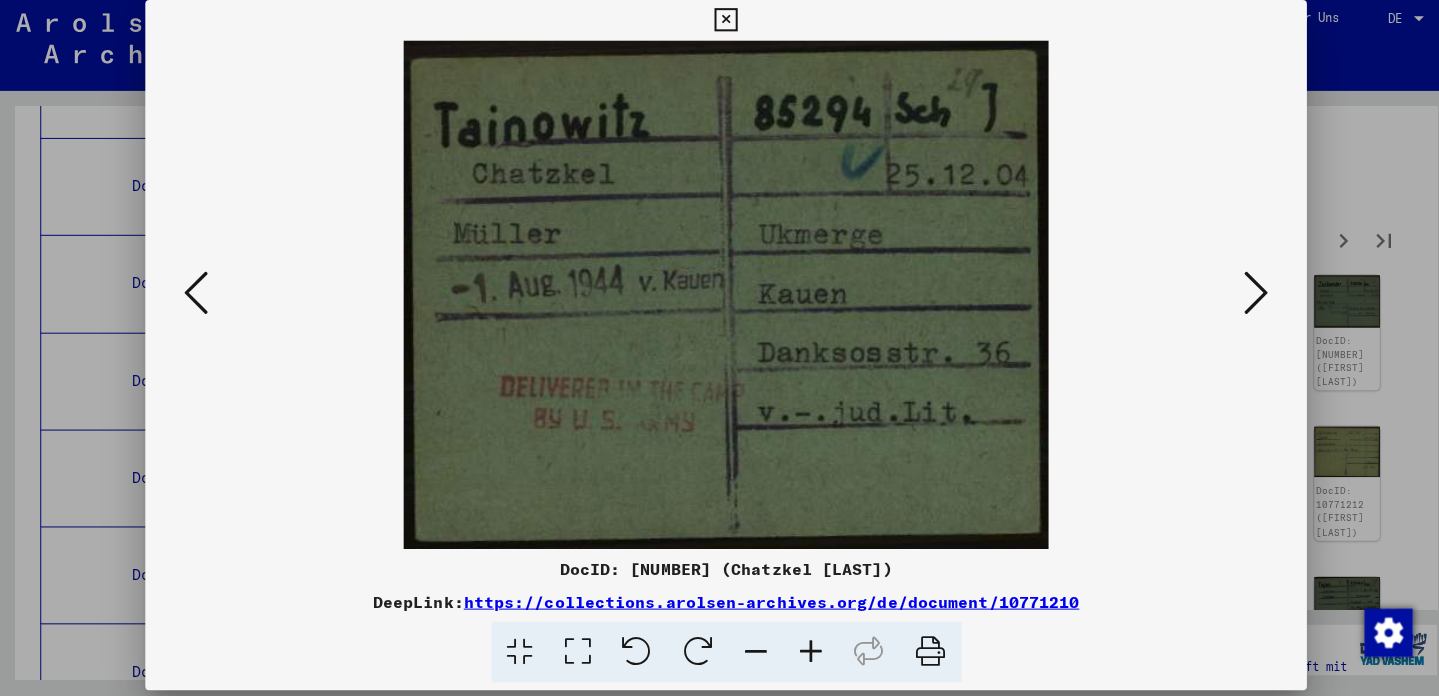 click at bounding box center [1245, 296] 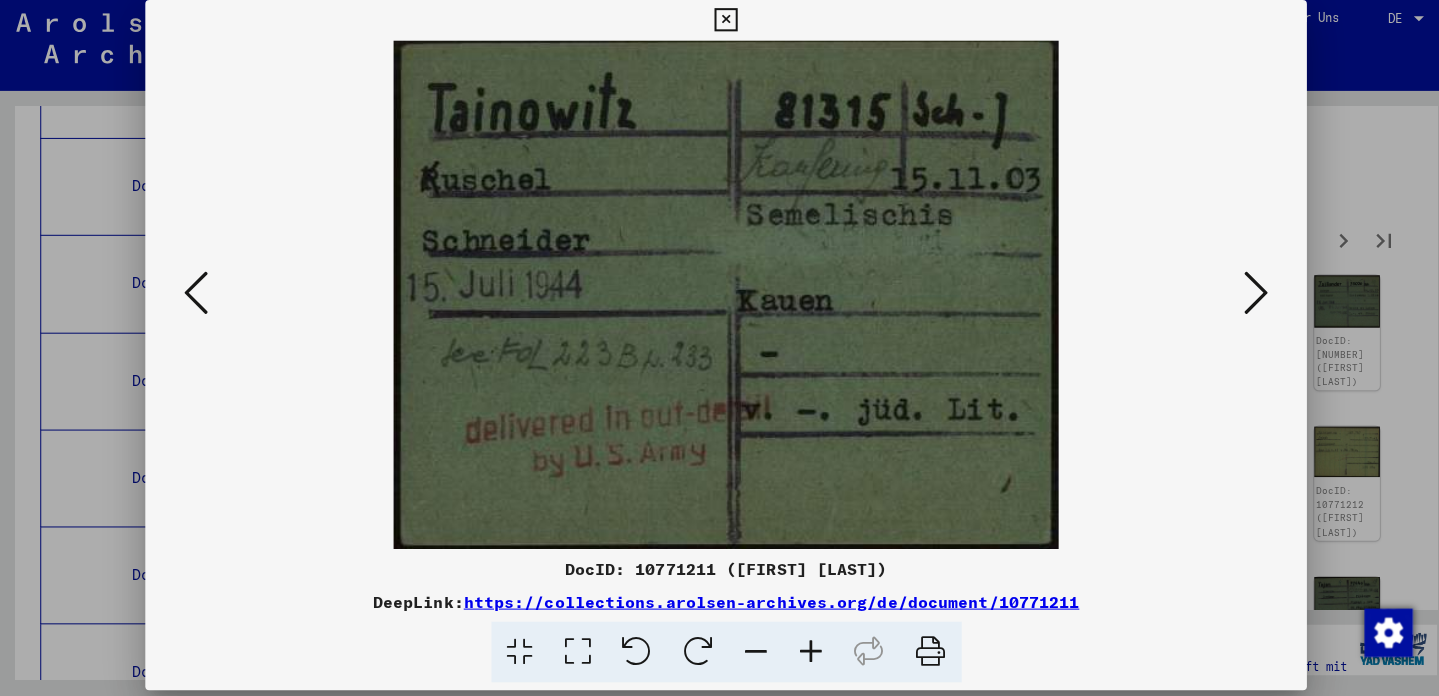 click at bounding box center (1245, 296) 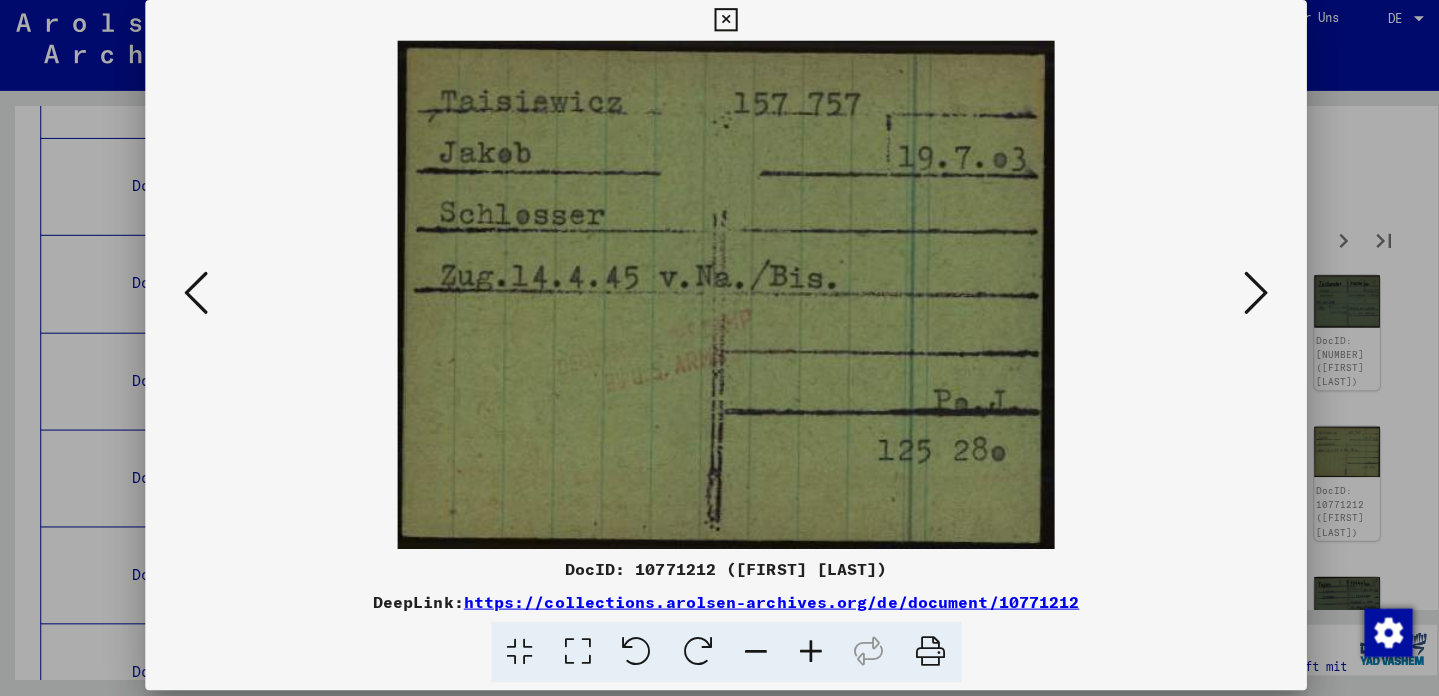 click at bounding box center [1245, 296] 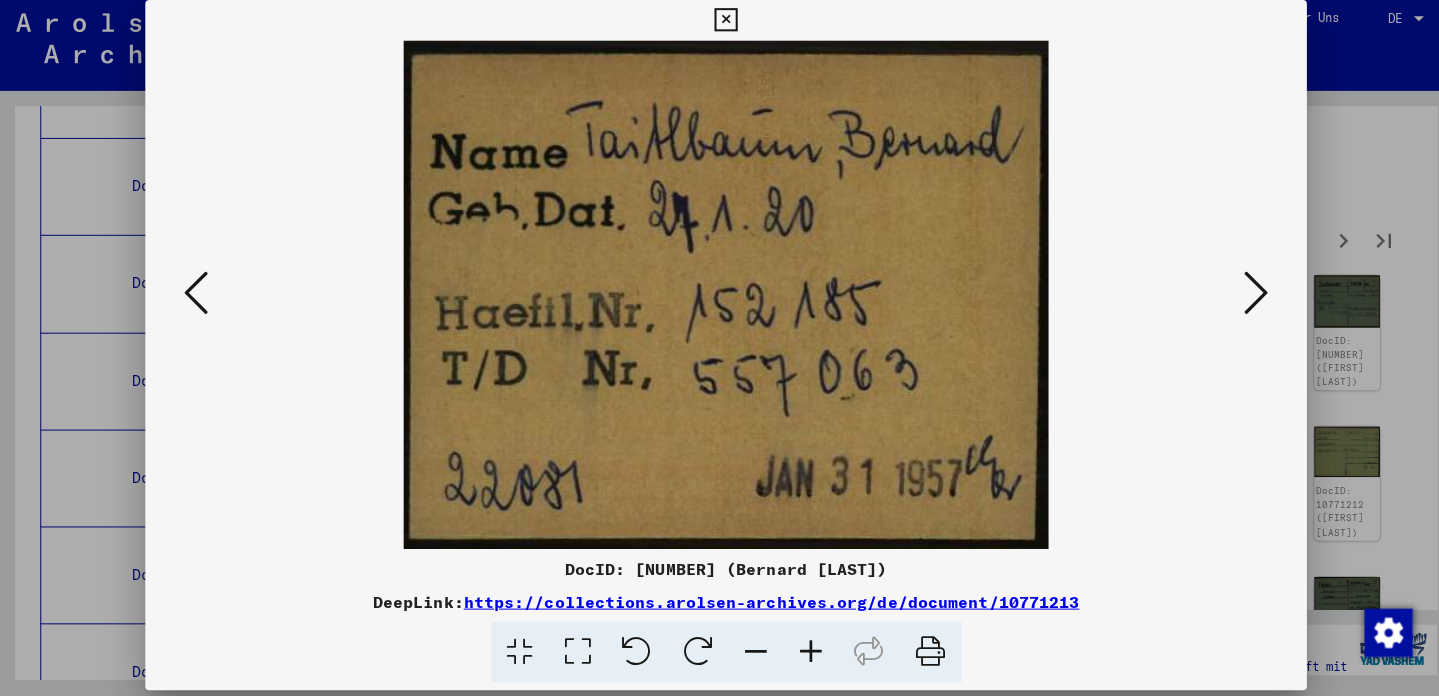 click at bounding box center (1245, 296) 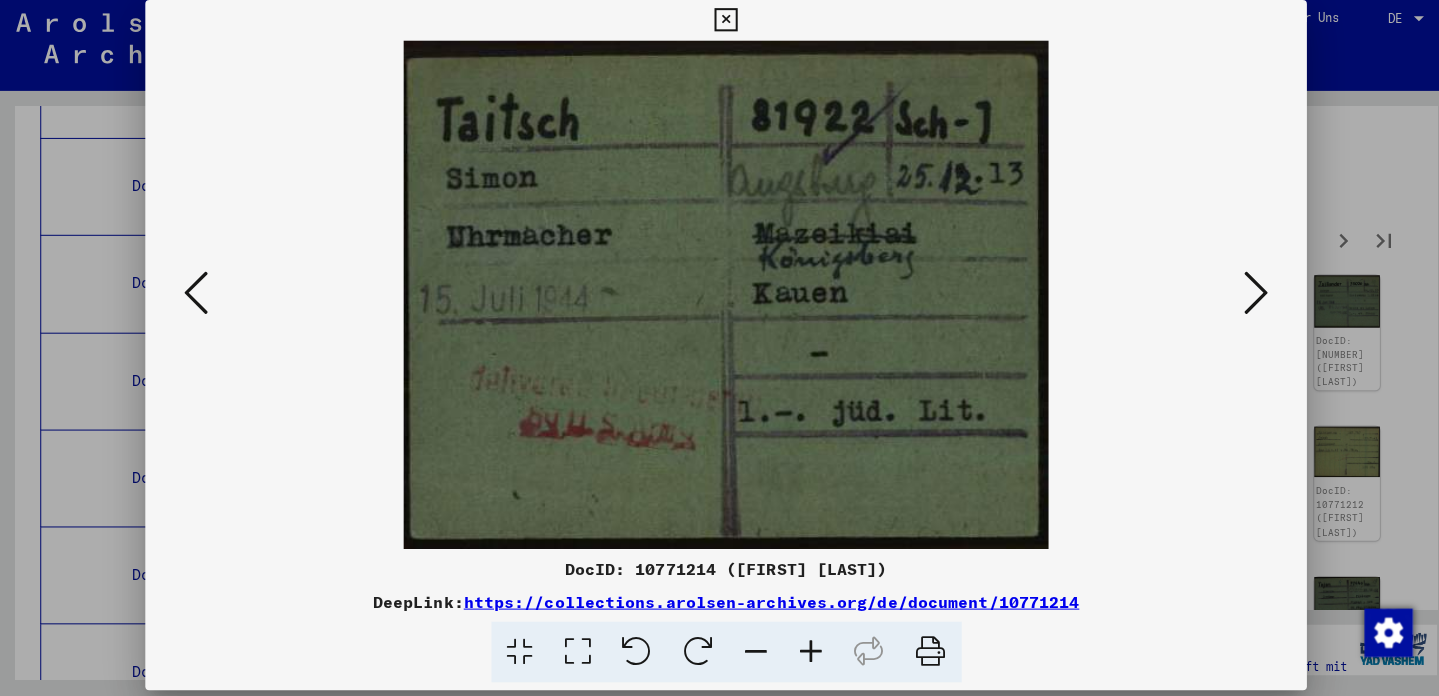 click at bounding box center [1245, 296] 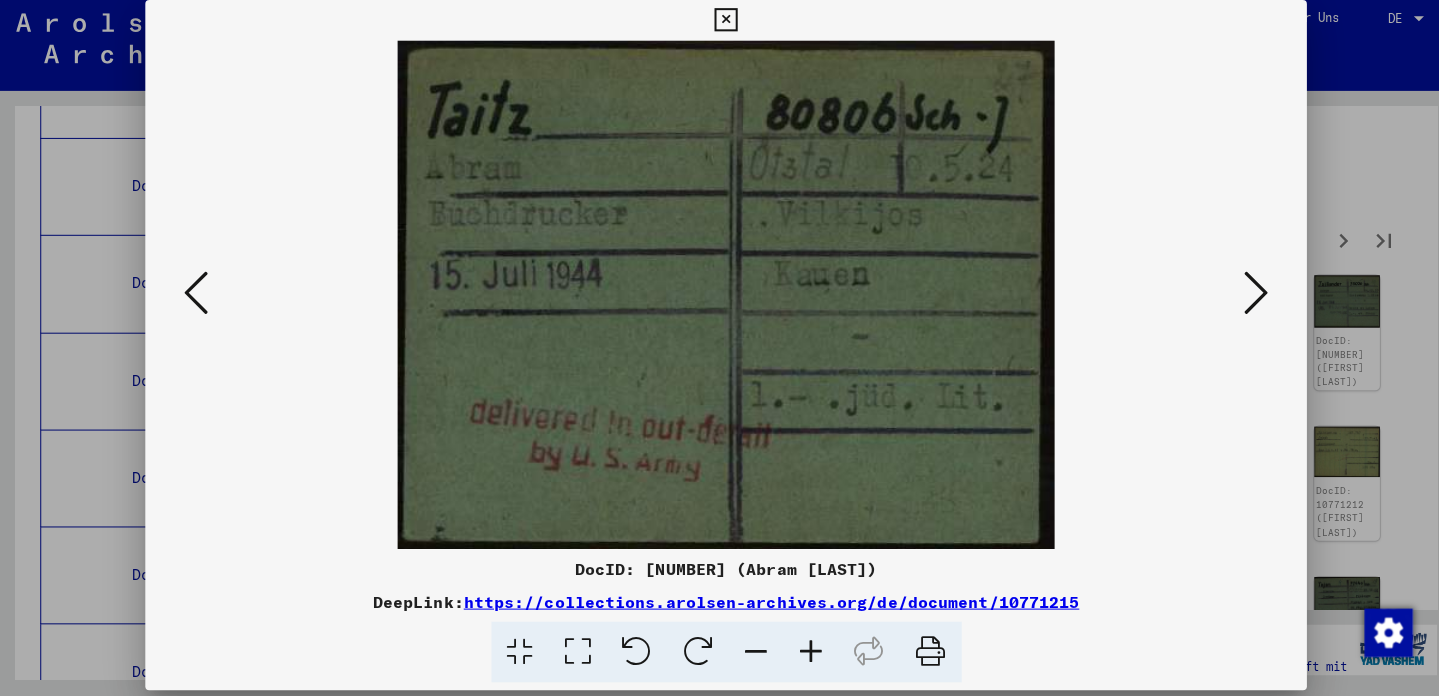 click at bounding box center (1245, 296) 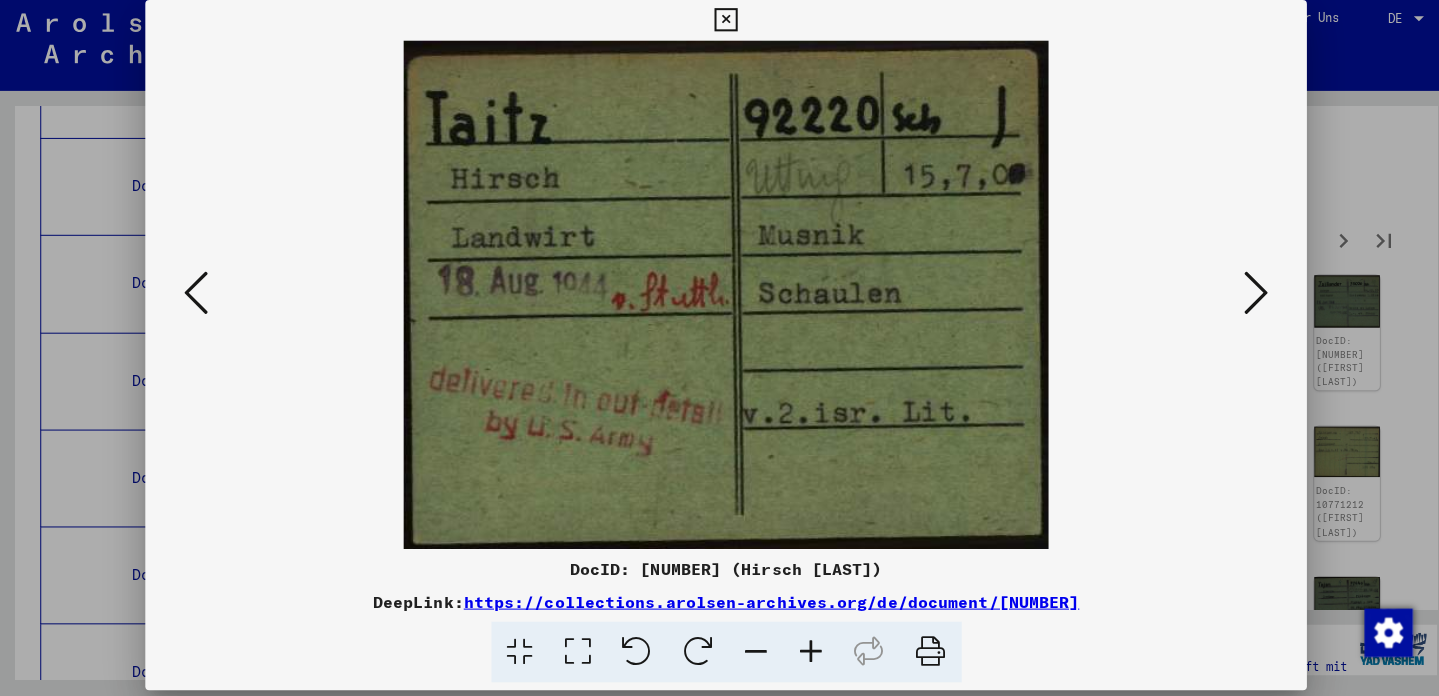click at bounding box center [1245, 296] 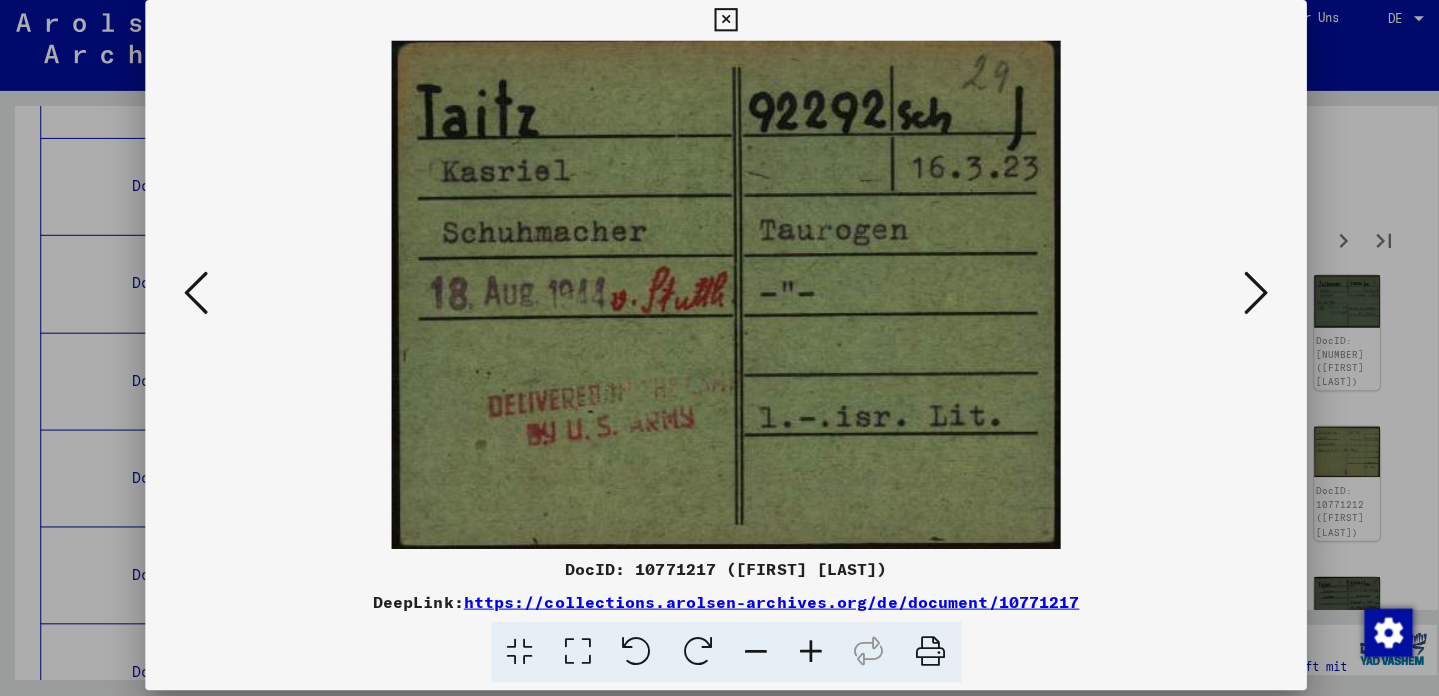 click at bounding box center (1245, 296) 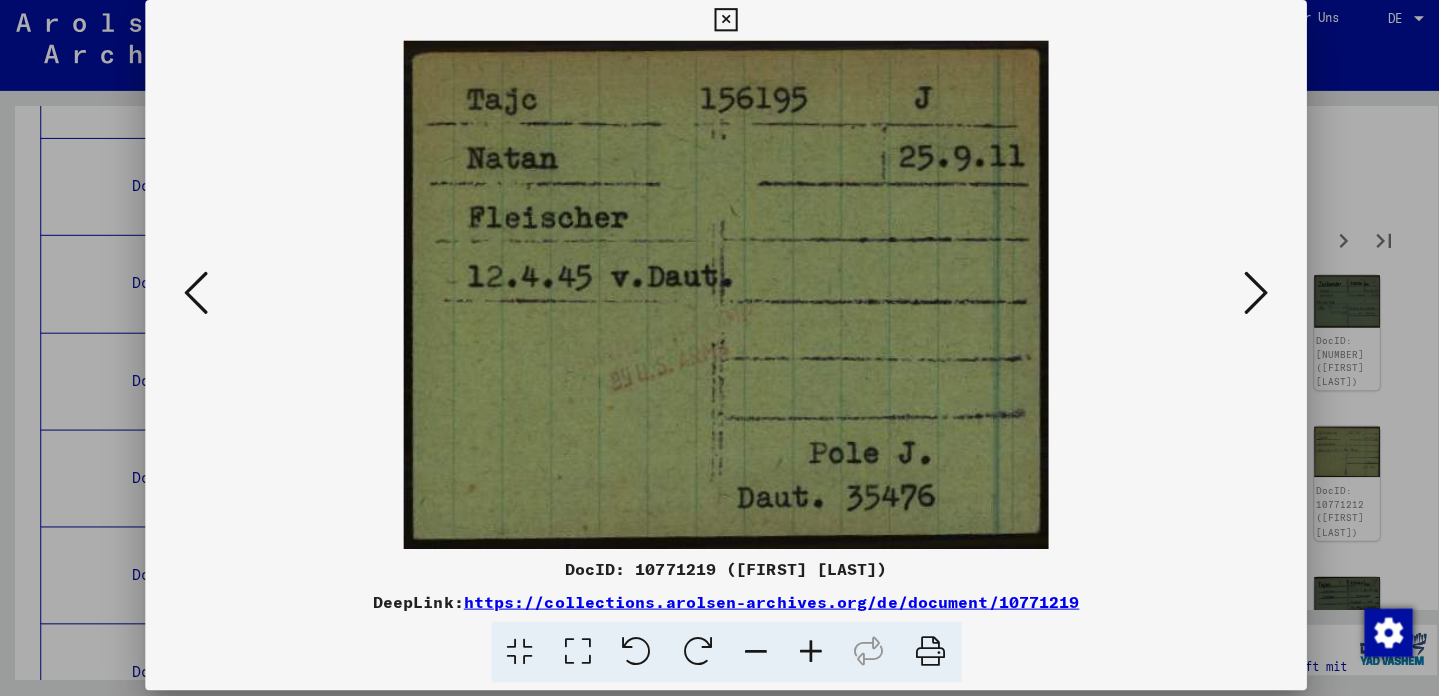 click at bounding box center [1245, 296] 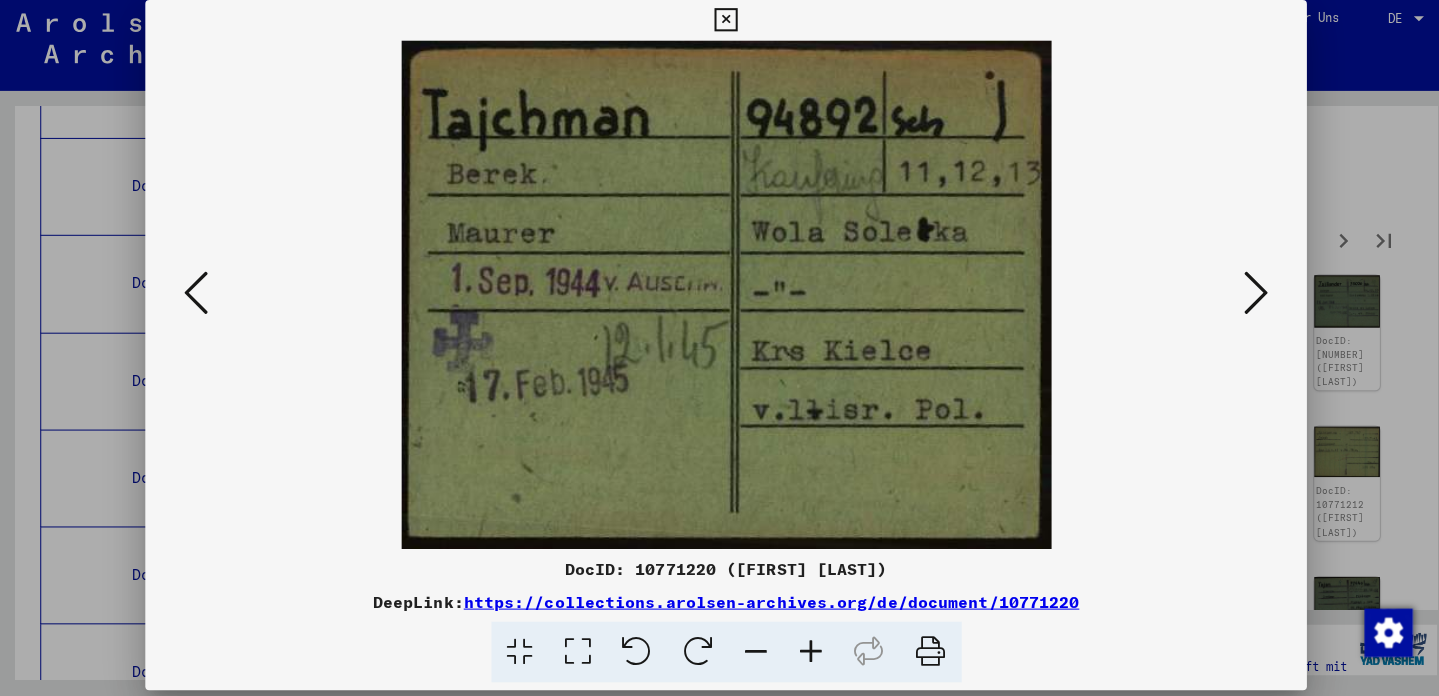 click at bounding box center (194, 297) 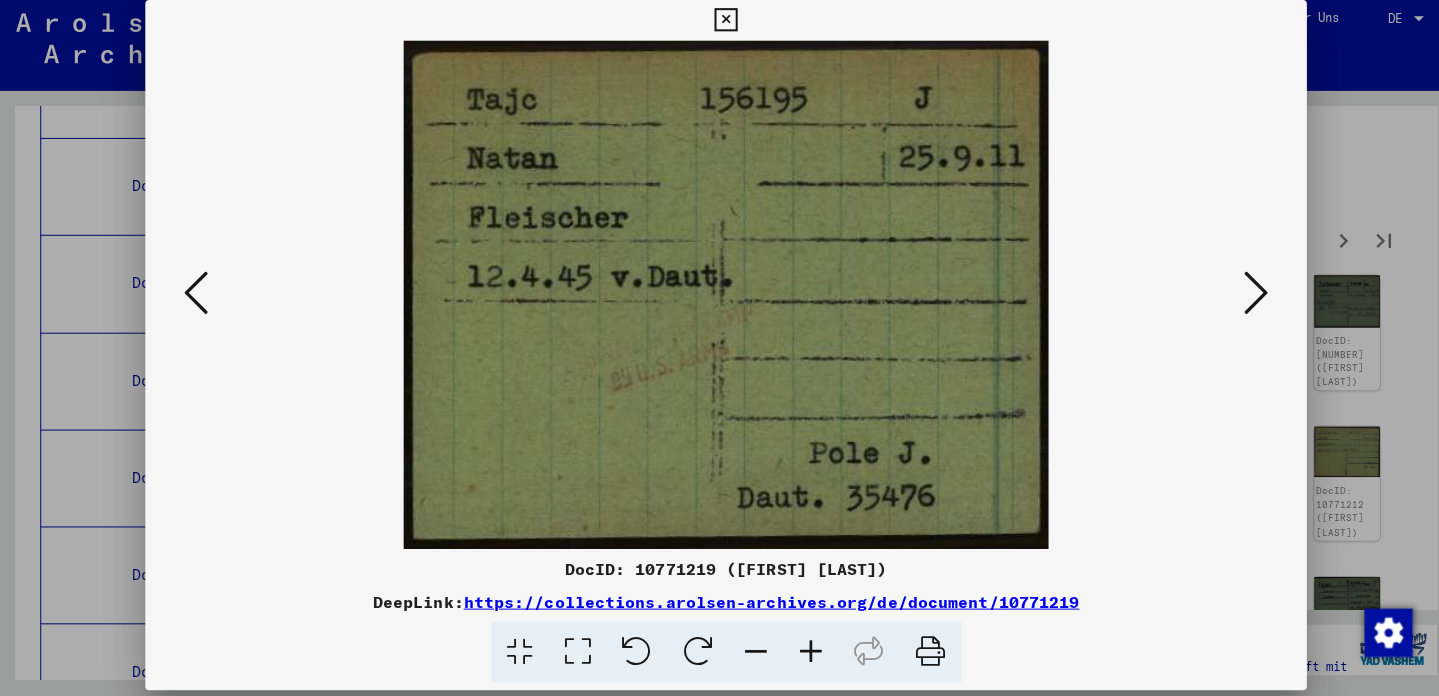 click at bounding box center [1245, 297] 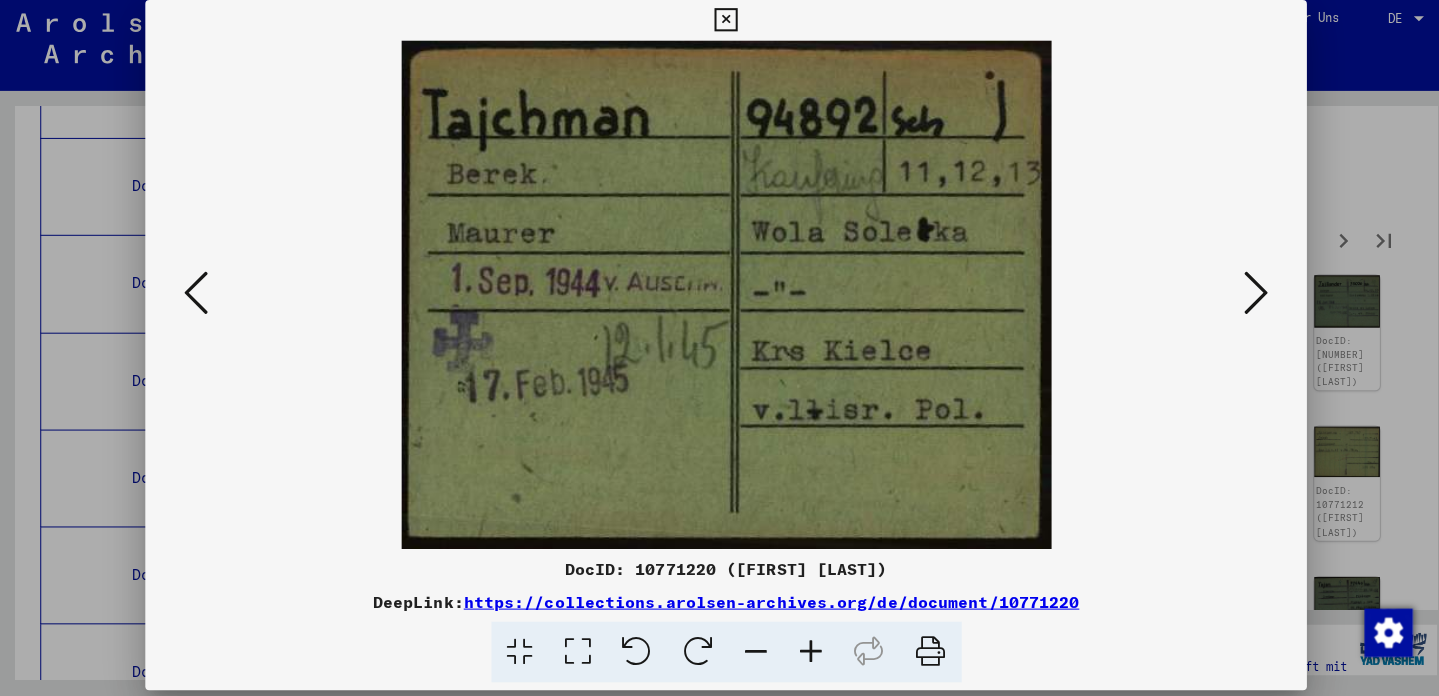 click at bounding box center (1245, 297) 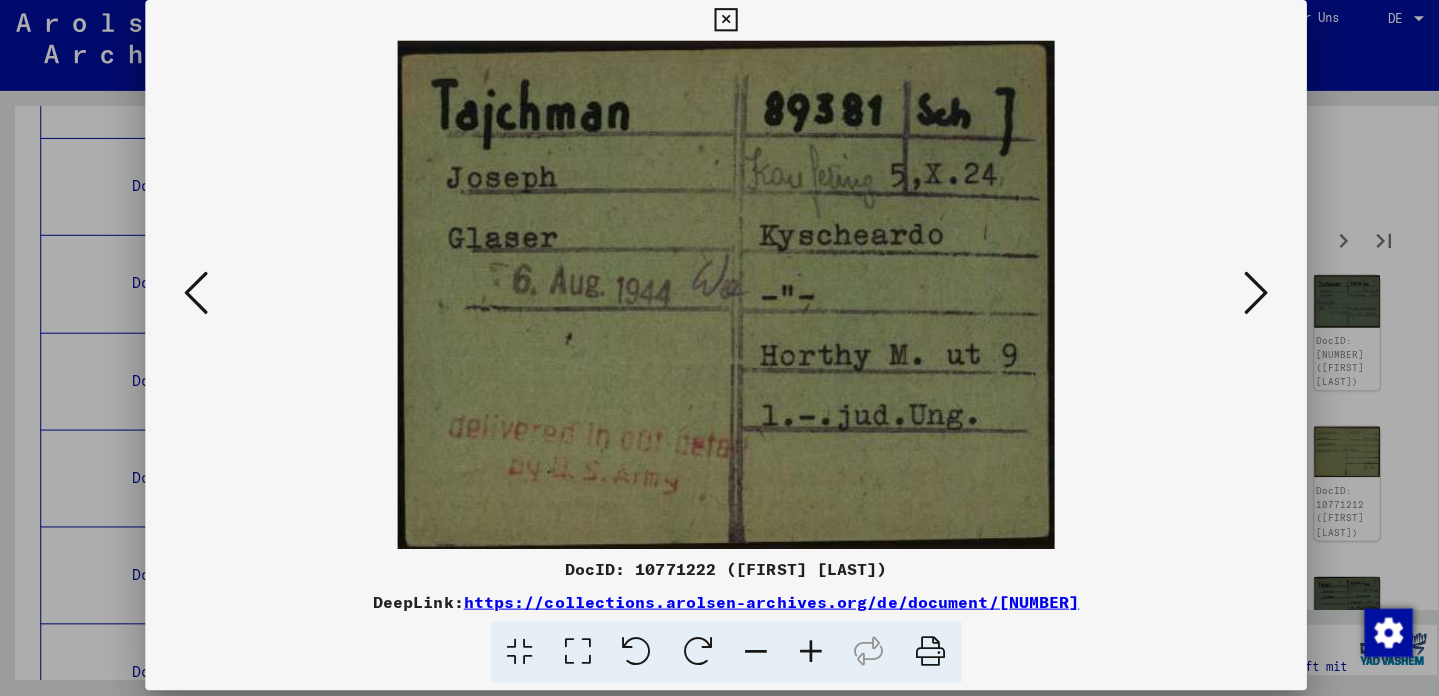 click at bounding box center (1245, 297) 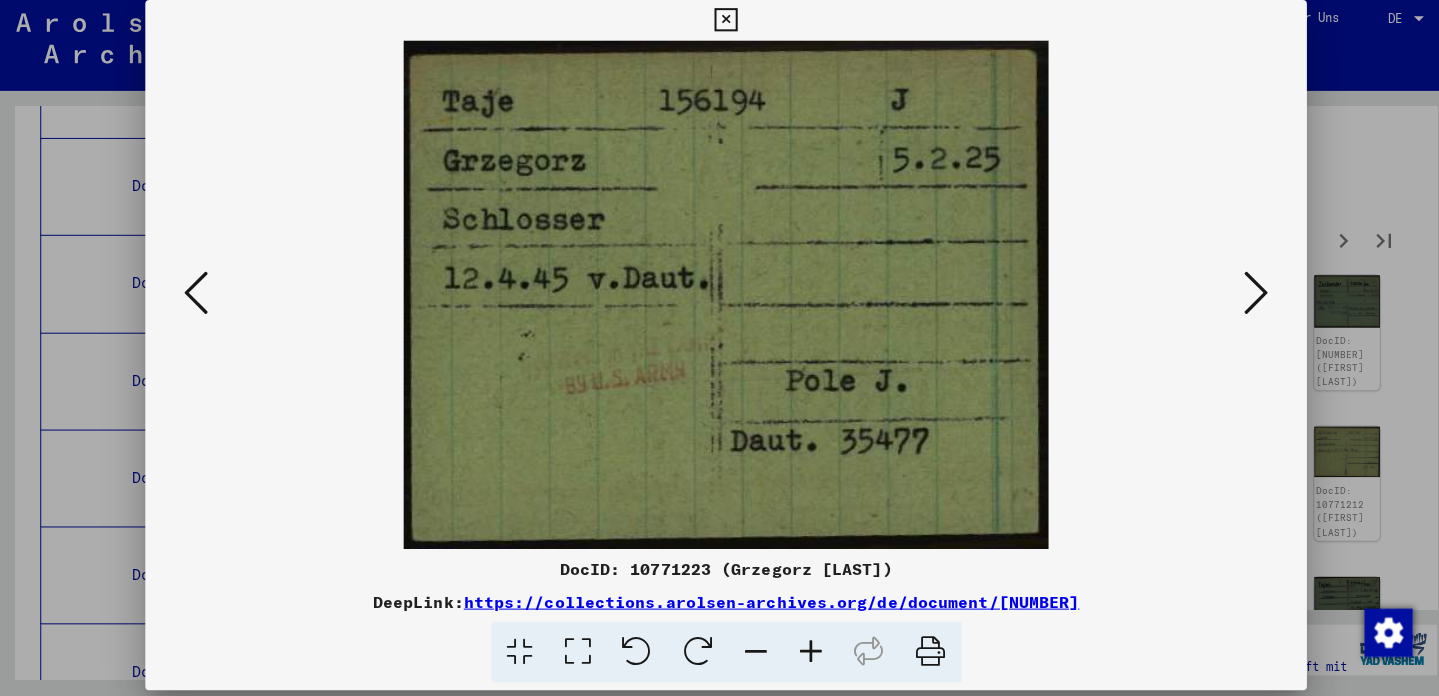 click at bounding box center [1245, 297] 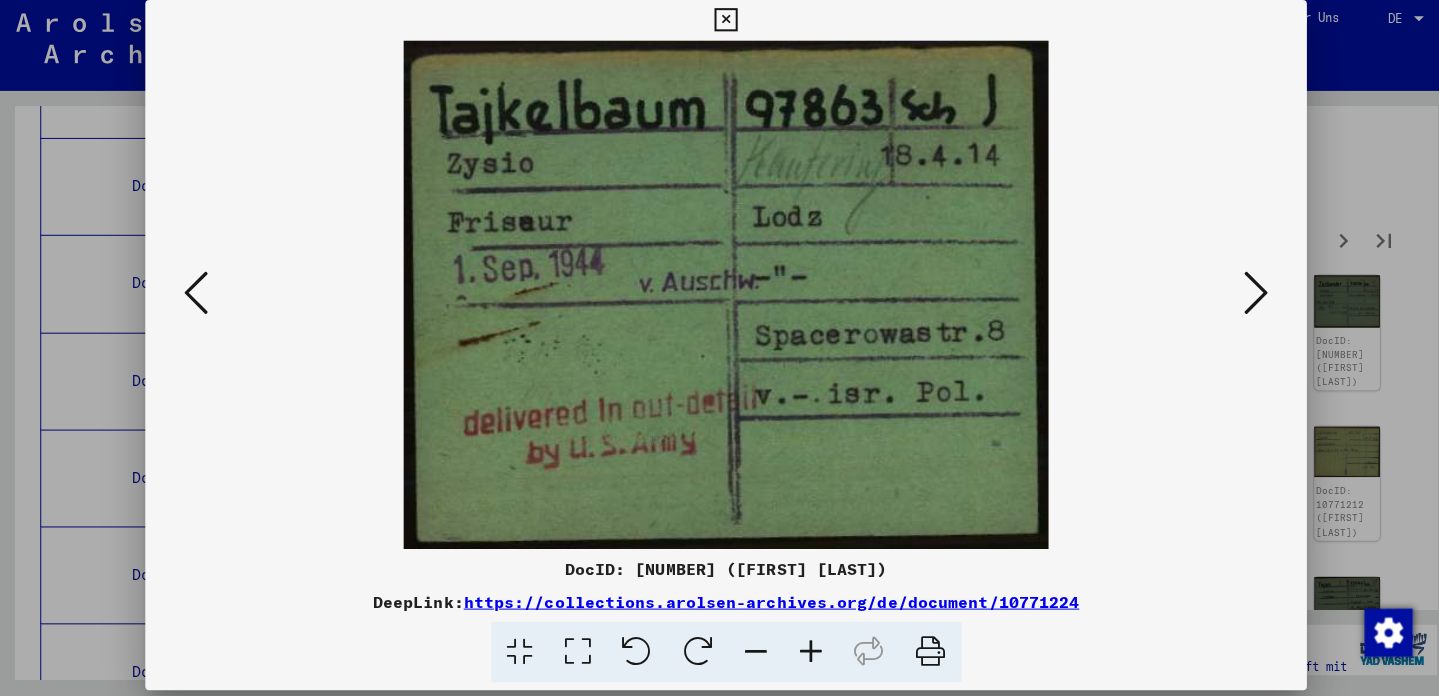 click at bounding box center [1245, 297] 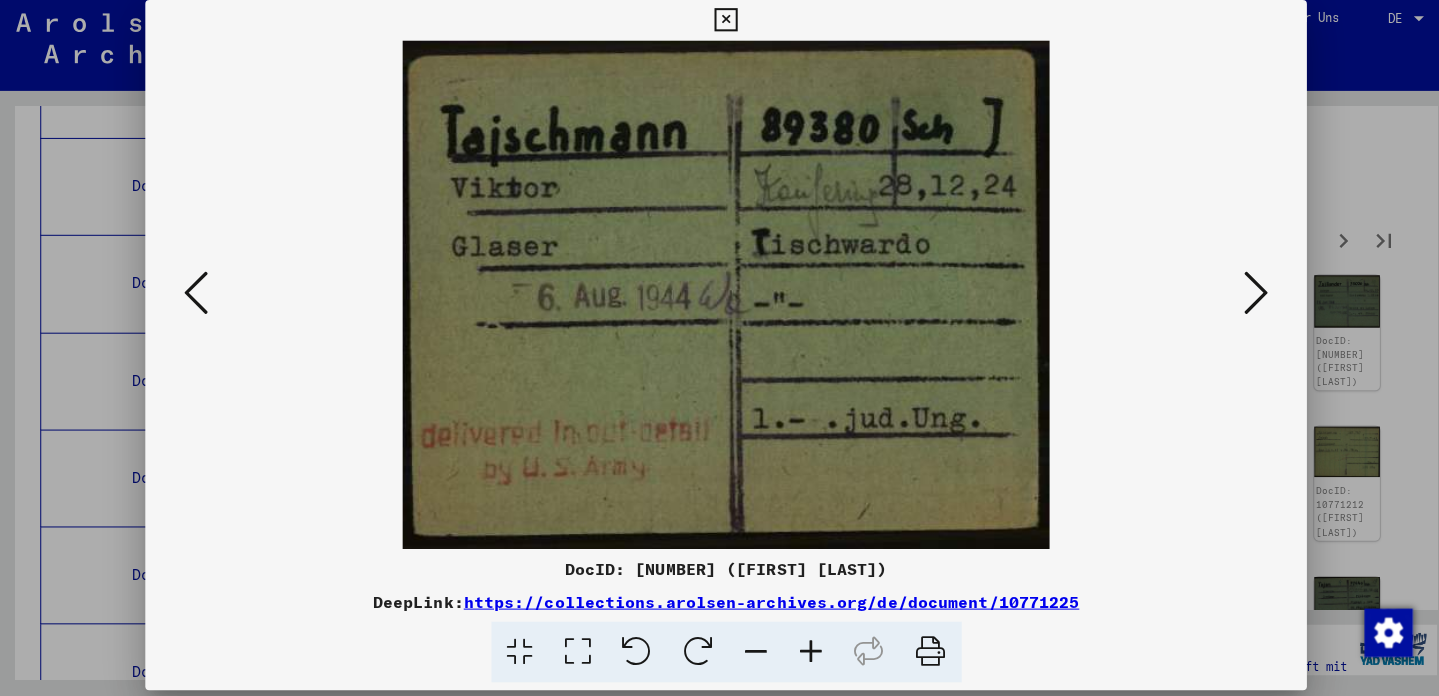 click at bounding box center (1245, 297) 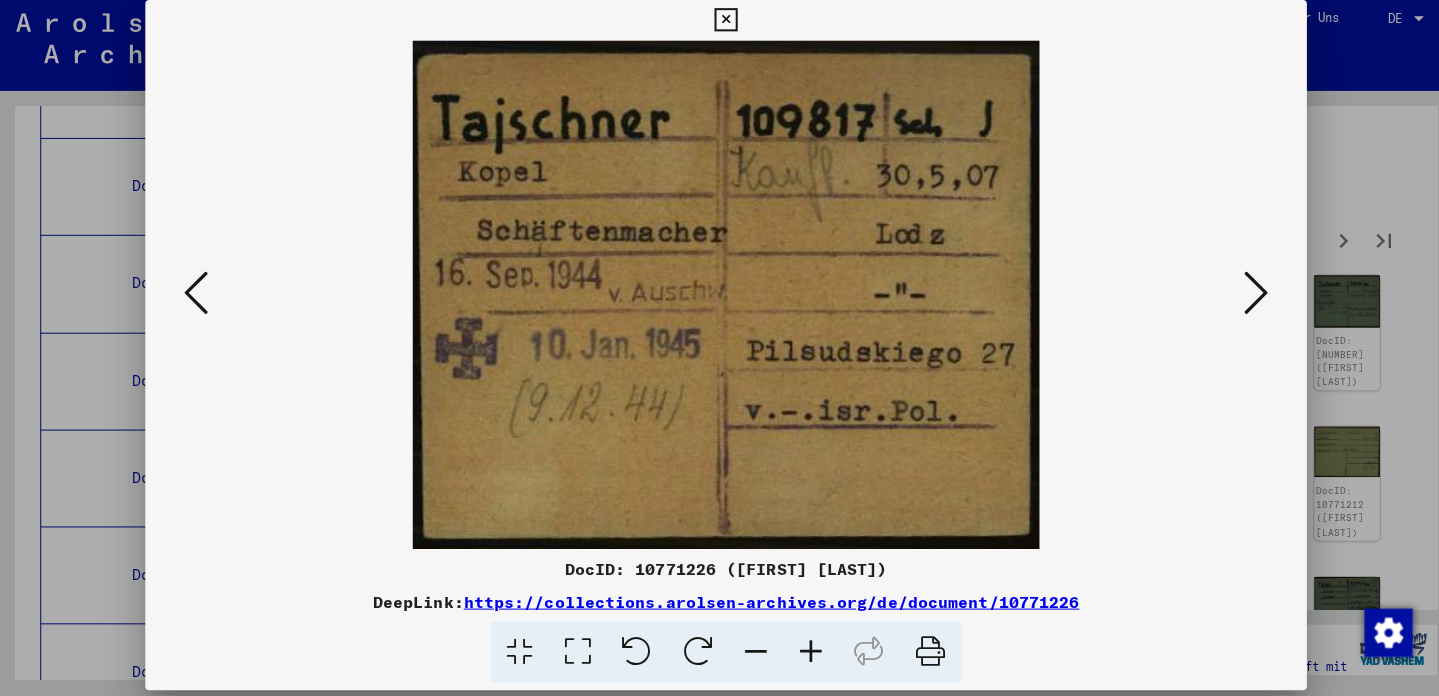 click at bounding box center [1245, 297] 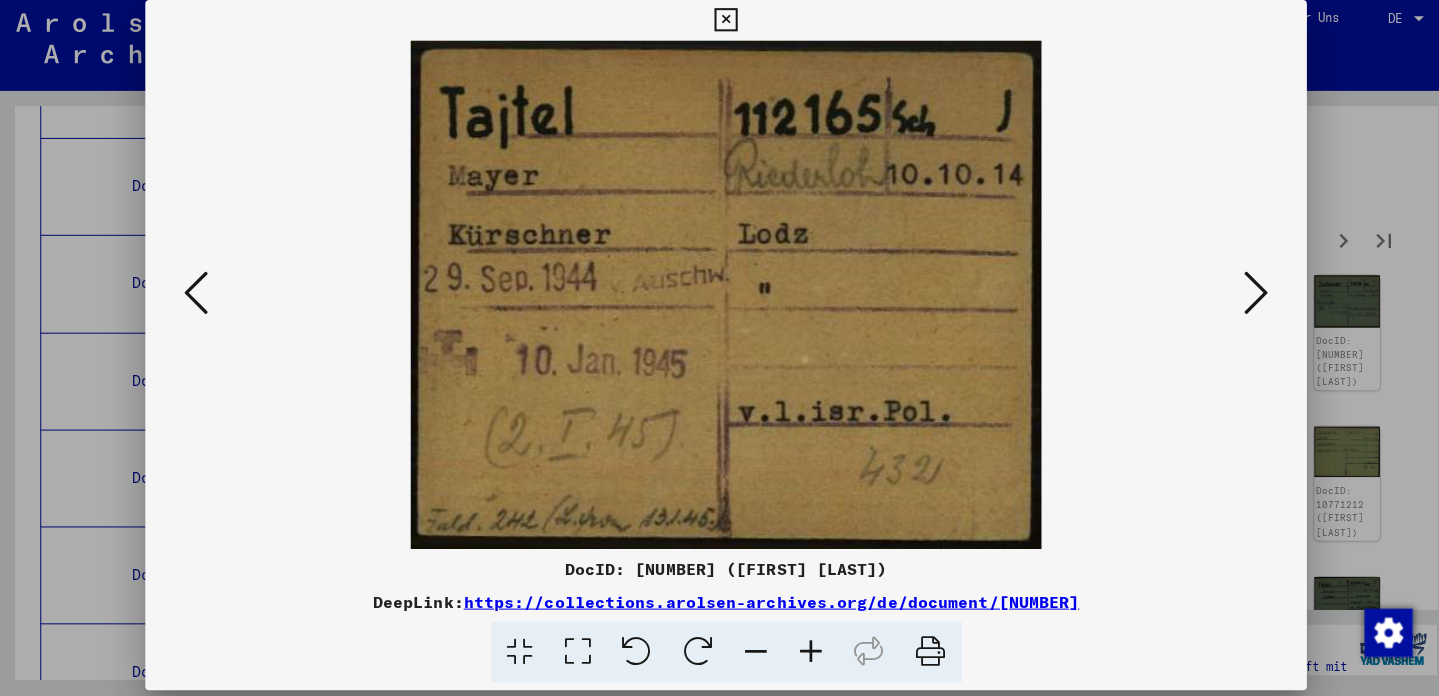 click at bounding box center (1245, 297) 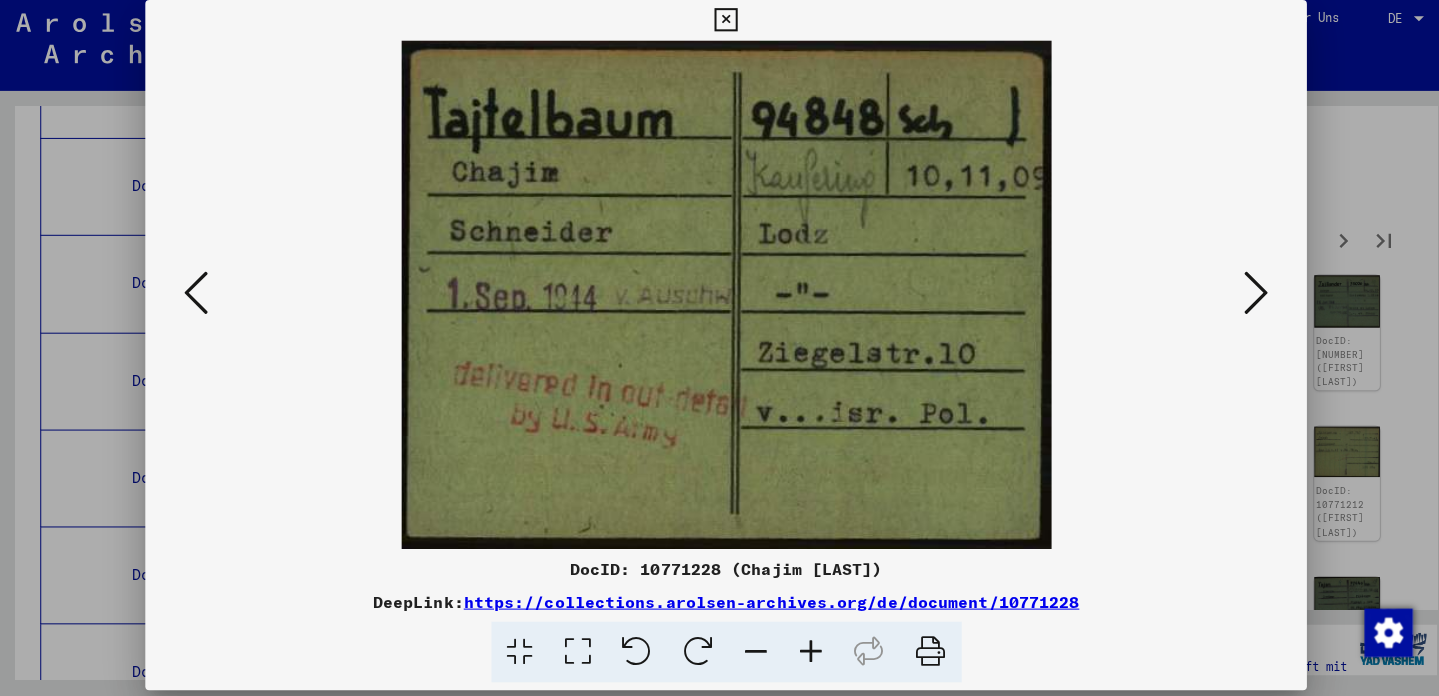 click at bounding box center (1245, 296) 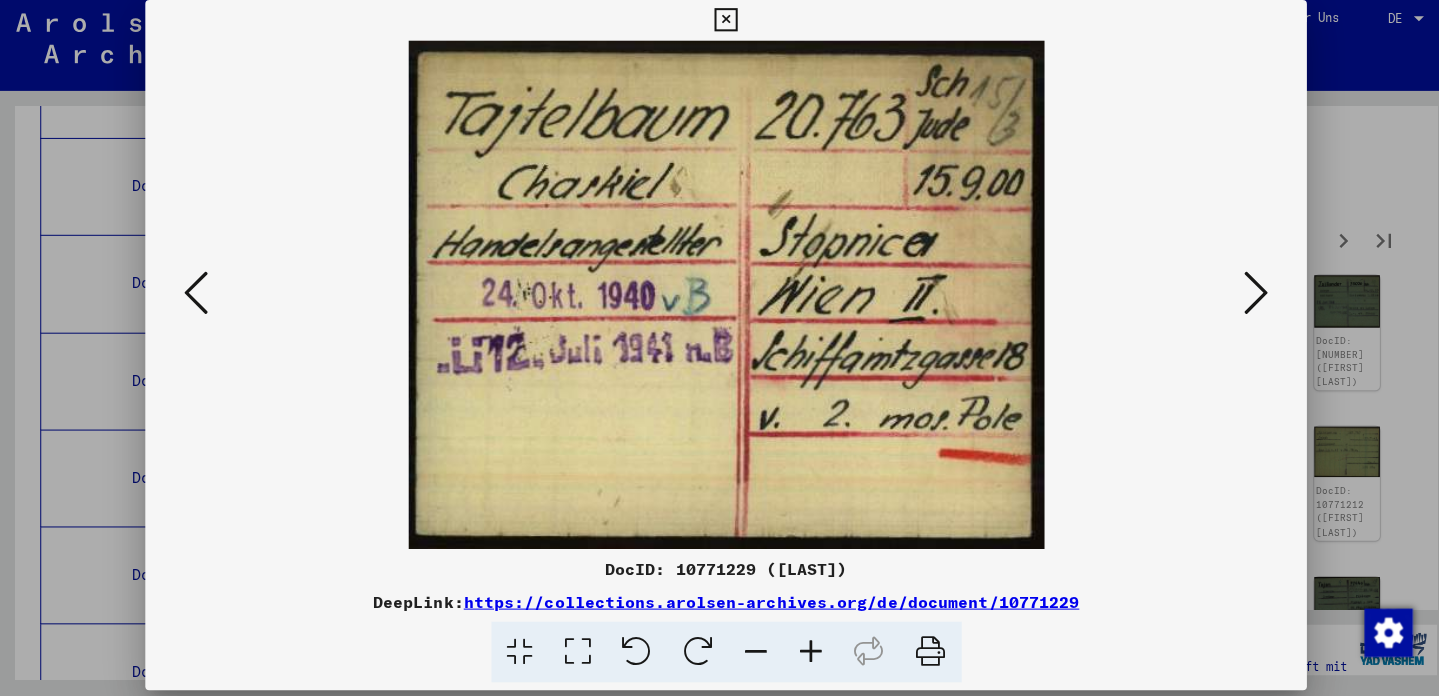click at bounding box center (1245, 296) 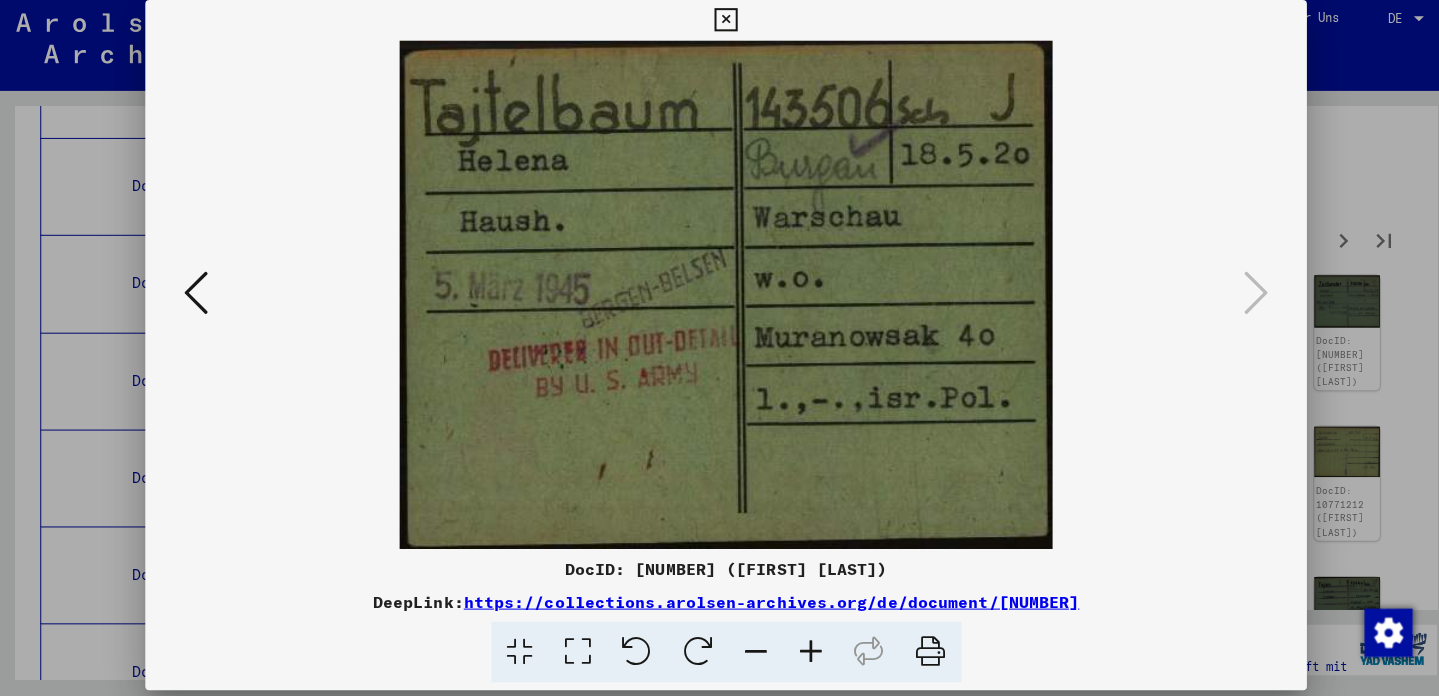 click at bounding box center [719, 26] 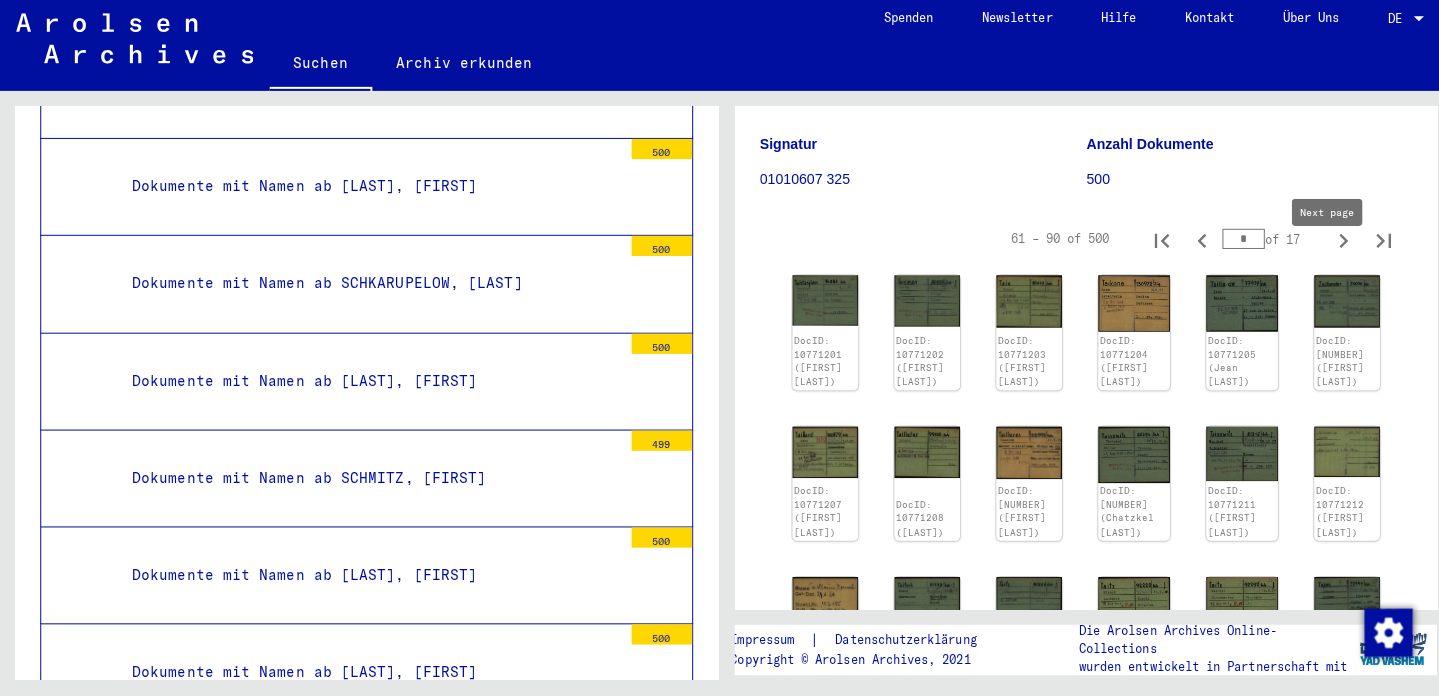 click 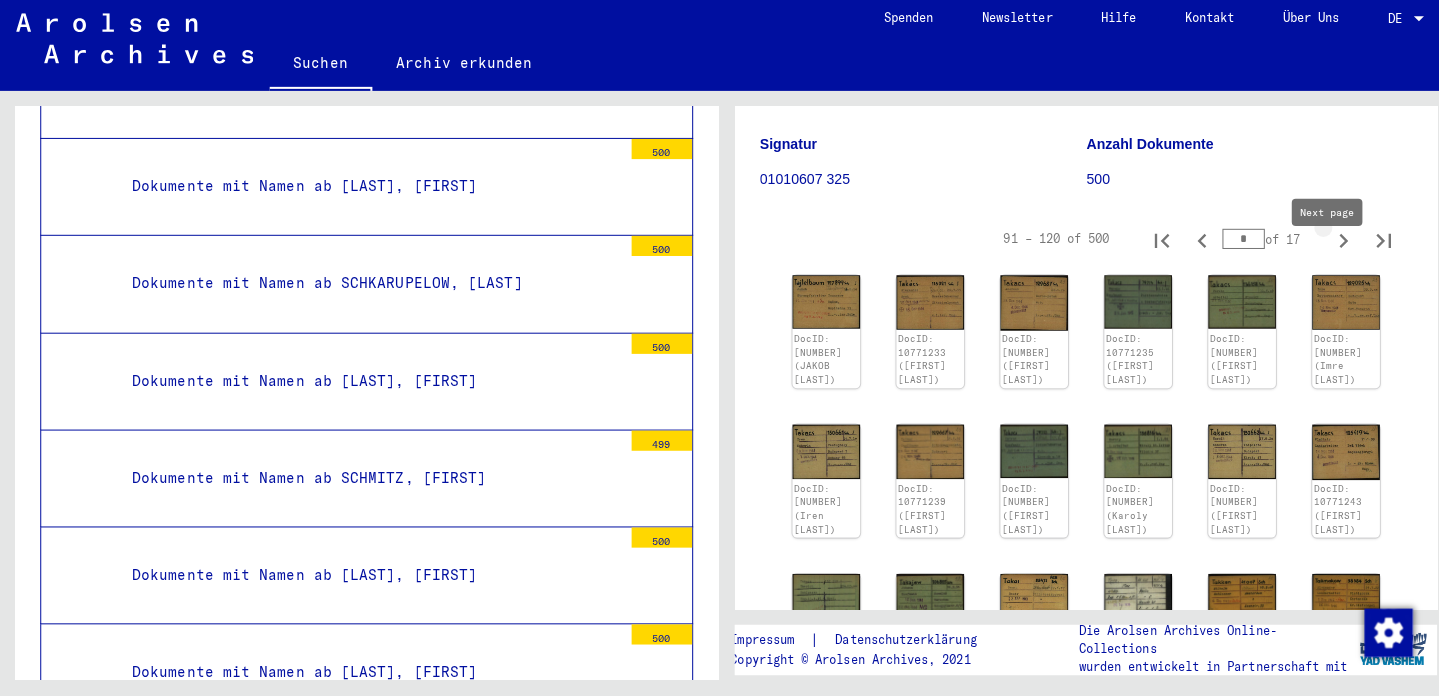 type on "*" 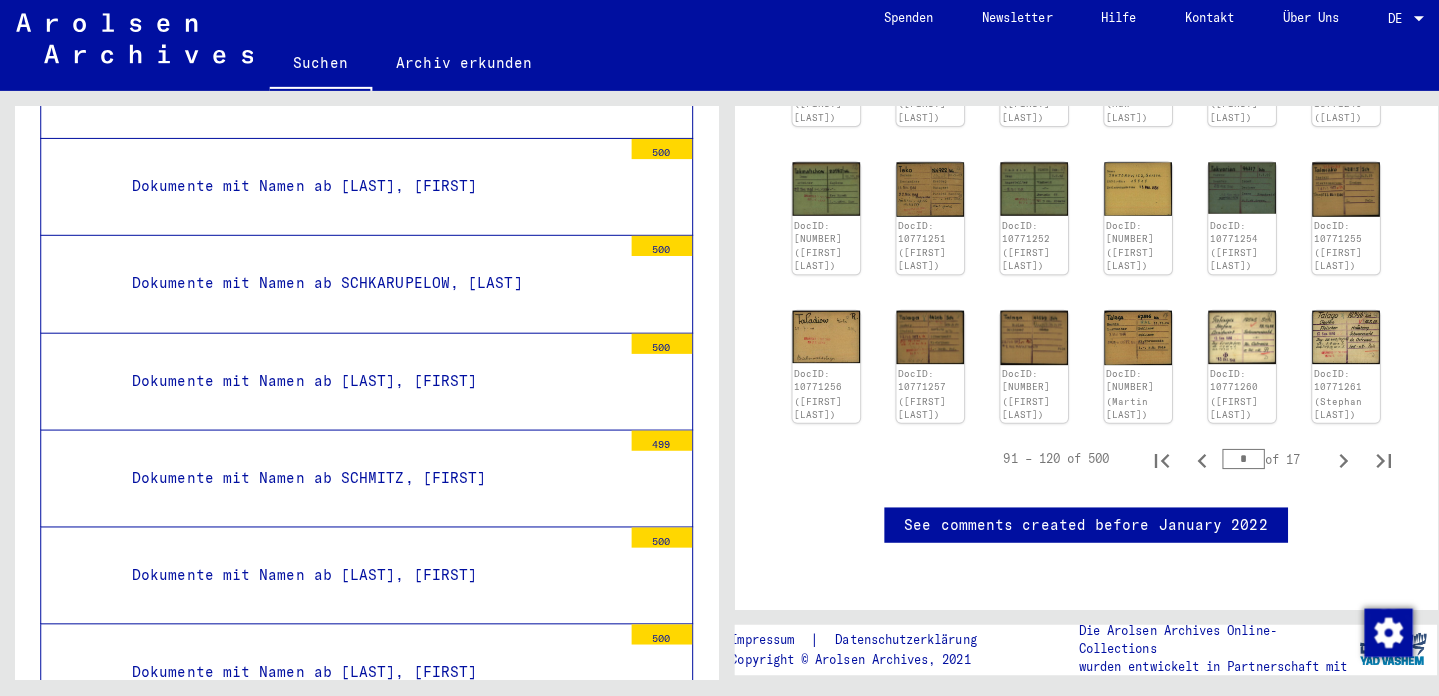 scroll, scrollTop: 767, scrollLeft: 0, axis: vertical 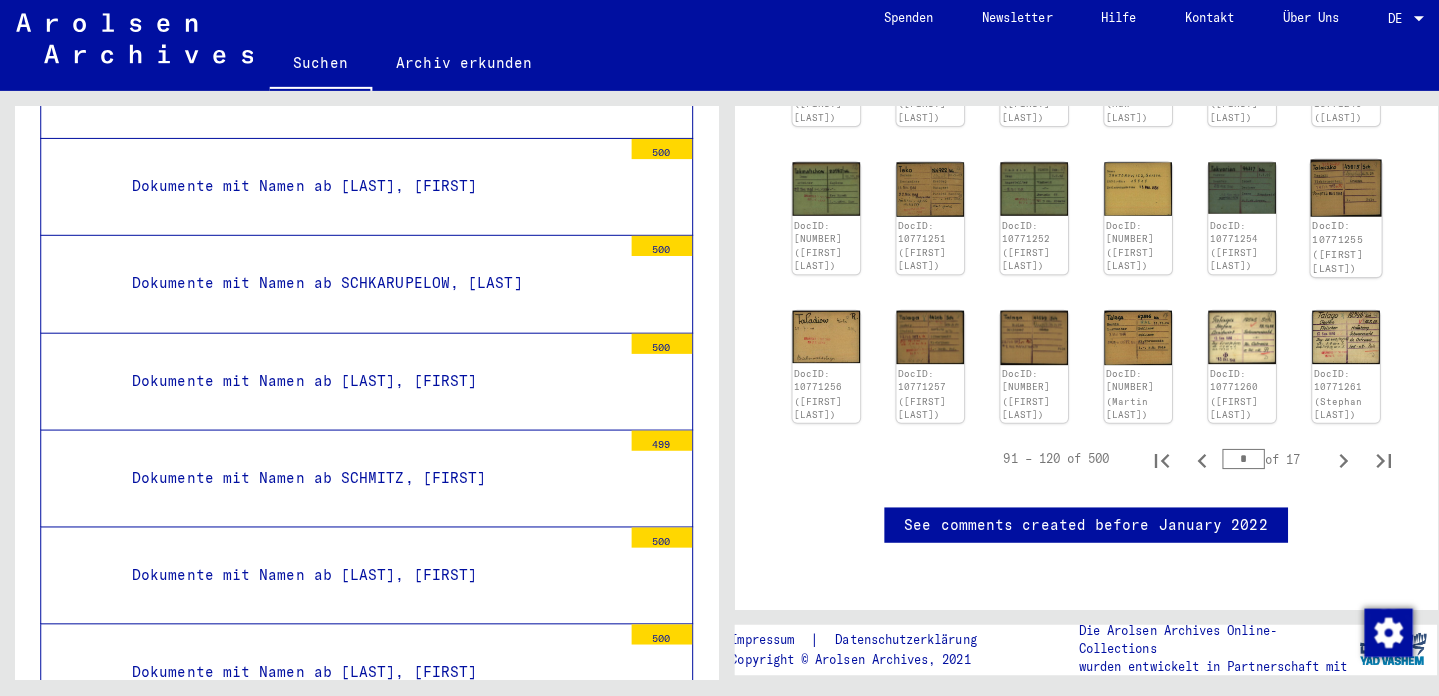 click 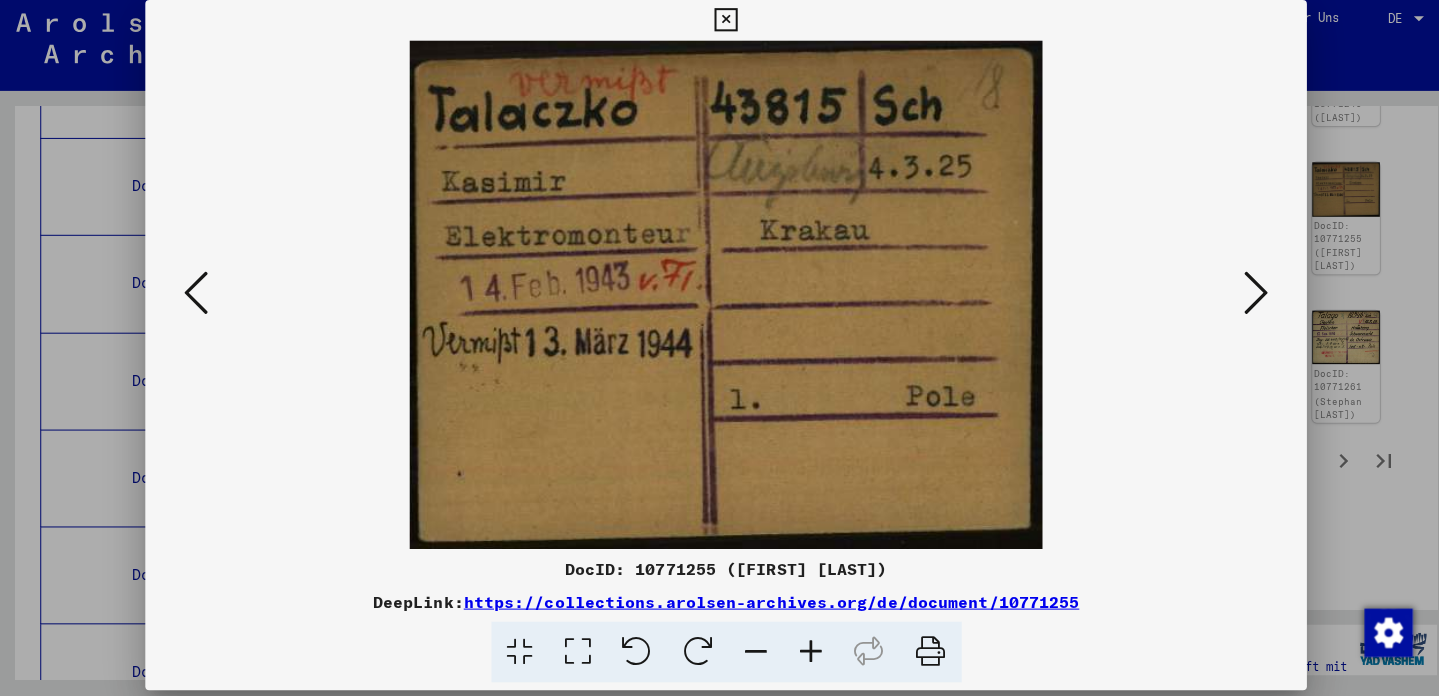 click at bounding box center [1245, 297] 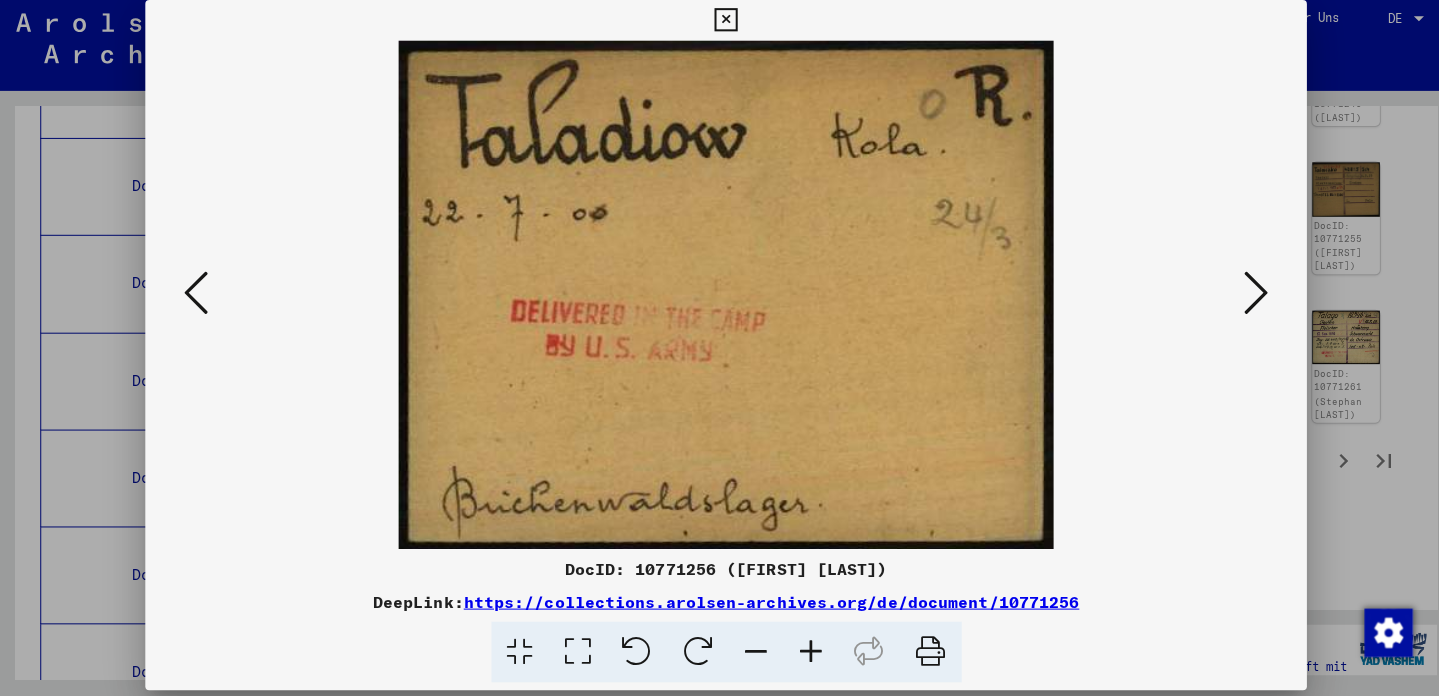 click at bounding box center [1245, 297] 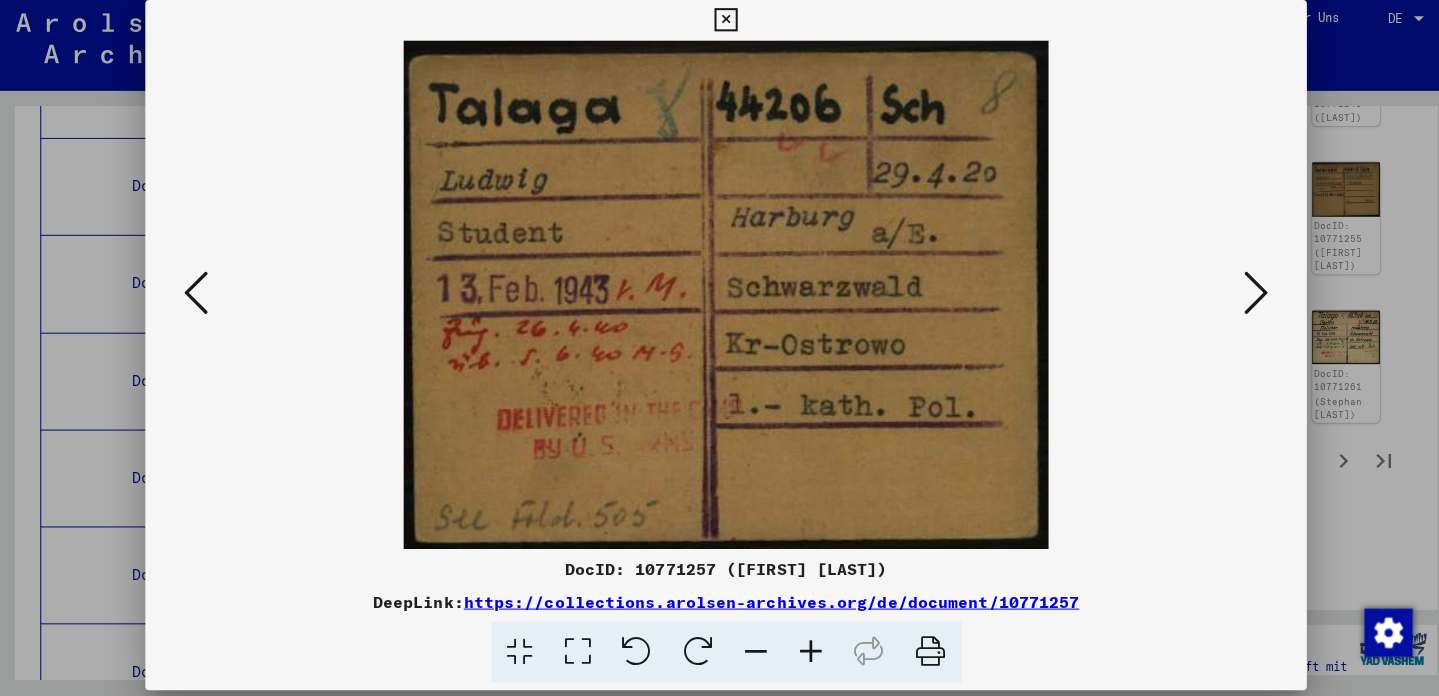 click at bounding box center (1245, 297) 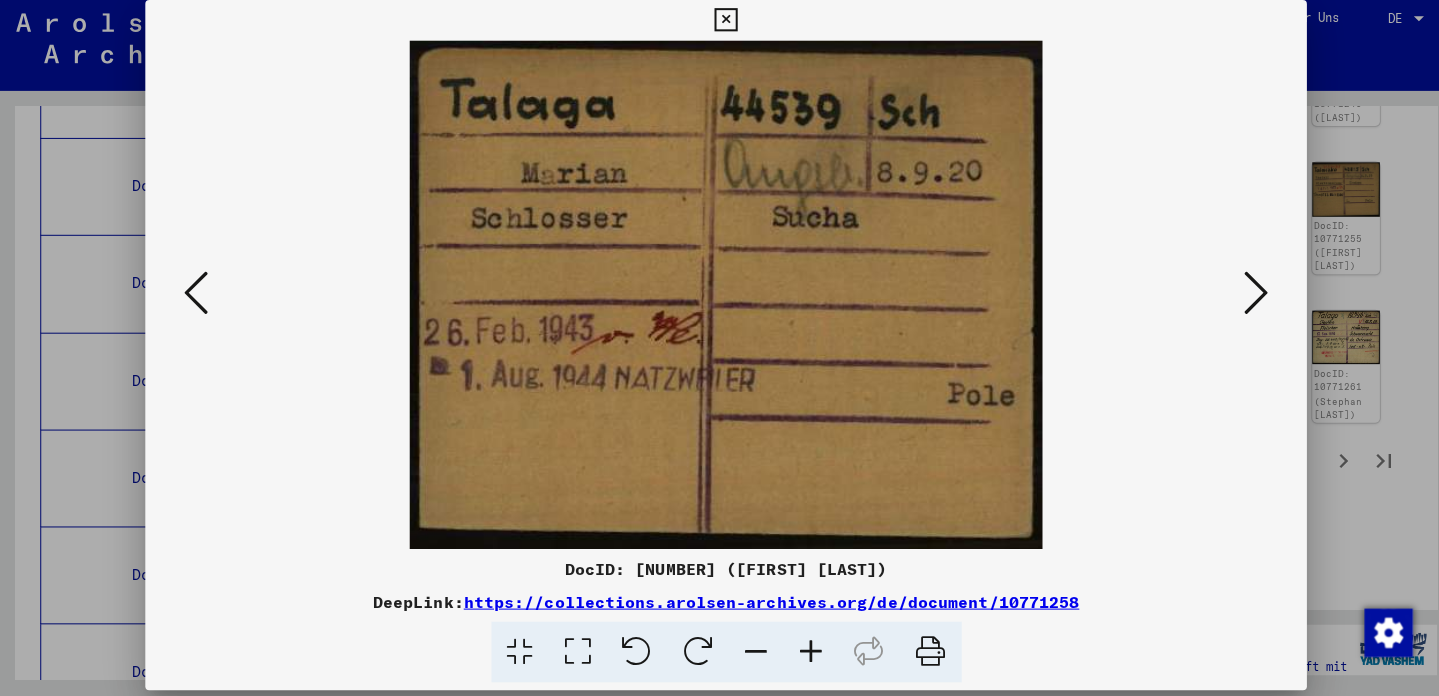 click at bounding box center (1245, 297) 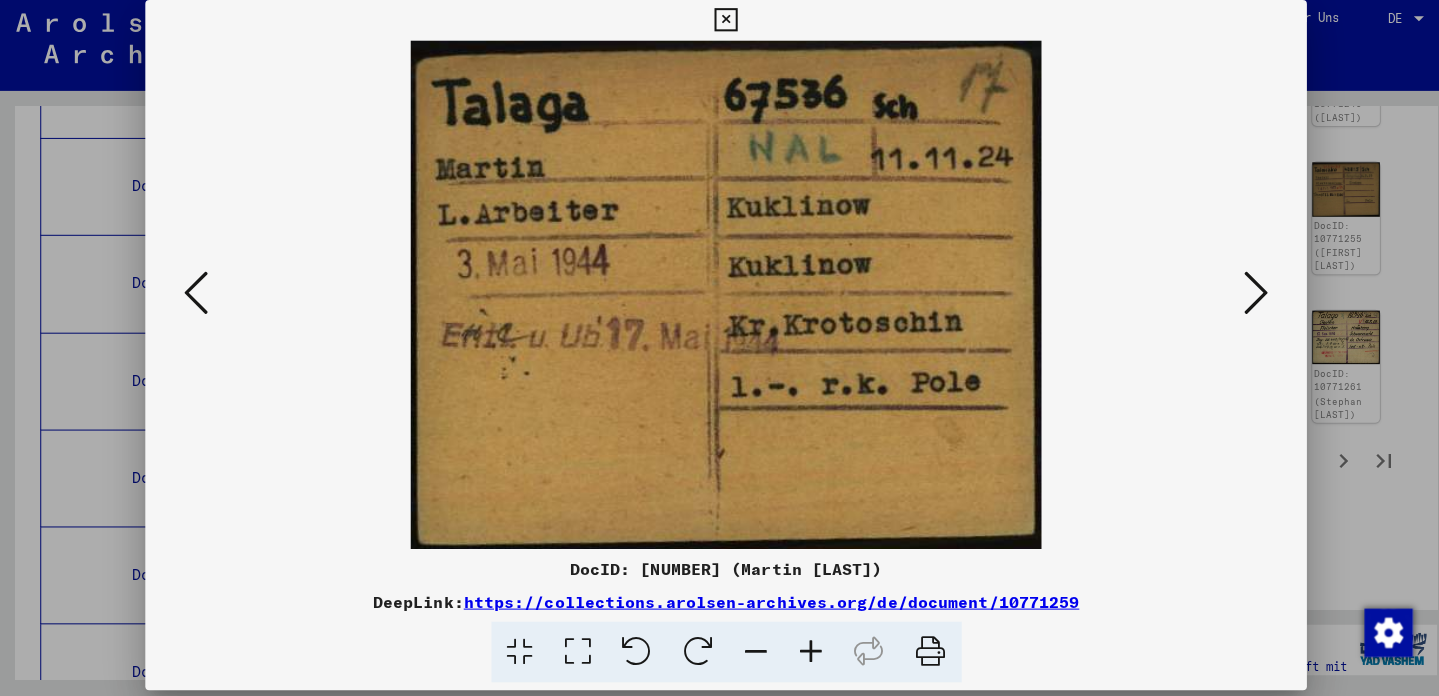 click at bounding box center (1245, 297) 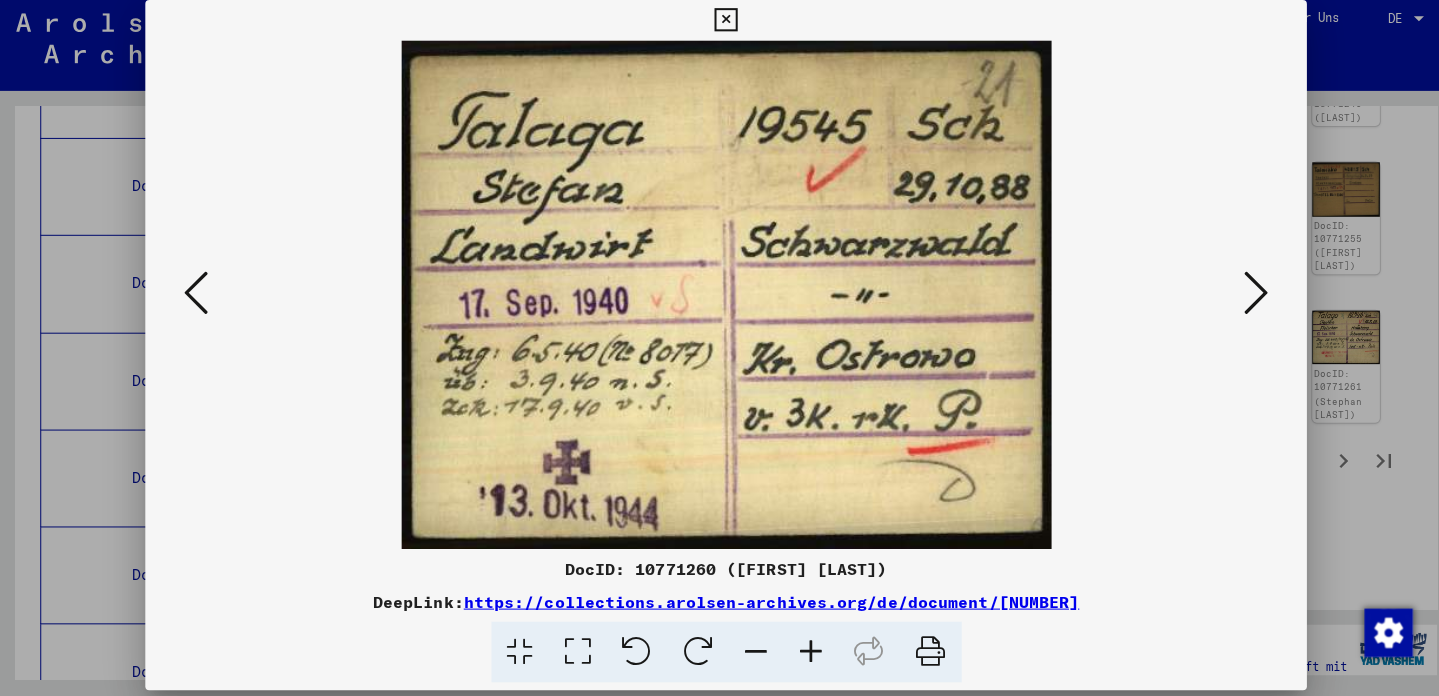 click at bounding box center (1245, 297) 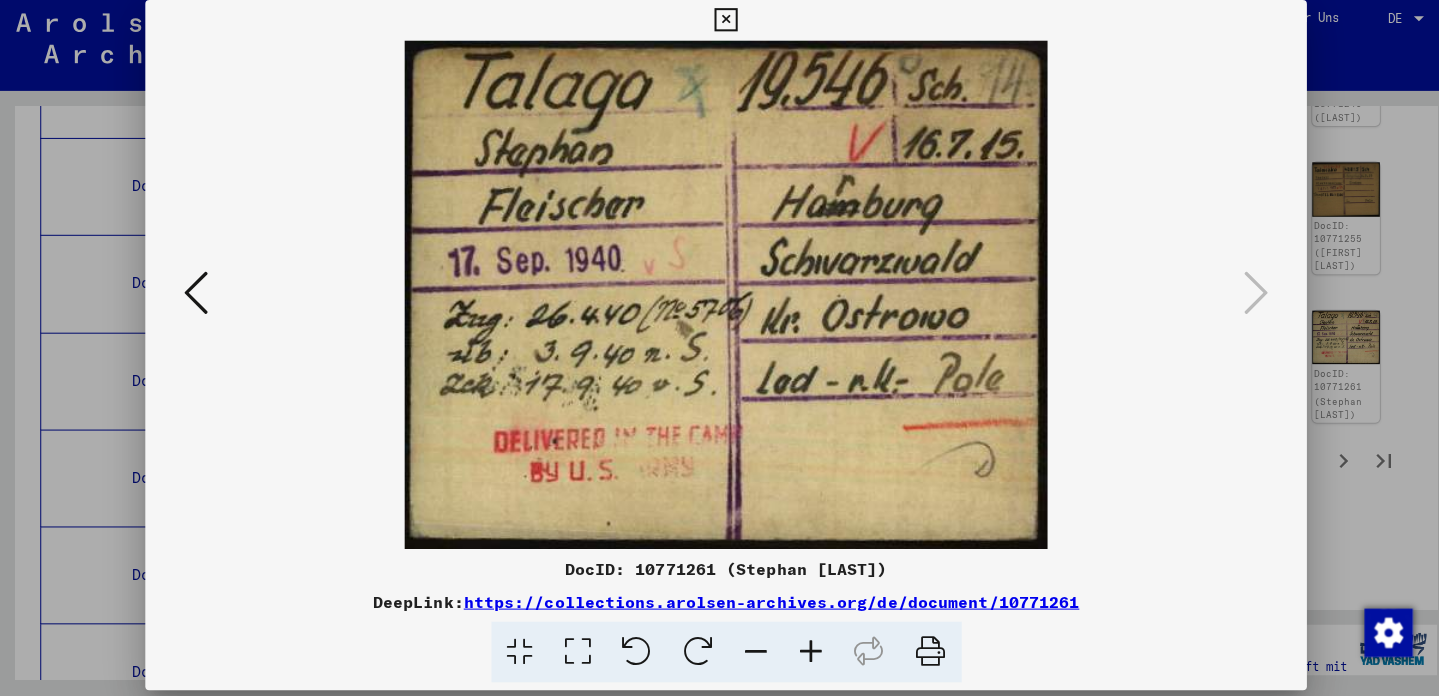 click at bounding box center [719, 26] 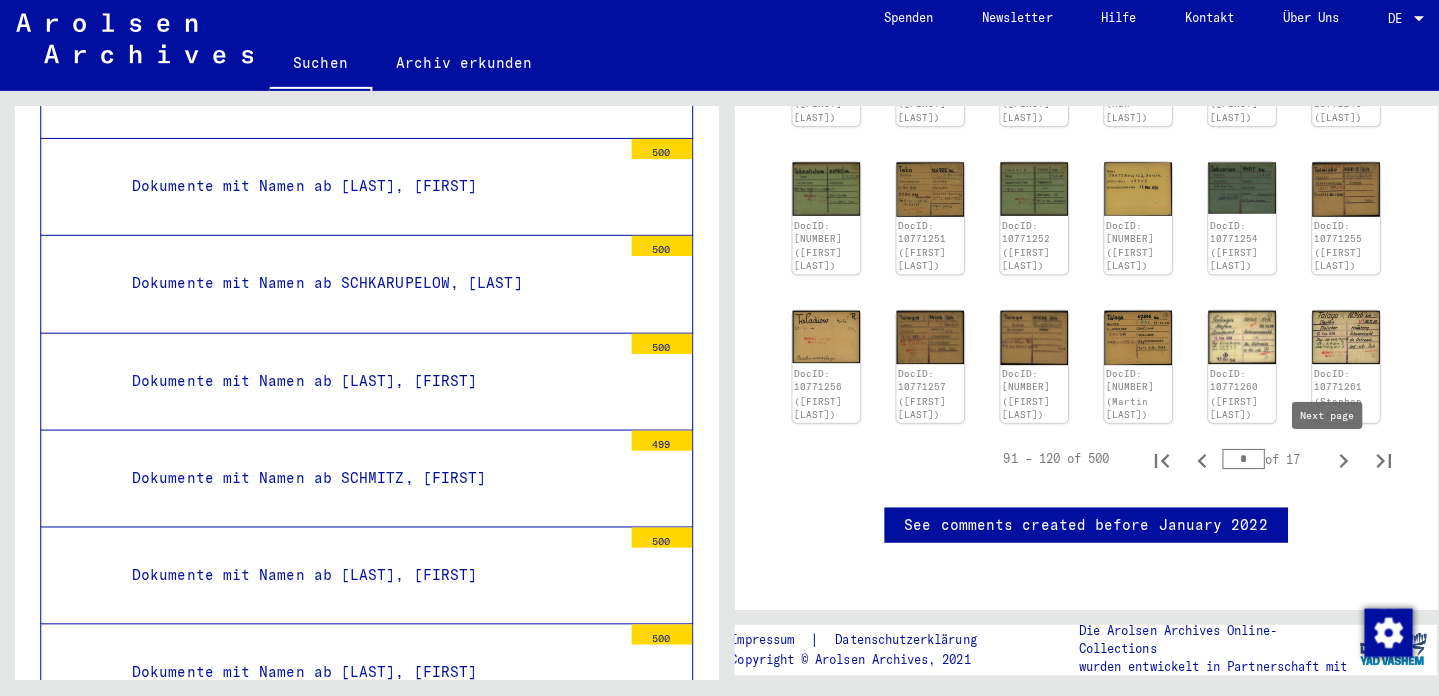 click 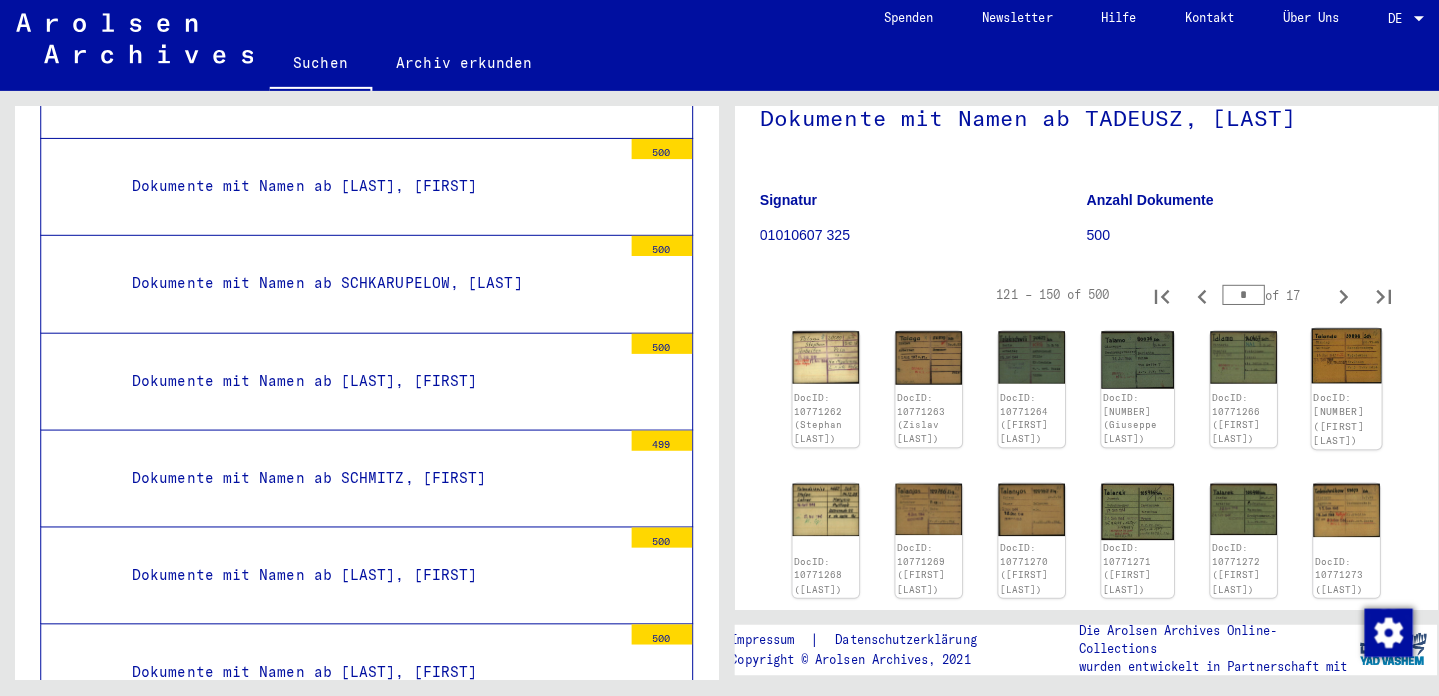 scroll, scrollTop: 189, scrollLeft: 0, axis: vertical 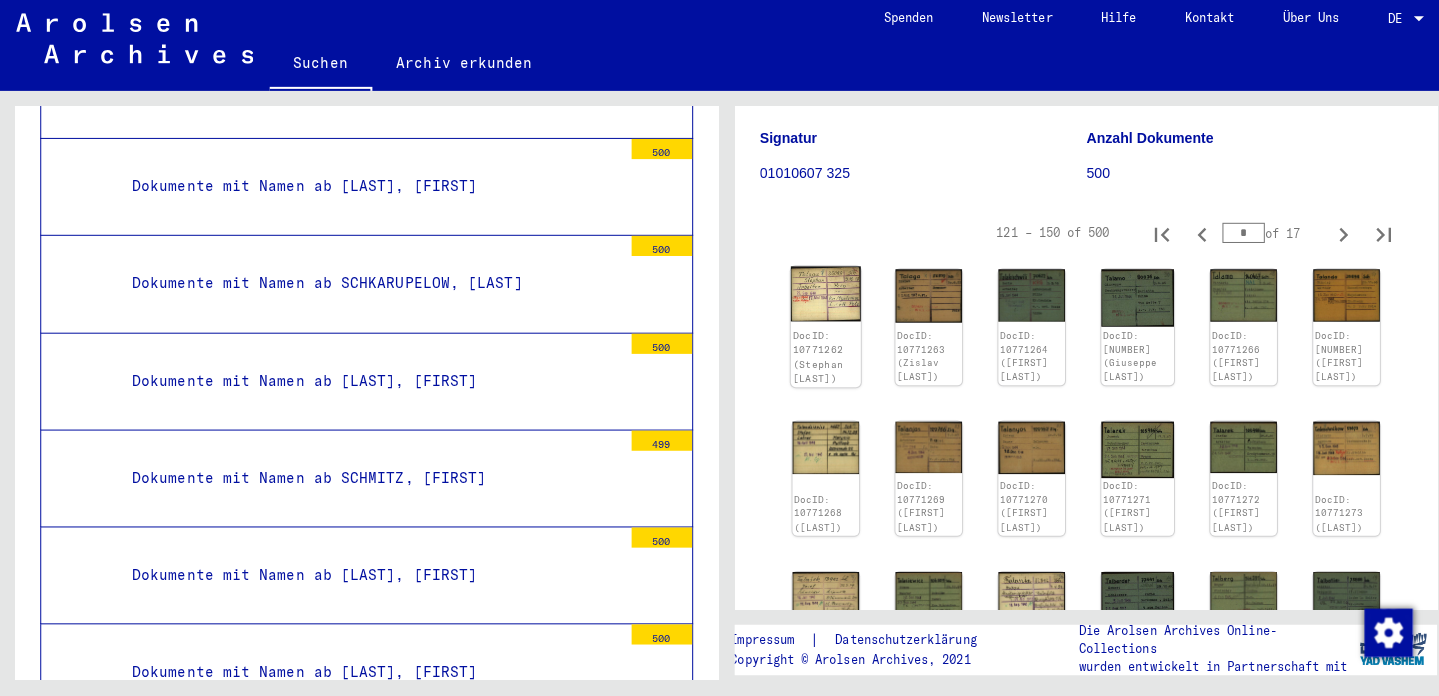 click 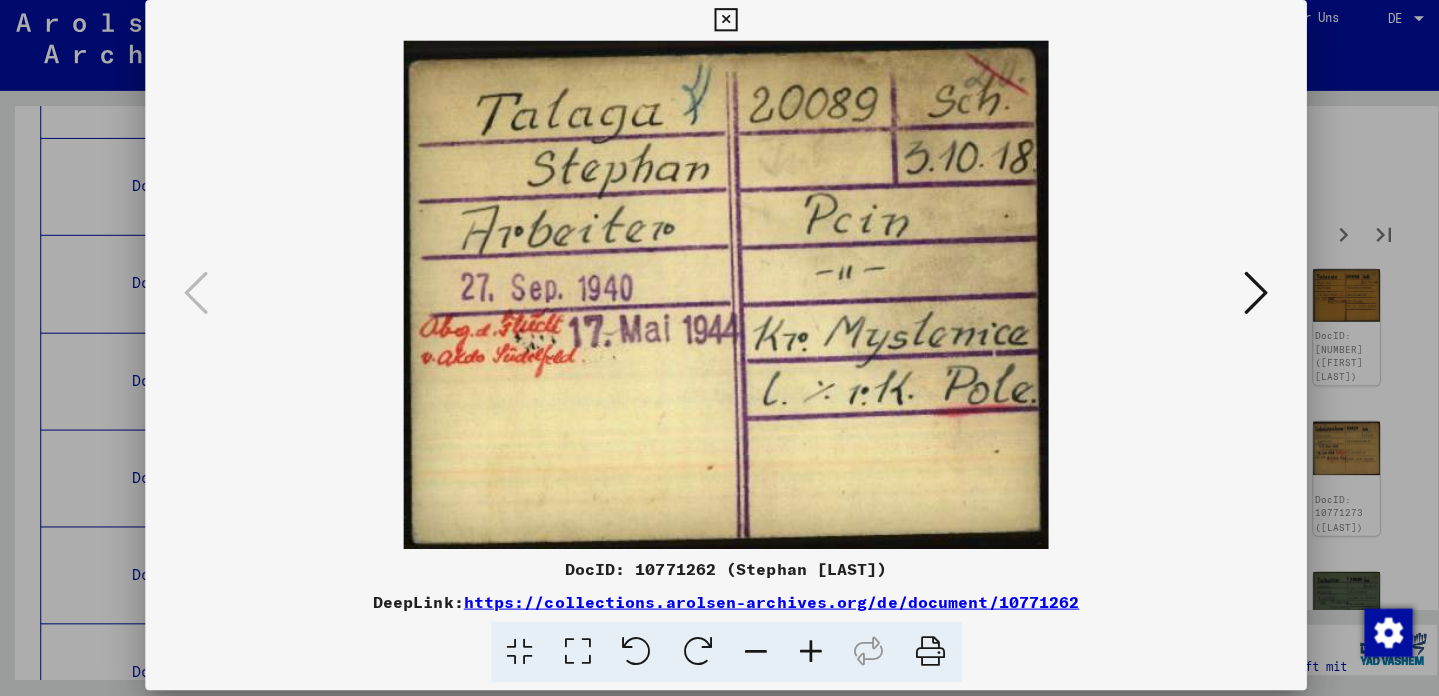 click at bounding box center (1245, 297) 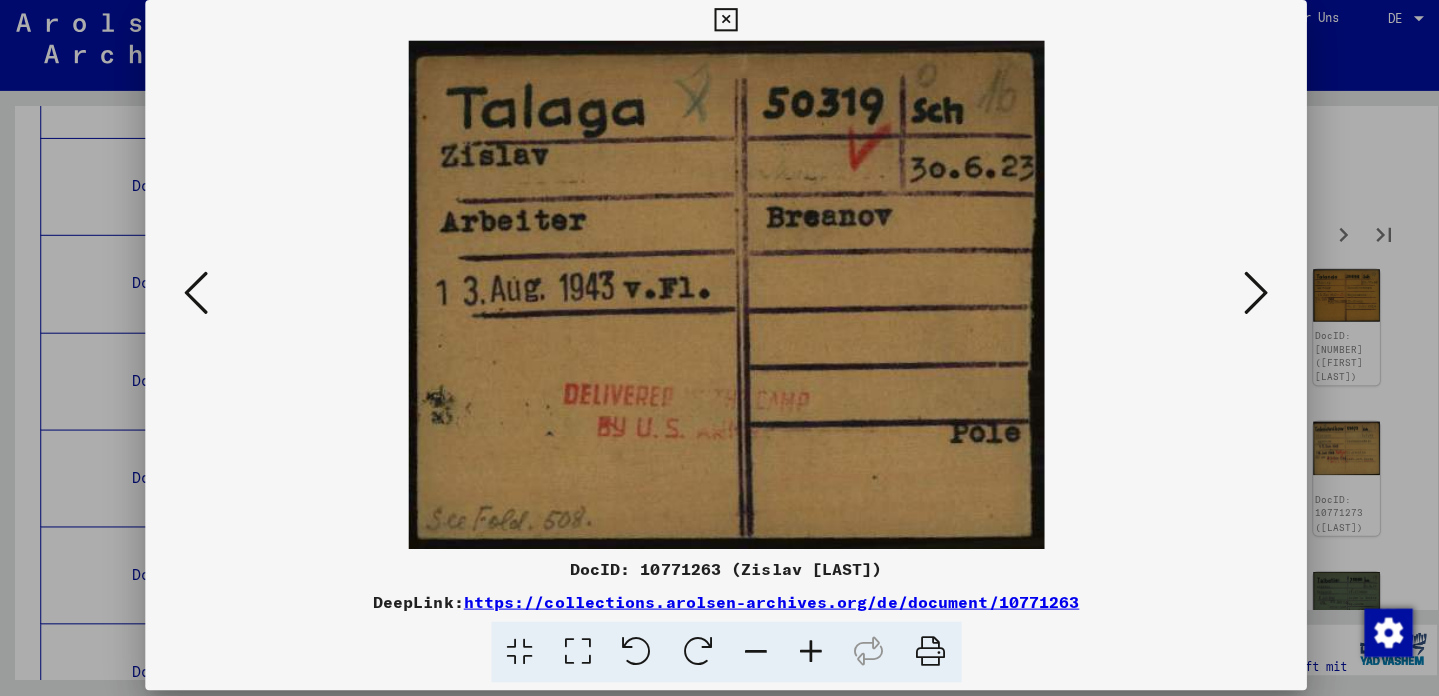 click at bounding box center (1245, 297) 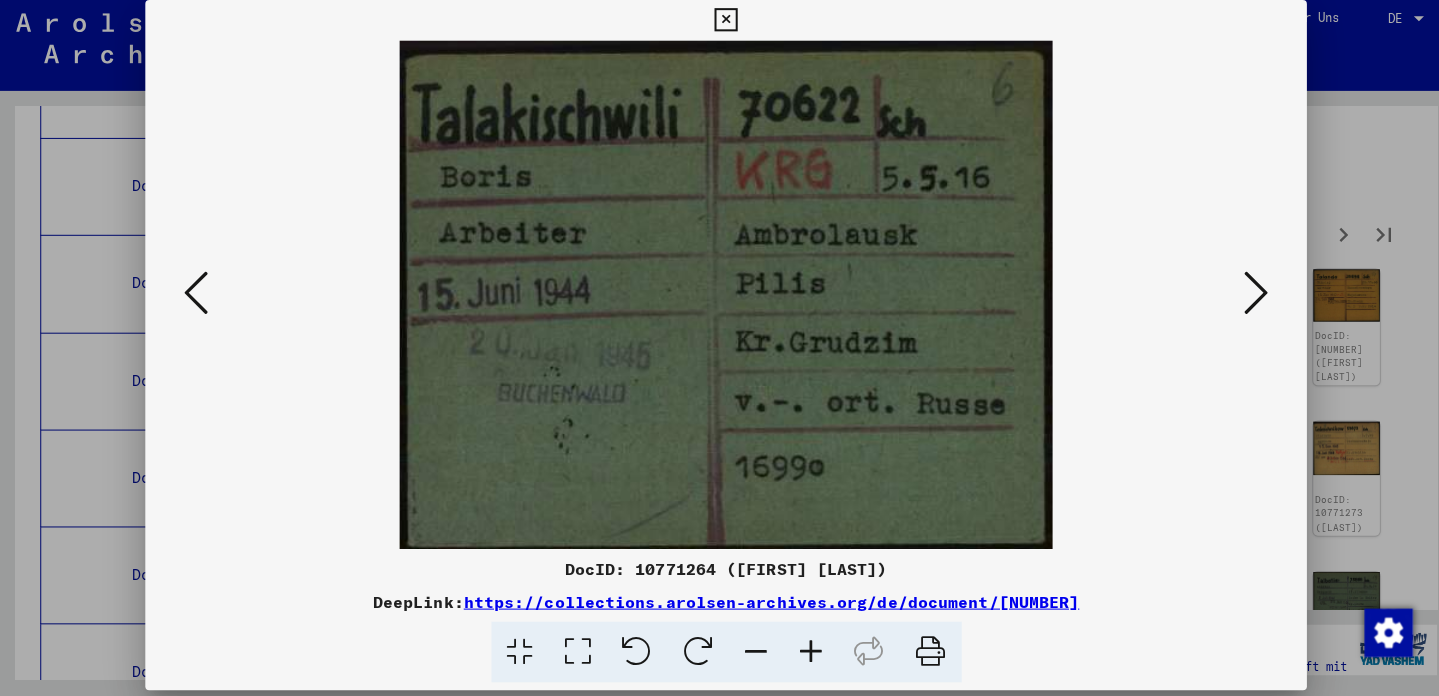 click at bounding box center (1245, 297) 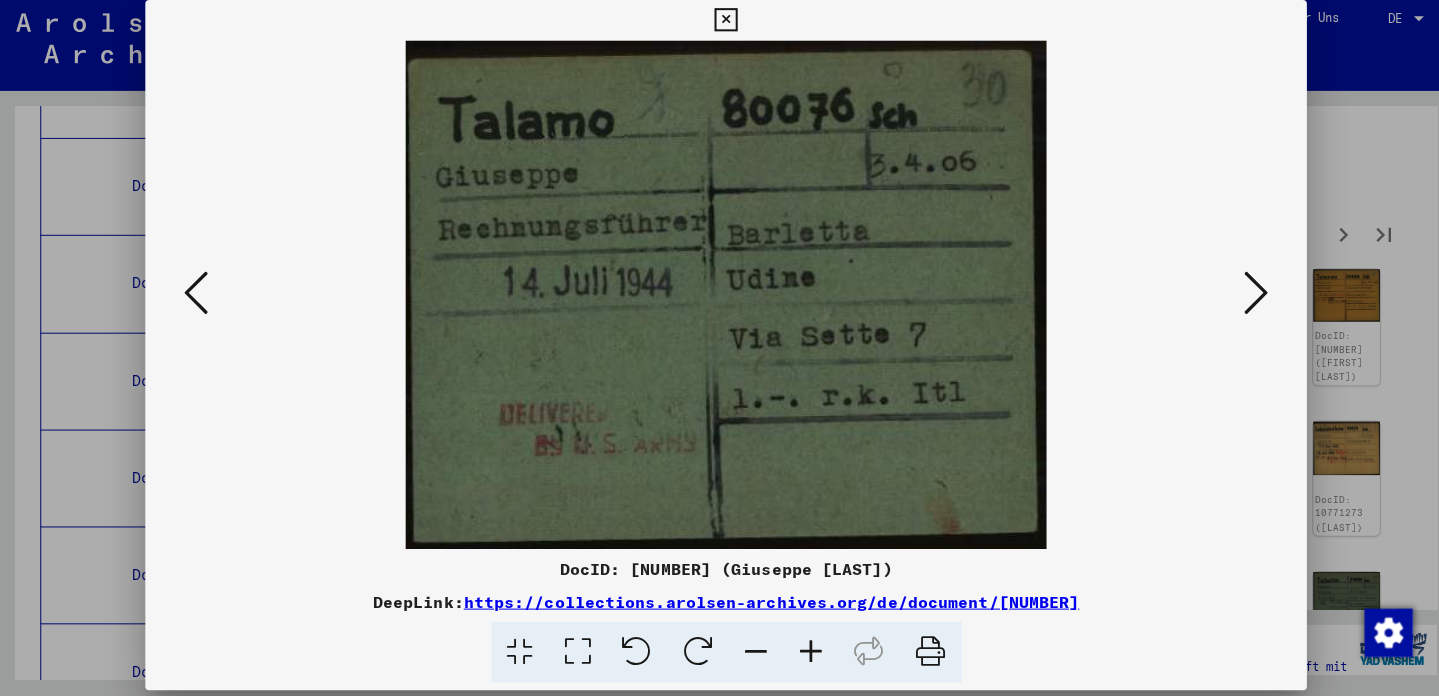click at bounding box center [1245, 296] 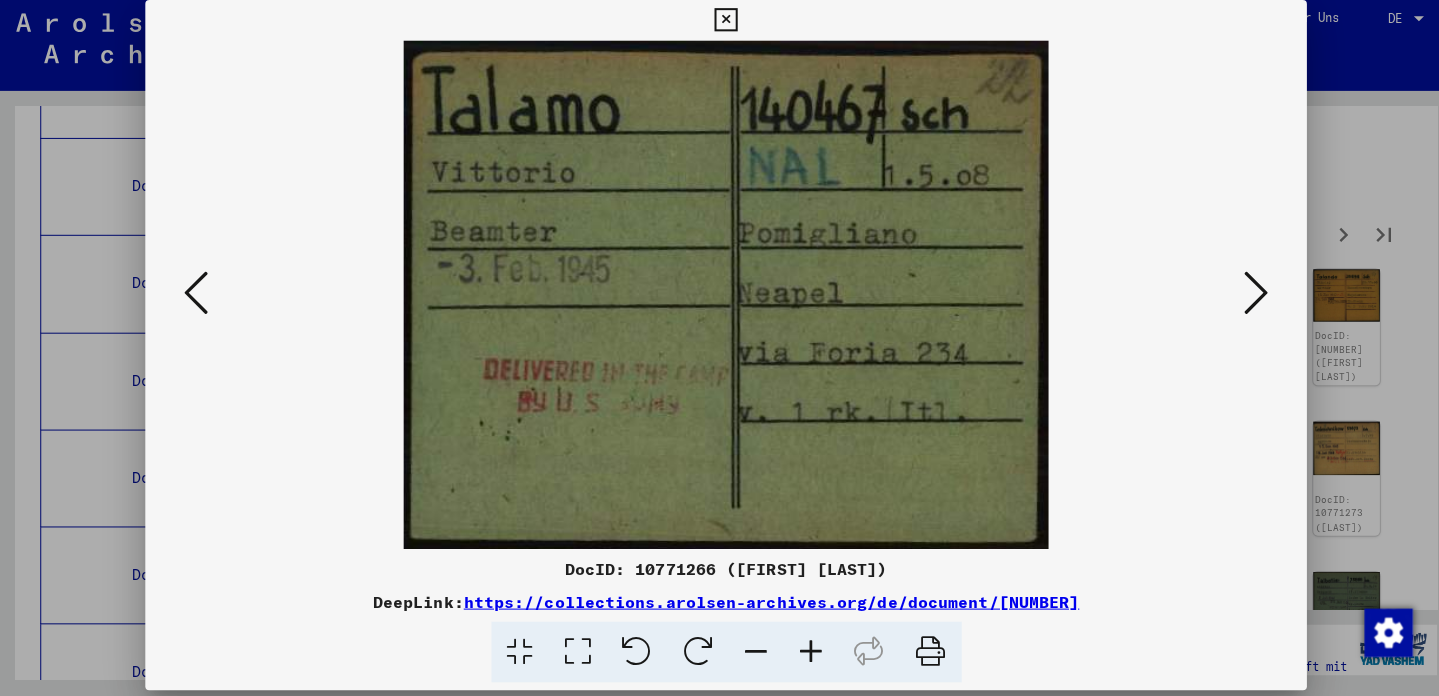 click at bounding box center (1245, 296) 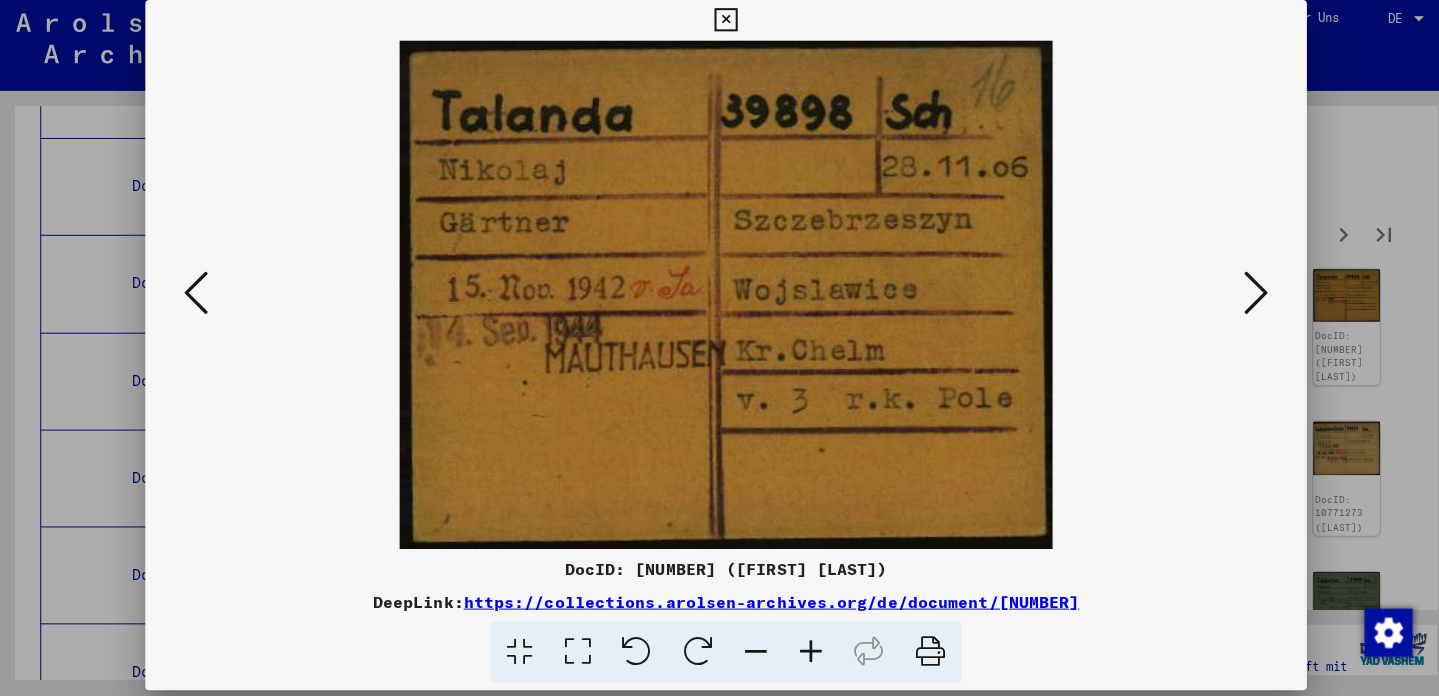 click at bounding box center (1245, 296) 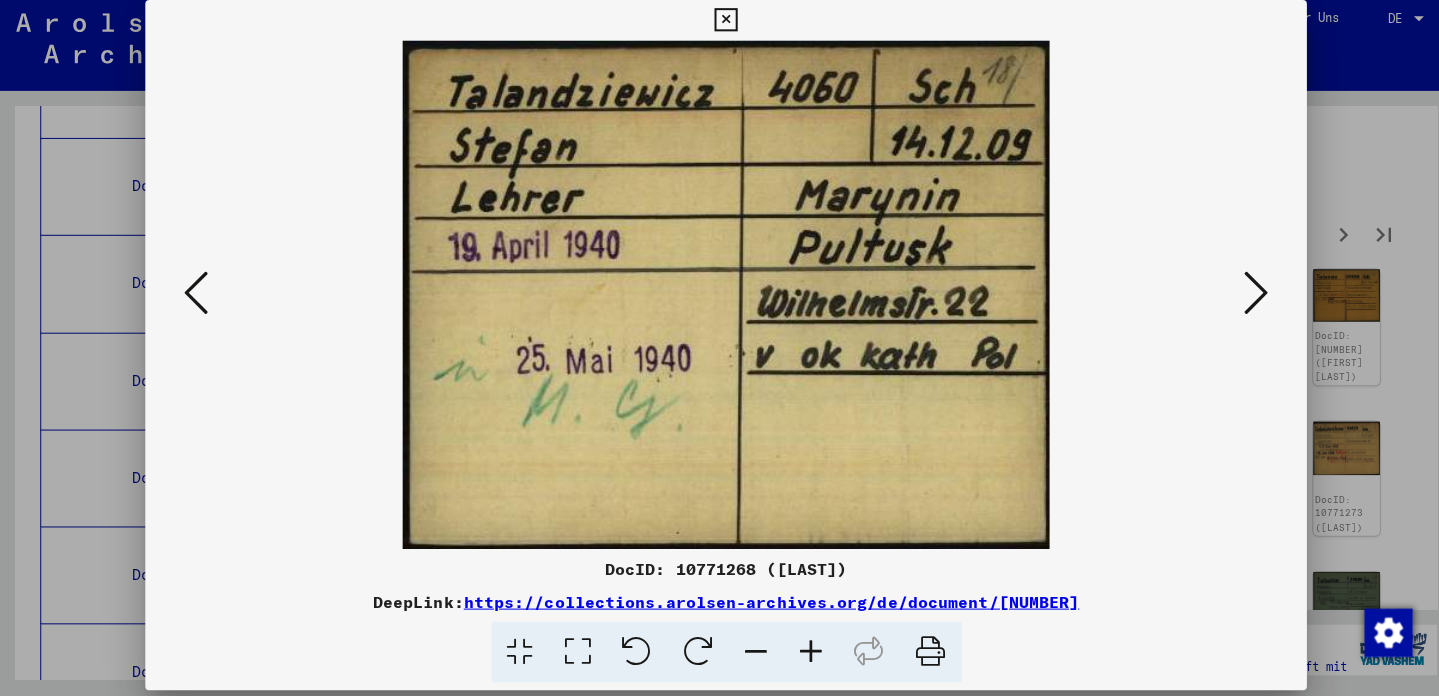 click at bounding box center [1245, 296] 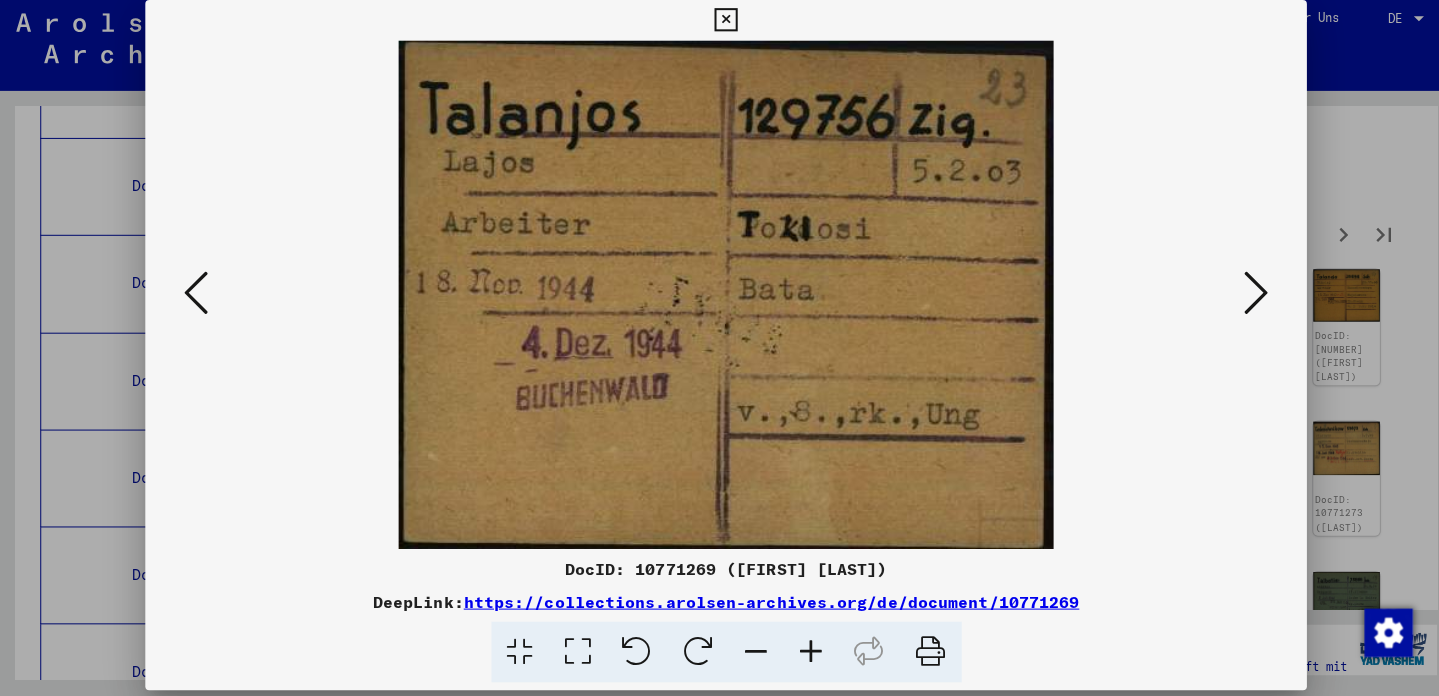 click at bounding box center [1245, 296] 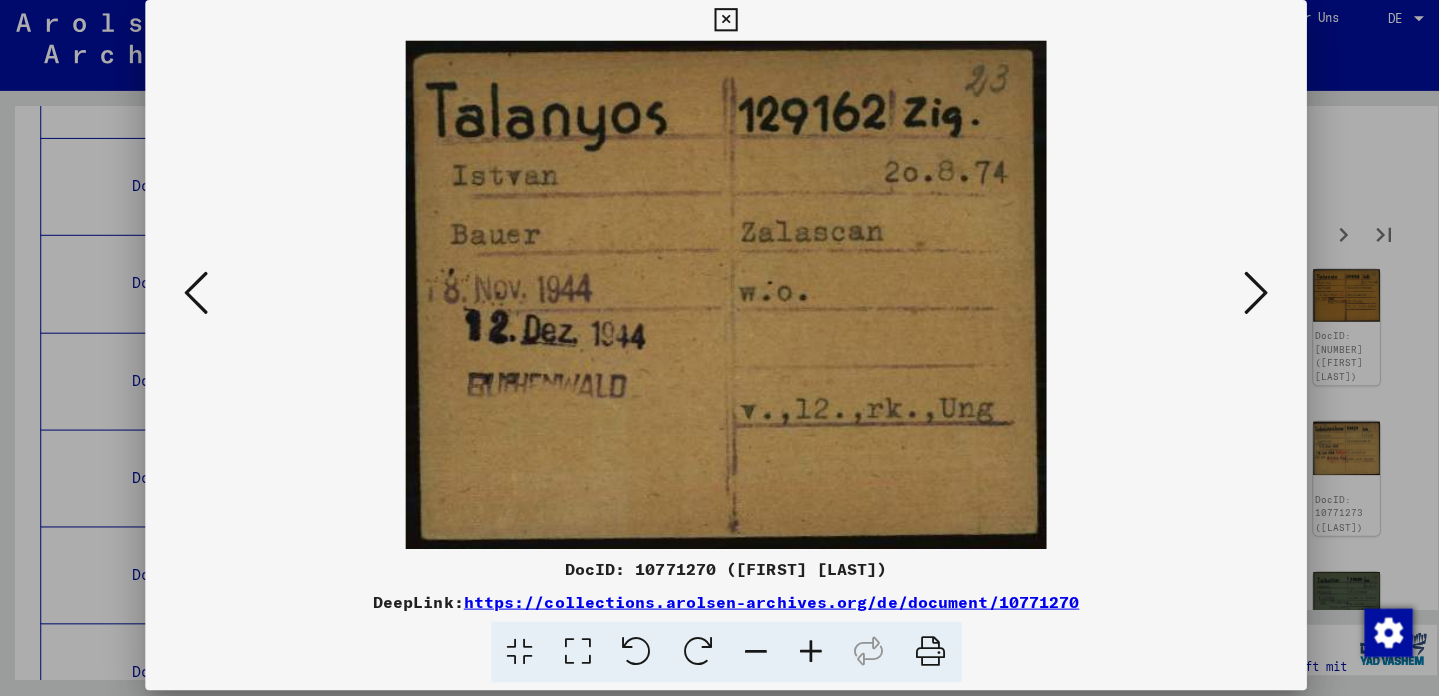 click at bounding box center (1245, 296) 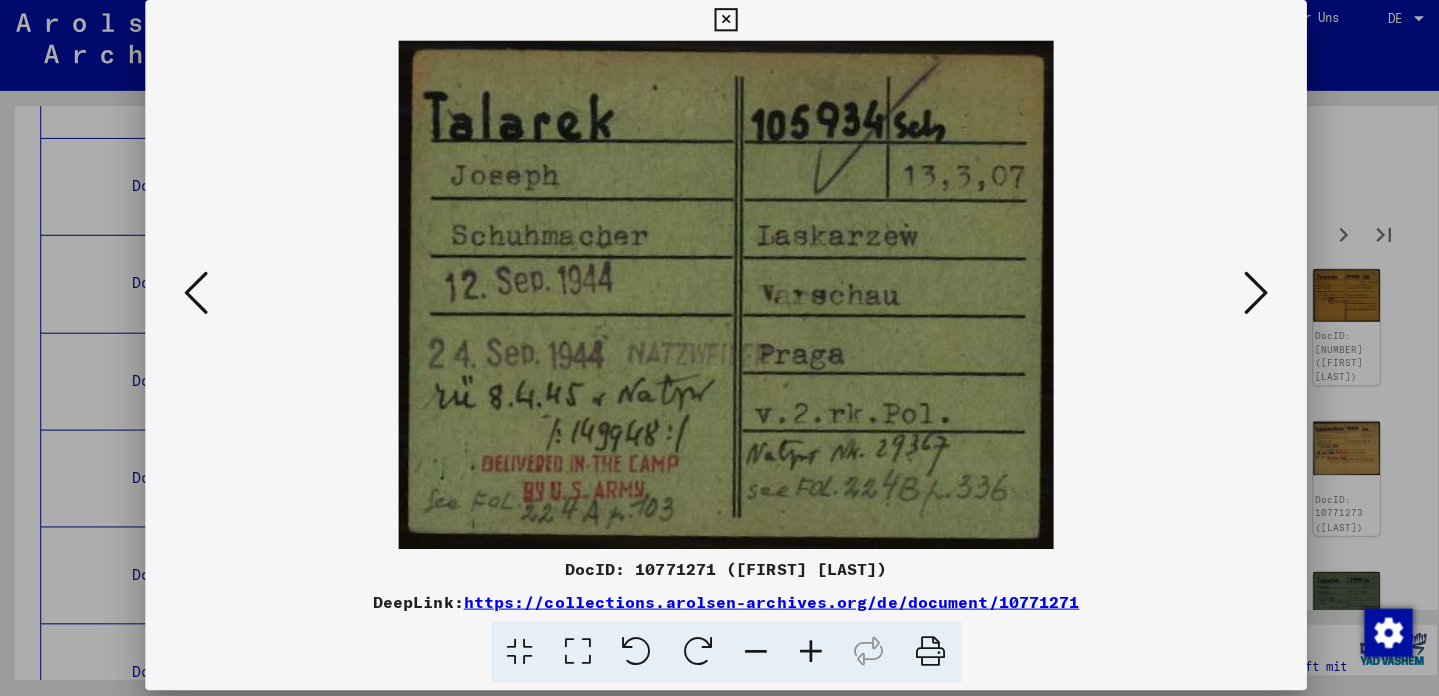 click at bounding box center [1245, 296] 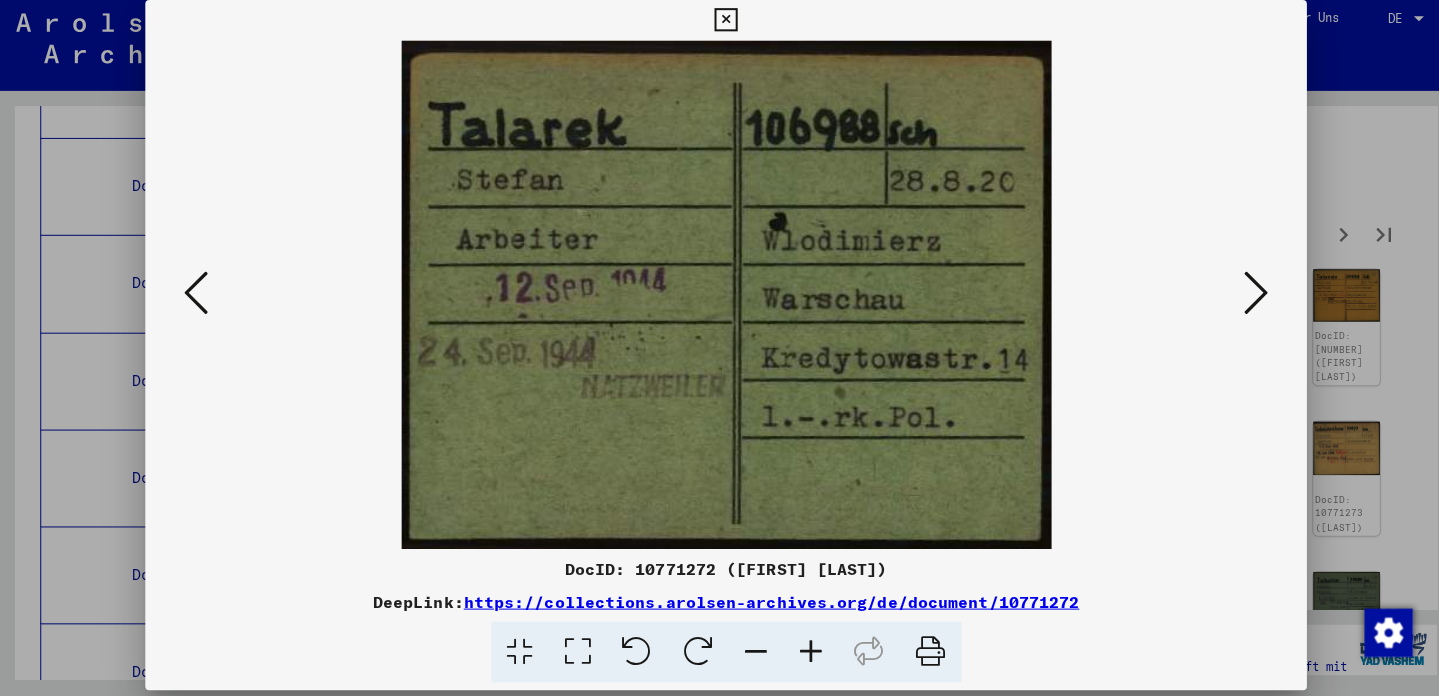 click at bounding box center [1245, 296] 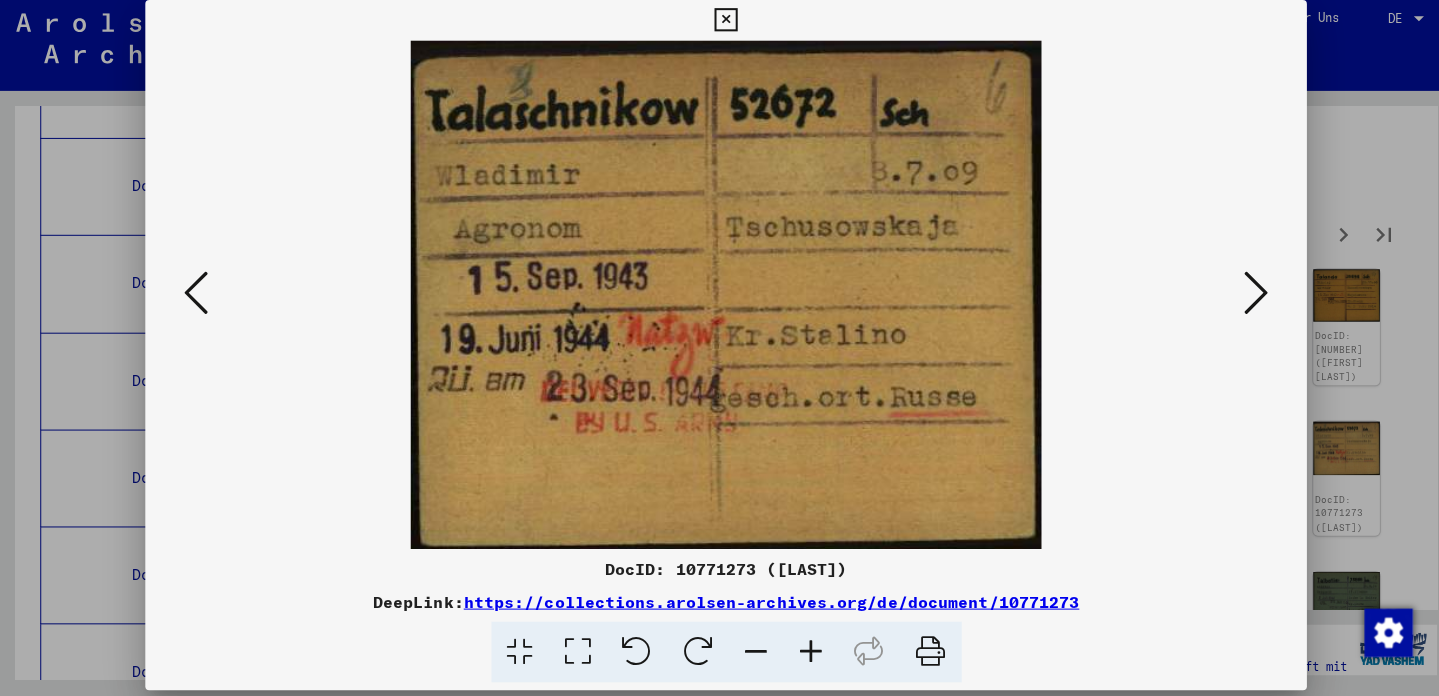 click at bounding box center [1245, 296] 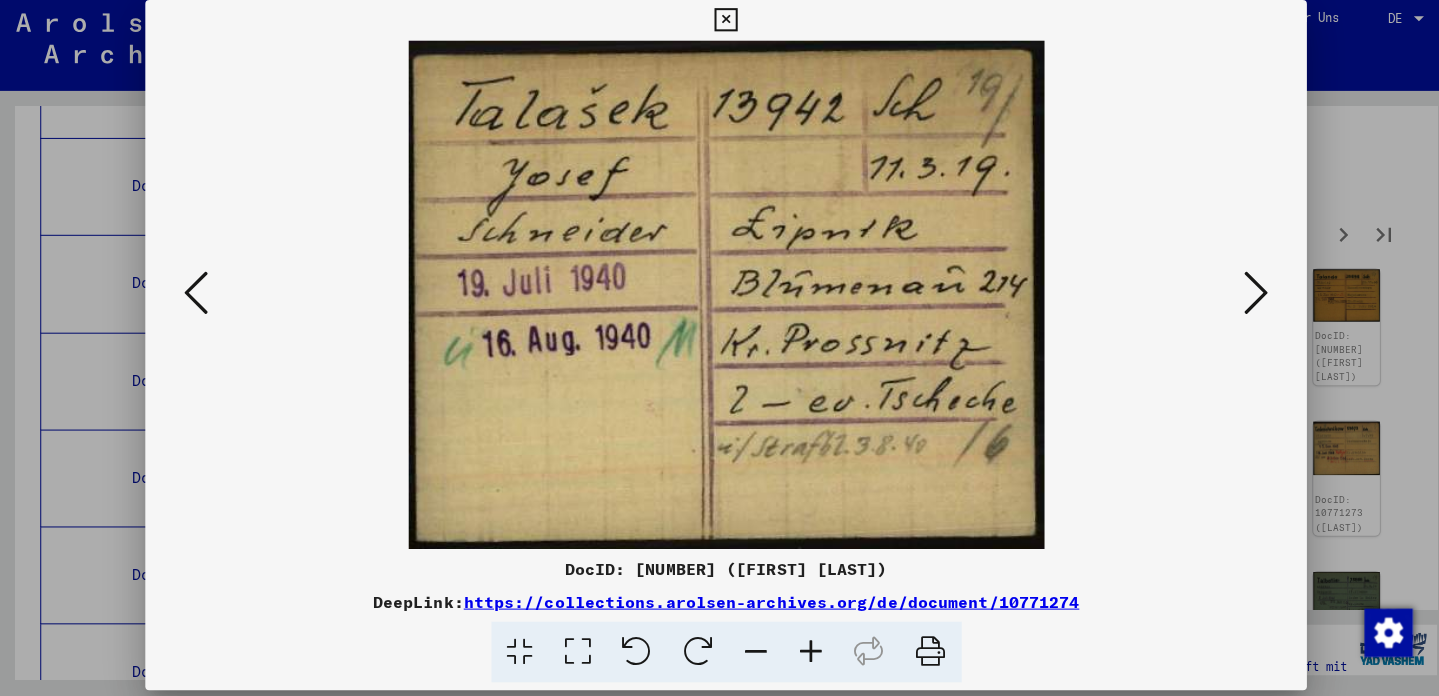 click at bounding box center [1245, 296] 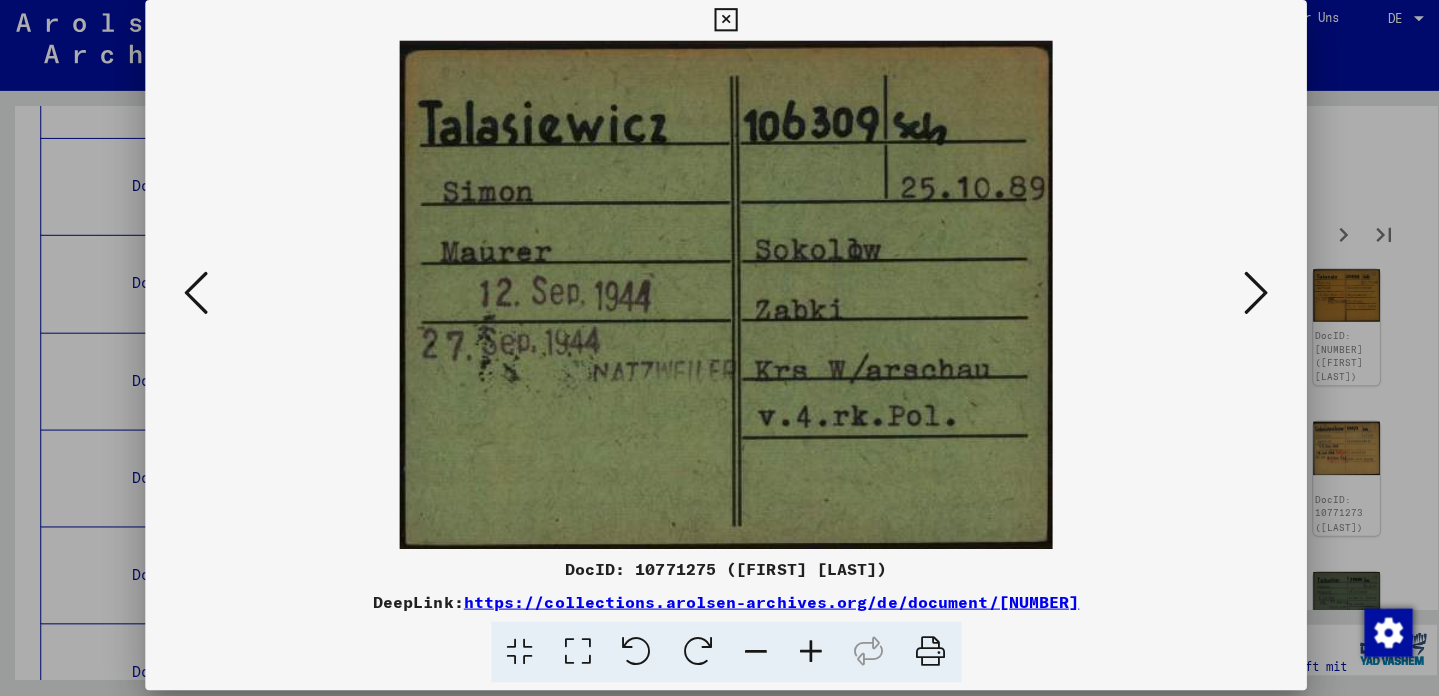 click at bounding box center [1245, 296] 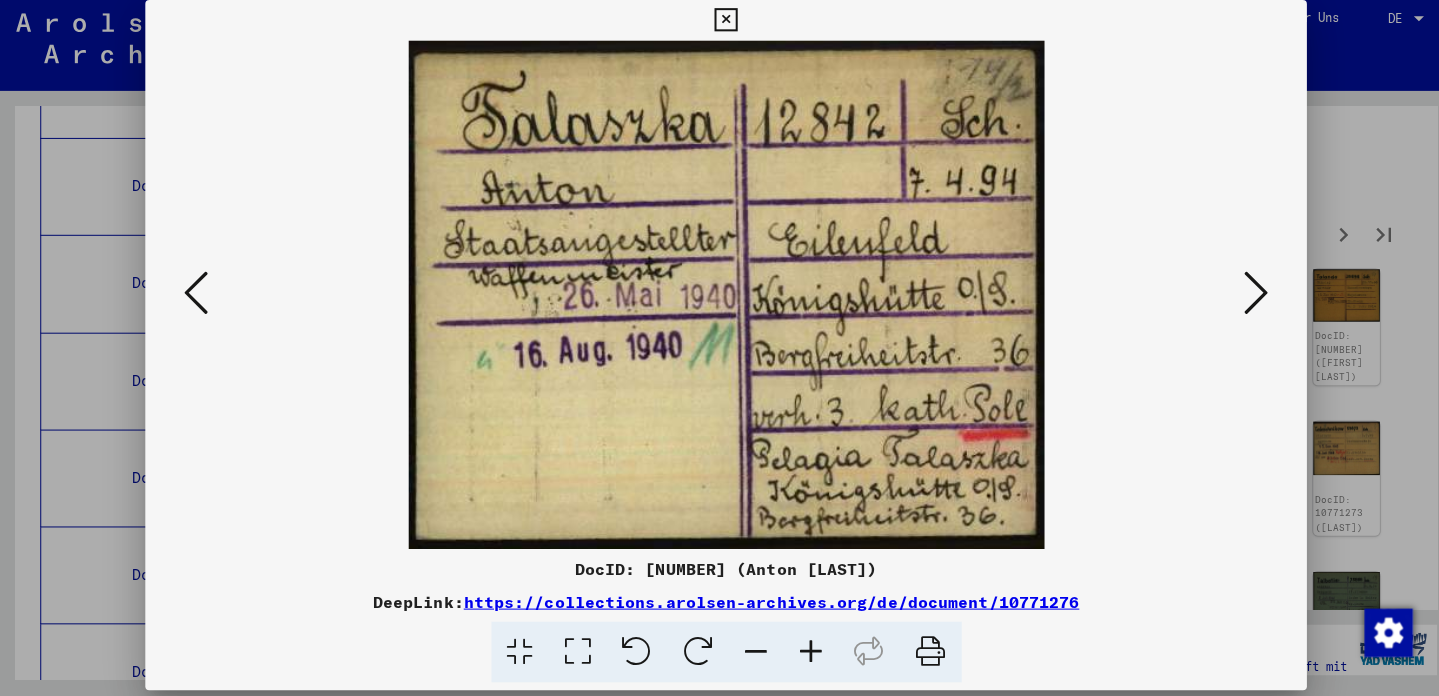 click at bounding box center [1245, 296] 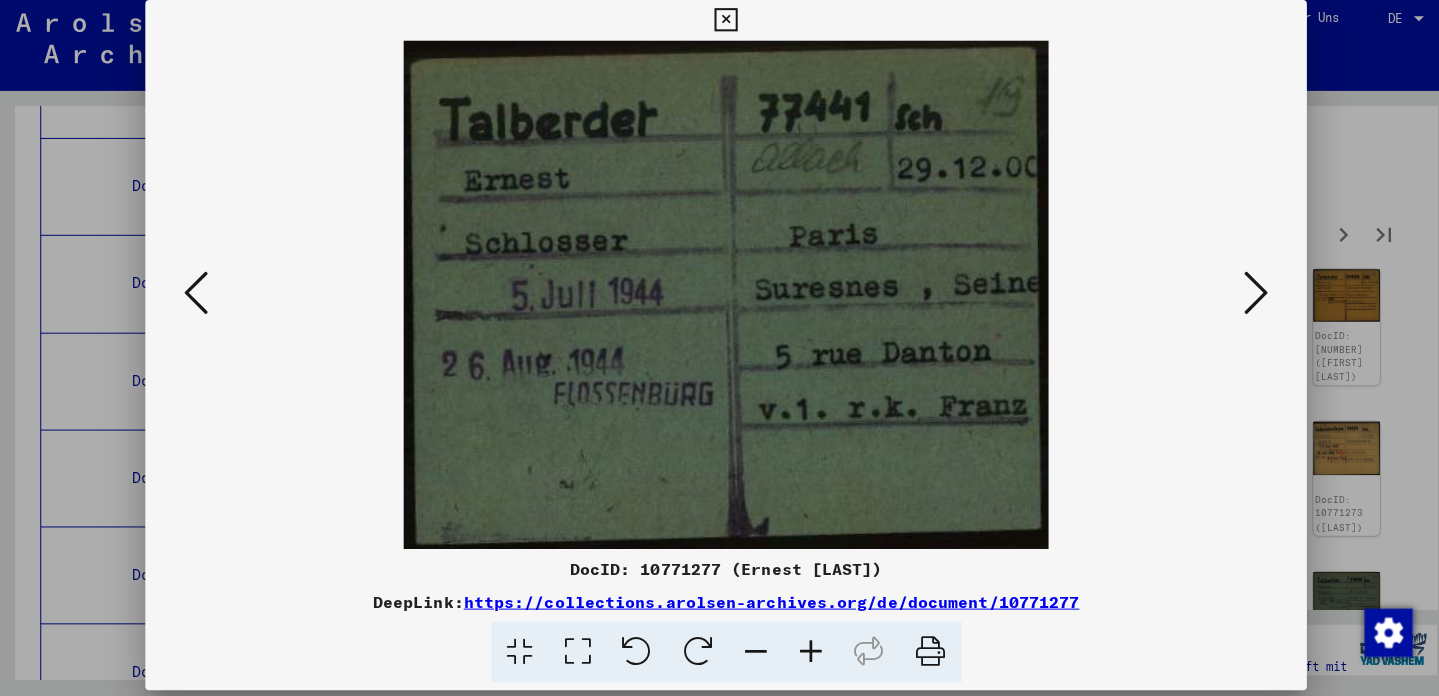 click at bounding box center [1245, 296] 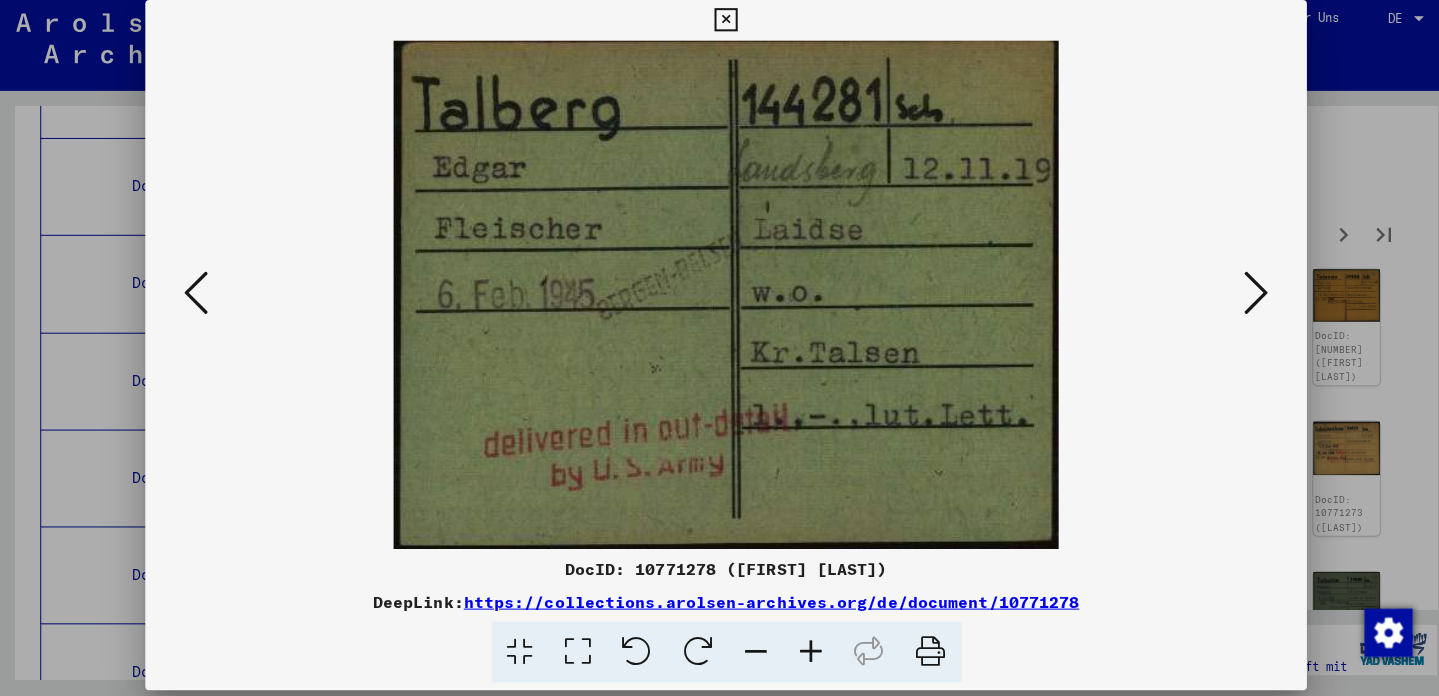 click at bounding box center (1245, 296) 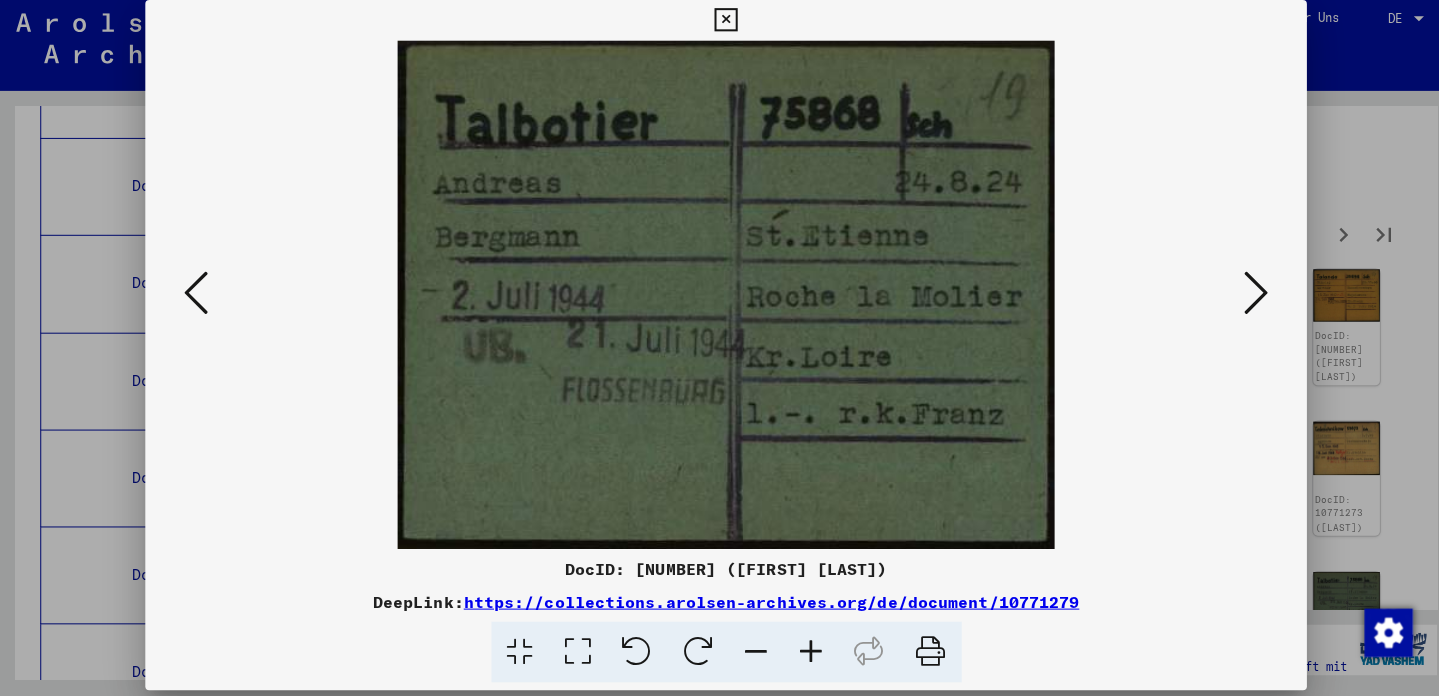 click at bounding box center (1245, 296) 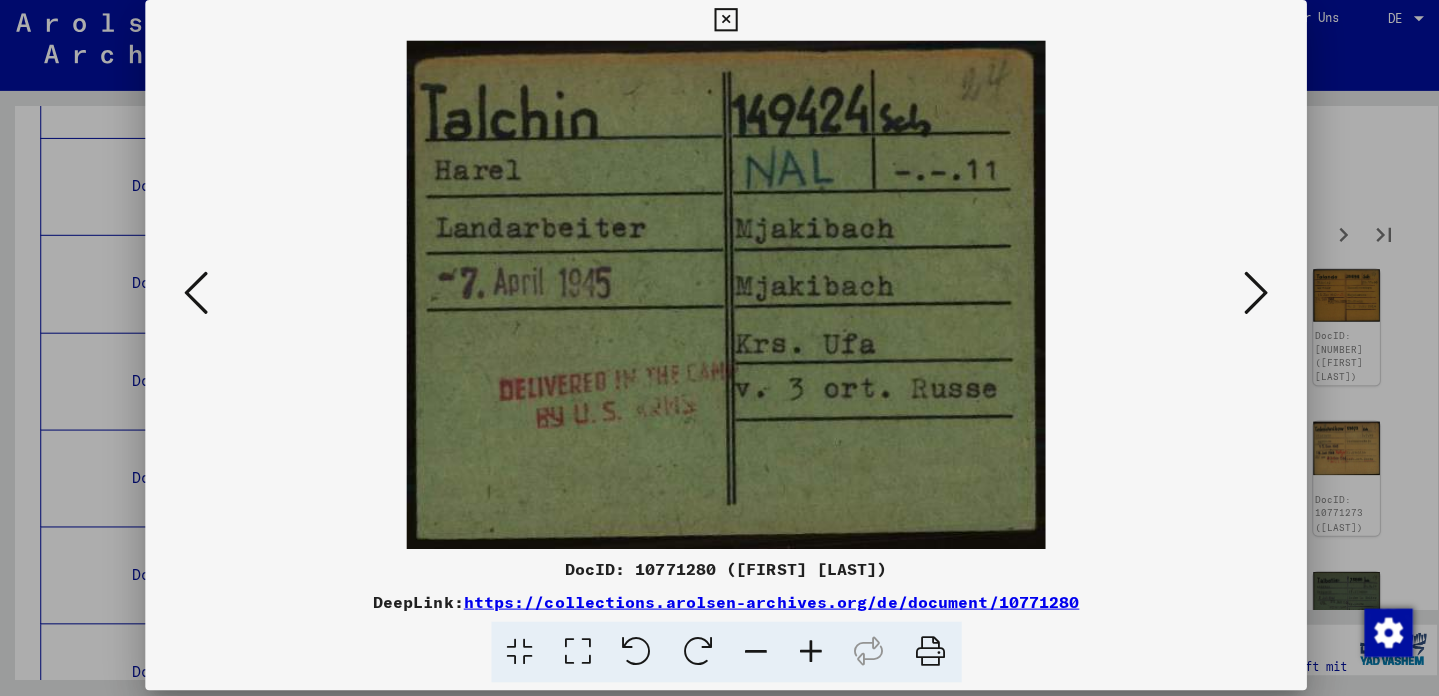 click at bounding box center [1245, 296] 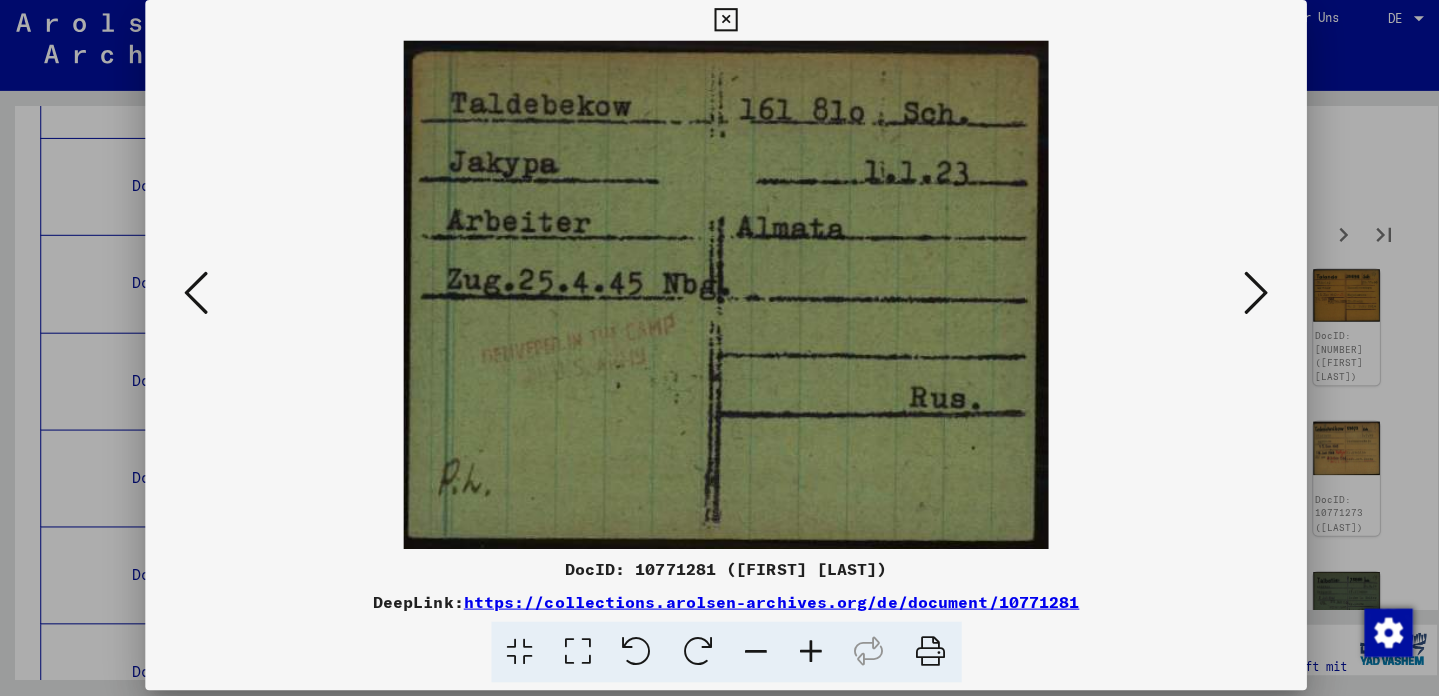 click at bounding box center [1245, 296] 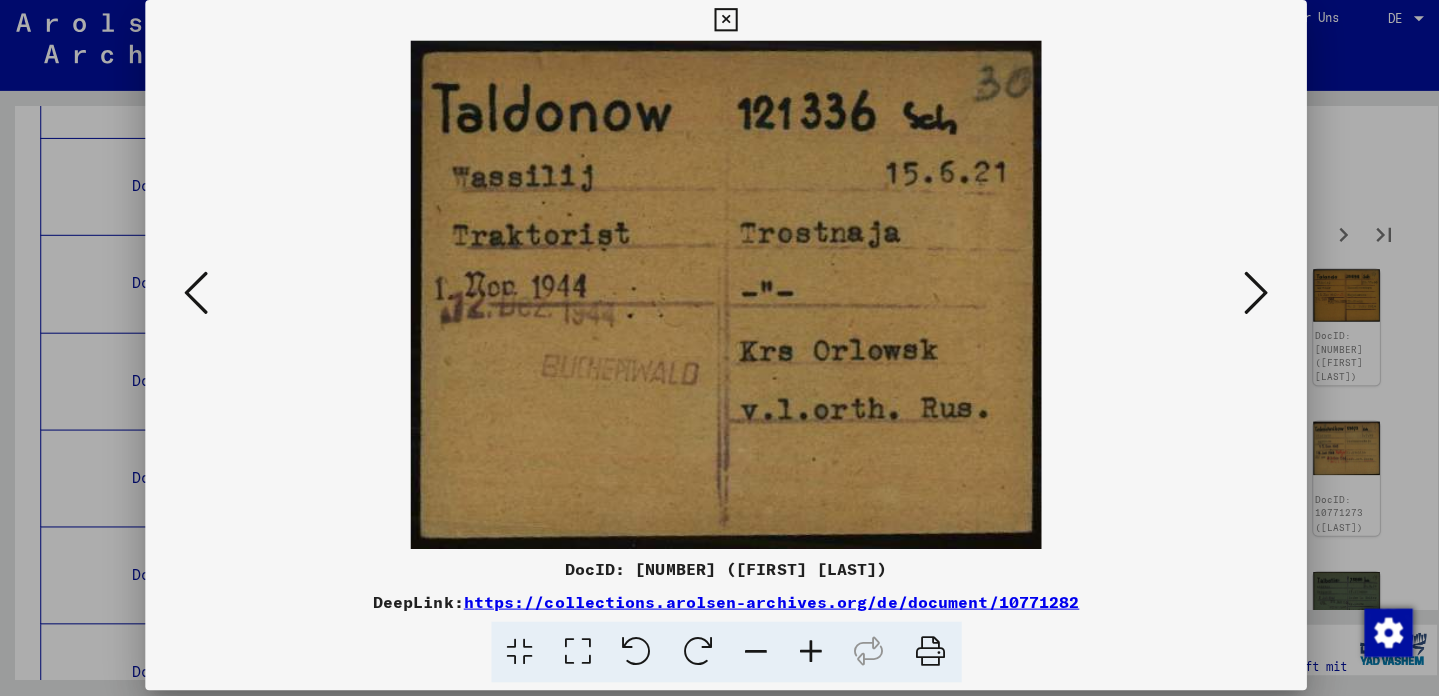 click at bounding box center (1245, 296) 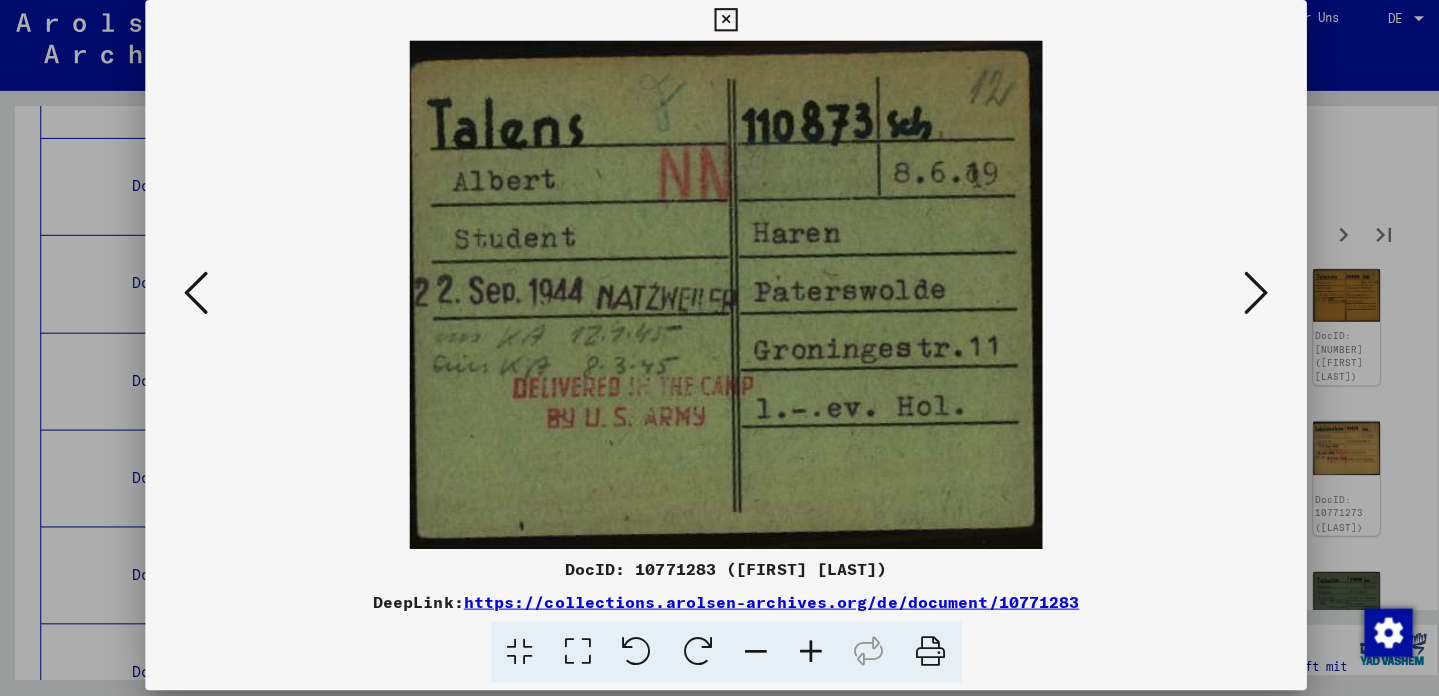click at bounding box center [1245, 296] 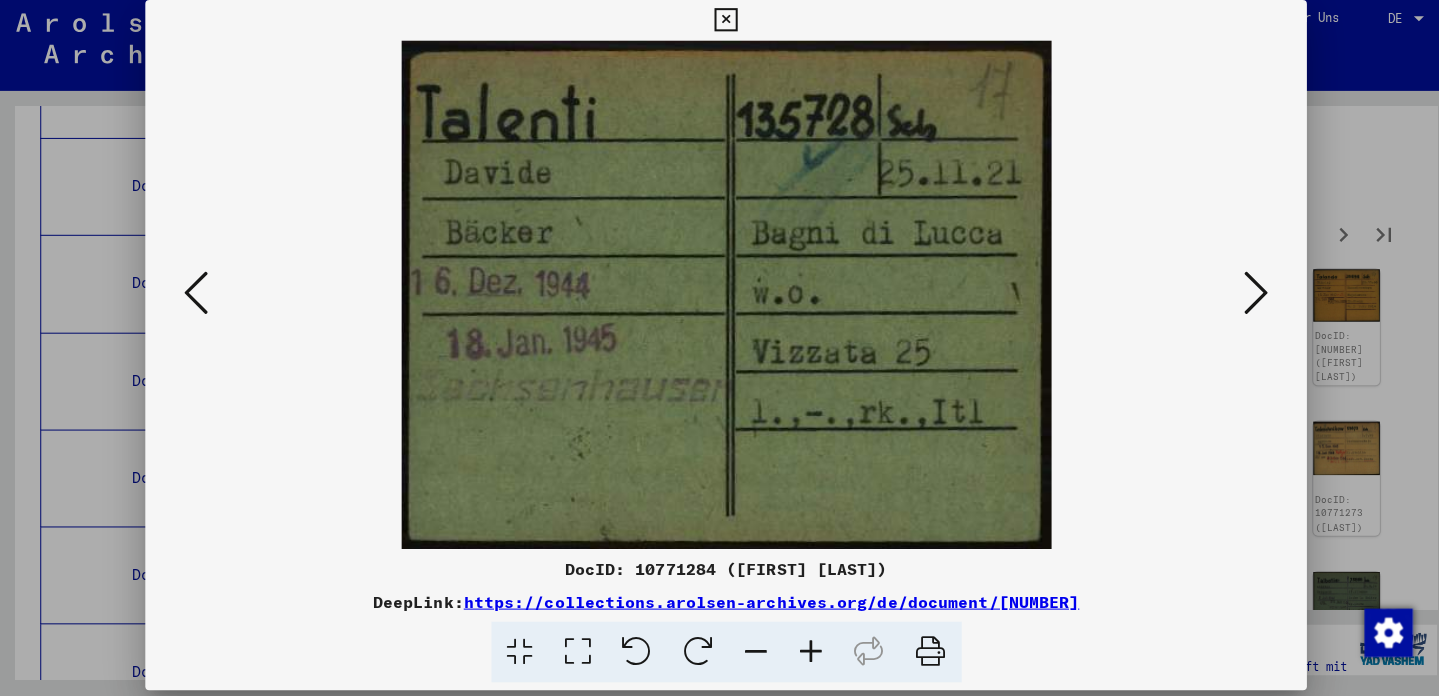 click at bounding box center [1245, 296] 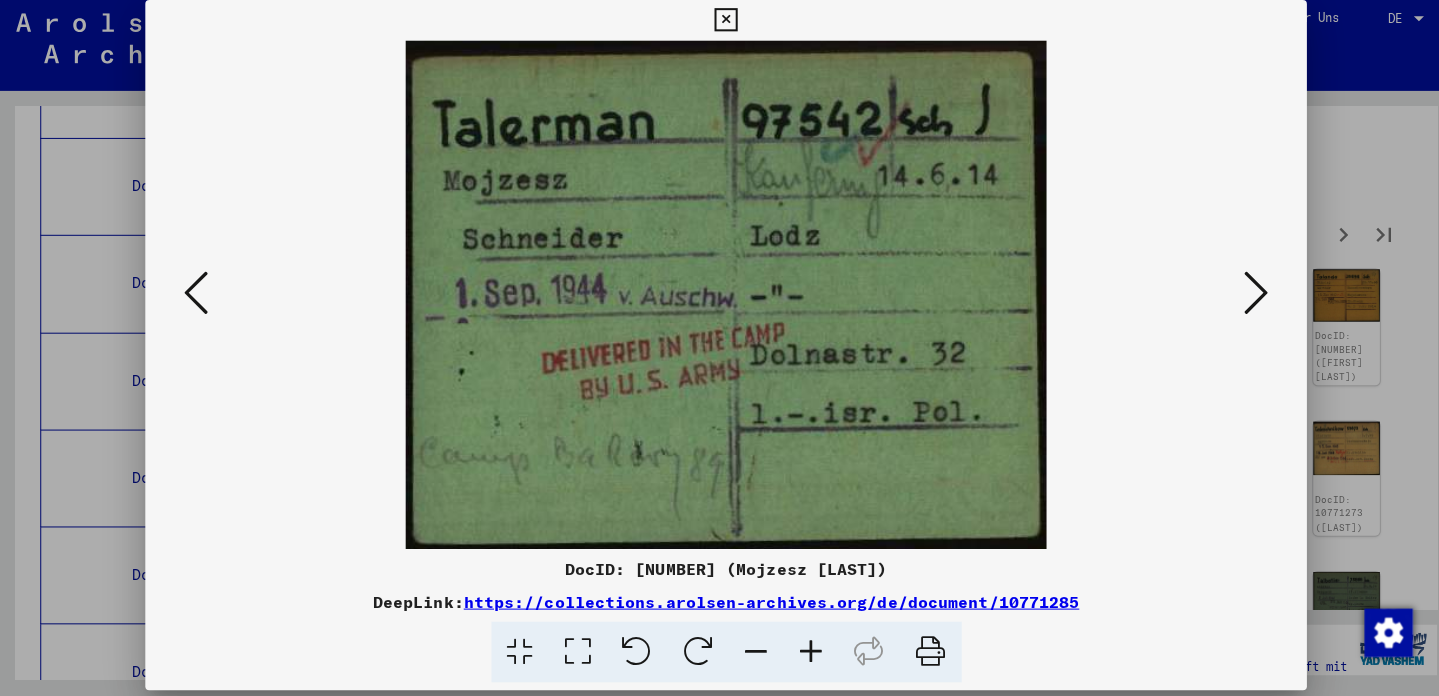 click at bounding box center [1245, 296] 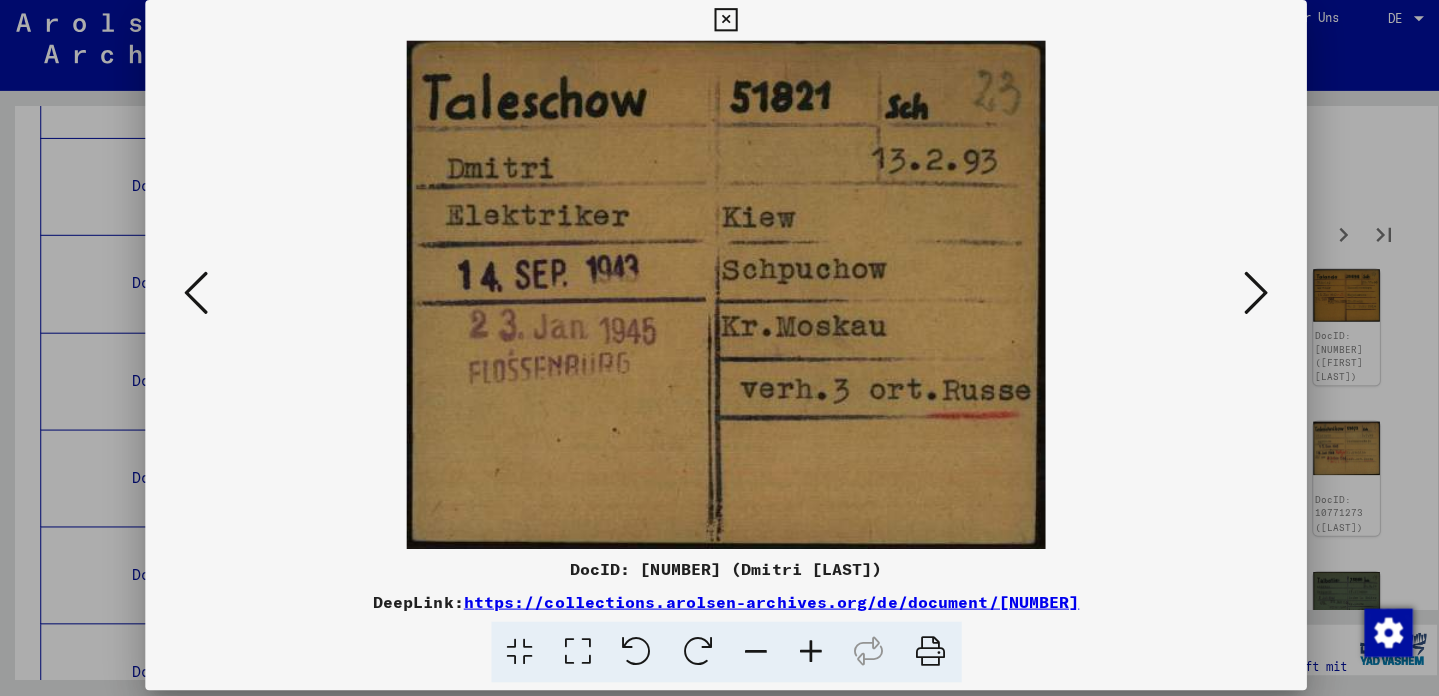 click at bounding box center [1245, 296] 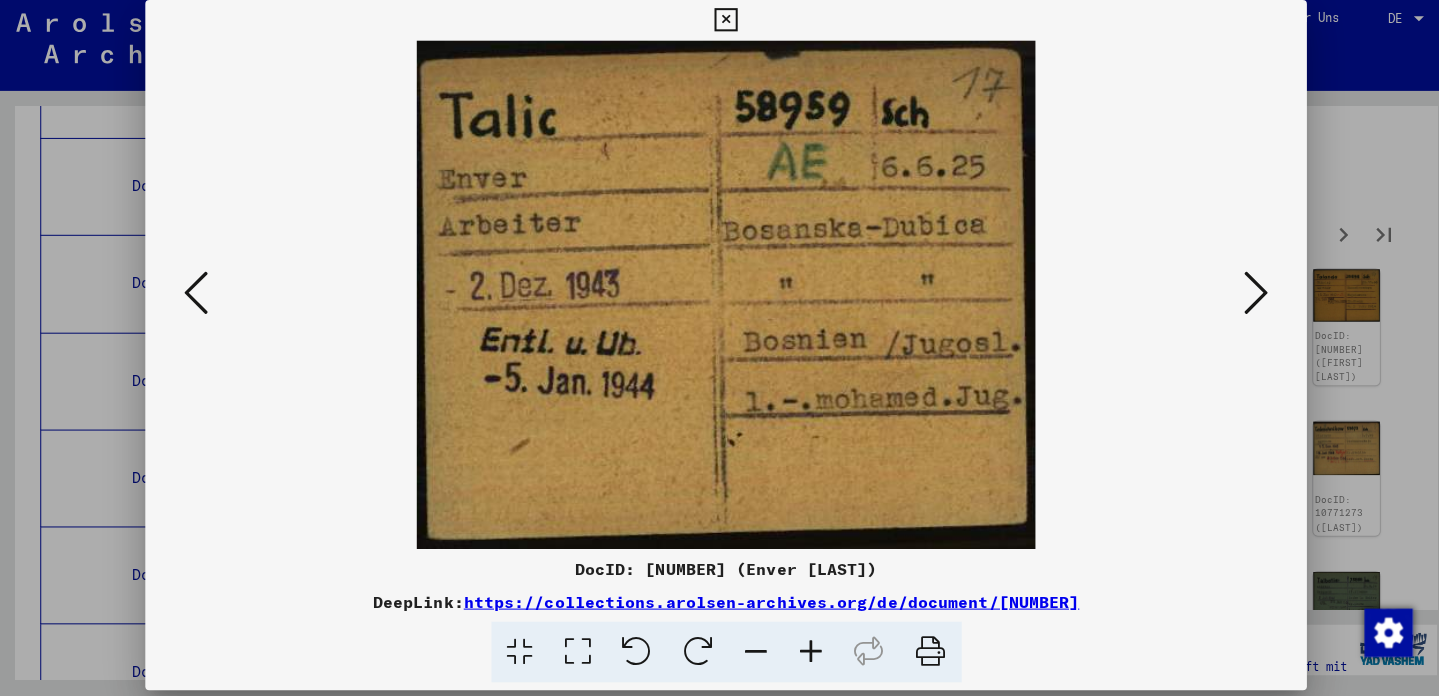 click at bounding box center (1245, 296) 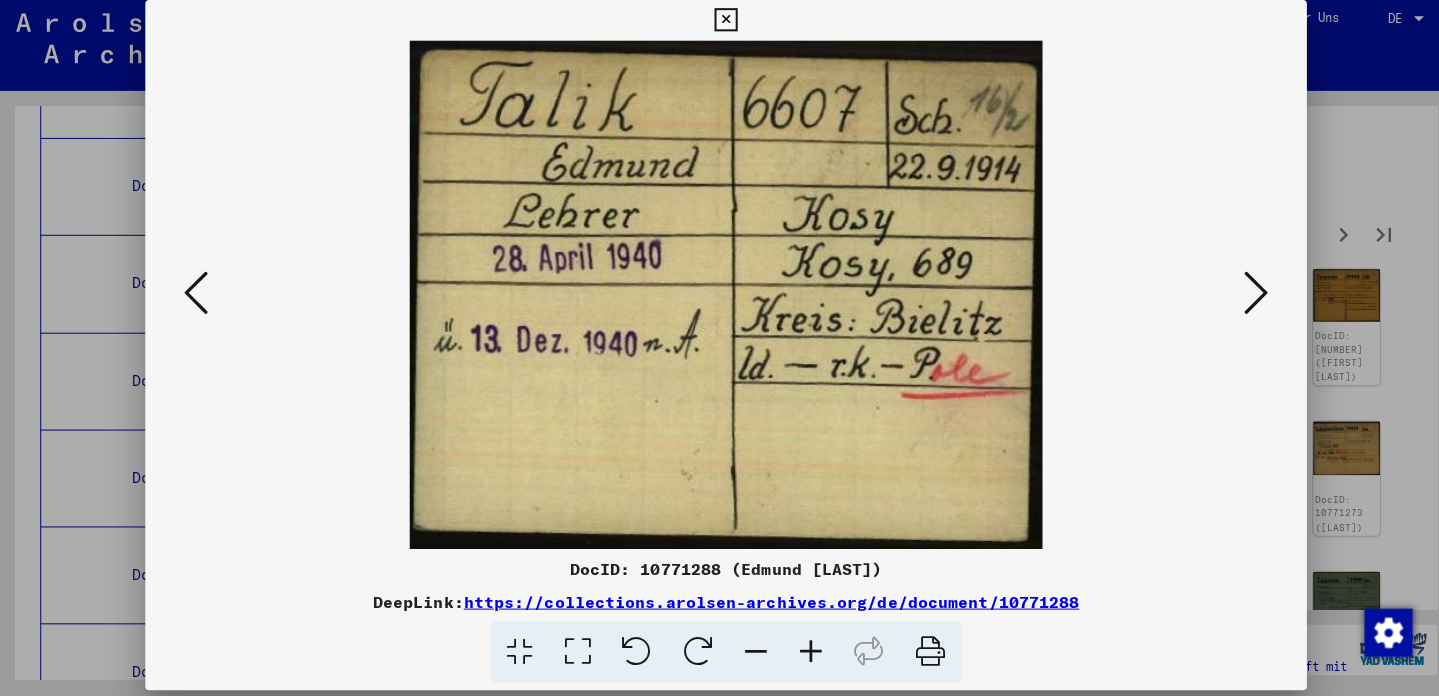 click at bounding box center [1245, 296] 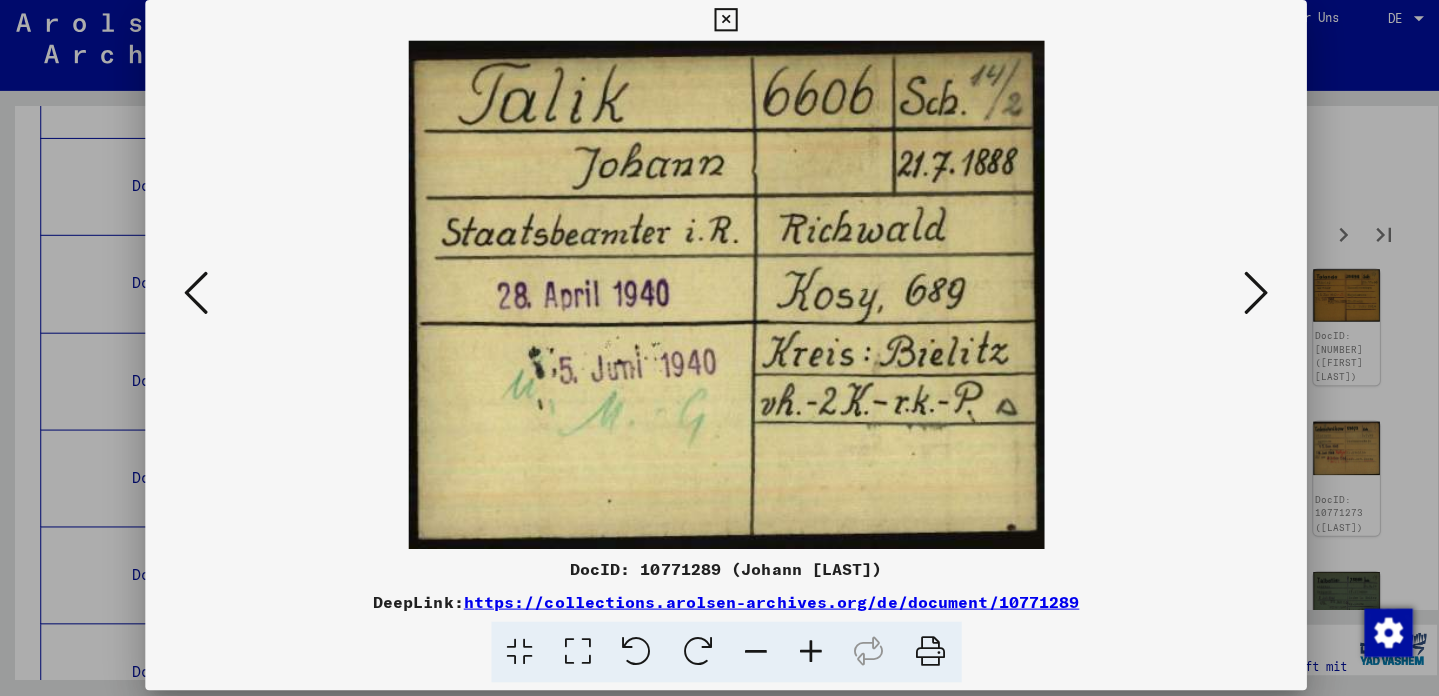 click at bounding box center [194, 296] 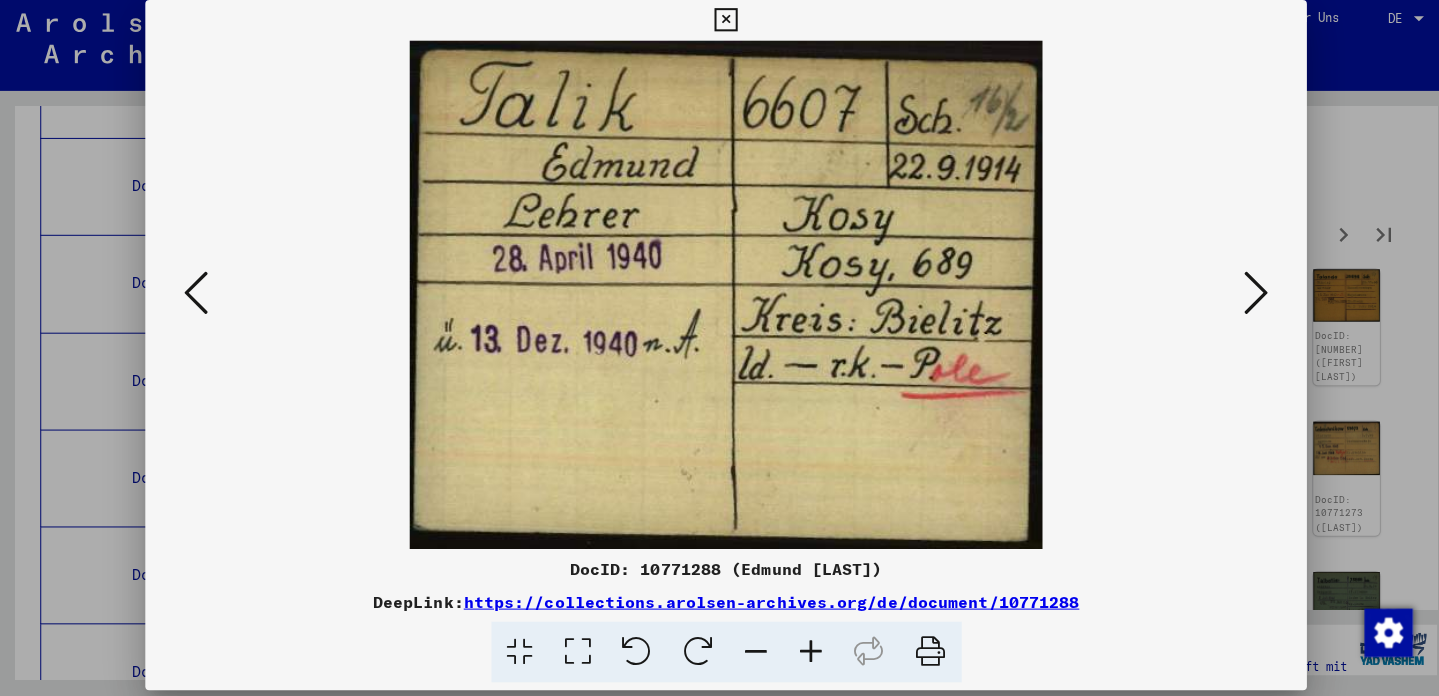 click at bounding box center (194, 296) 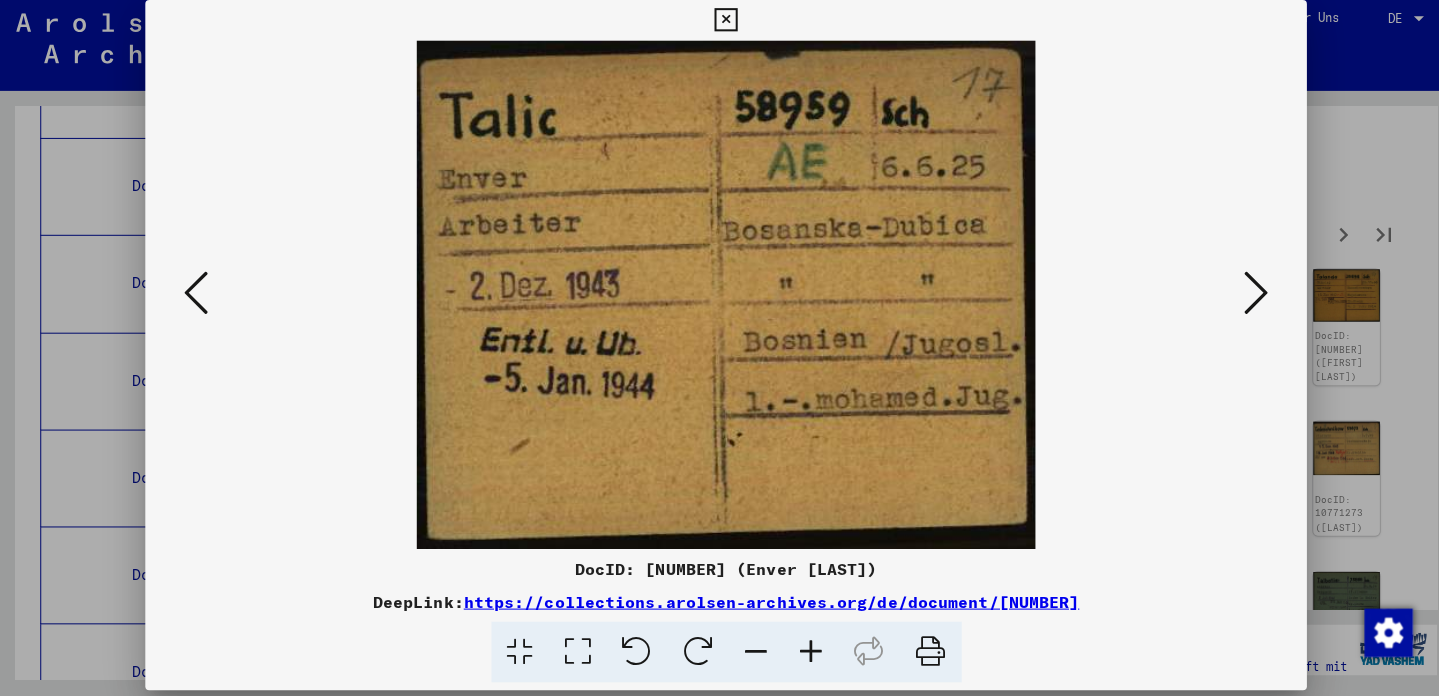 click at bounding box center (194, 296) 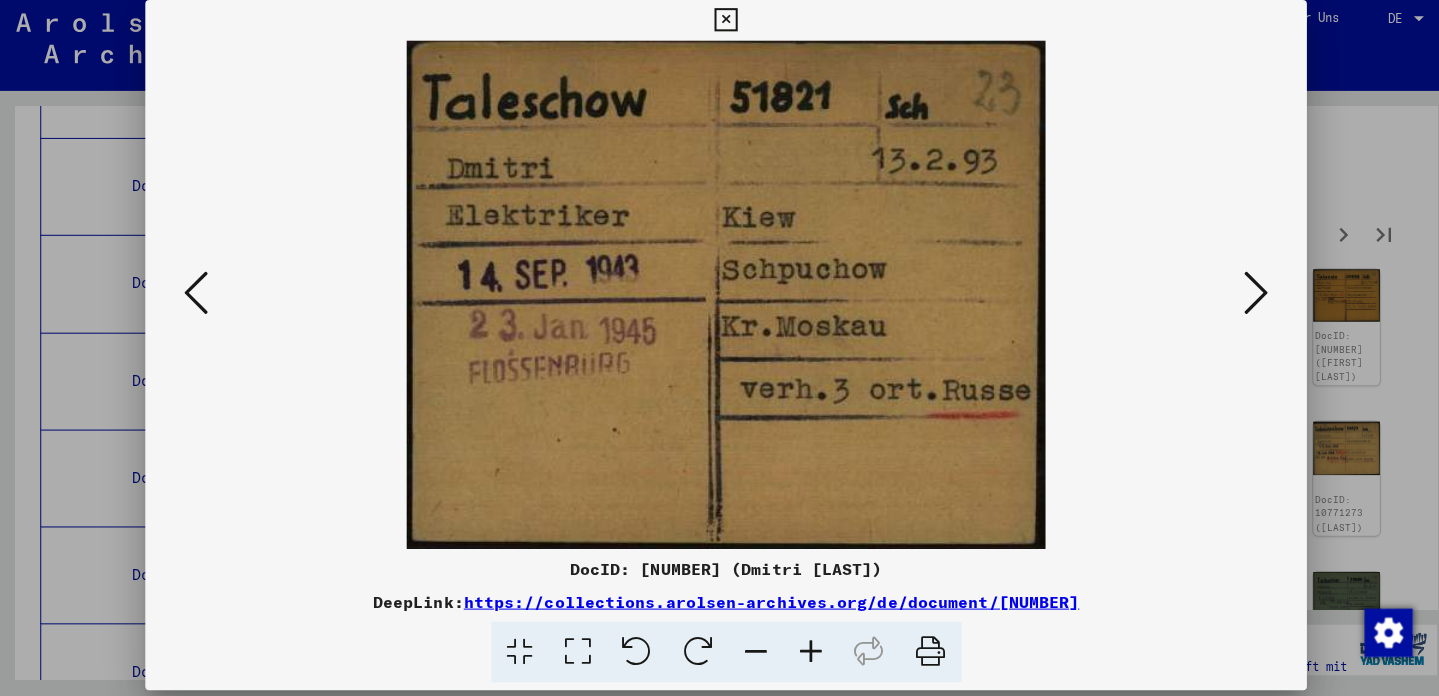 click at bounding box center [719, 298] 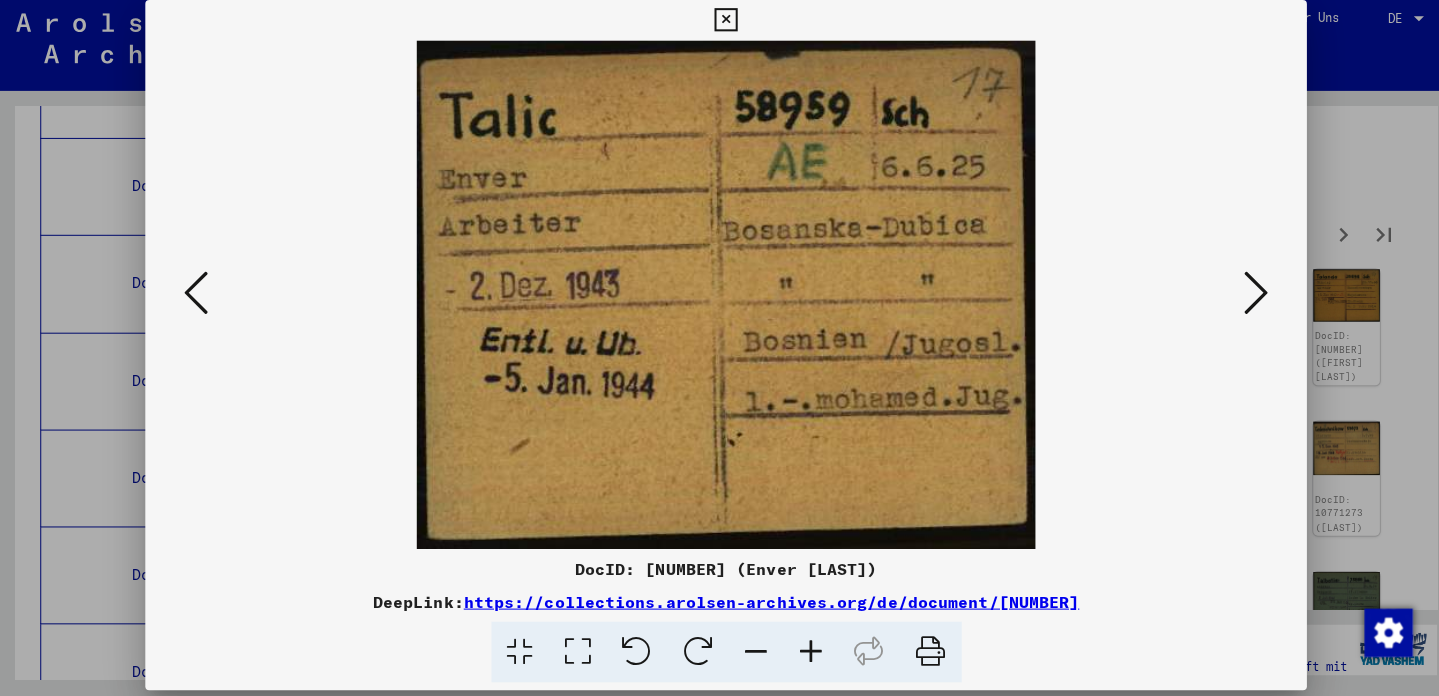 click at bounding box center [1245, 296] 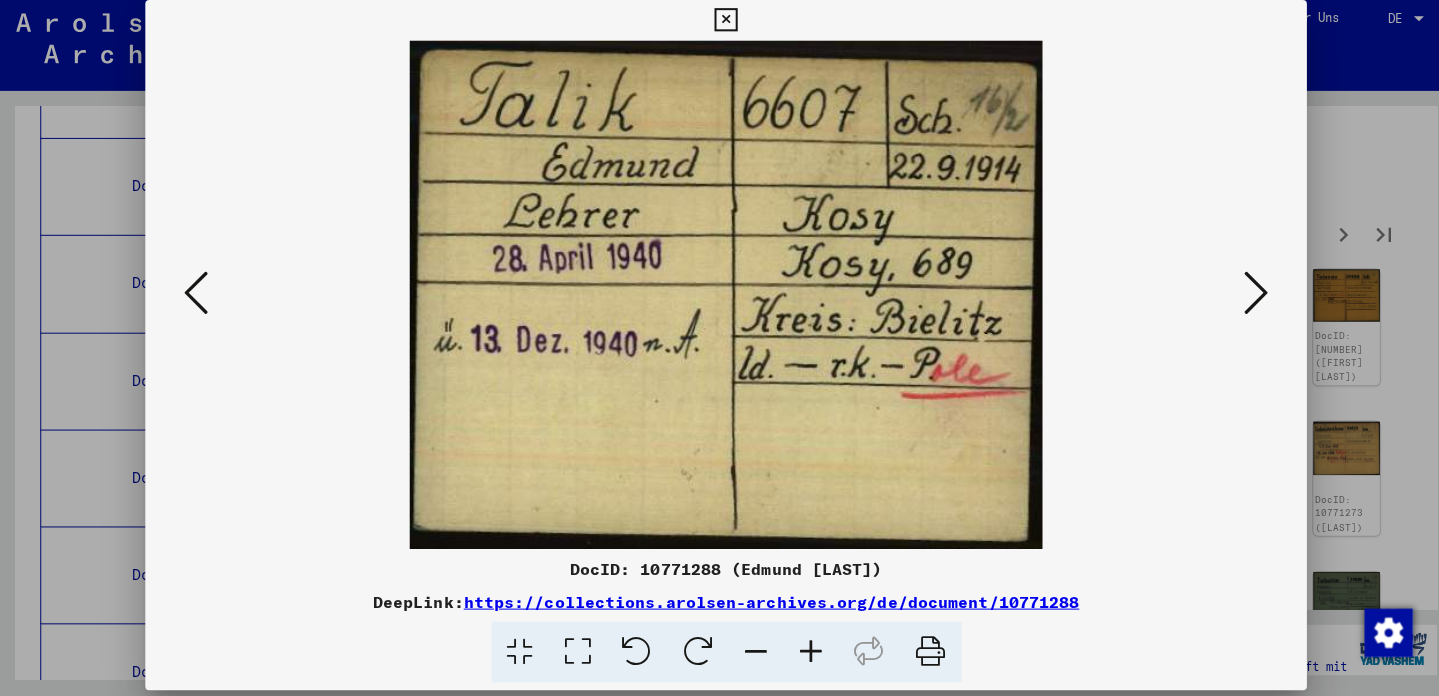 click at bounding box center [719, 298] 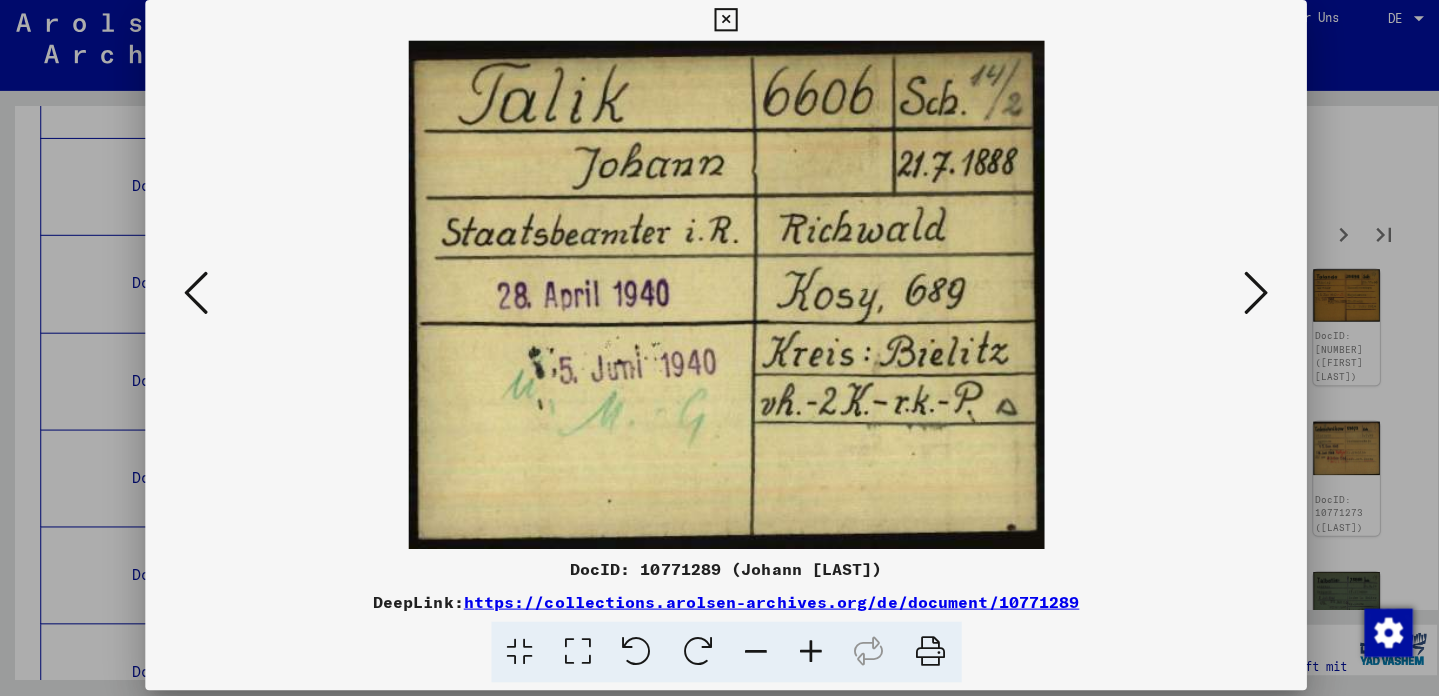 click at bounding box center (1245, 296) 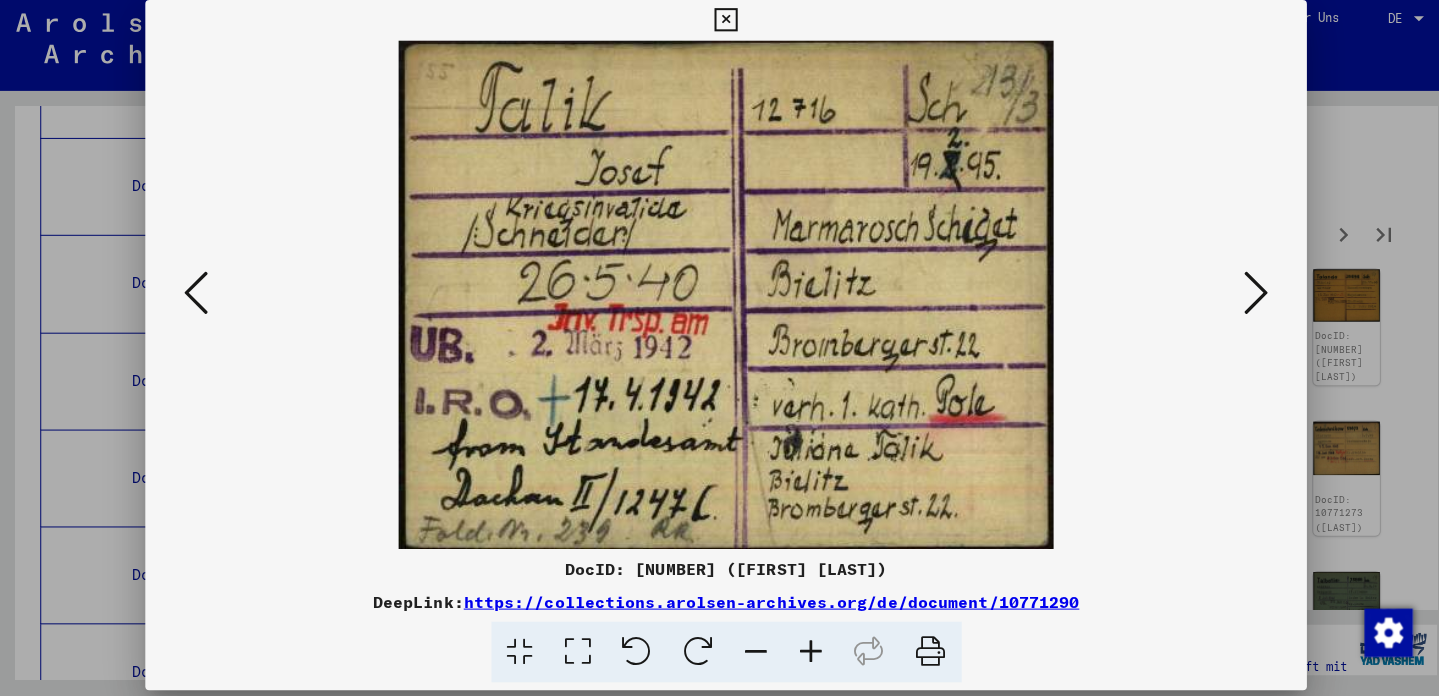 click at bounding box center [1245, 296] 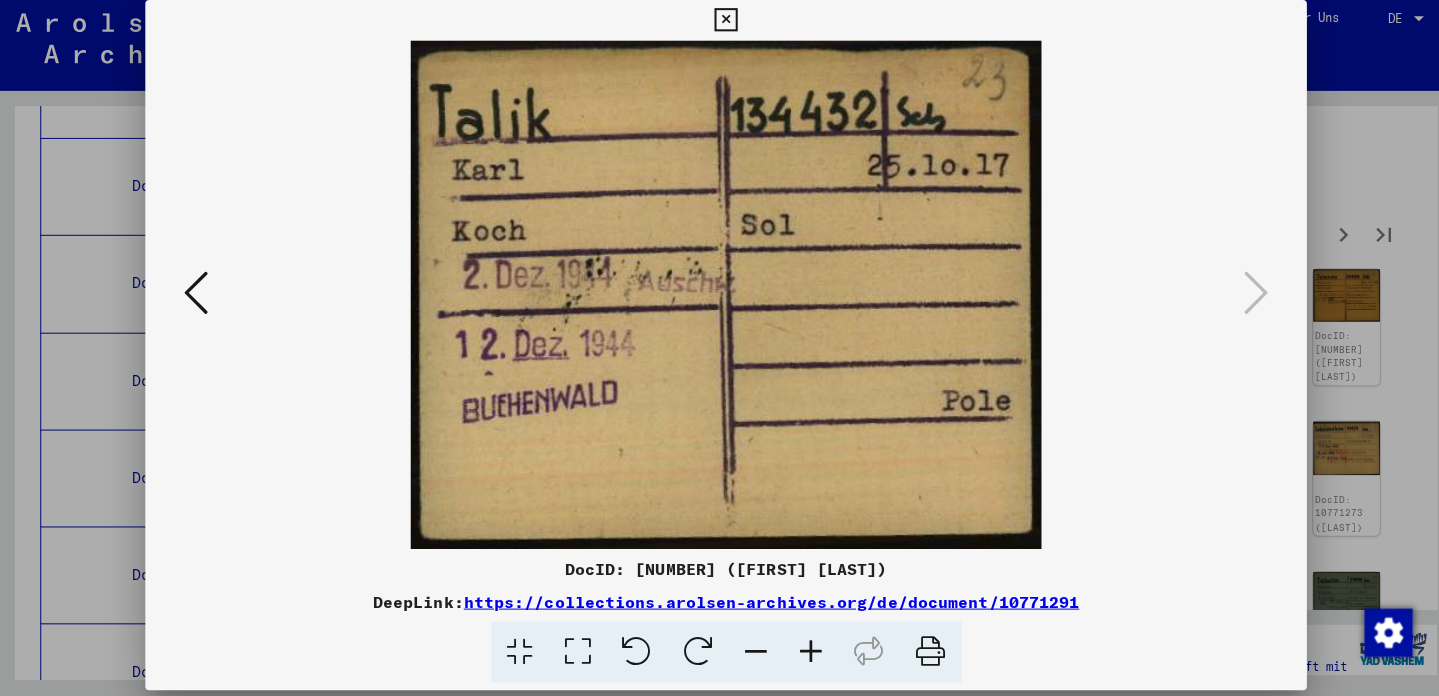 click at bounding box center (719, 26) 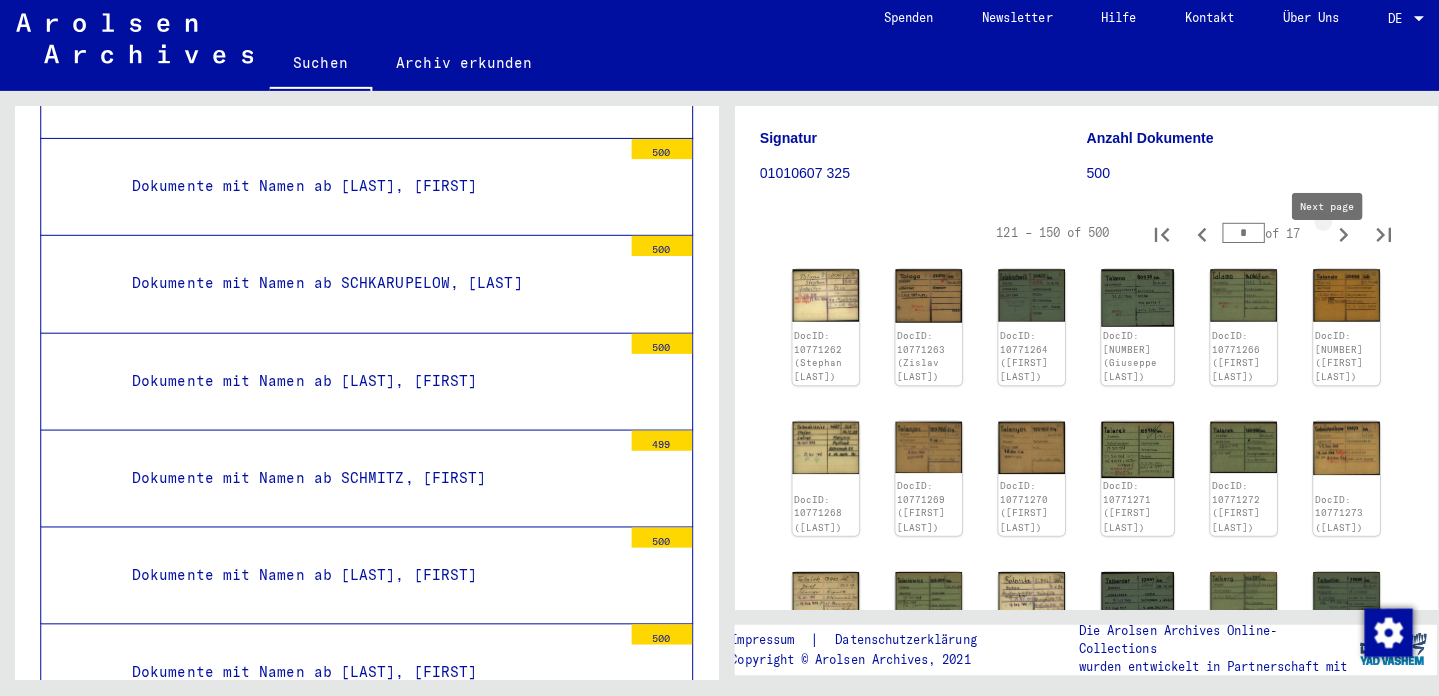 click 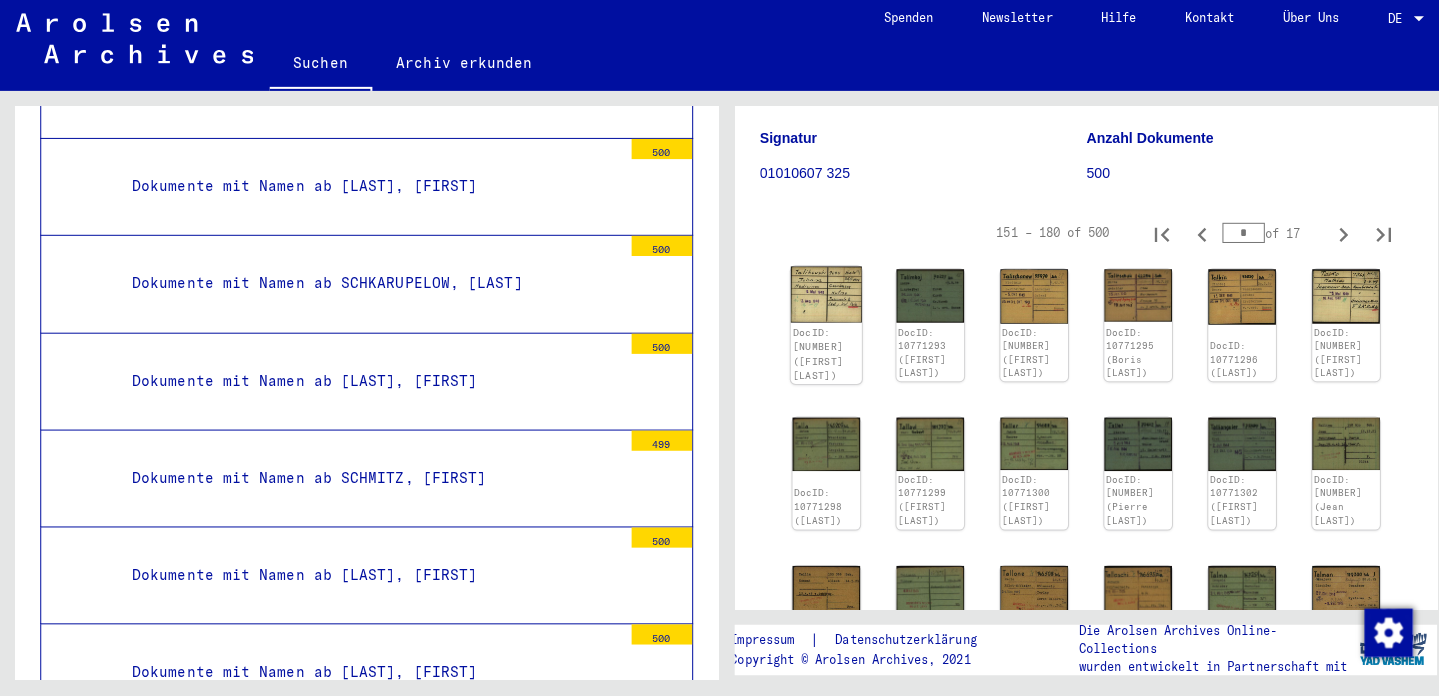 click 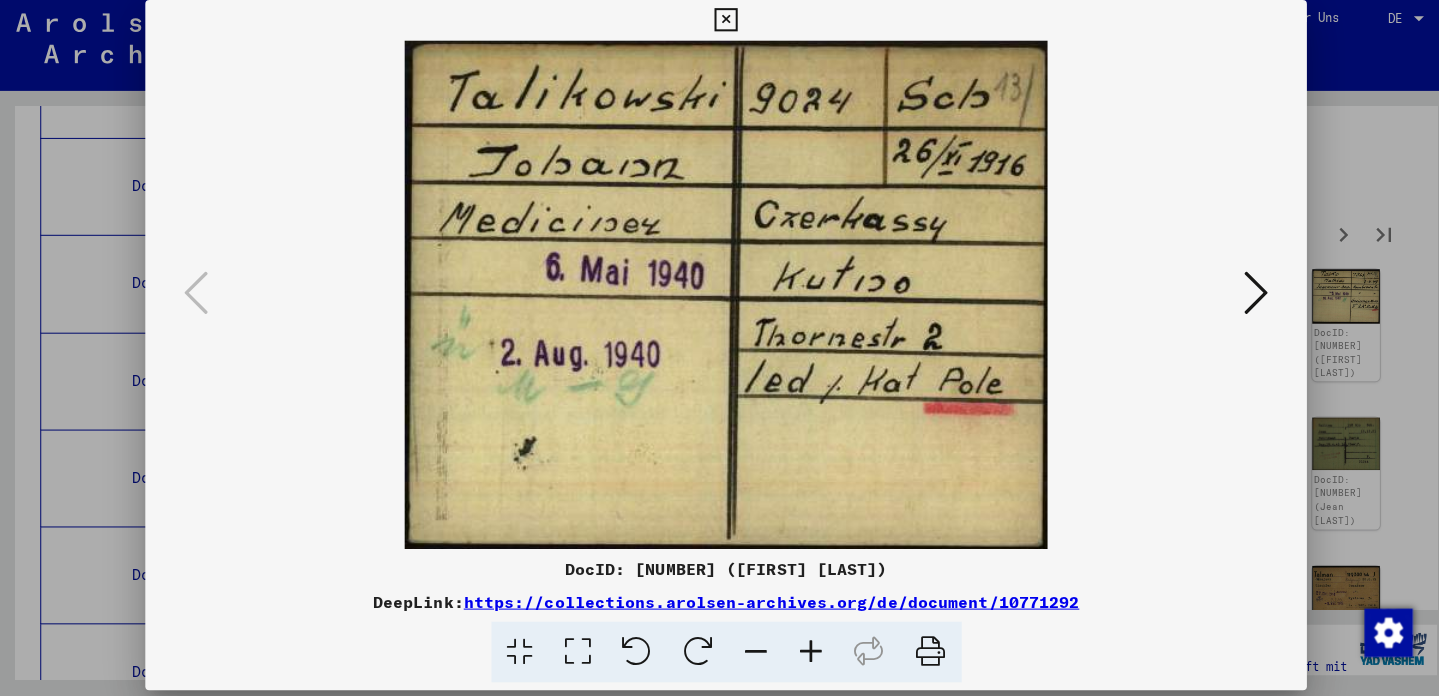 click at bounding box center [719, 26] 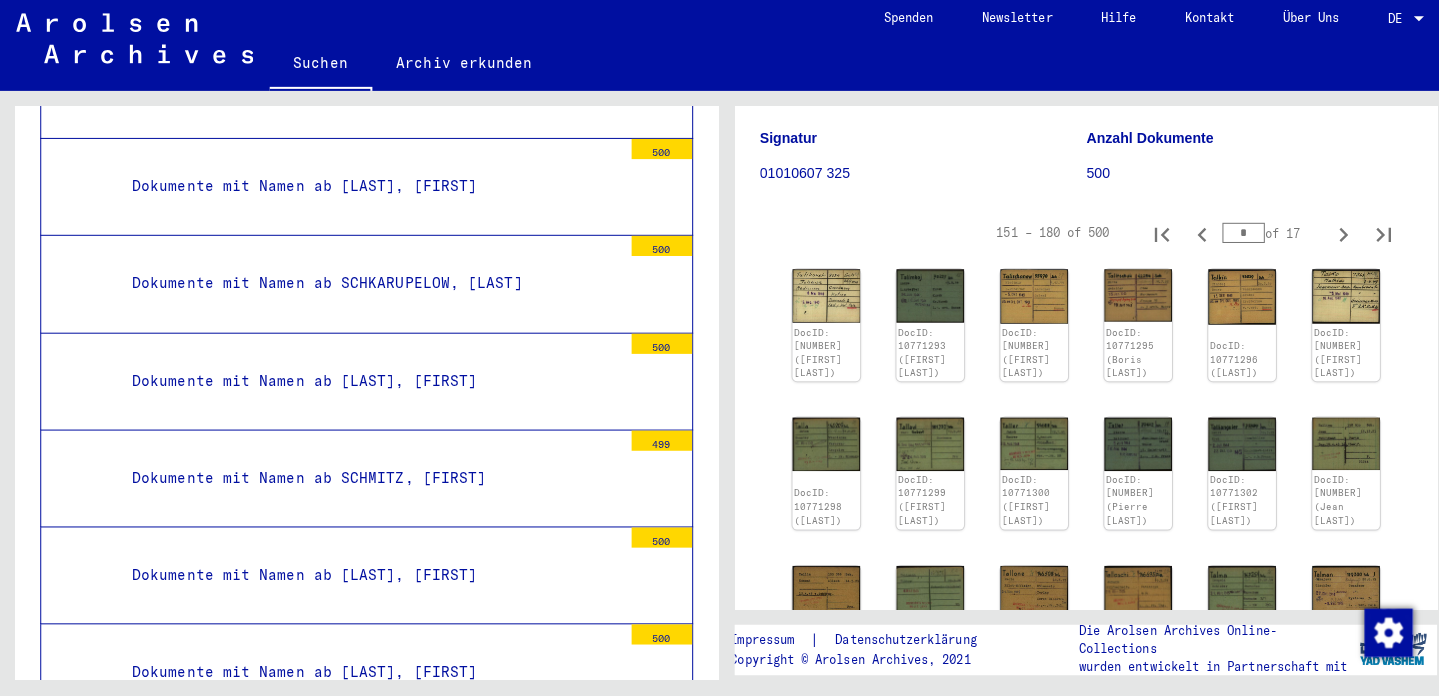 click on "DocID: 10771292 ([FIRST] [LAST]) DocID: 10771293 ([FIRST] [LAST]) DocID: 10771294 ([FIRST] [LAST]) DocID: 10771295 ([FIRST] [LAST]) DocID: 10771296 ([FIRST] [LAST]) DocID: 10771297 ([FIRST] [LAST]) DocID: 10771298 ([FIRST] [LAST]) DocID: 10771299 ([FIRST] [LAST]) DocID: 10771300 ([FIRST] [LAST]) DocID: 10771301 ([FIRST] [LAST]) DocID: 10771302 ([FIRST] [LAST]) DocID: 10771303 ([FIRST] [LAST]) DocID: 10771304 ([FIRST] [LAST]) DocID: 10771305 ([FIRST] [LAST]) DocID: 10771306 ([FIRST] [LAST]) DocID: 10771307 ([FIRST] [LAST]) DocID: 10771308 ([FIRST] [LAST]) DocID: 10771309 ([FIRST] [LAST]) DocID: 10771310 ([FIRST] [LAST]) DocID: 10771311 ([FIRST] [LAST]) DocID: 10771312 ([FIRST] [LAST]) DocID: 10771313 ([FIRST] [LAST]) DocID: 10771314 ([FIRST] [LAST]) DocID: 10771315 ([FIRST] [LAST]) DocID: 10771316 ([FIRST] [LAST]) DocID: 10771317 ([FIRST] [LAST]) DocID: 10771318 ([FIRST] [LAST]) DocID: 10771319 ([FIRST] [LAST]) DocID: 10771320 ([FIRST] [LAST]) DocID: 10771321 ([FIRST] [LAST])" 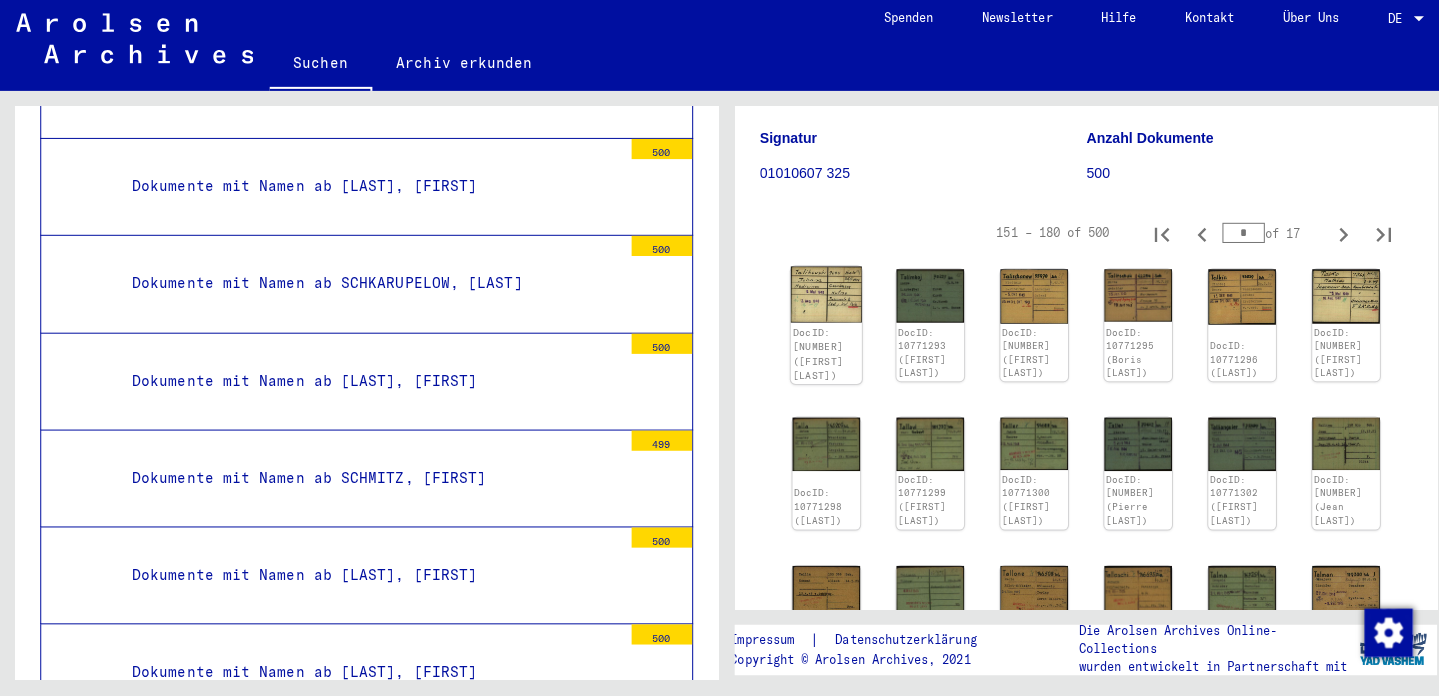 click 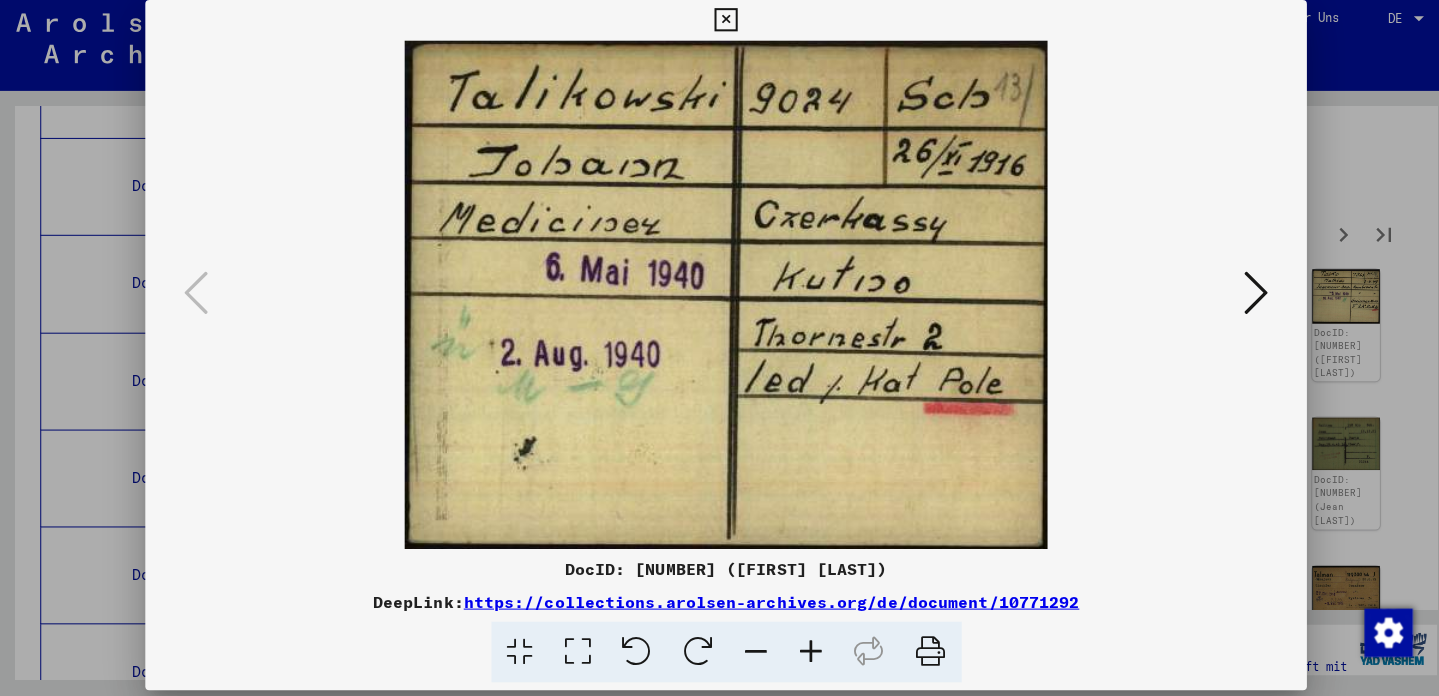 click at bounding box center [719, 26] 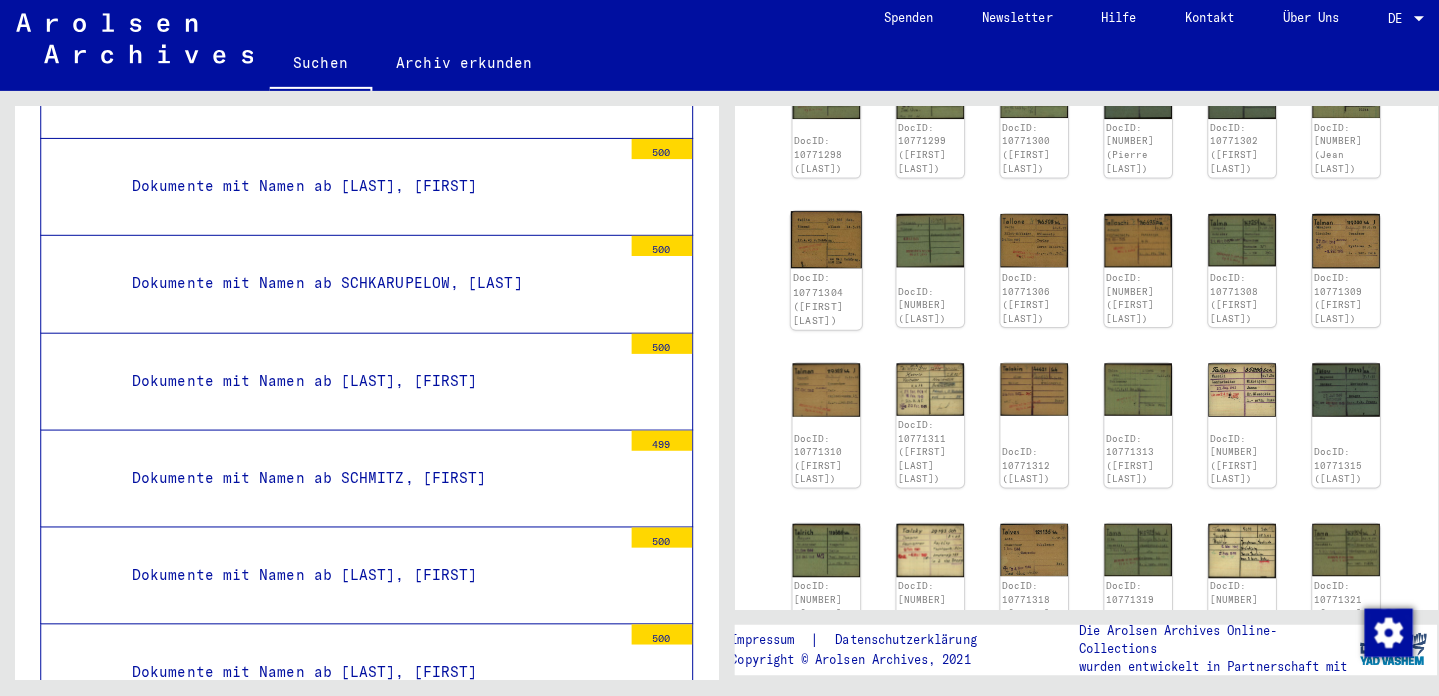 scroll, scrollTop: 543, scrollLeft: 0, axis: vertical 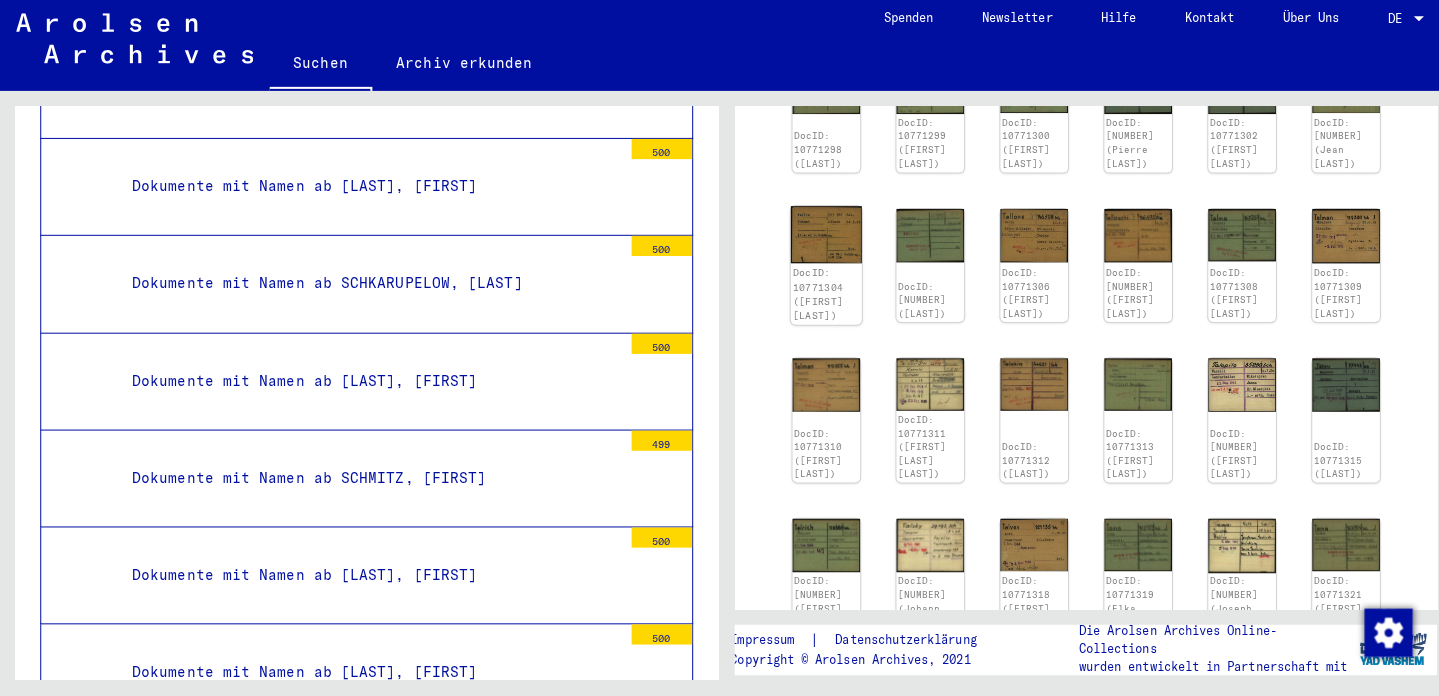 click 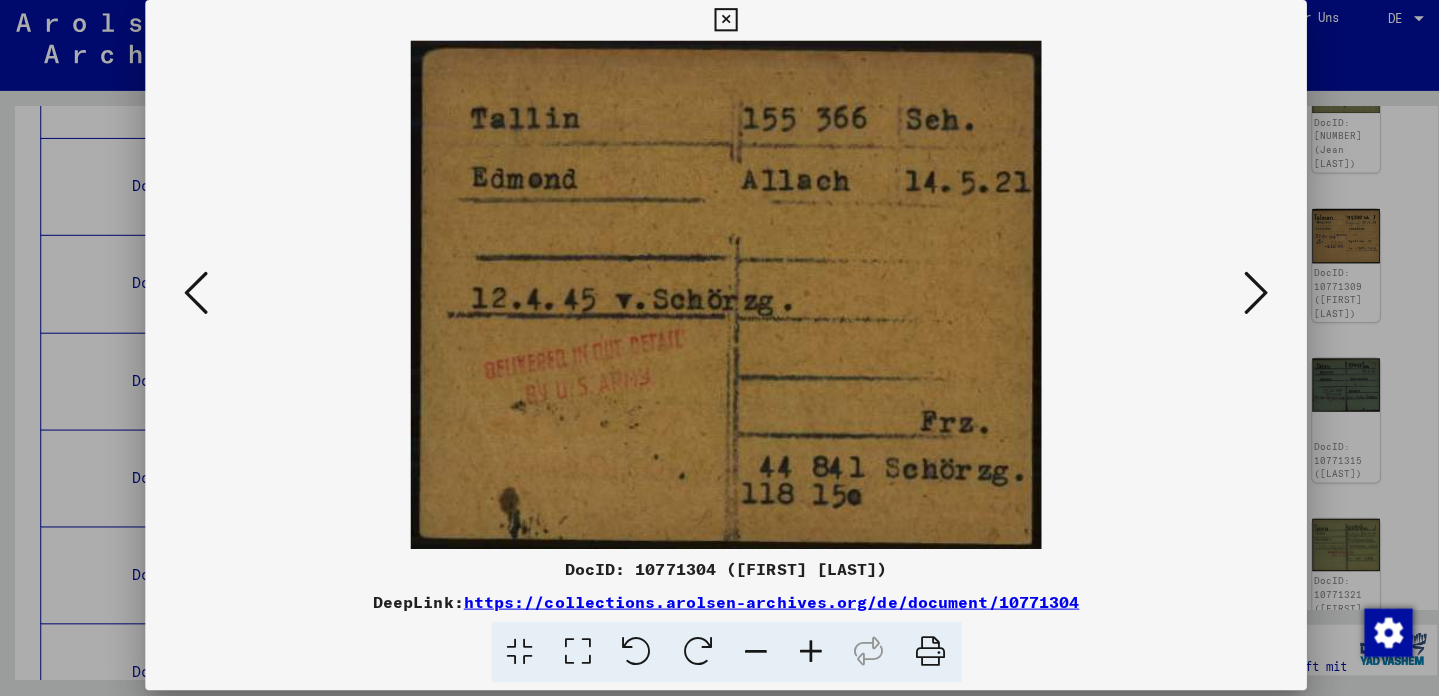 click at bounding box center (719, 26) 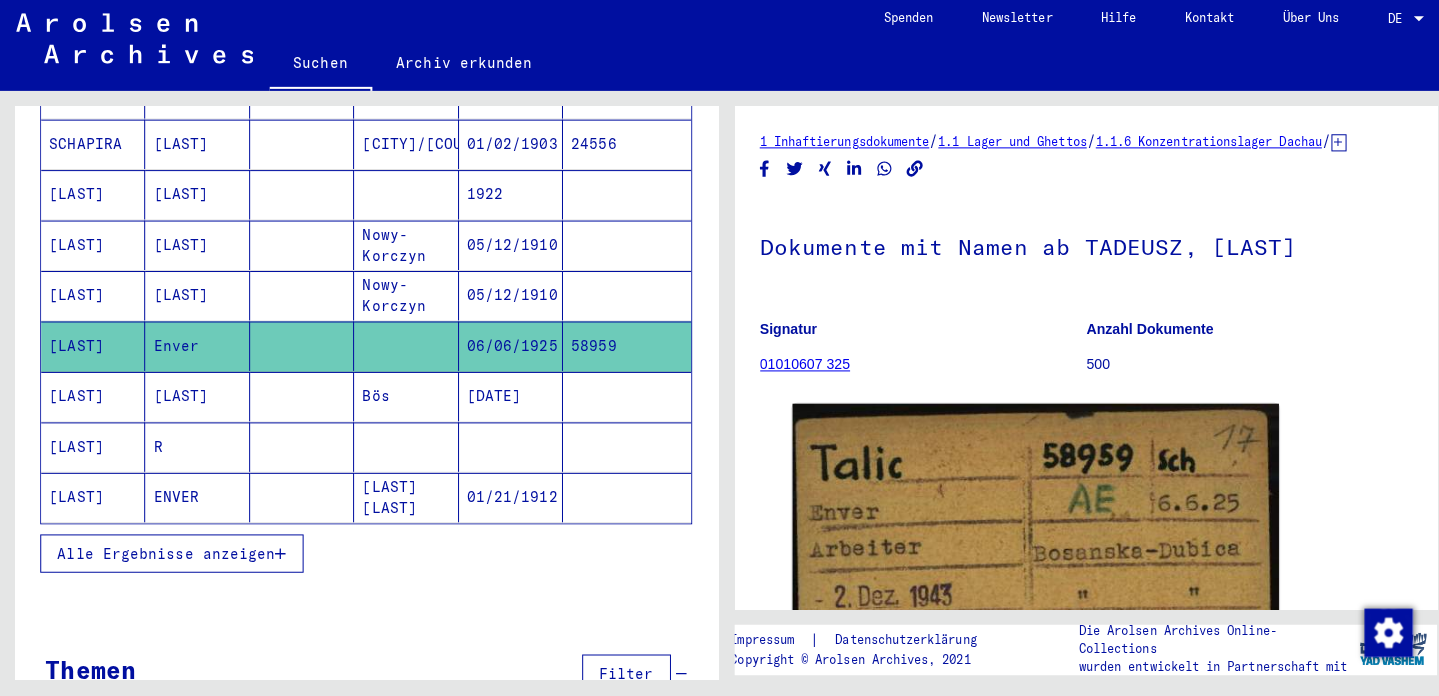 scroll, scrollTop: 572, scrollLeft: 0, axis: vertical 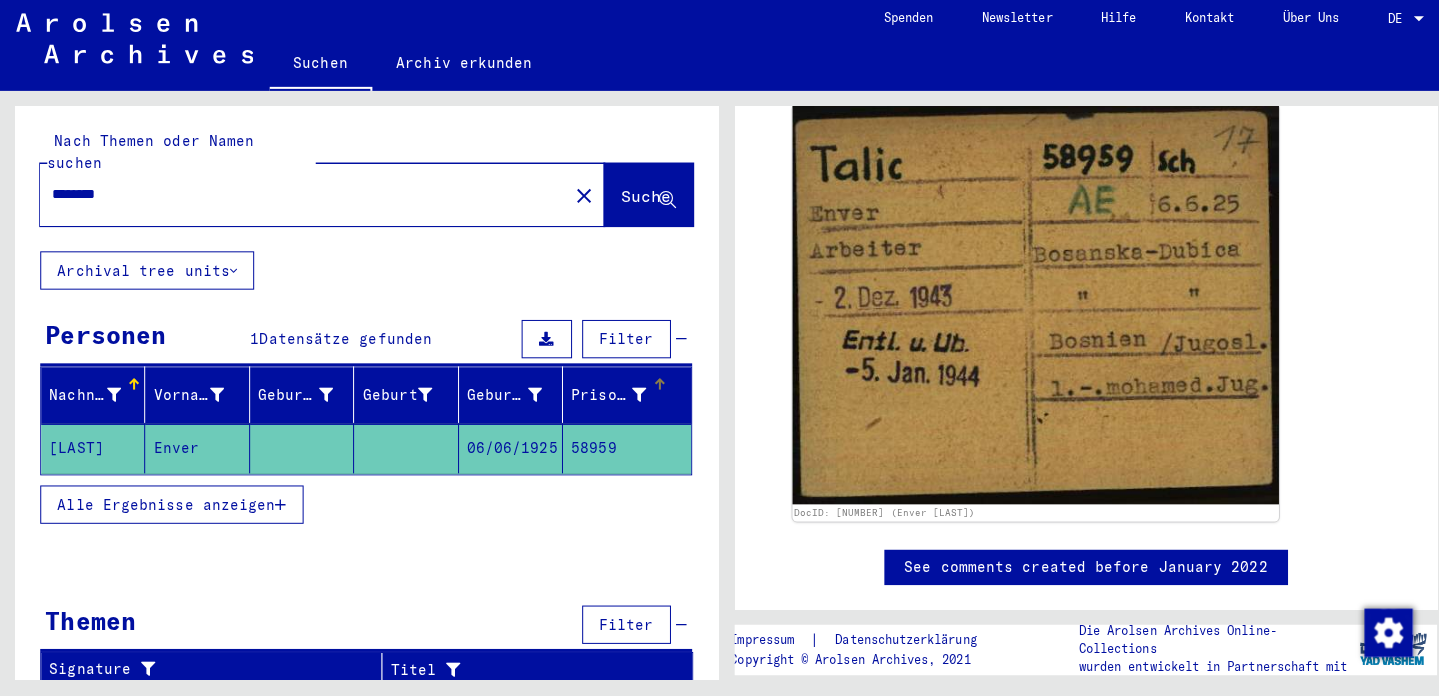 click on "Prisoner #" at bounding box center (603, 397) 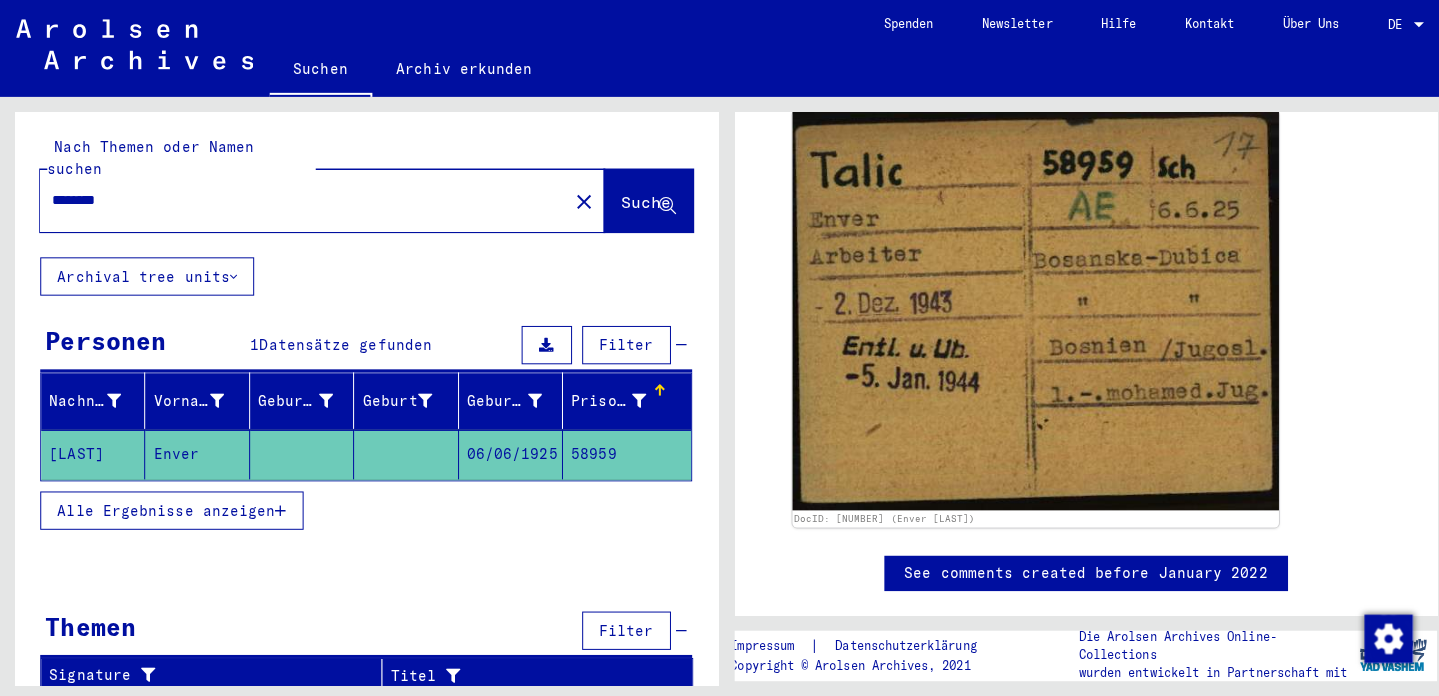 scroll, scrollTop: 0, scrollLeft: 0, axis: both 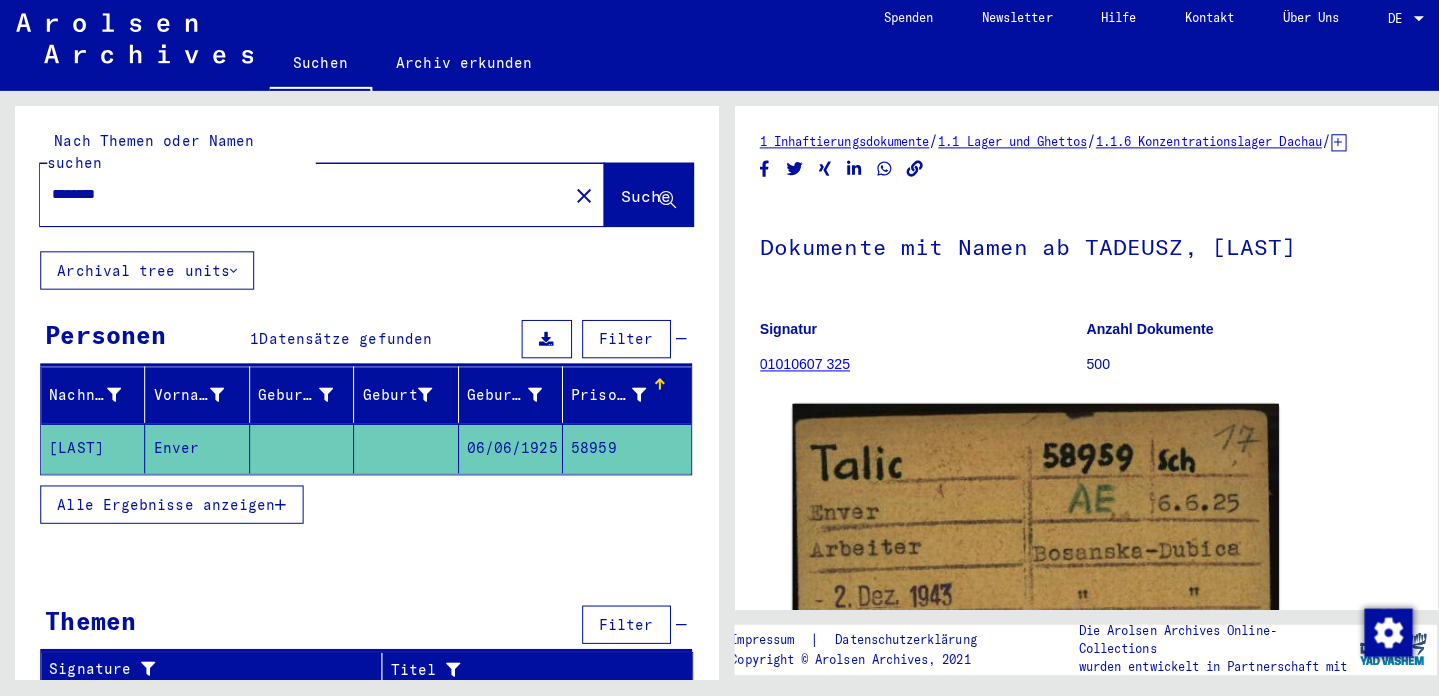 type on "*****" 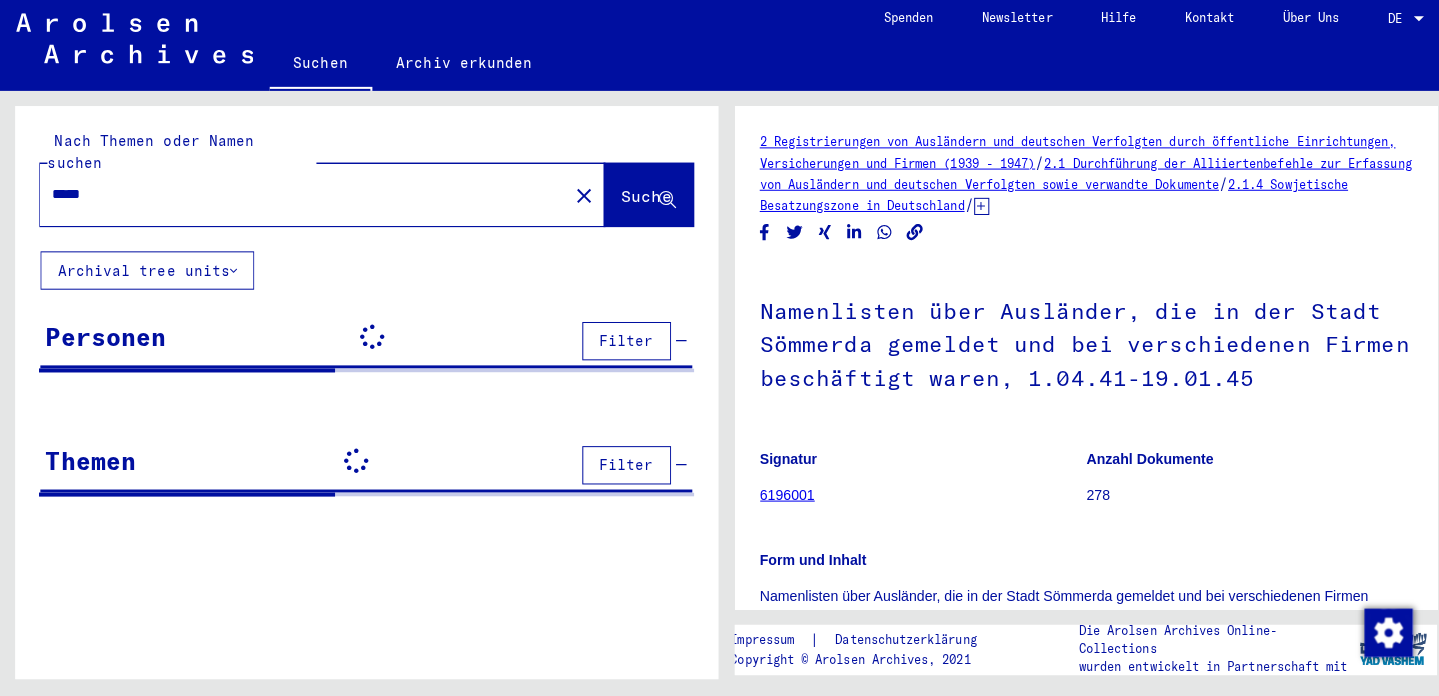 scroll, scrollTop: 0, scrollLeft: 0, axis: both 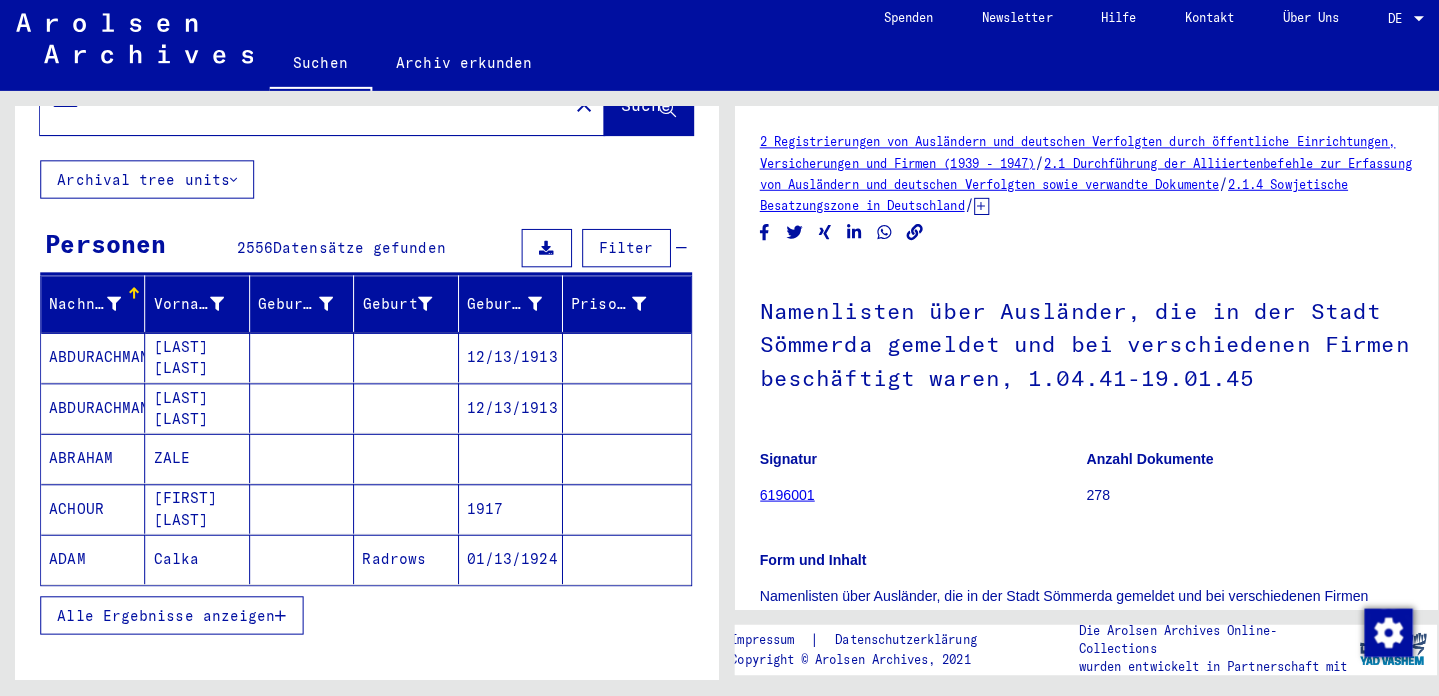 click at bounding box center (621, 510) 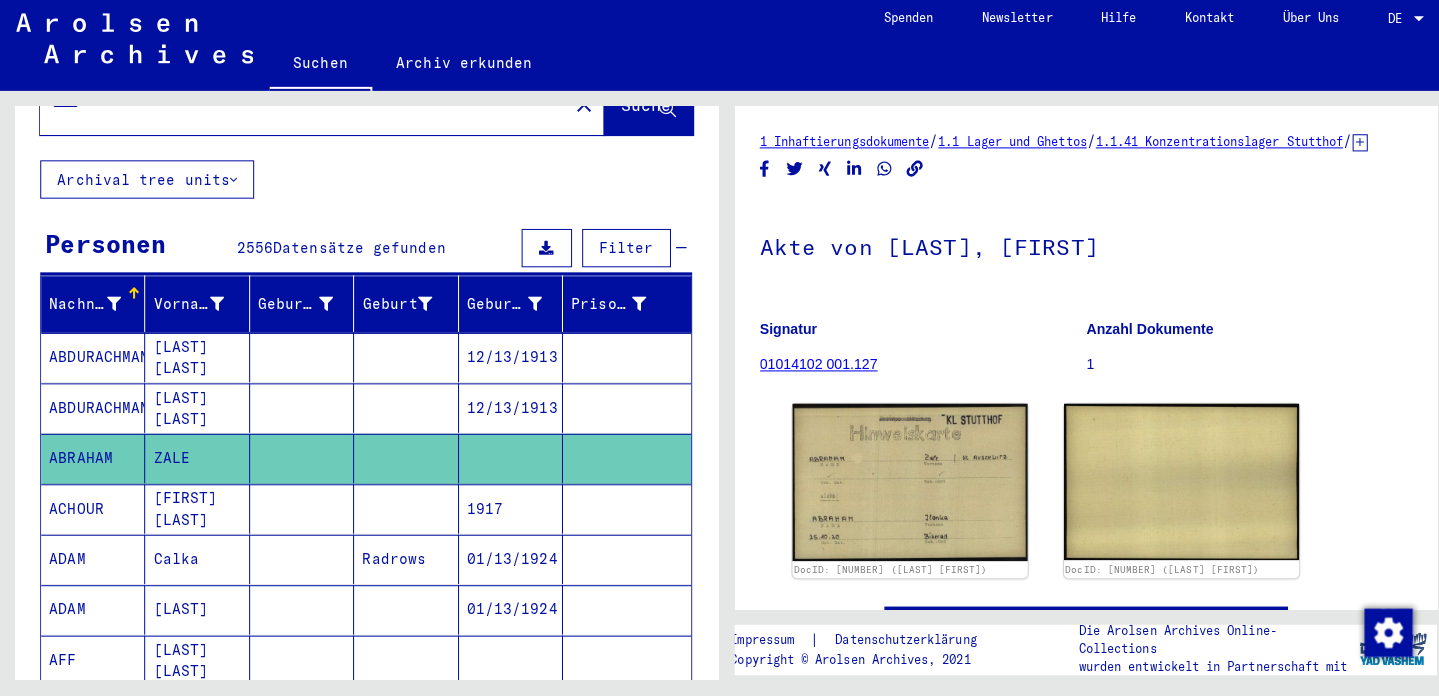 scroll, scrollTop: 0, scrollLeft: 0, axis: both 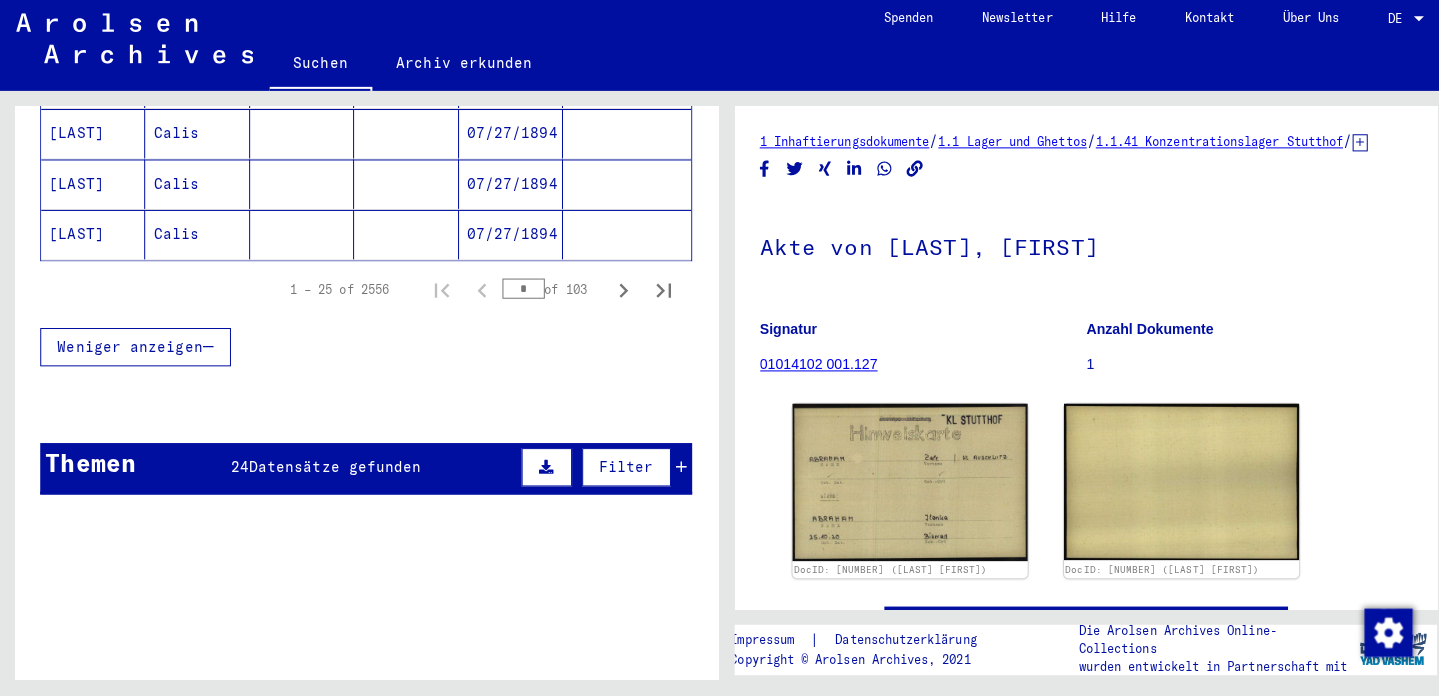 click at bounding box center (675, 469) 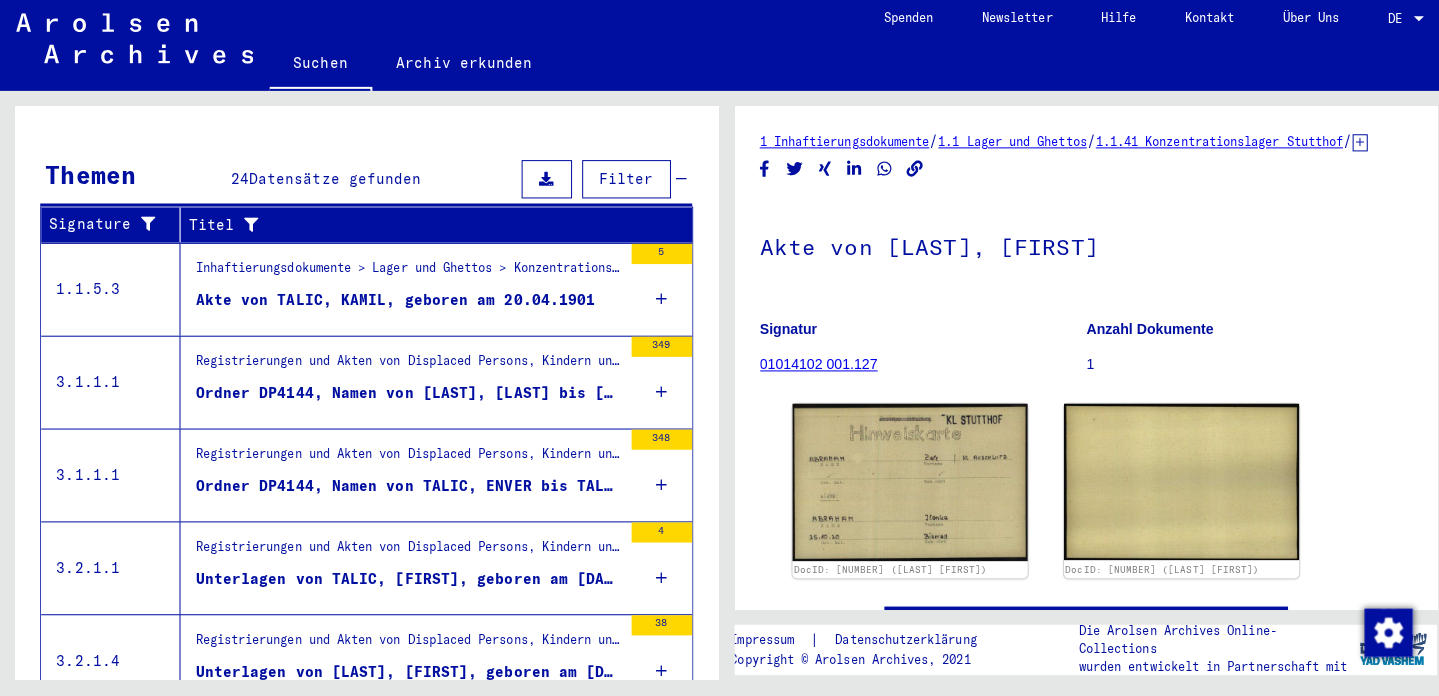 scroll, scrollTop: 1711, scrollLeft: 0, axis: vertical 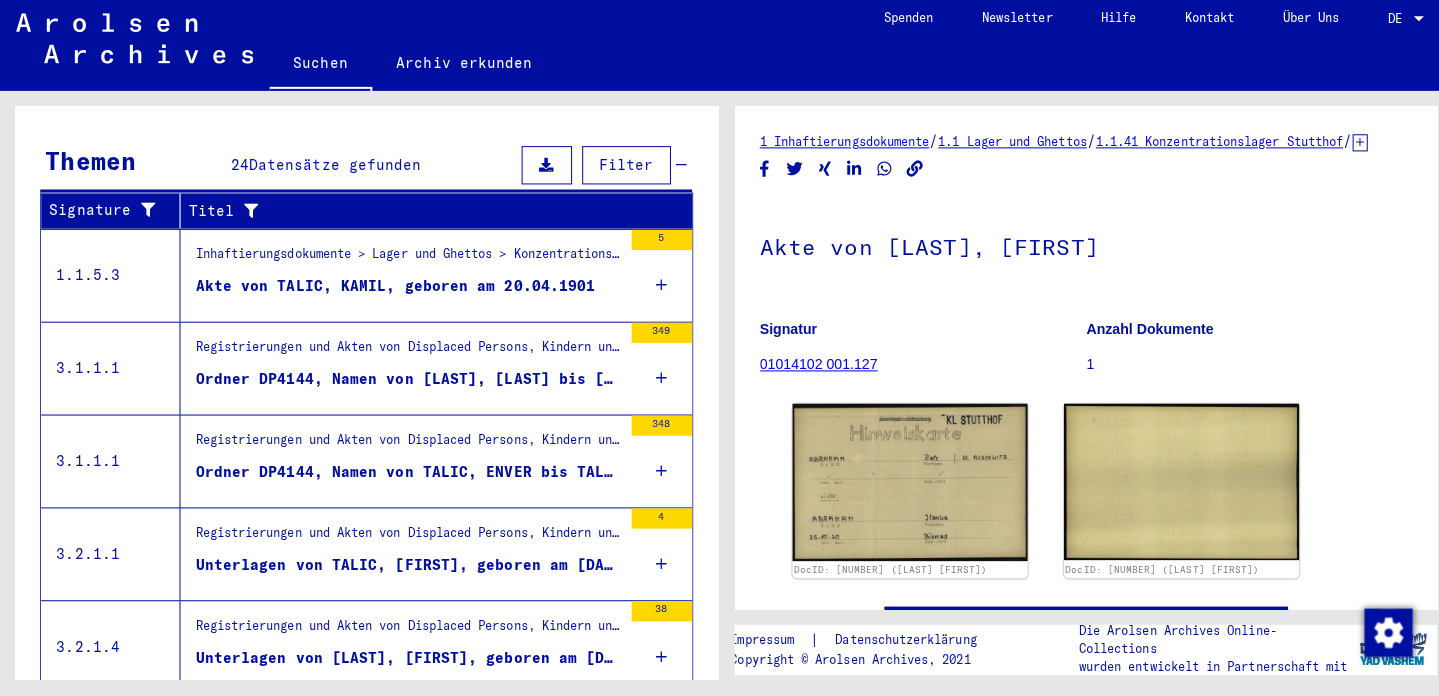 click on "Akte von TALIC, KAMIL, geboren am 20.04.1901" at bounding box center [392, 290] 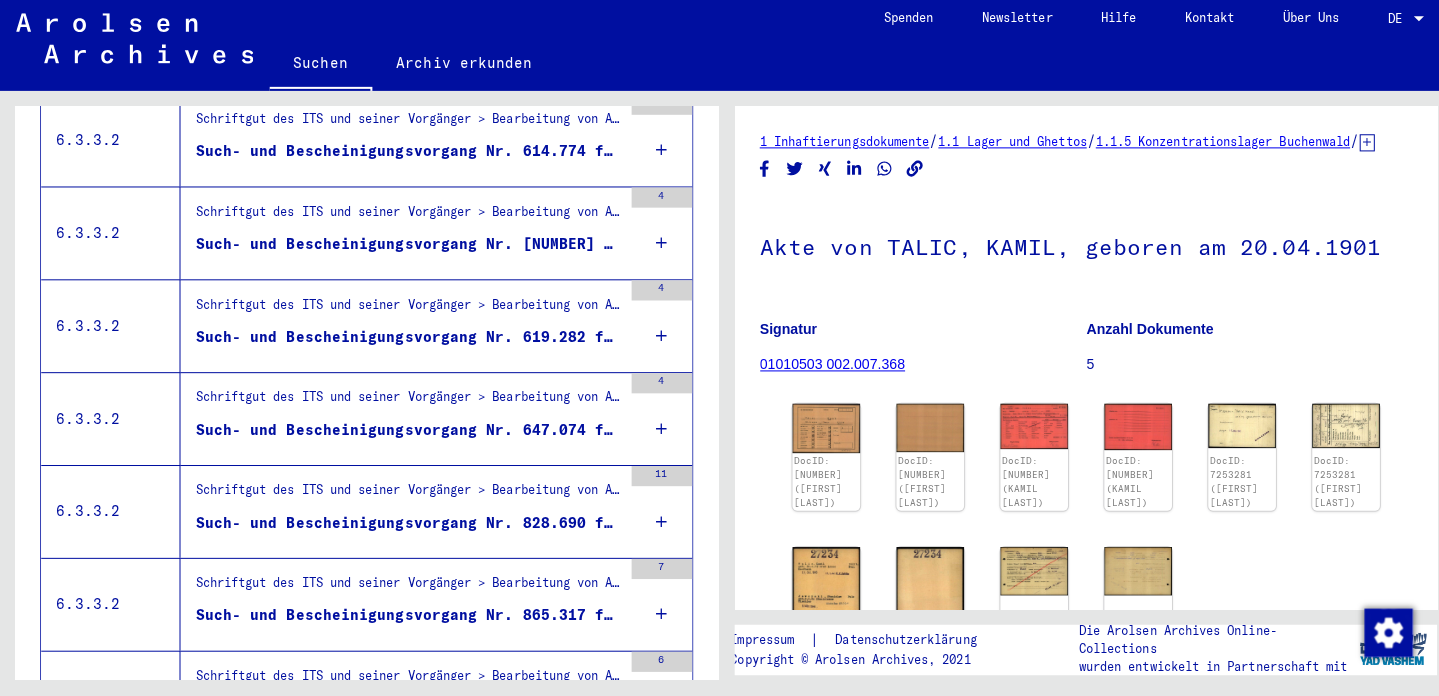 scroll, scrollTop: 0, scrollLeft: 0, axis: both 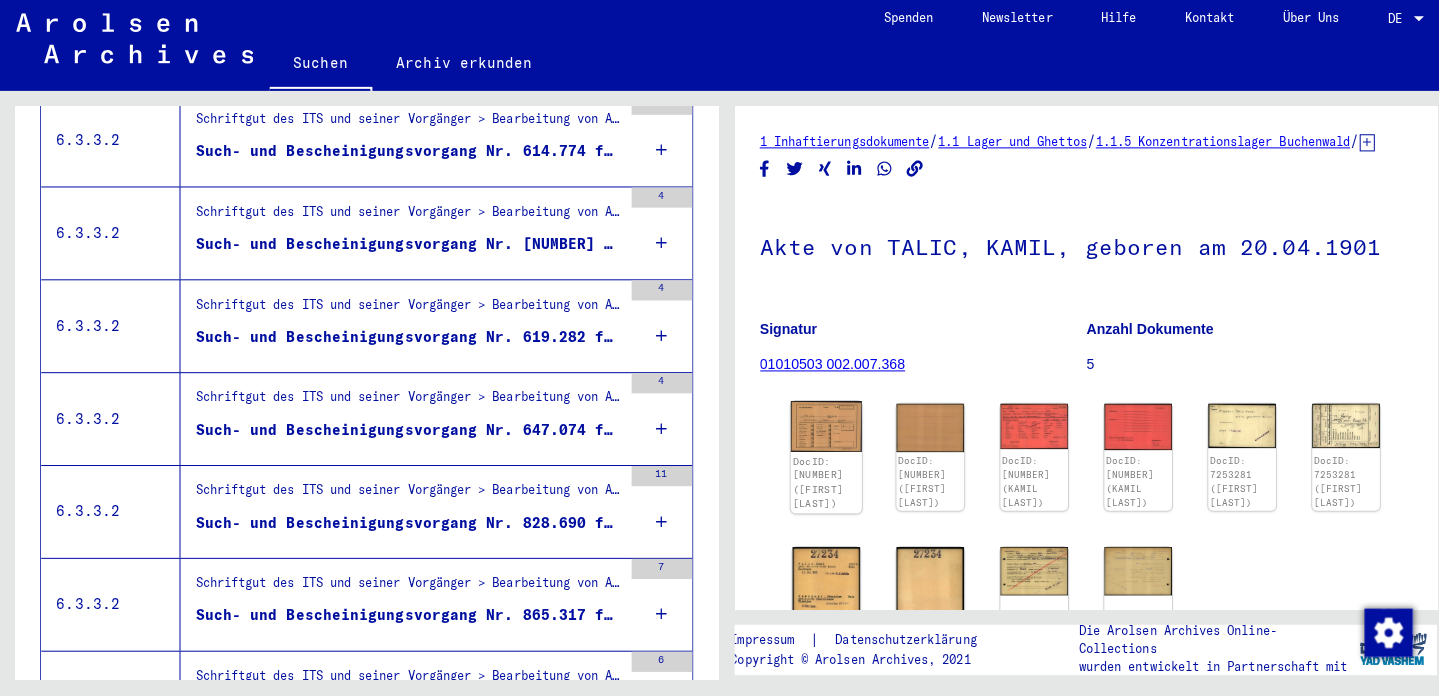 click 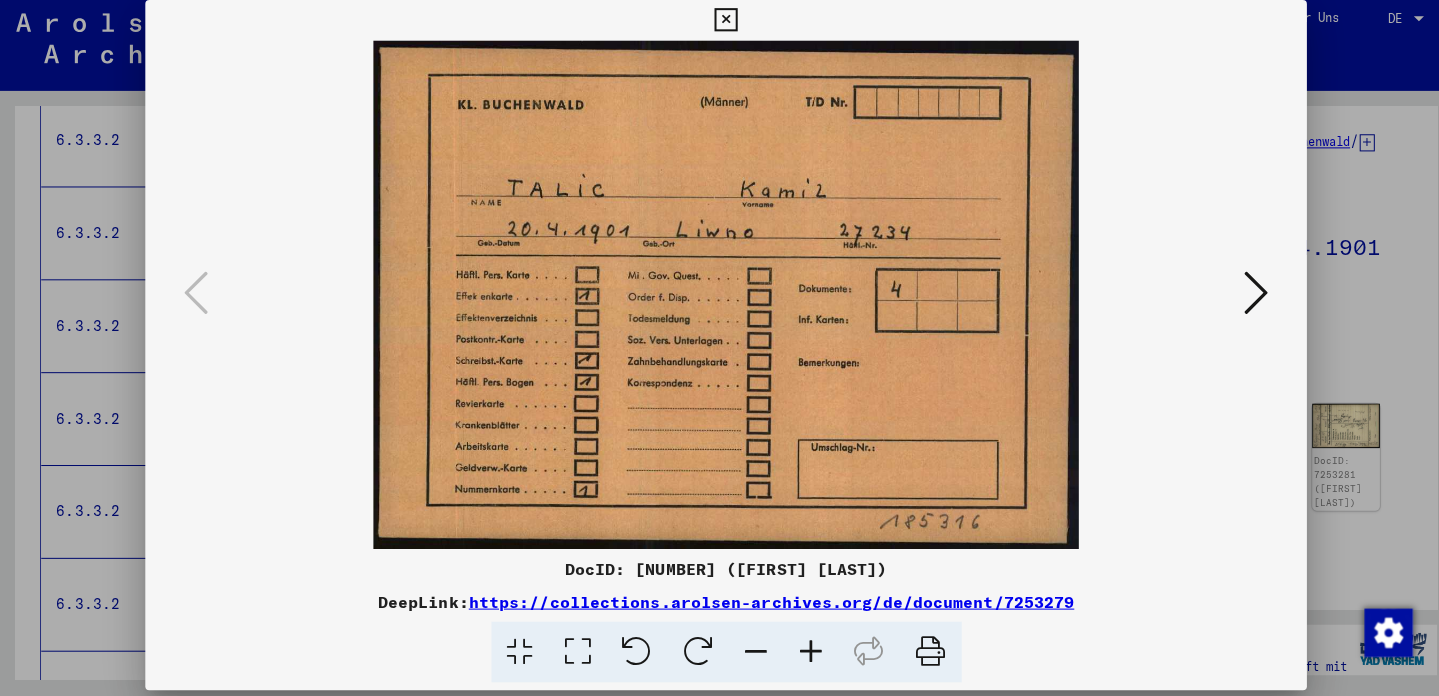 type 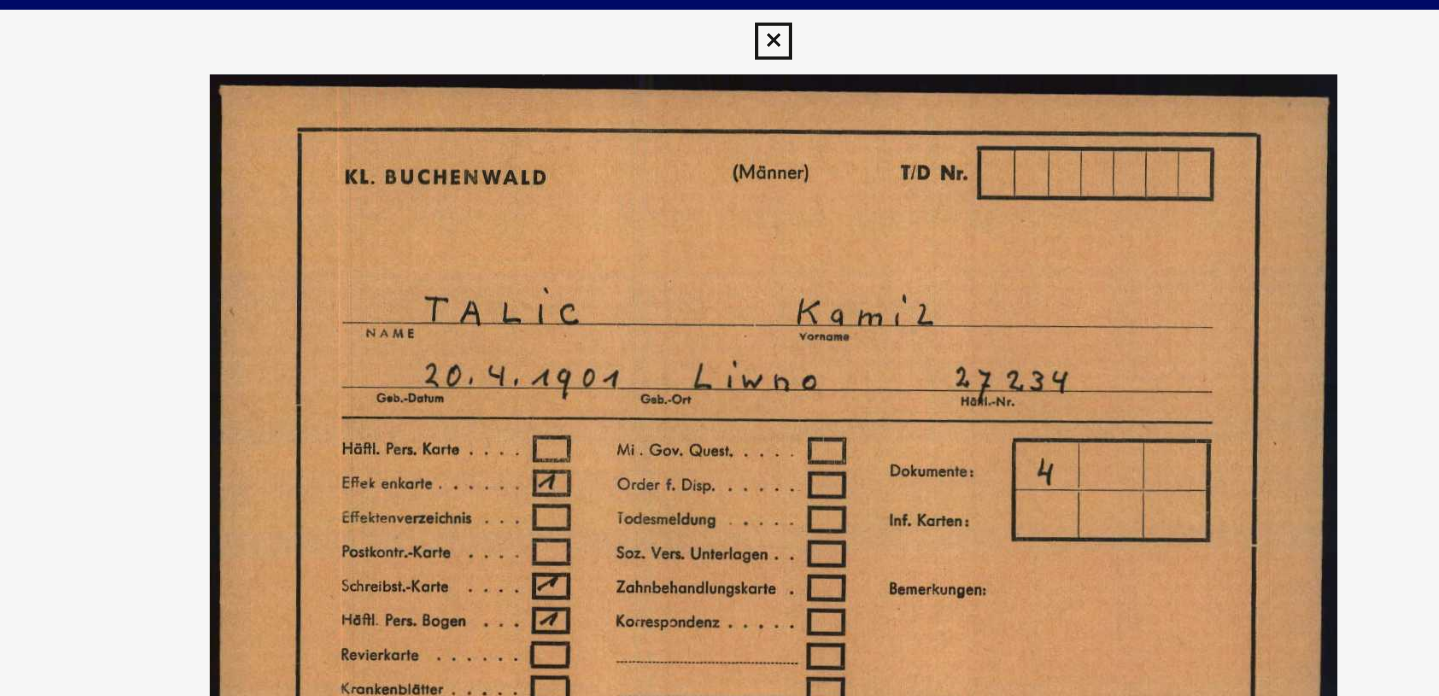 scroll, scrollTop: 0, scrollLeft: 0, axis: both 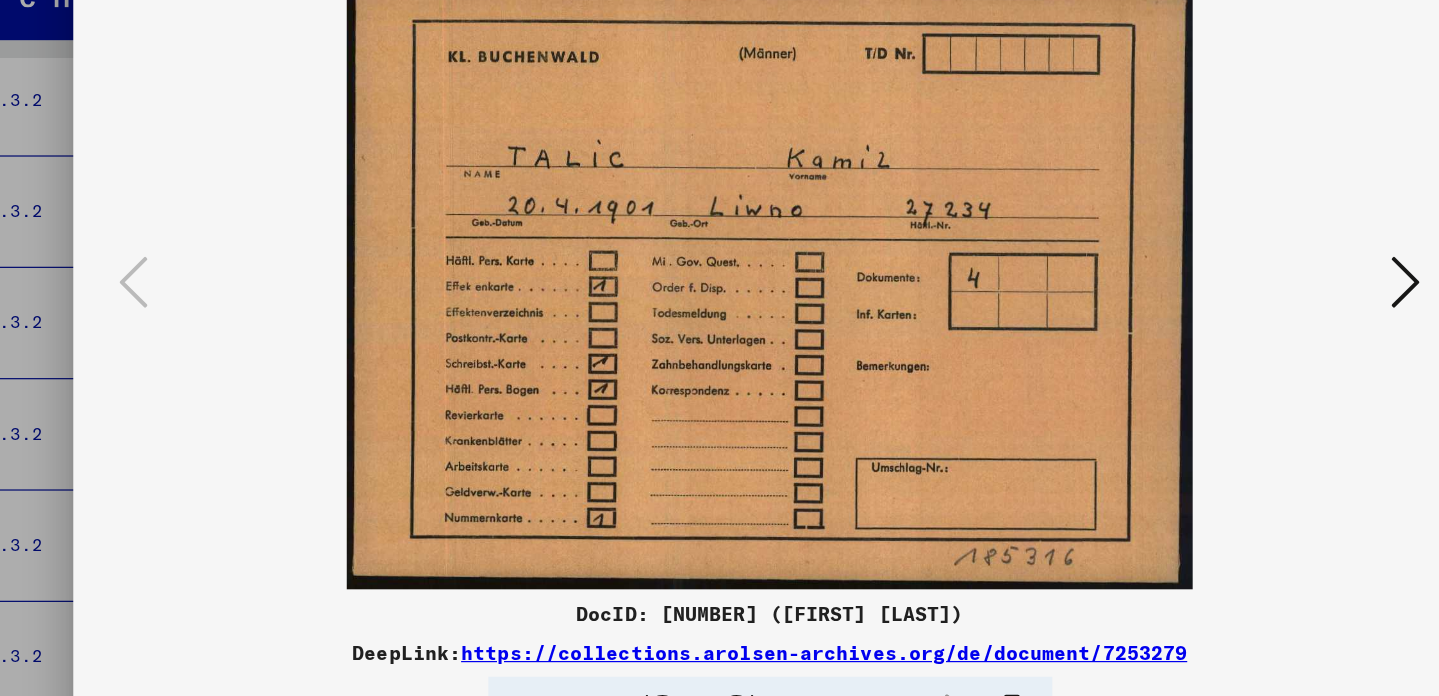 click at bounding box center (1245, 296) 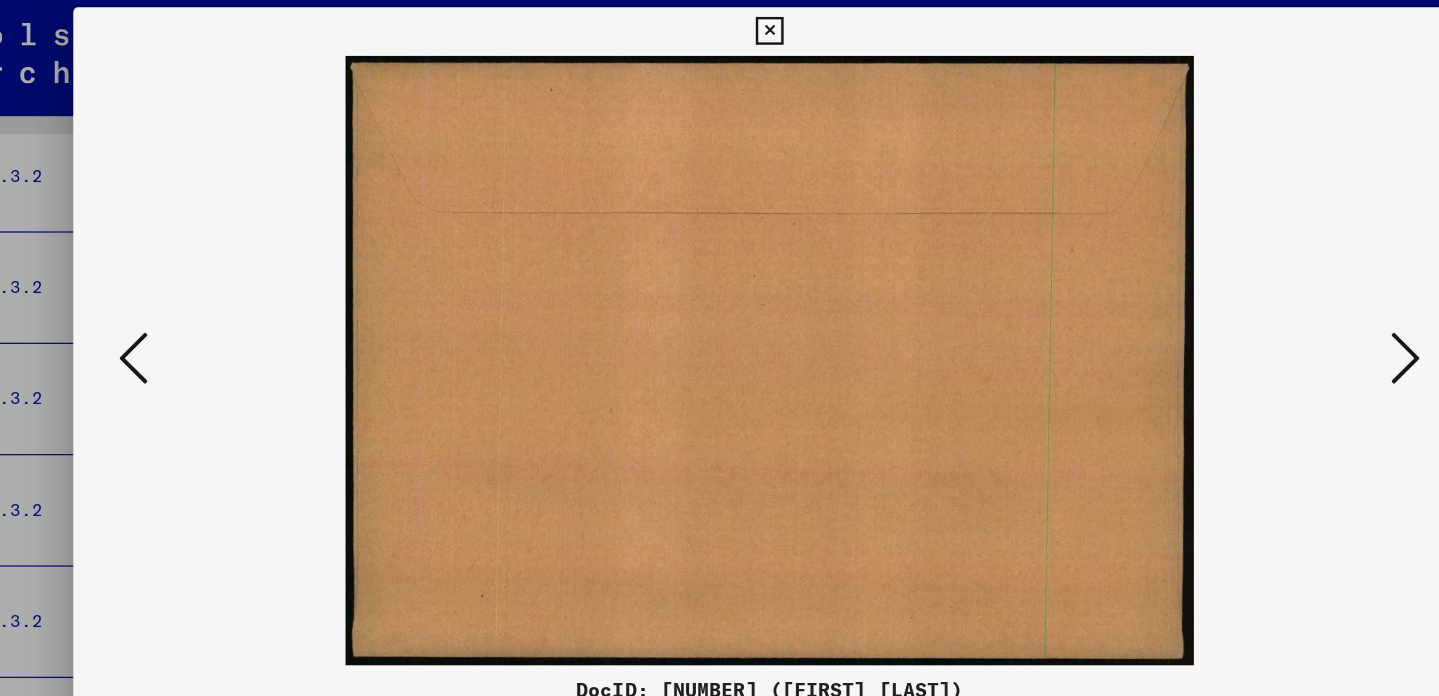 scroll, scrollTop: -1, scrollLeft: 0, axis: vertical 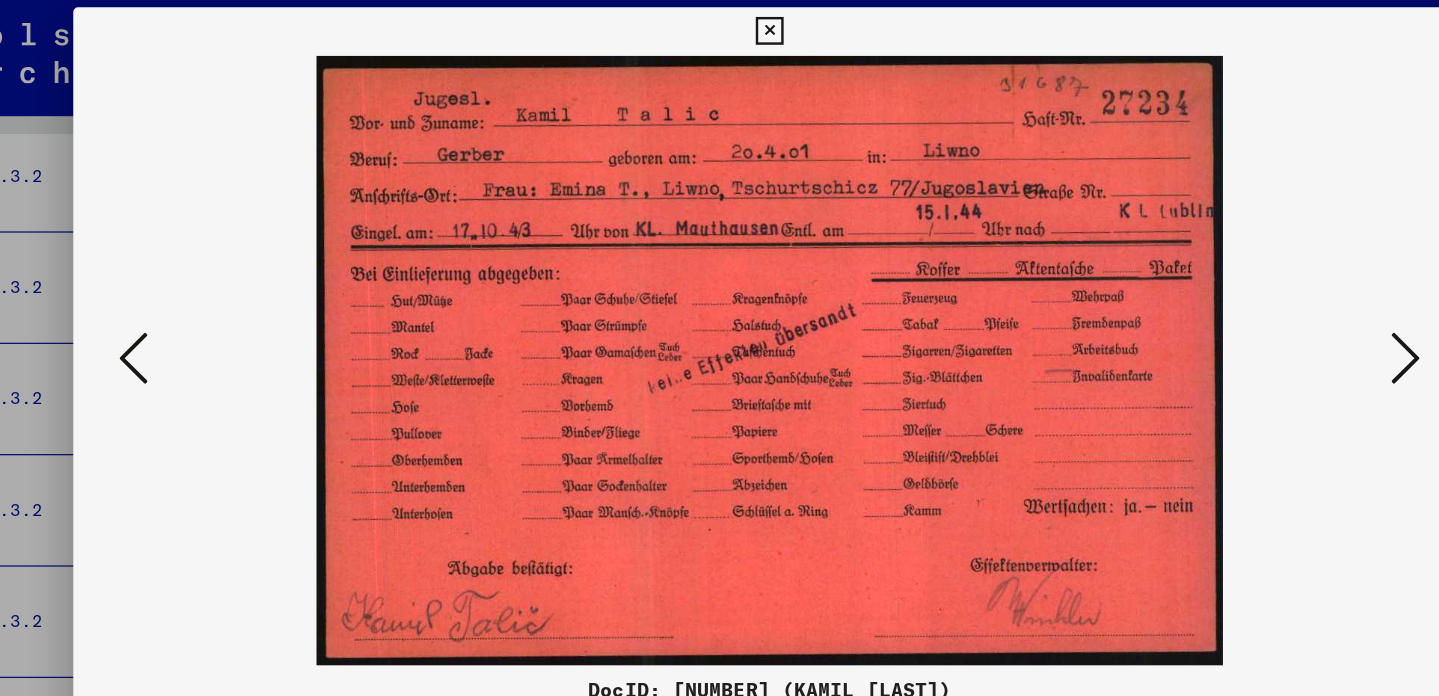 click at bounding box center (1245, 296) 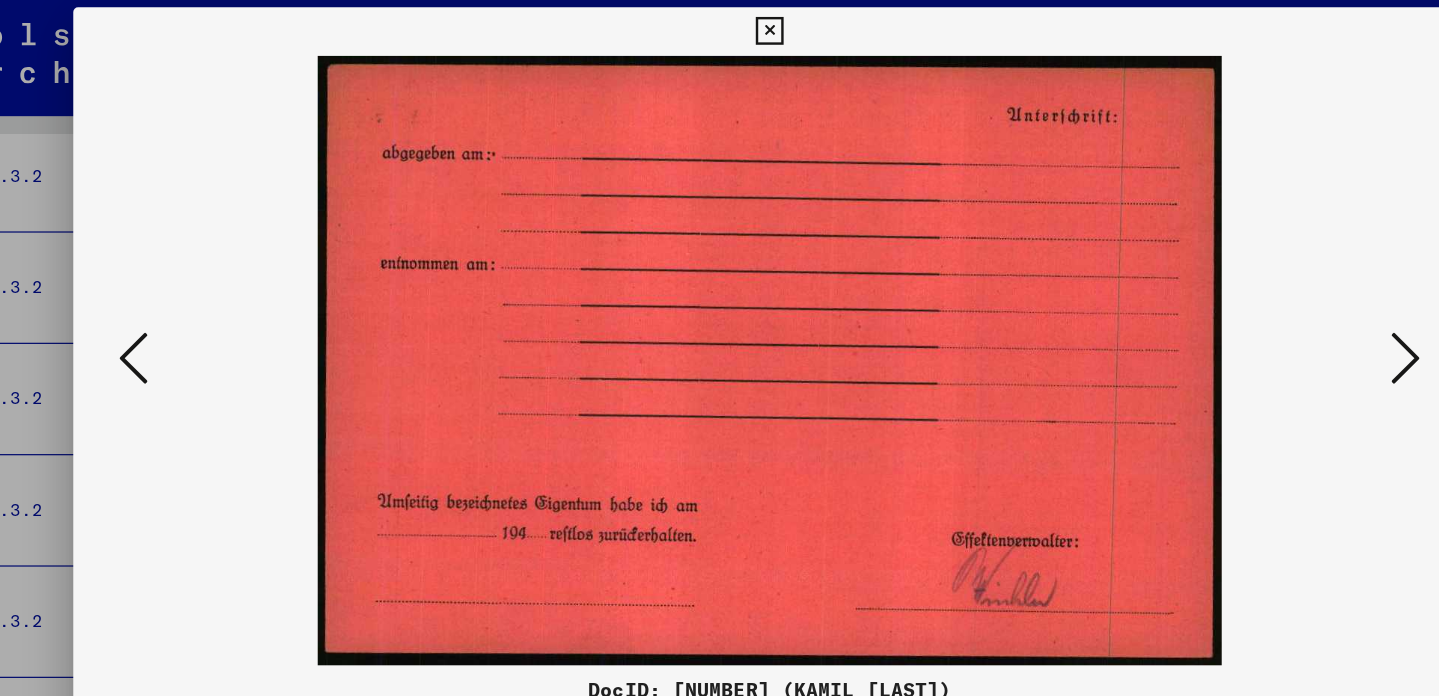 click at bounding box center (194, 297) 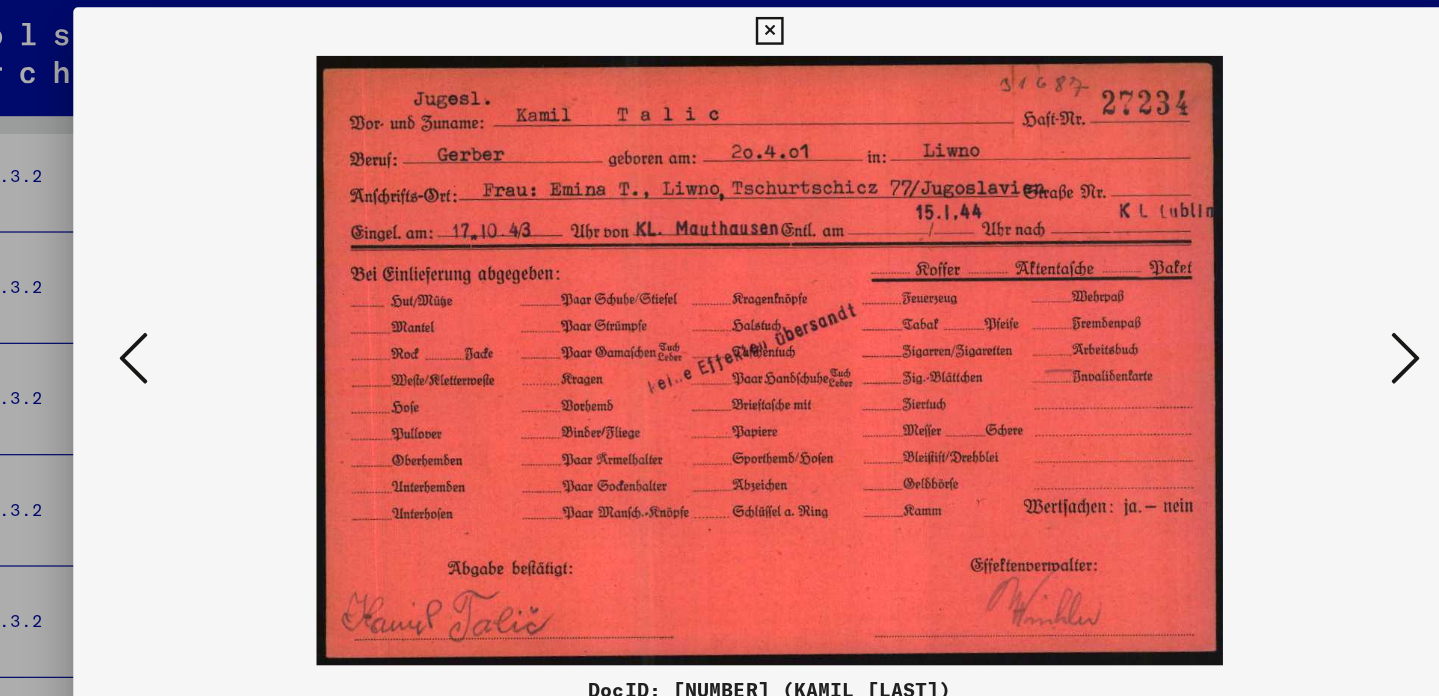 click at bounding box center (194, 297) 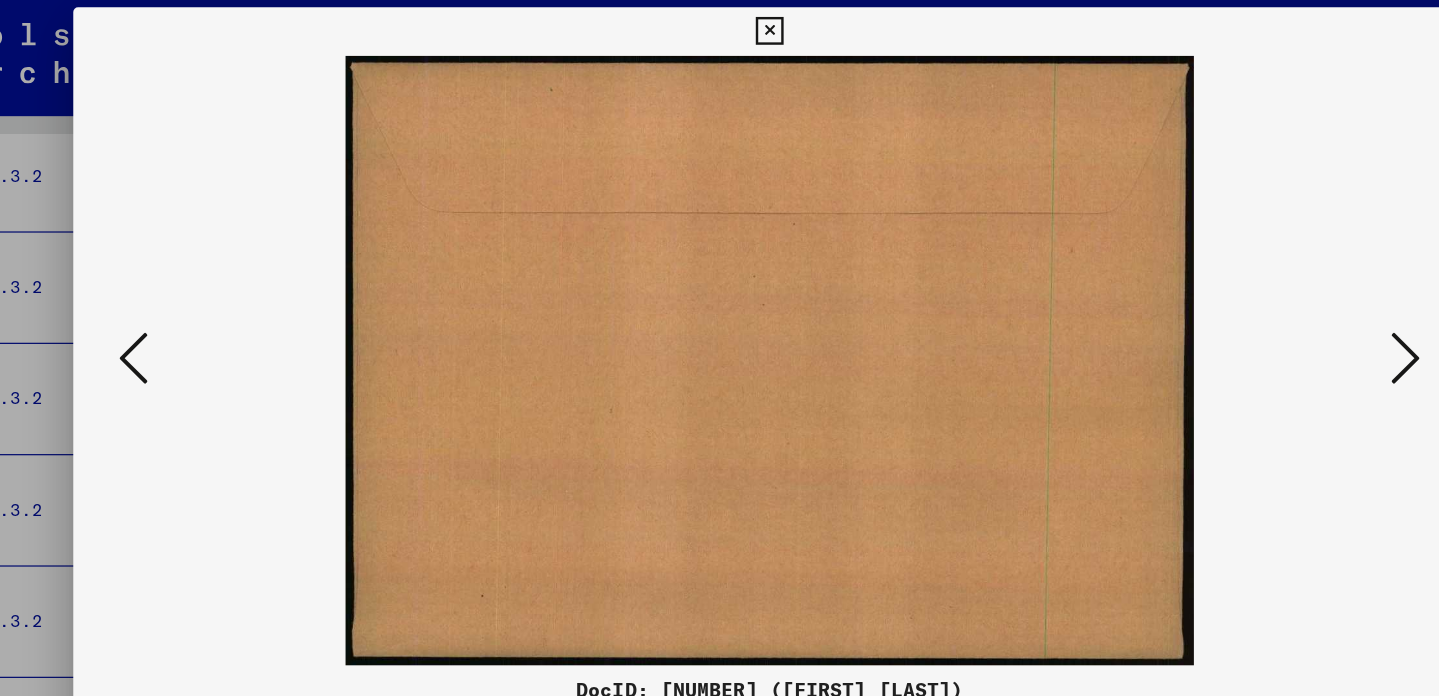 click at bounding box center [194, 297] 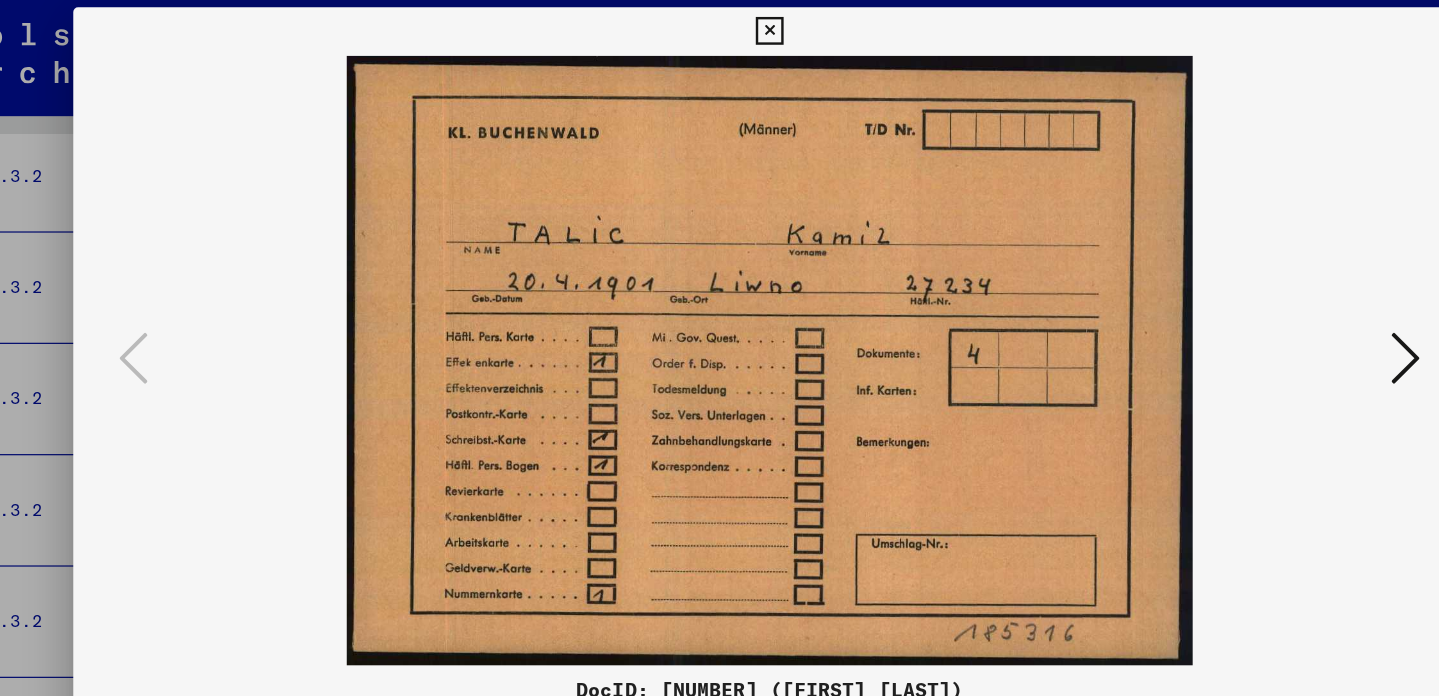 drag, startPoint x: 1143, startPoint y: 269, endPoint x: 1158, endPoint y: 289, distance: 25 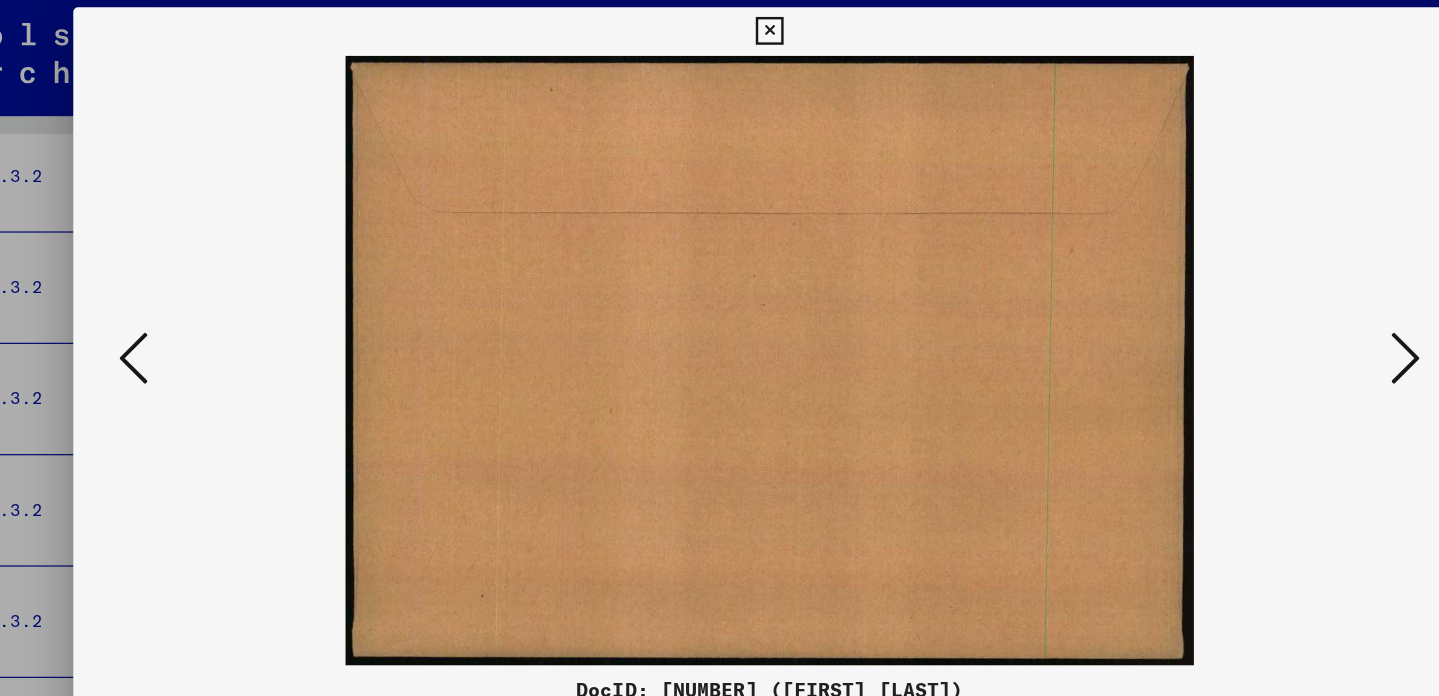 click at bounding box center [1245, 296] 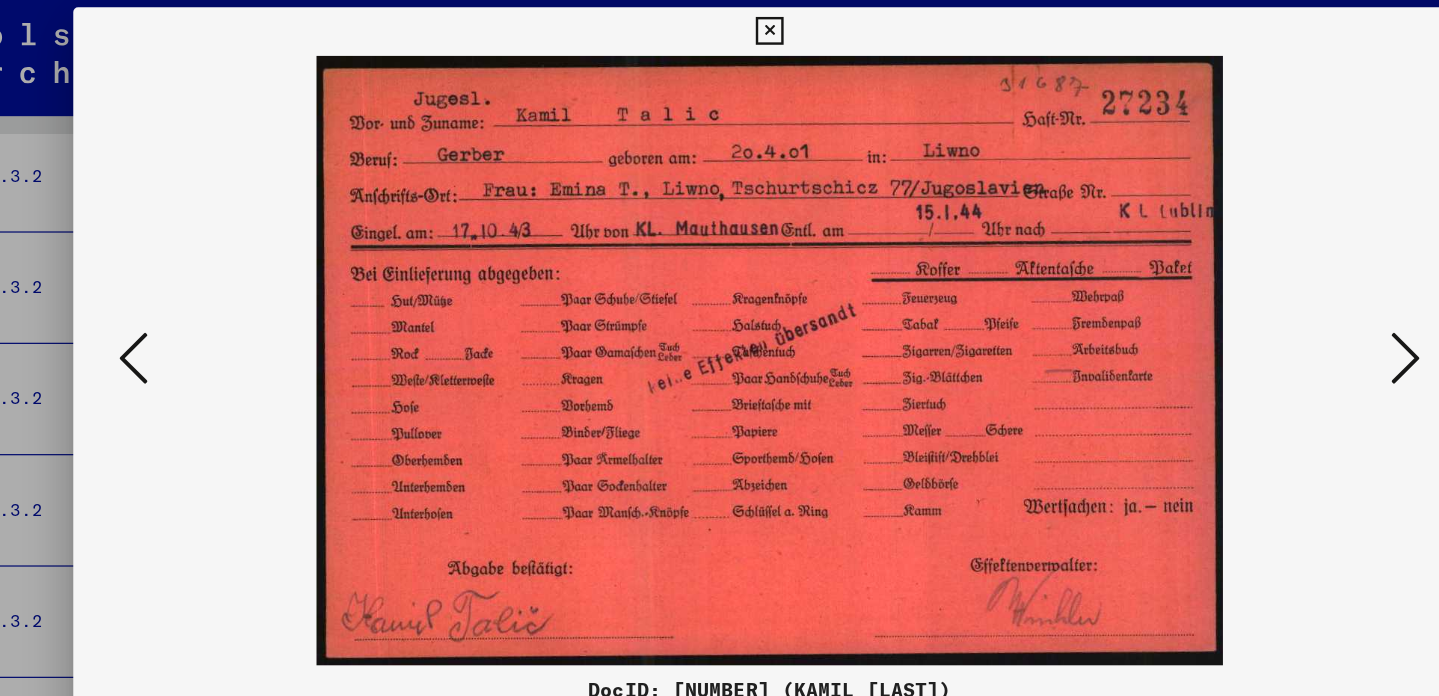 click at bounding box center [1245, 296] 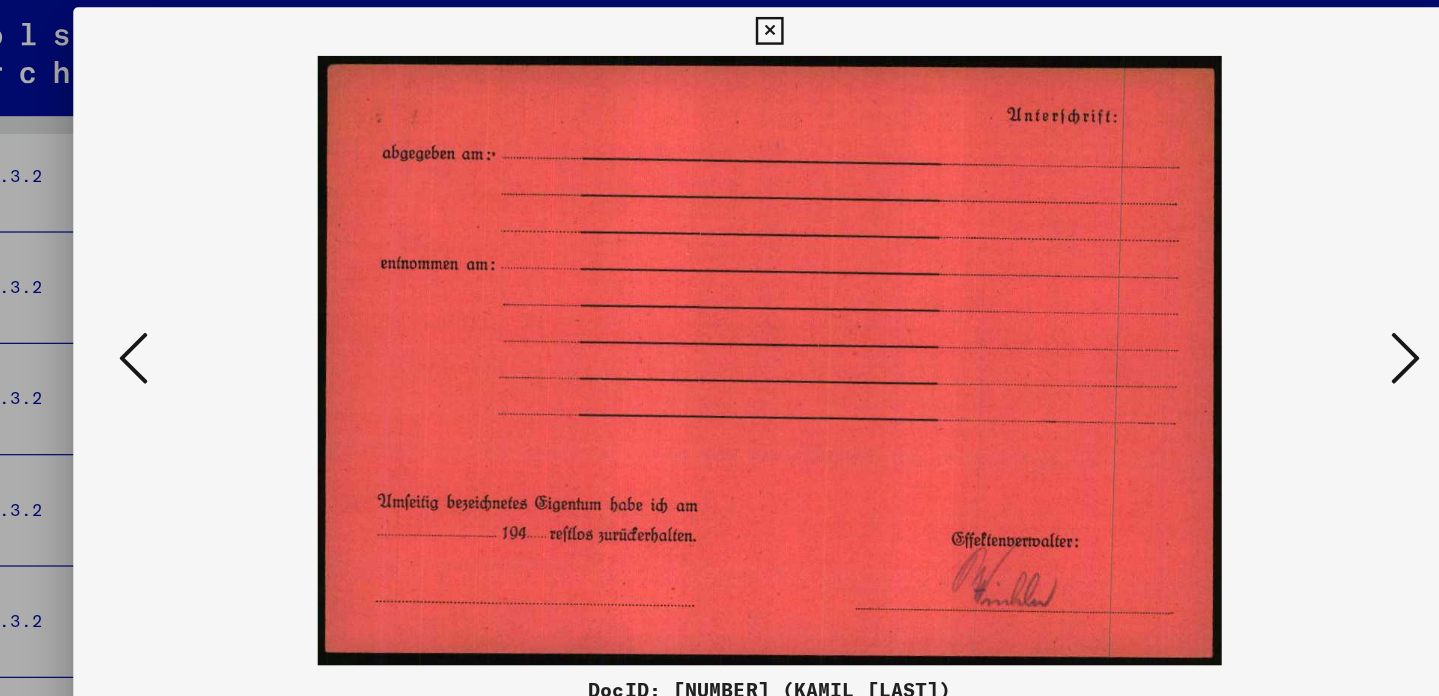 click at bounding box center (1245, 296) 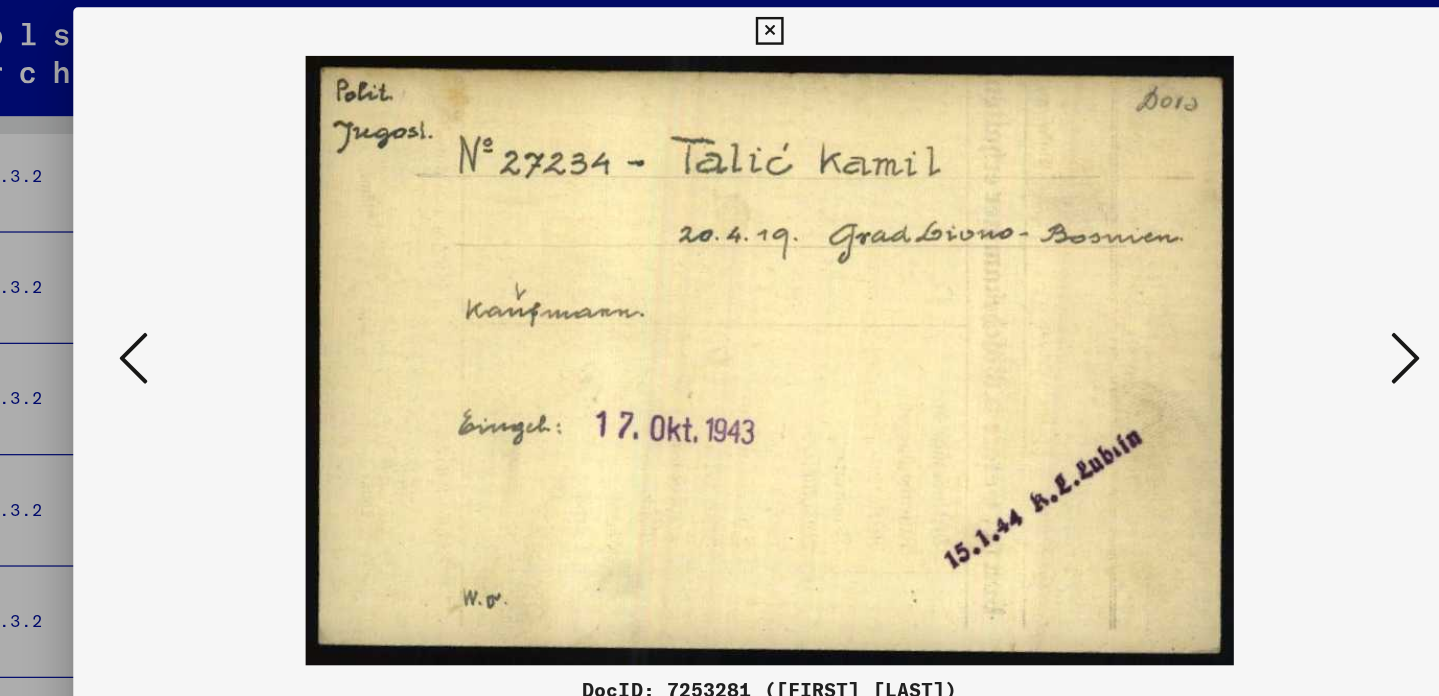 click at bounding box center (1245, 297) 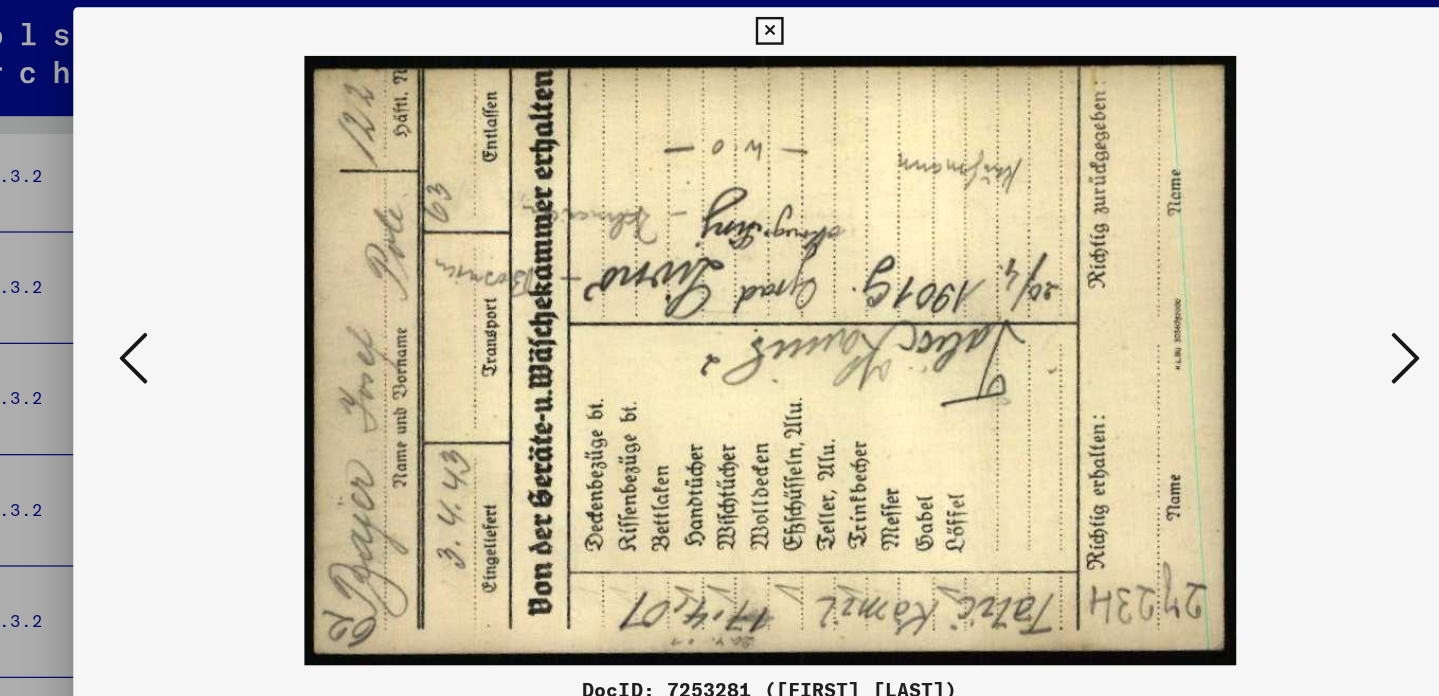 click at bounding box center (1245, 296) 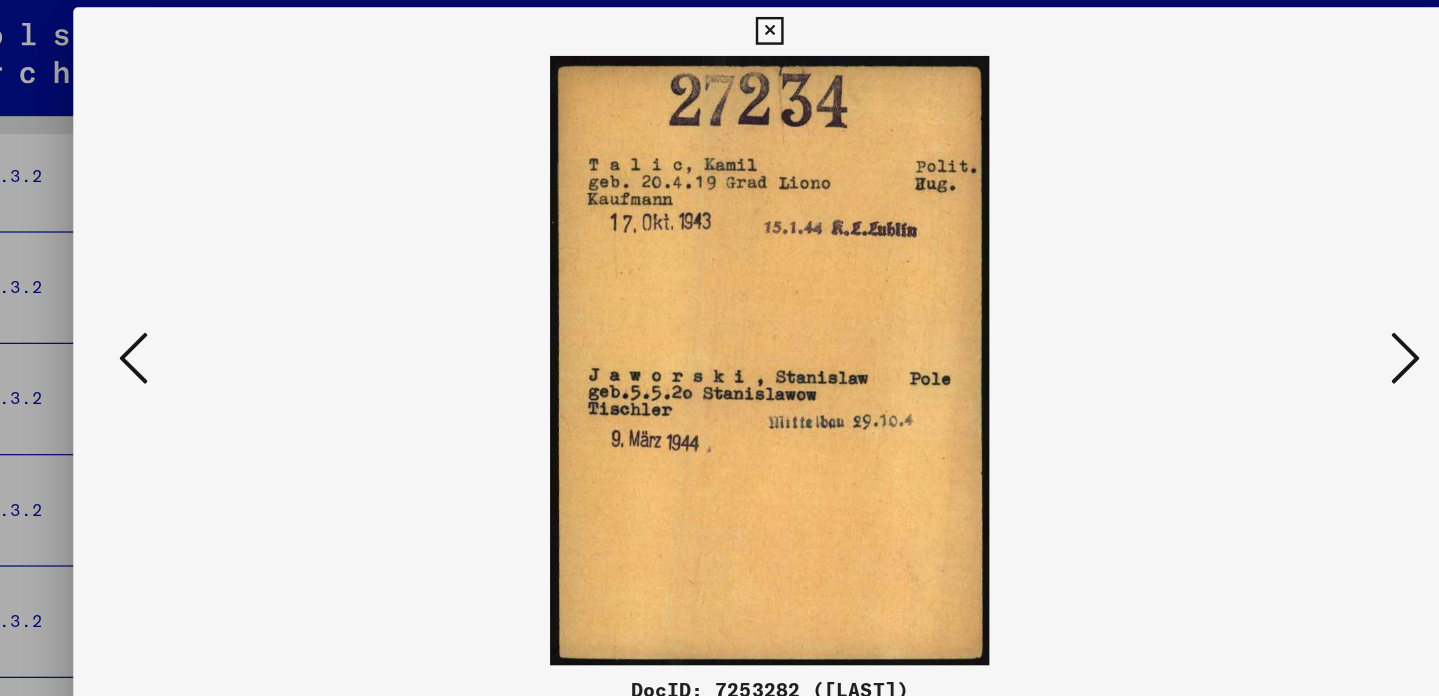 click at bounding box center (1245, 296) 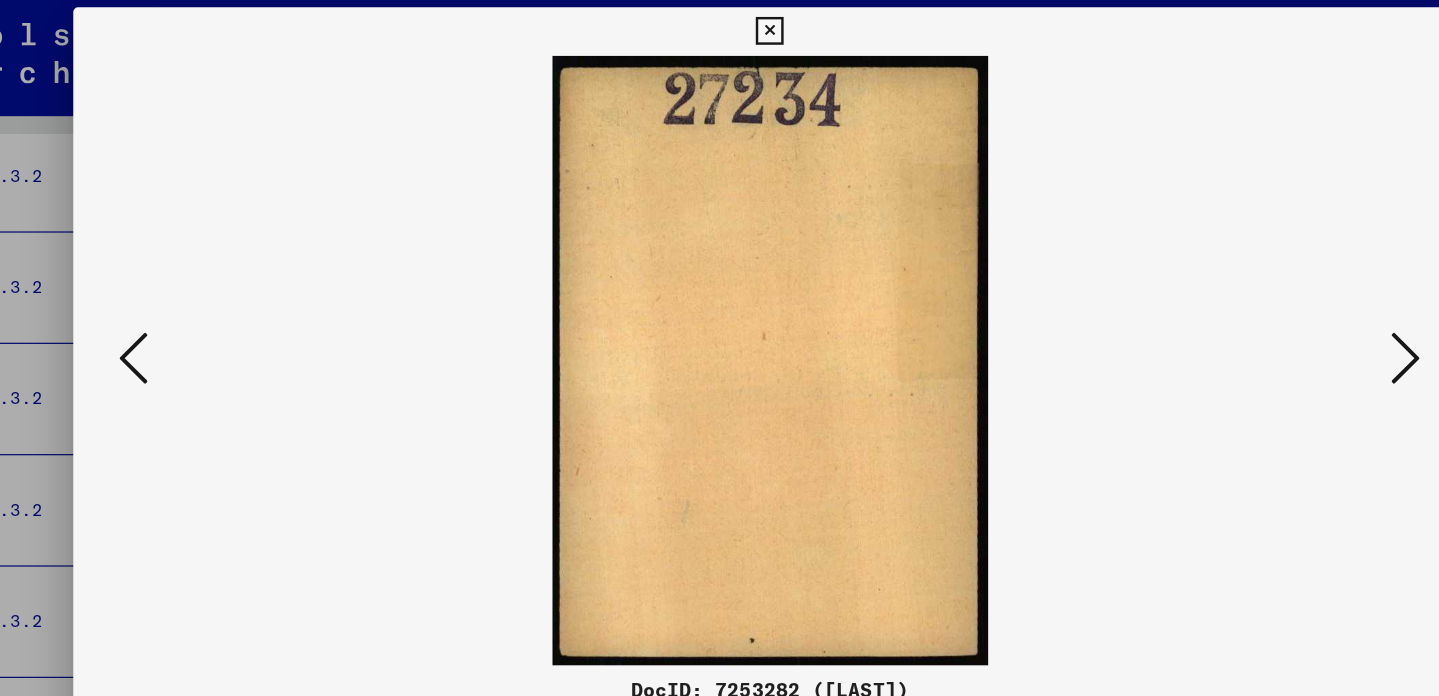 click at bounding box center [1245, 296] 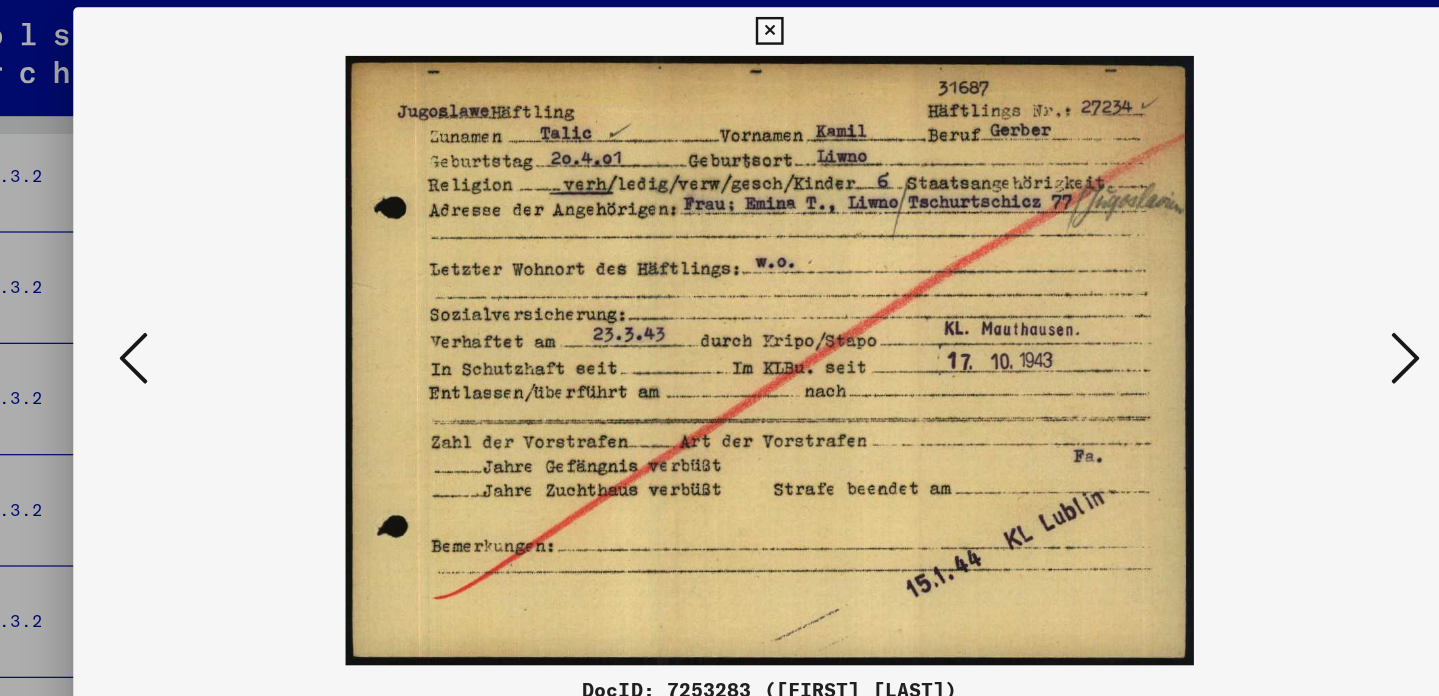 click at bounding box center [1245, 296] 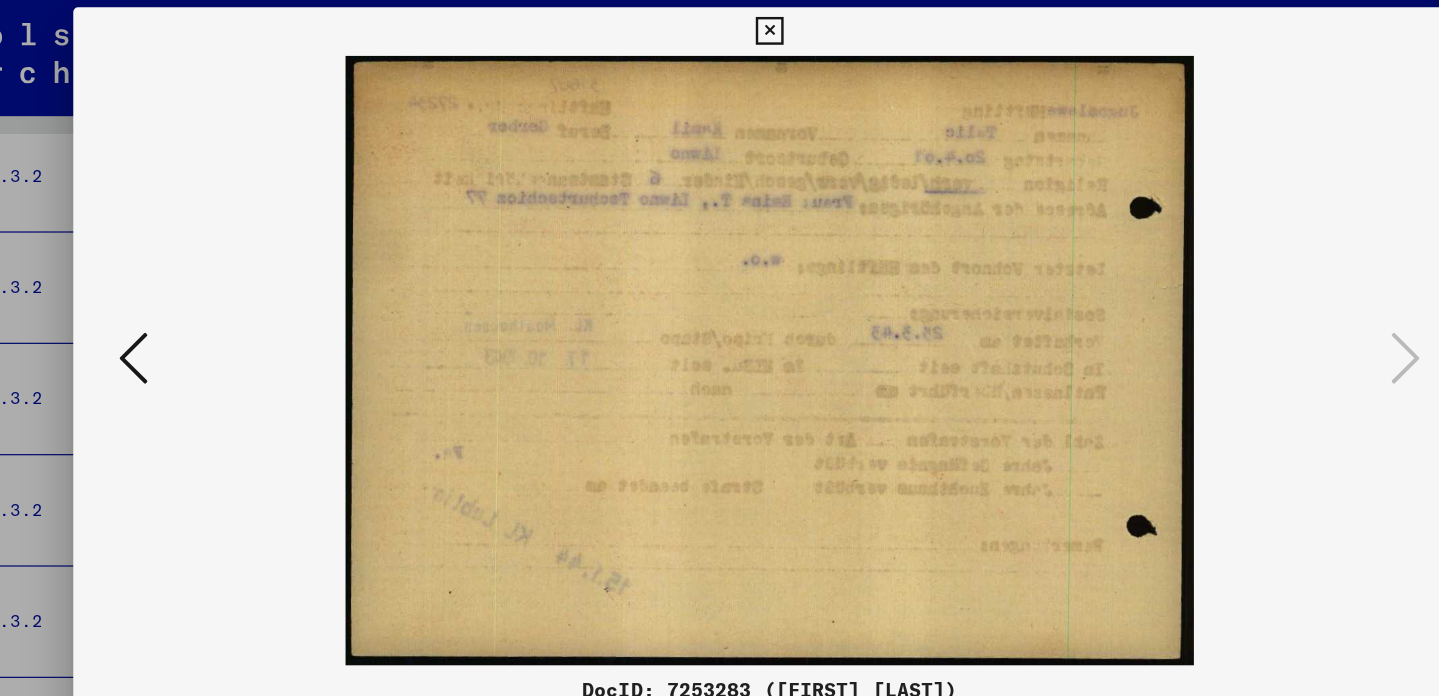 scroll, scrollTop: 0, scrollLeft: 0, axis: both 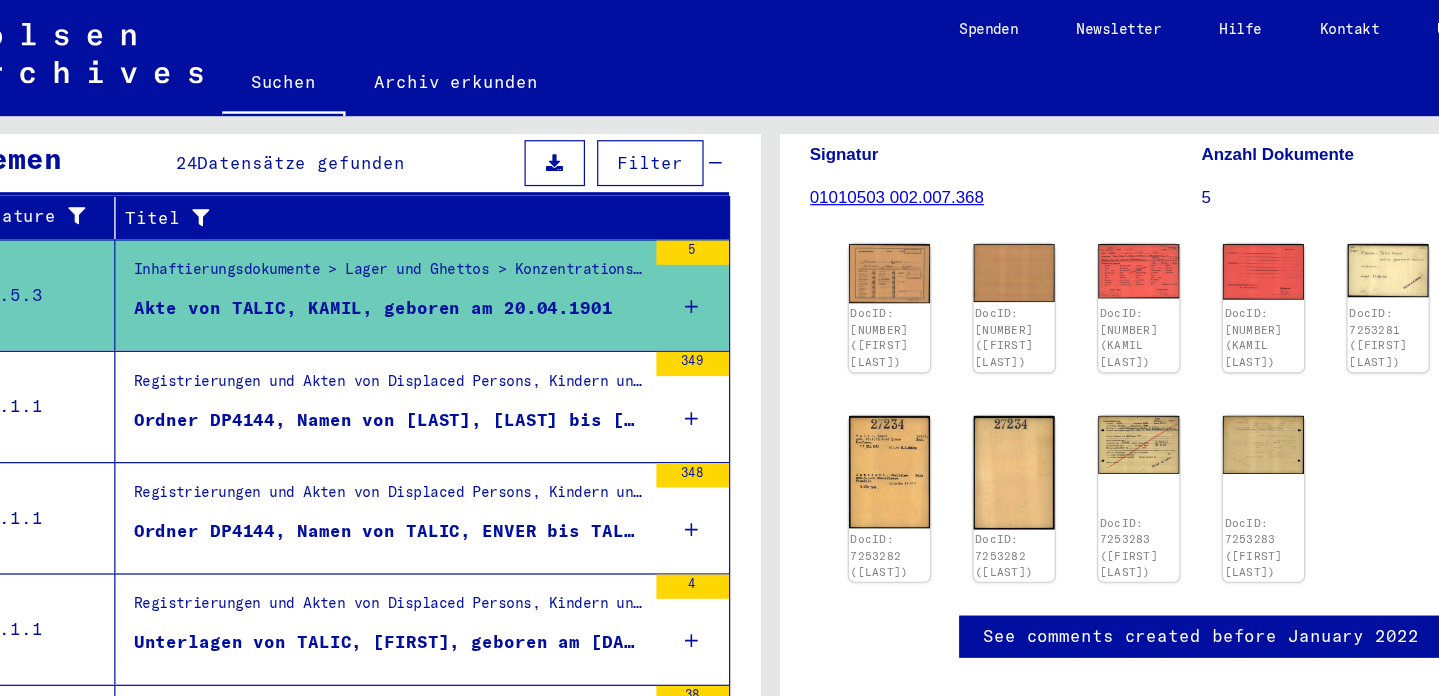 click at bounding box center (621, 376) 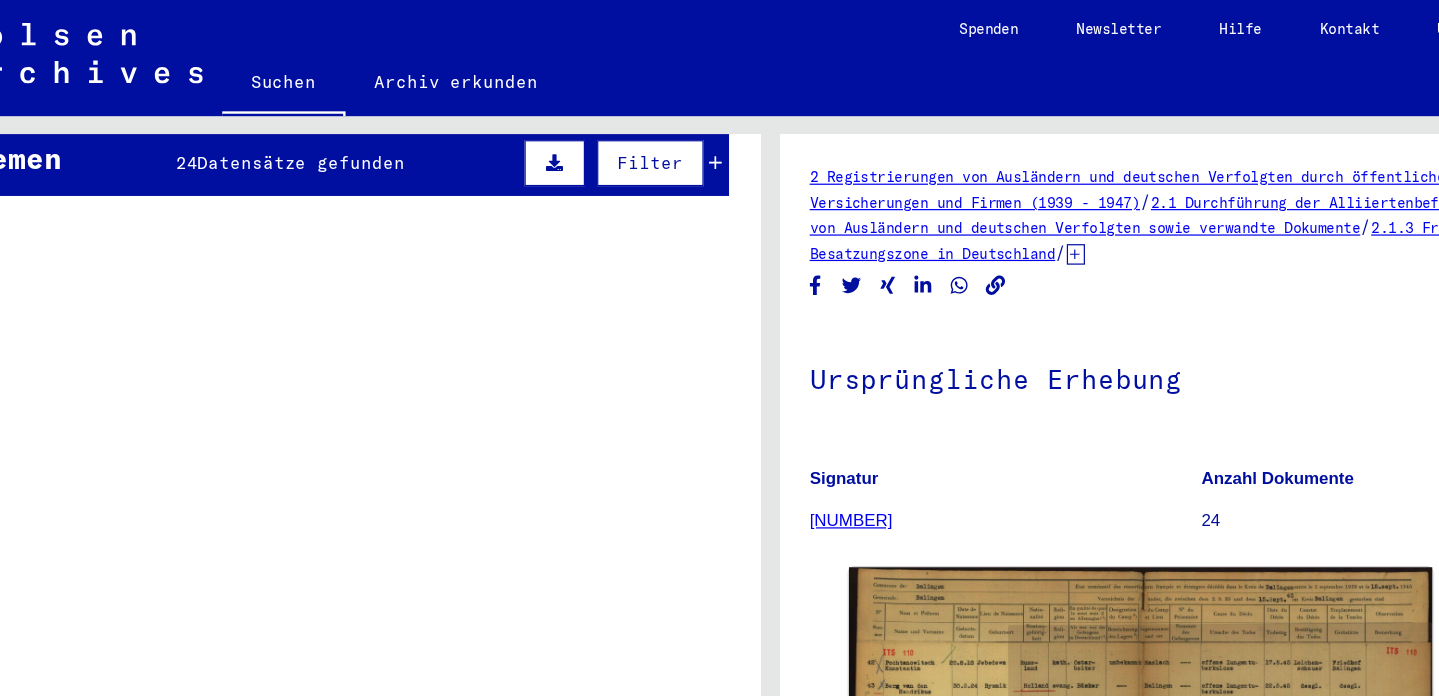 scroll, scrollTop: 29, scrollLeft: 0, axis: vertical 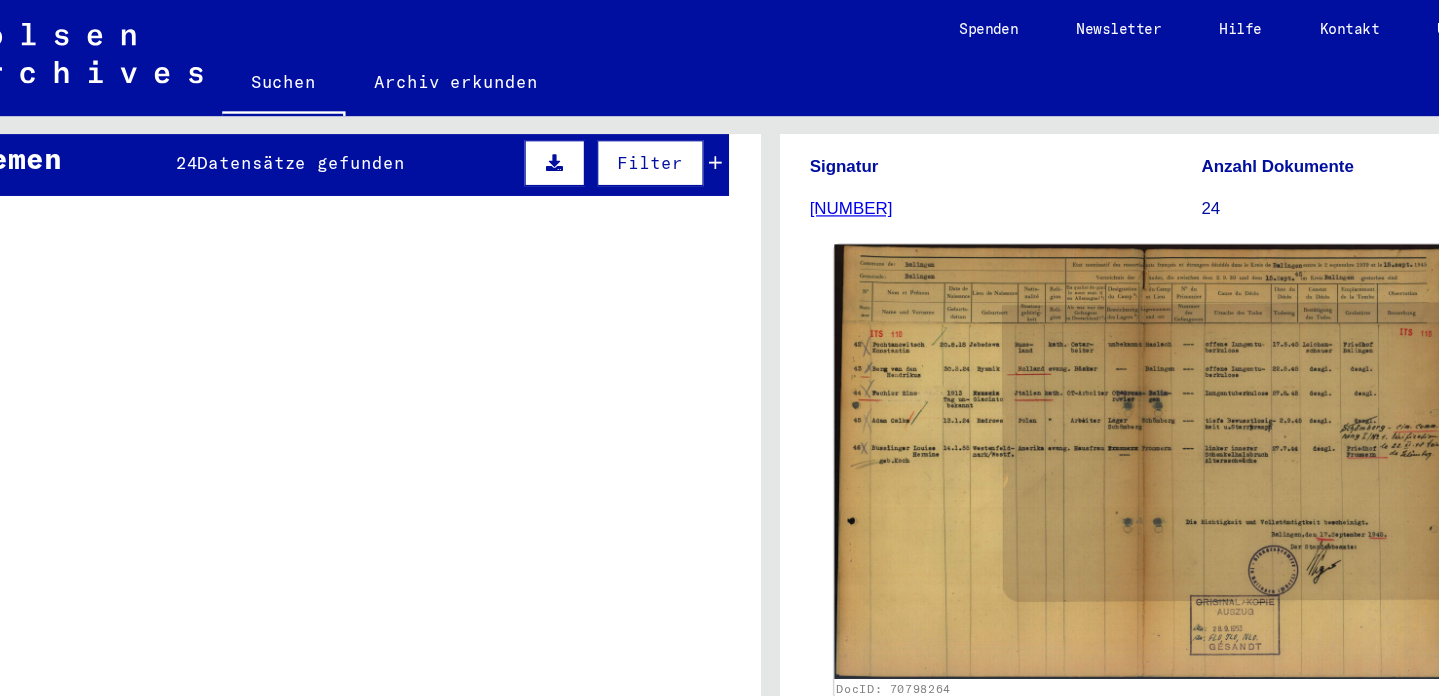click 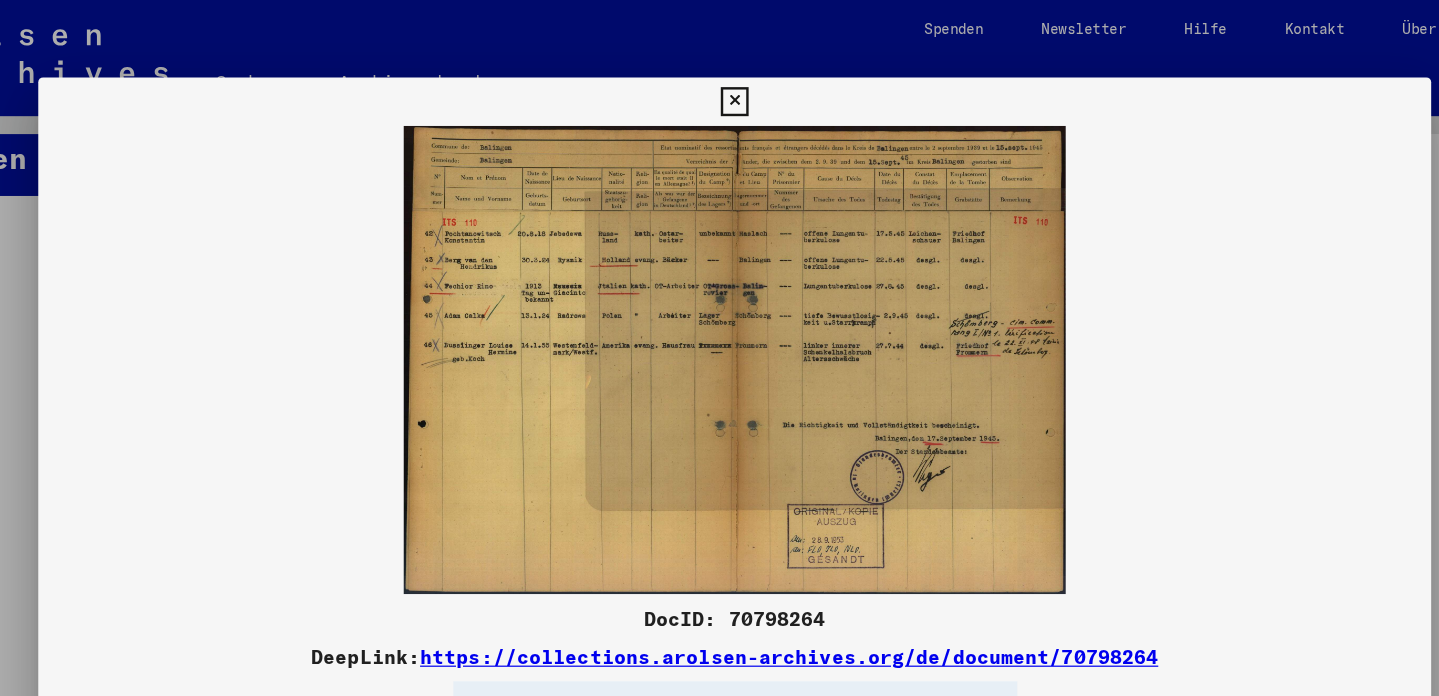 type 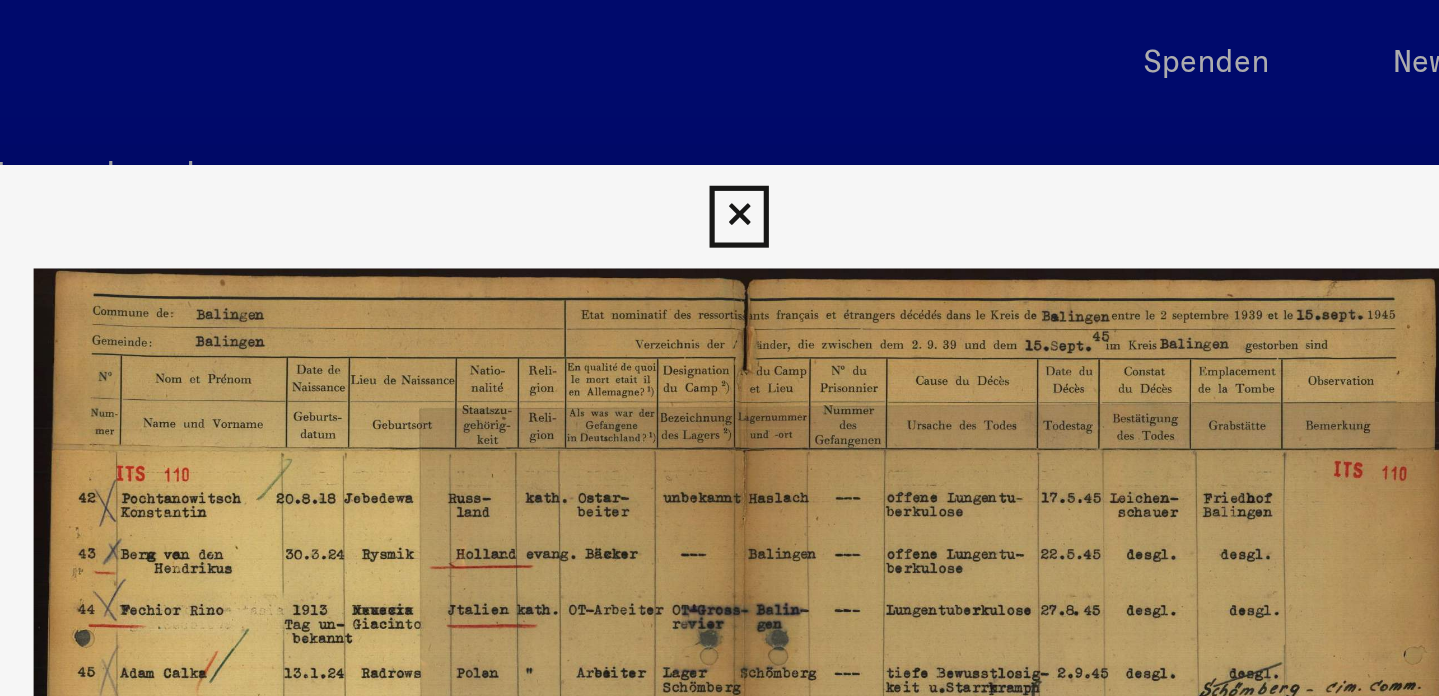 scroll, scrollTop: 0, scrollLeft: 0, axis: both 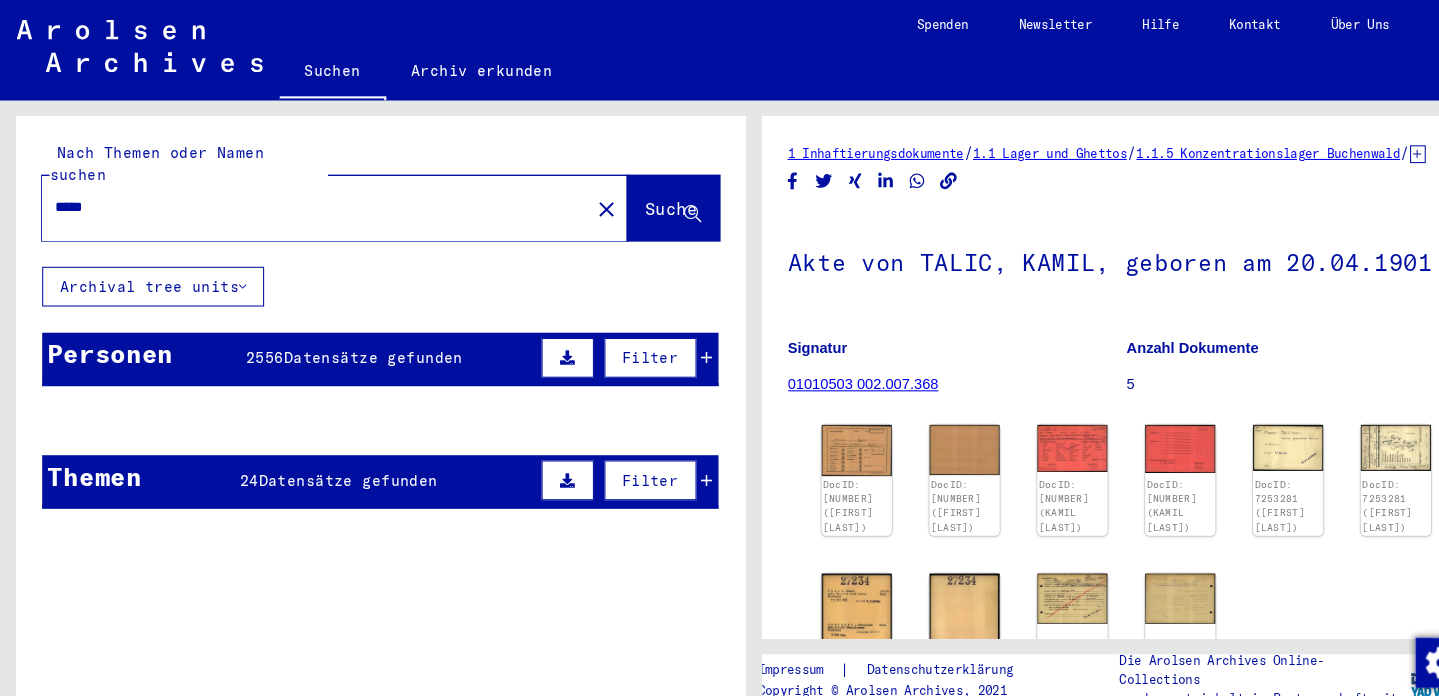 click at bounding box center [621, 500] 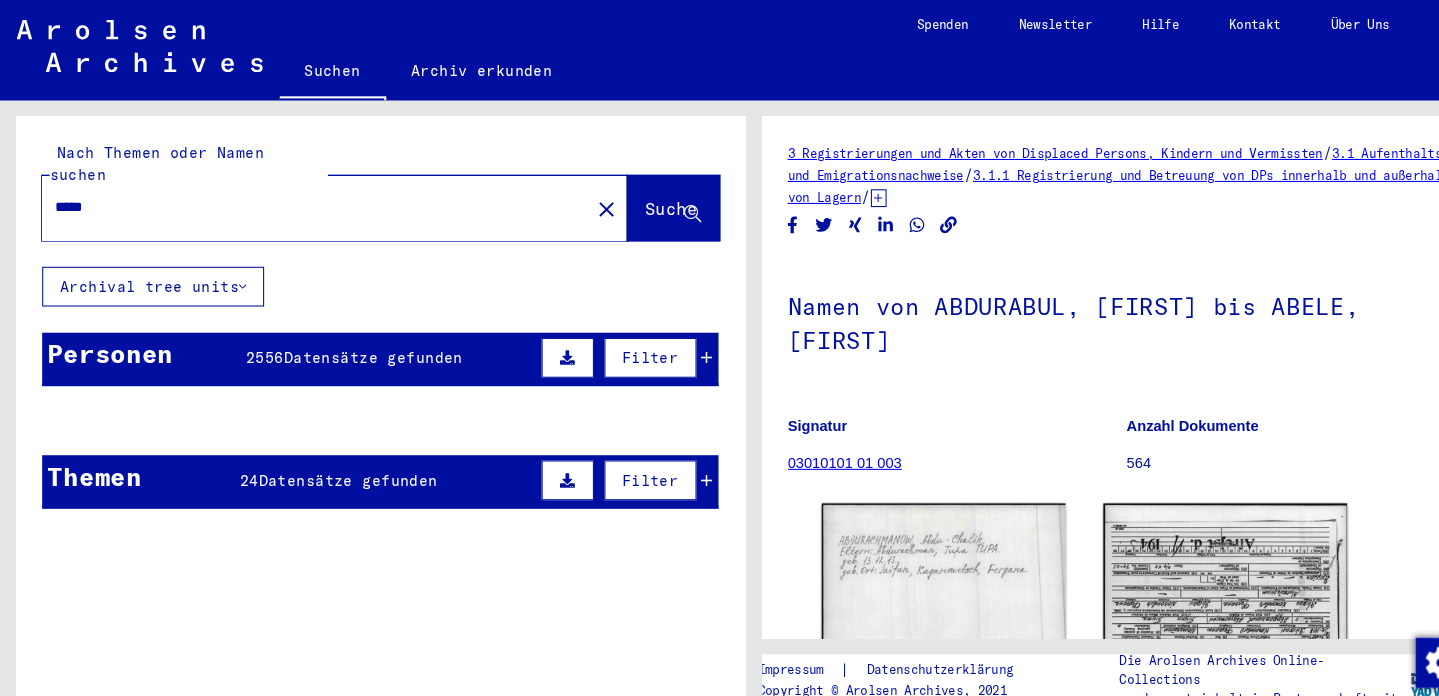 scroll, scrollTop: 0, scrollLeft: 0, axis: both 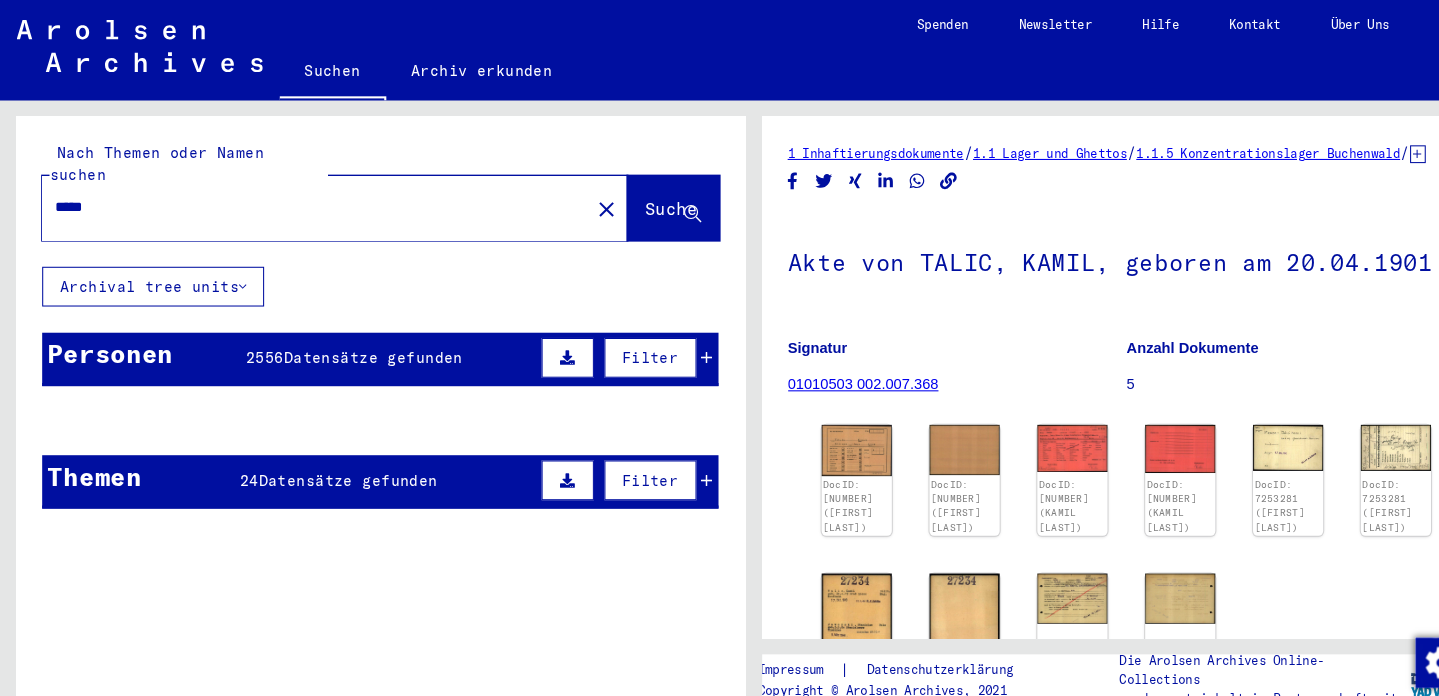 click 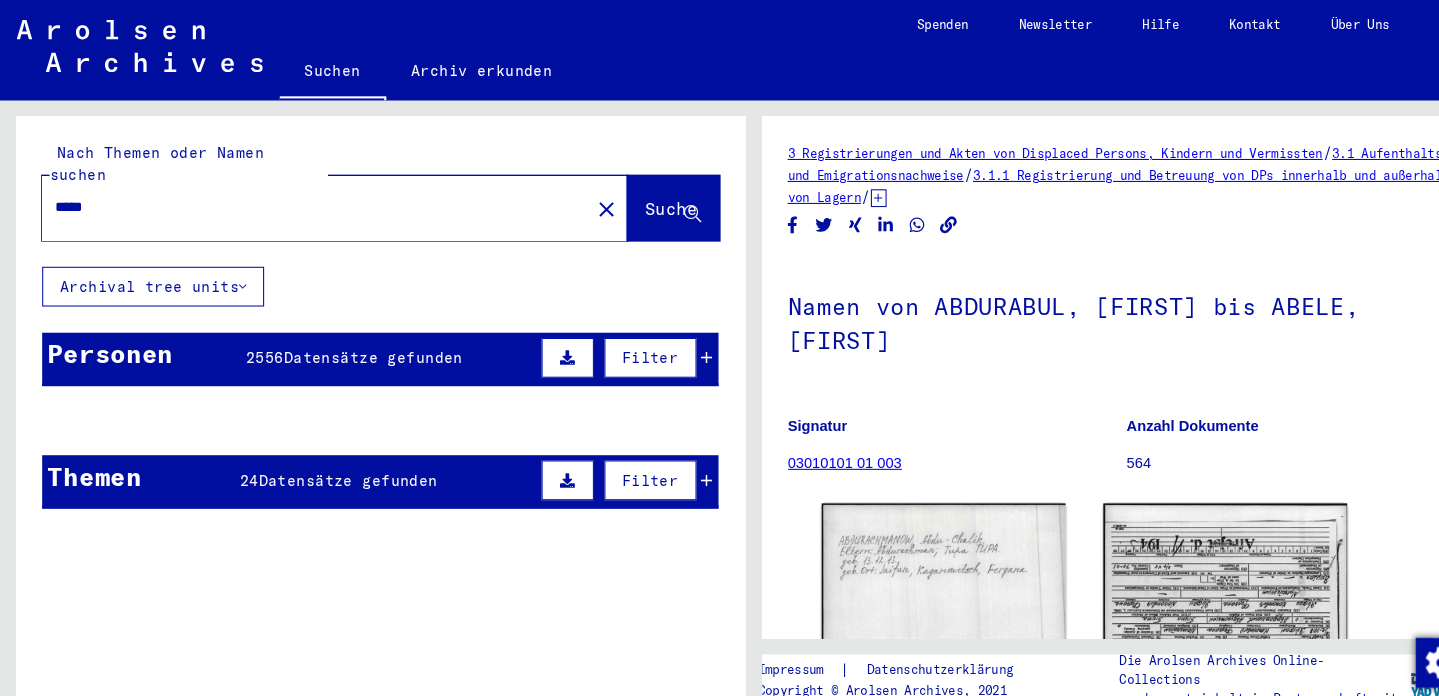 scroll, scrollTop: 0, scrollLeft: 0, axis: both 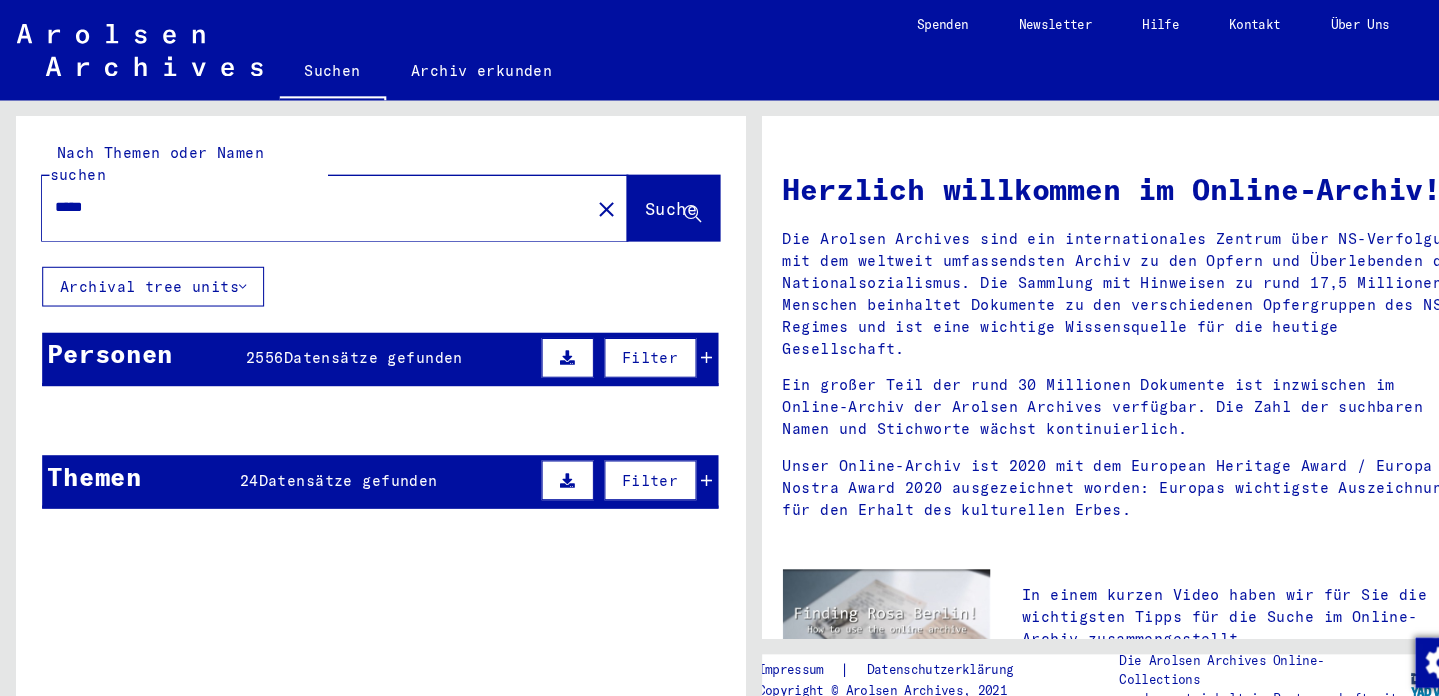 click 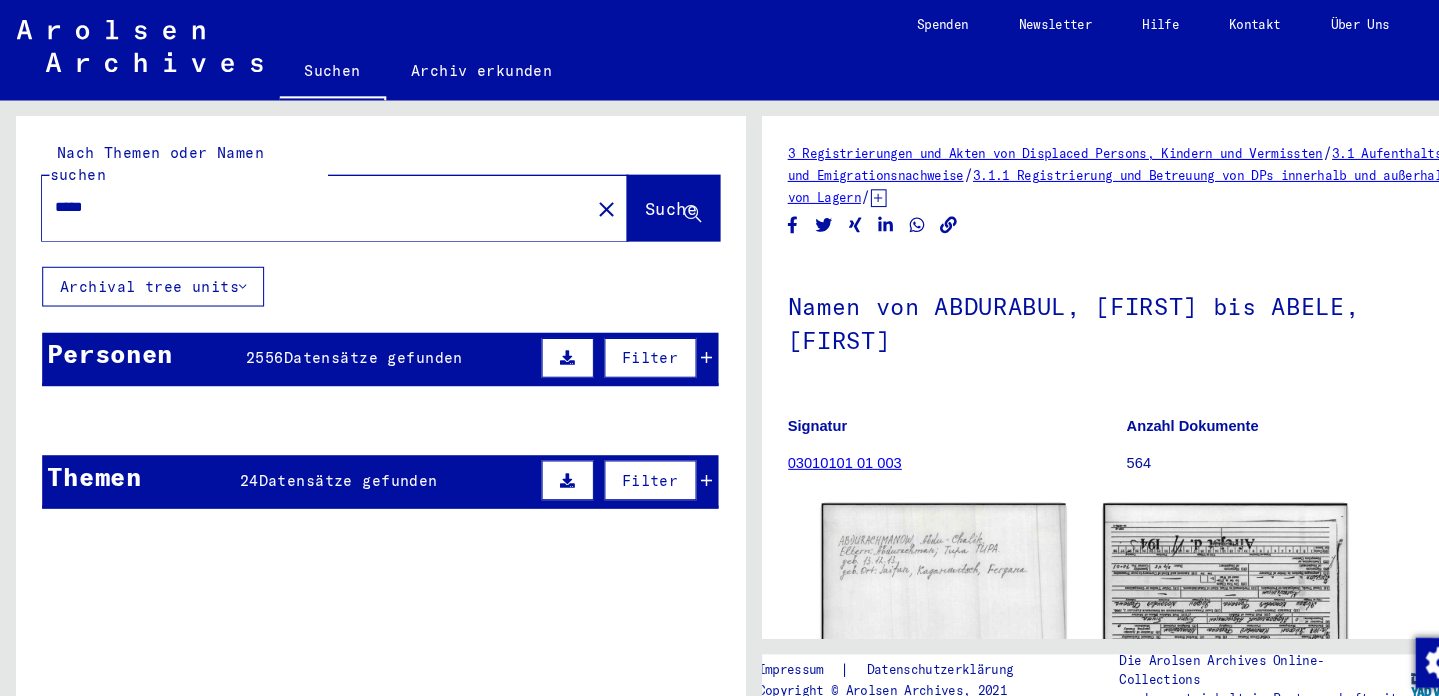 scroll, scrollTop: 0, scrollLeft: 0, axis: both 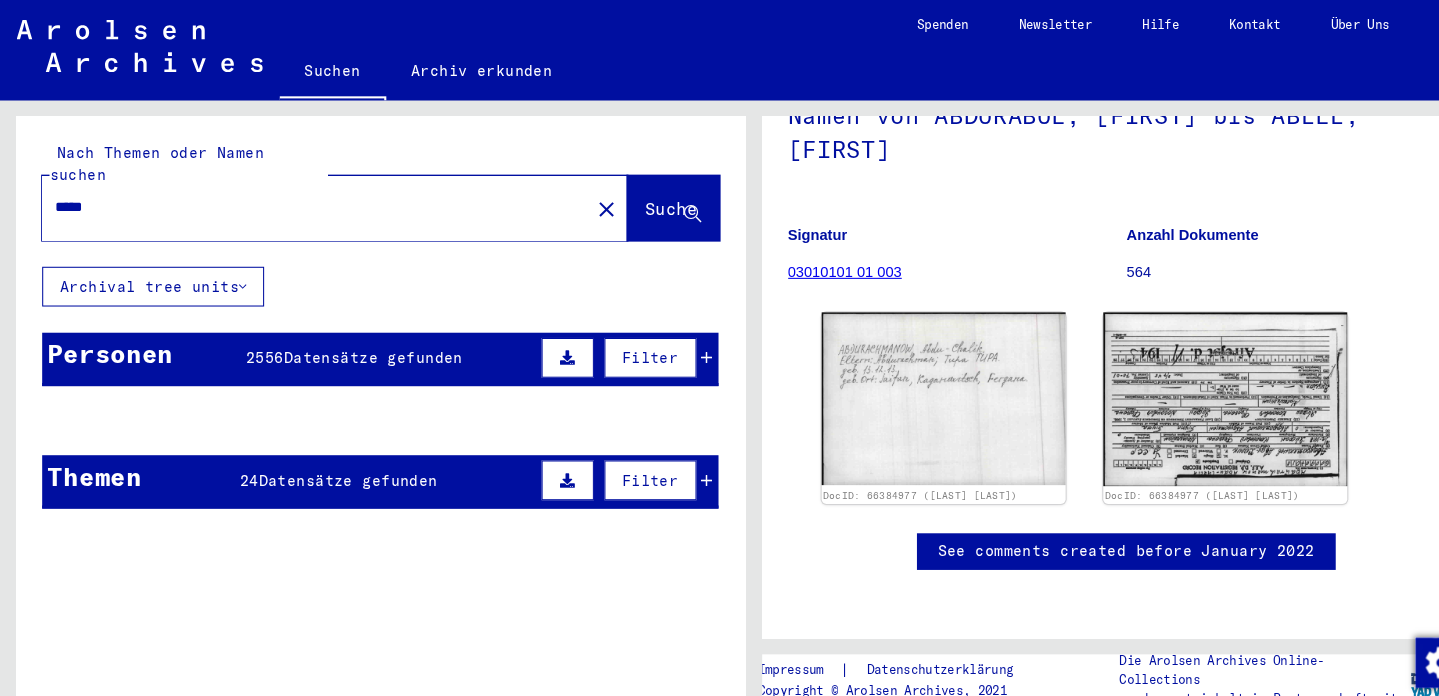click on "Nachname   Vorname   Geburtsname   Geburt‏   Geburtsdatum   Prisoner #   [LAST]   [FIRST]         [MM]/[DD]/[YYYY]      [LAST]   [FIRST]         [MM]/[DD]/[YYYY]      [FIRST]   [LAST]               [LAST]   [FIRST]         [MM]/[DD]/[YYYY]      [FIRST]   [LAST]         [MM]/[DD]/[YYYY]      [FIRST]   [LAST]         [MM]/[DD]/[YYYY]      [FIRST]   [LAST]         [MM]/[DD]/[YYYY]      [FIRST]   [LAST]         [MM]/[DD]/[YYYY]      [FIRST]   [LAST]      [CITY]   [MM]/[DD]/[YYYY]      [FIRST]   [LAST]               [FIRST]   [LAST]         [MM]/[DD]/[YYYY]      [FIRST]   [LAST]               [FIRST]   [LAST]         [YYYY]      [FIRST]   [LAST]               [LAST]   [FIRST] [LAST] [LAST]         [MM]/[DD]/[YYYY]      [LAST]   [FIRST]         [MM]/[DD]/[YYYY]      [LAST]   [FIRST]         [MM]/[DD]/[YYYY]      [FIRST]   [LAST]         [MM]/[DD]/[YYYY]      [FIRST]   [LAST]" at bounding box center [363, 1080] 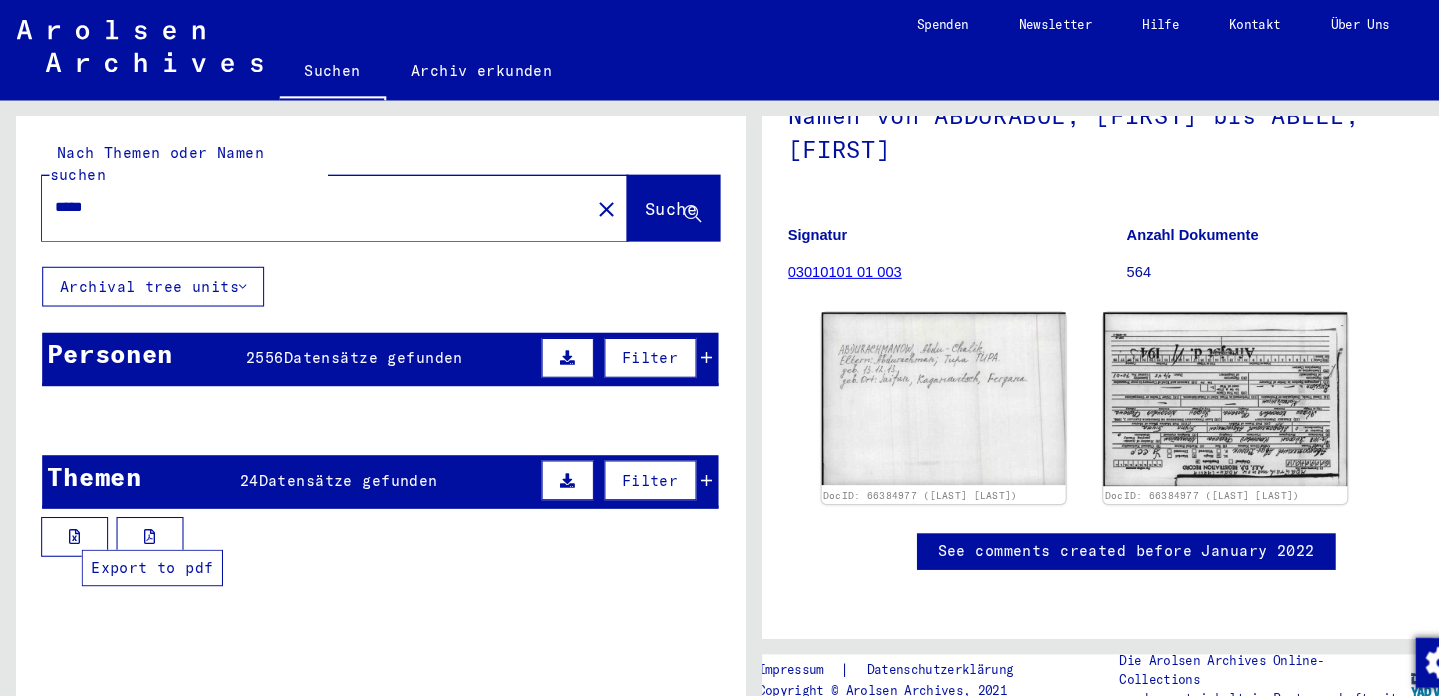 click at bounding box center [143, 513] 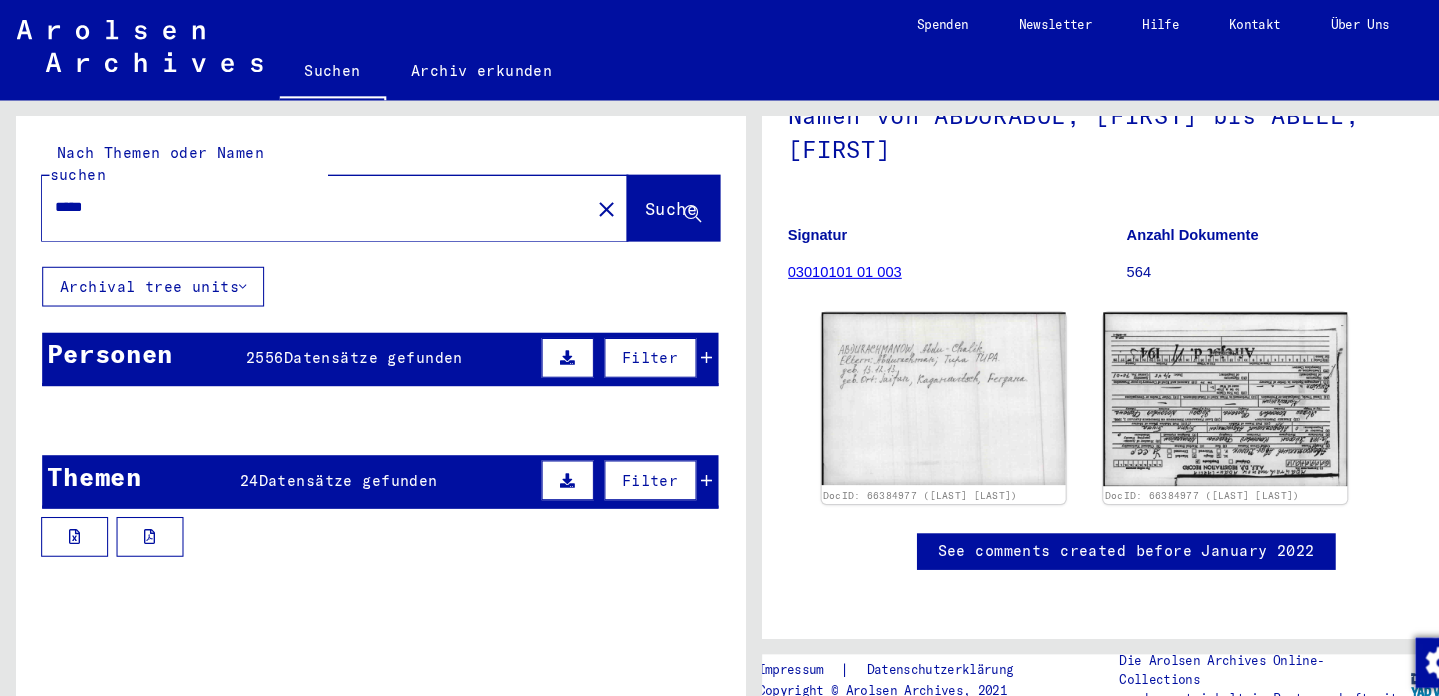 click at bounding box center [675, 342] 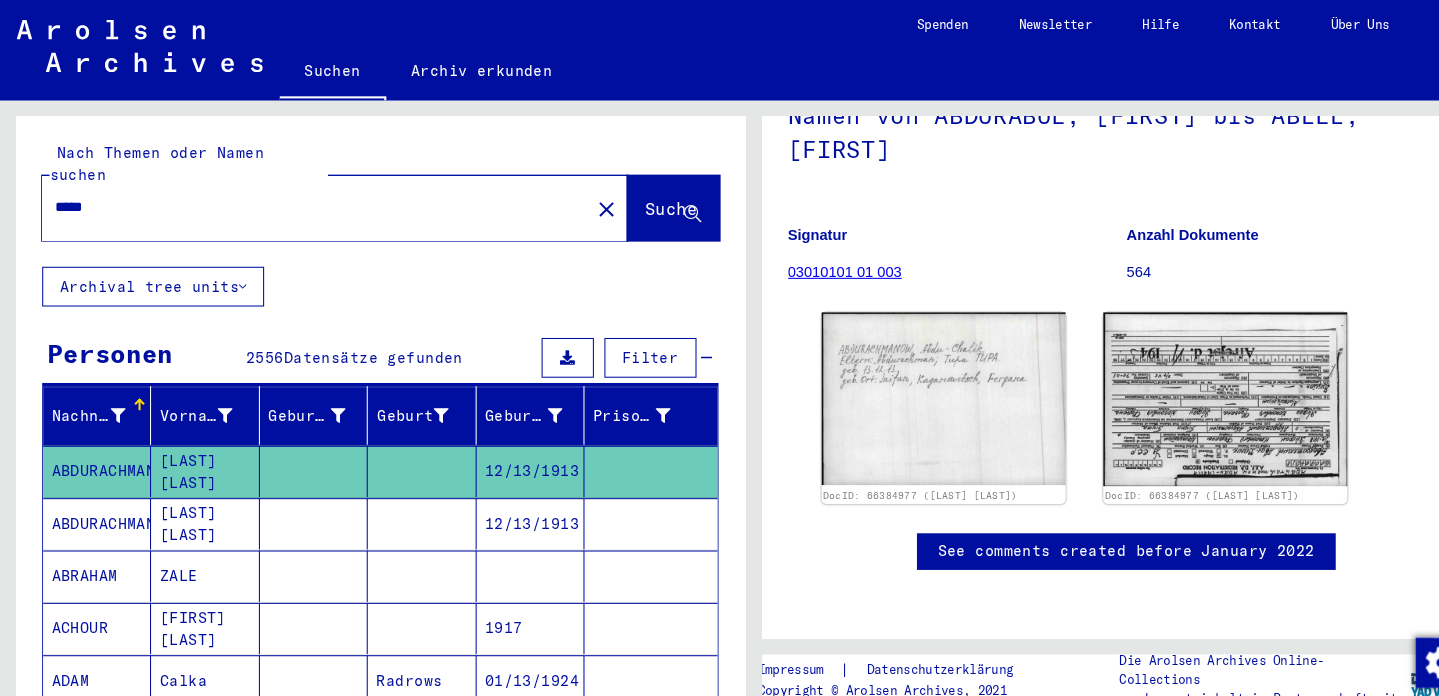 click at bounding box center [675, 342] 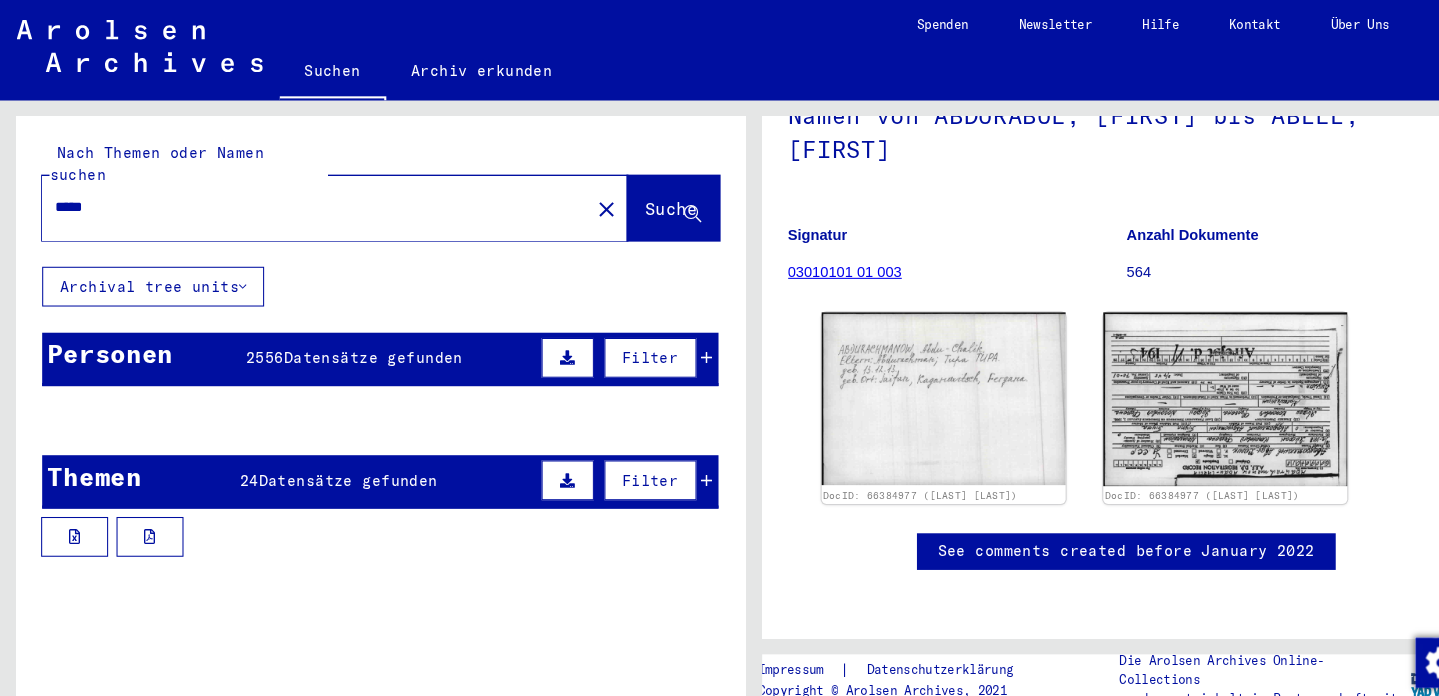click 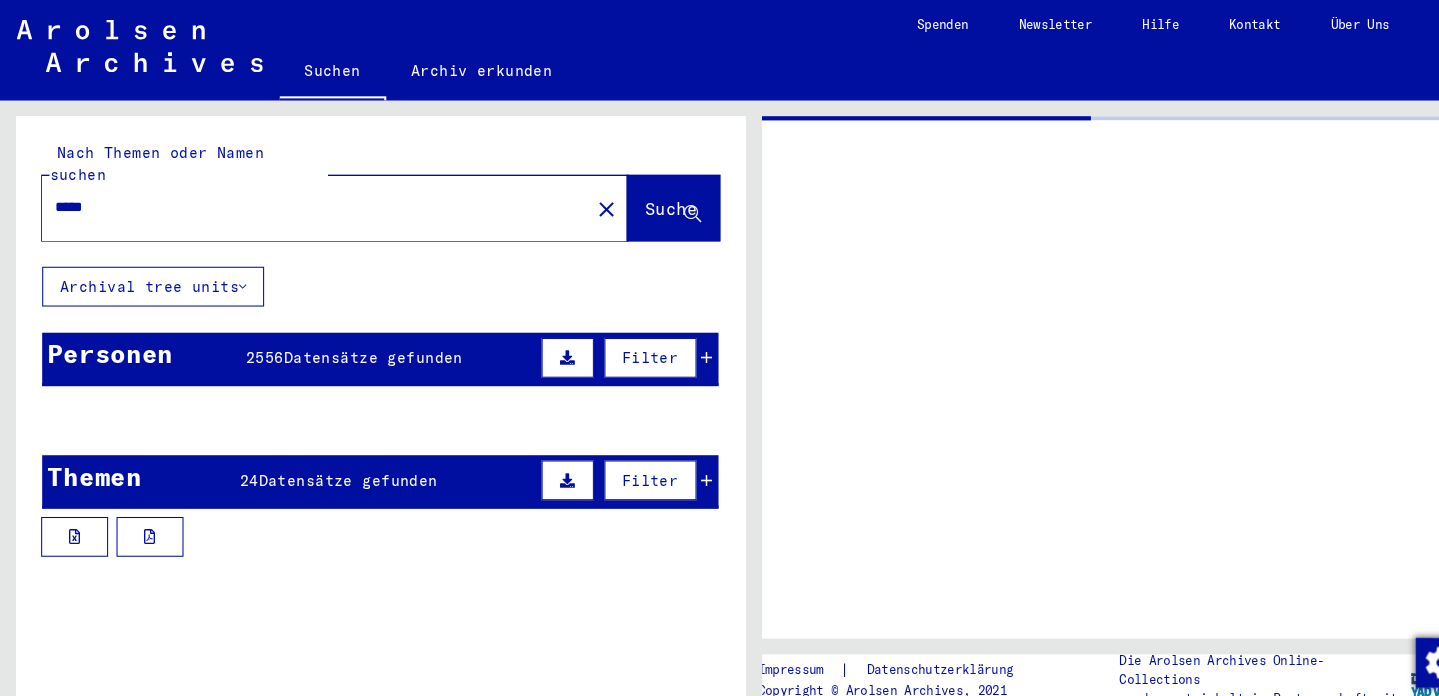 click at bounding box center (402, 500) 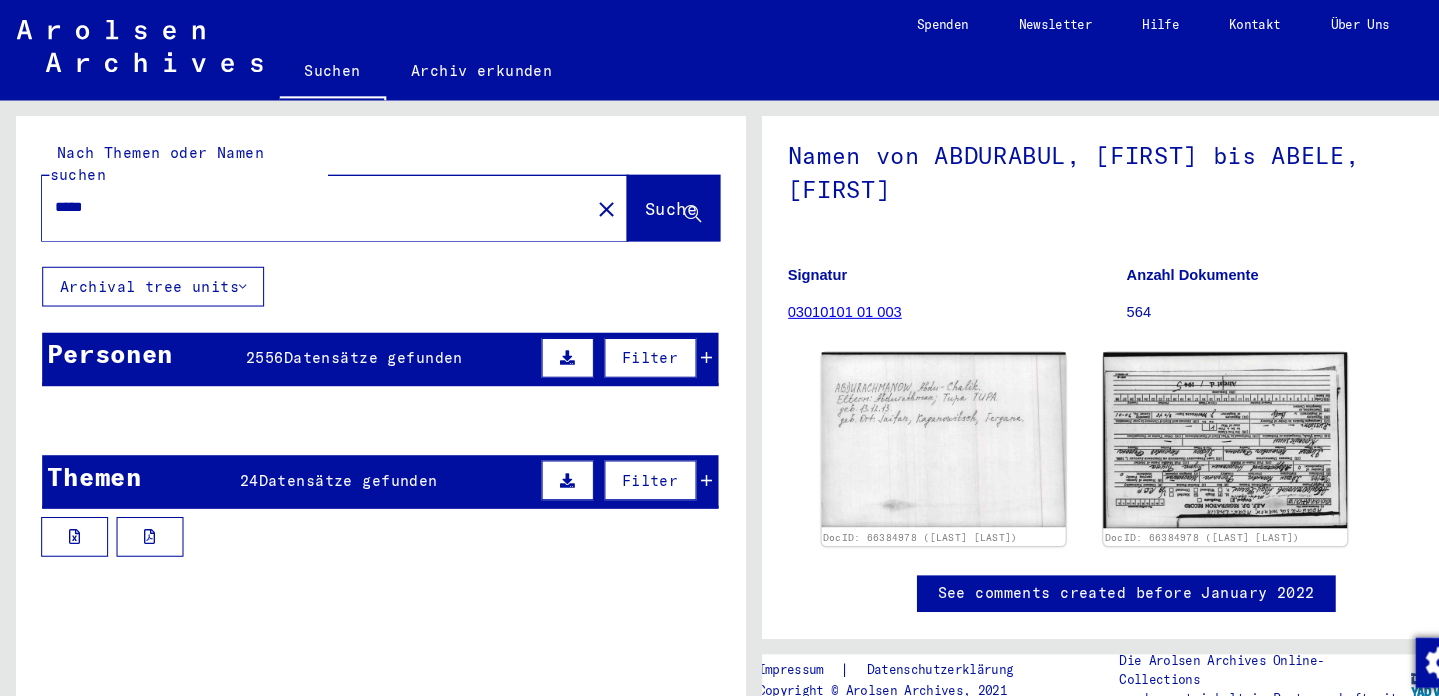 scroll, scrollTop: 0, scrollLeft: 0, axis: both 